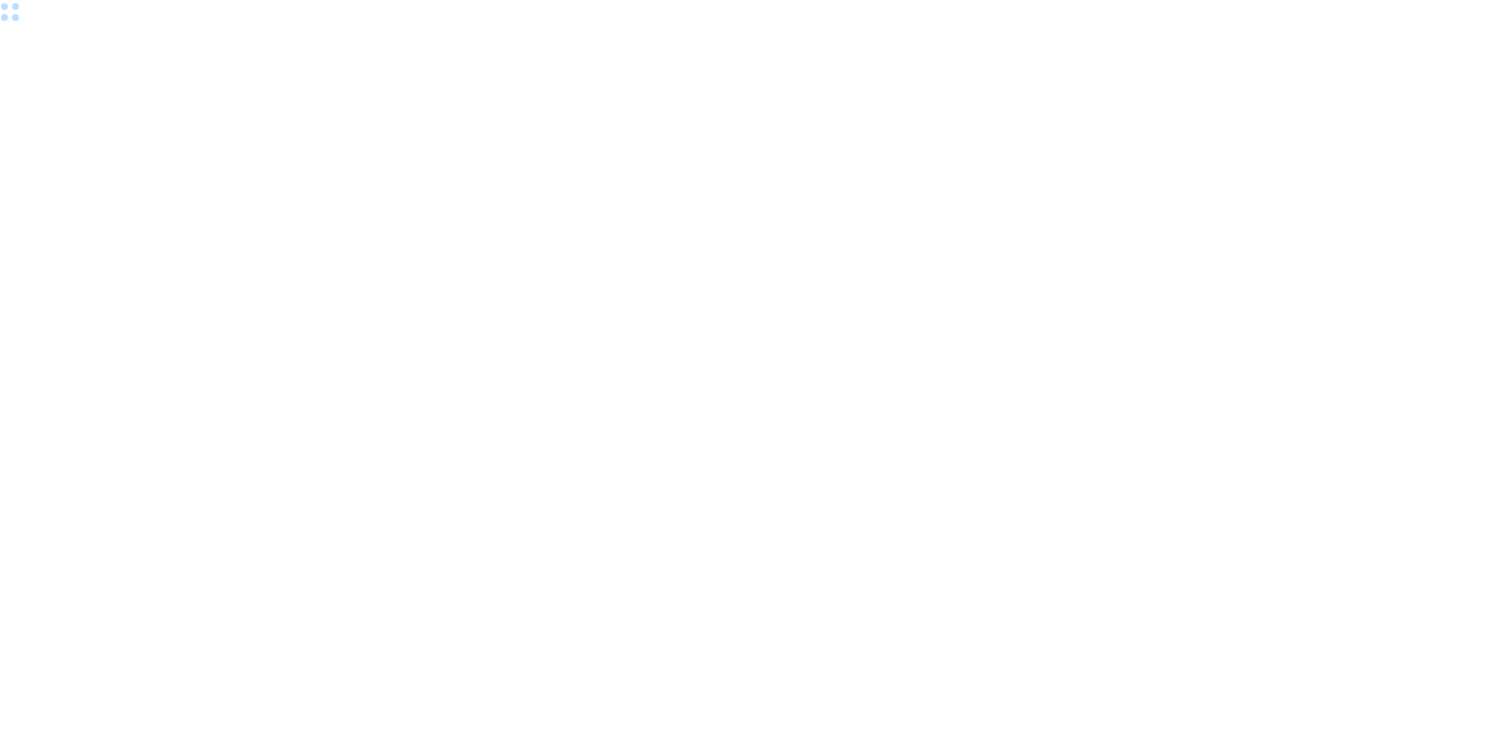 scroll, scrollTop: 0, scrollLeft: 0, axis: both 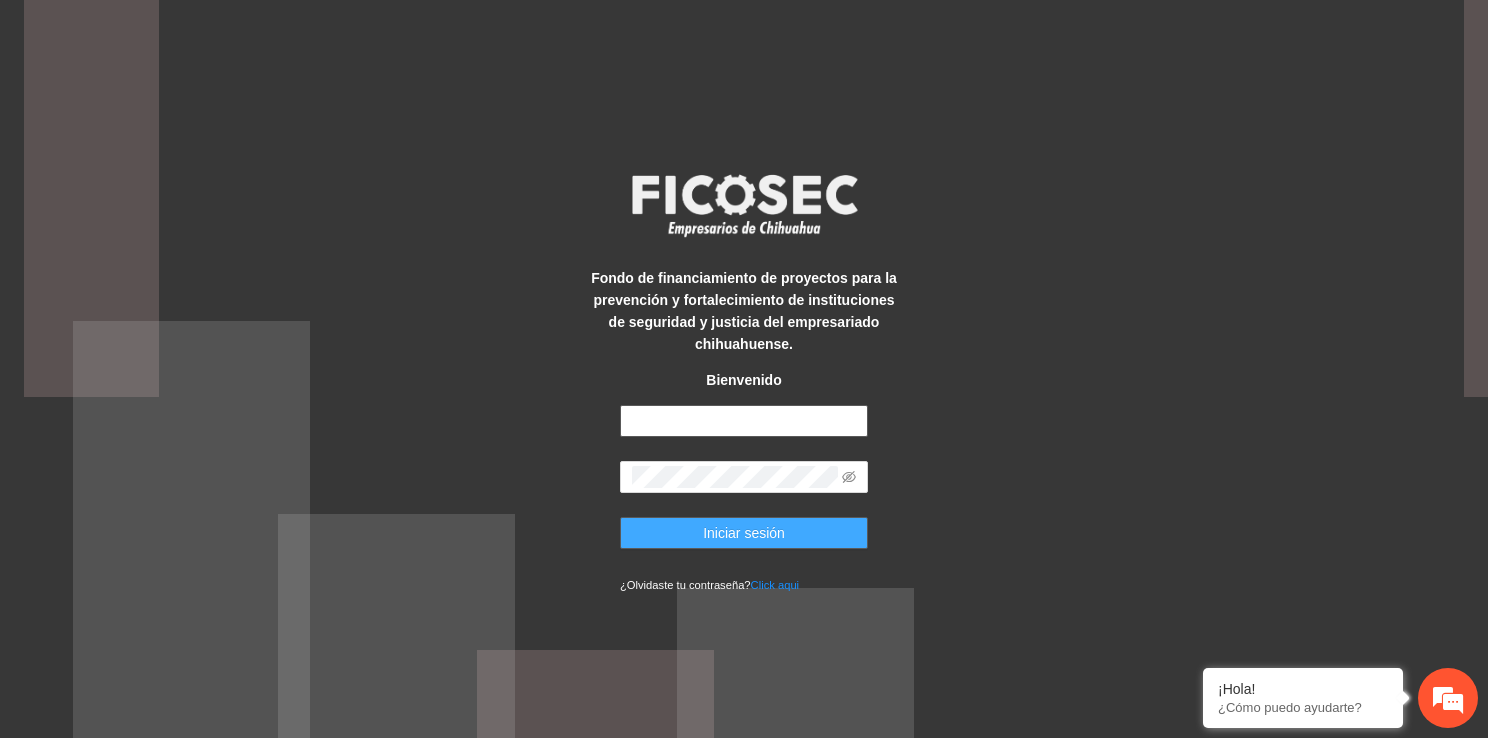 type on "**********" 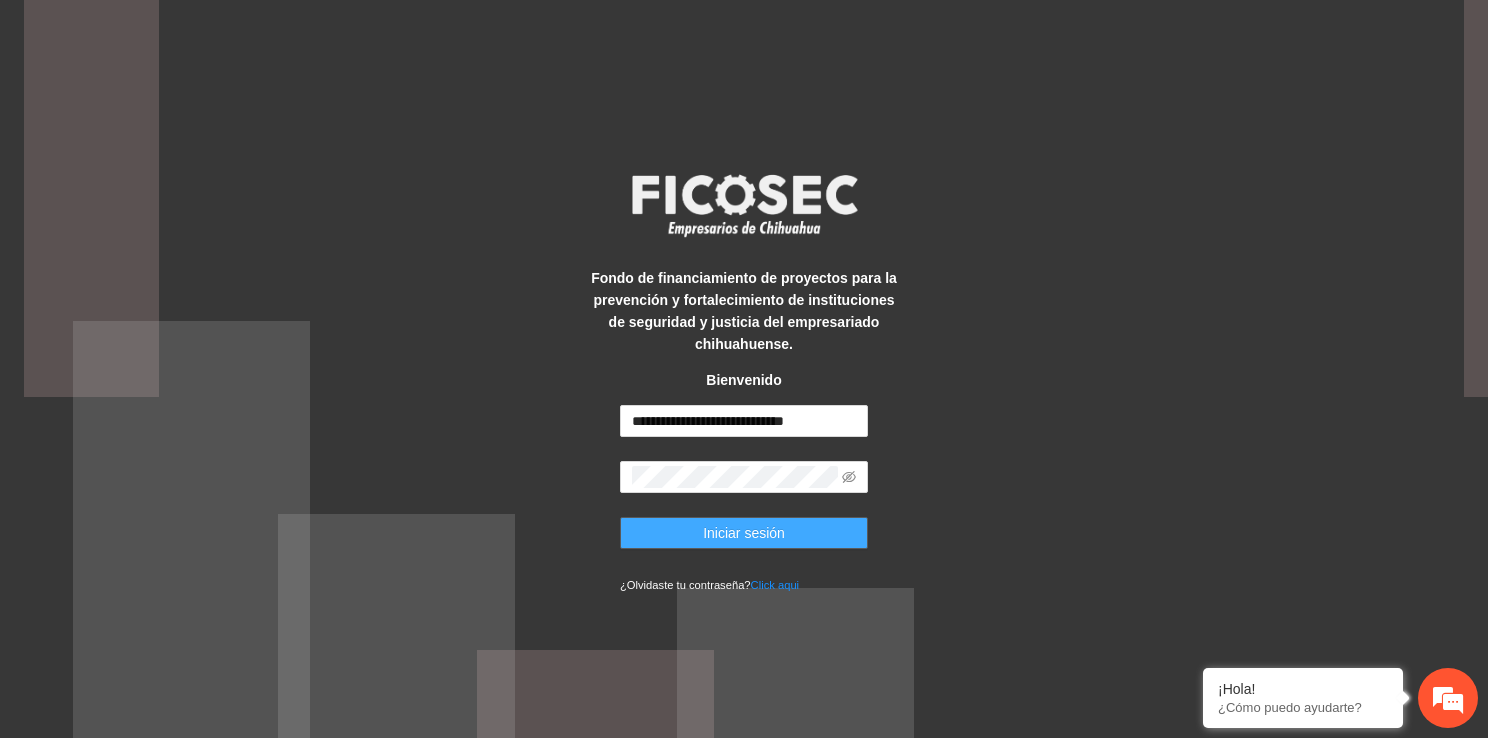 click on "Iniciar sesión" at bounding box center [744, 533] 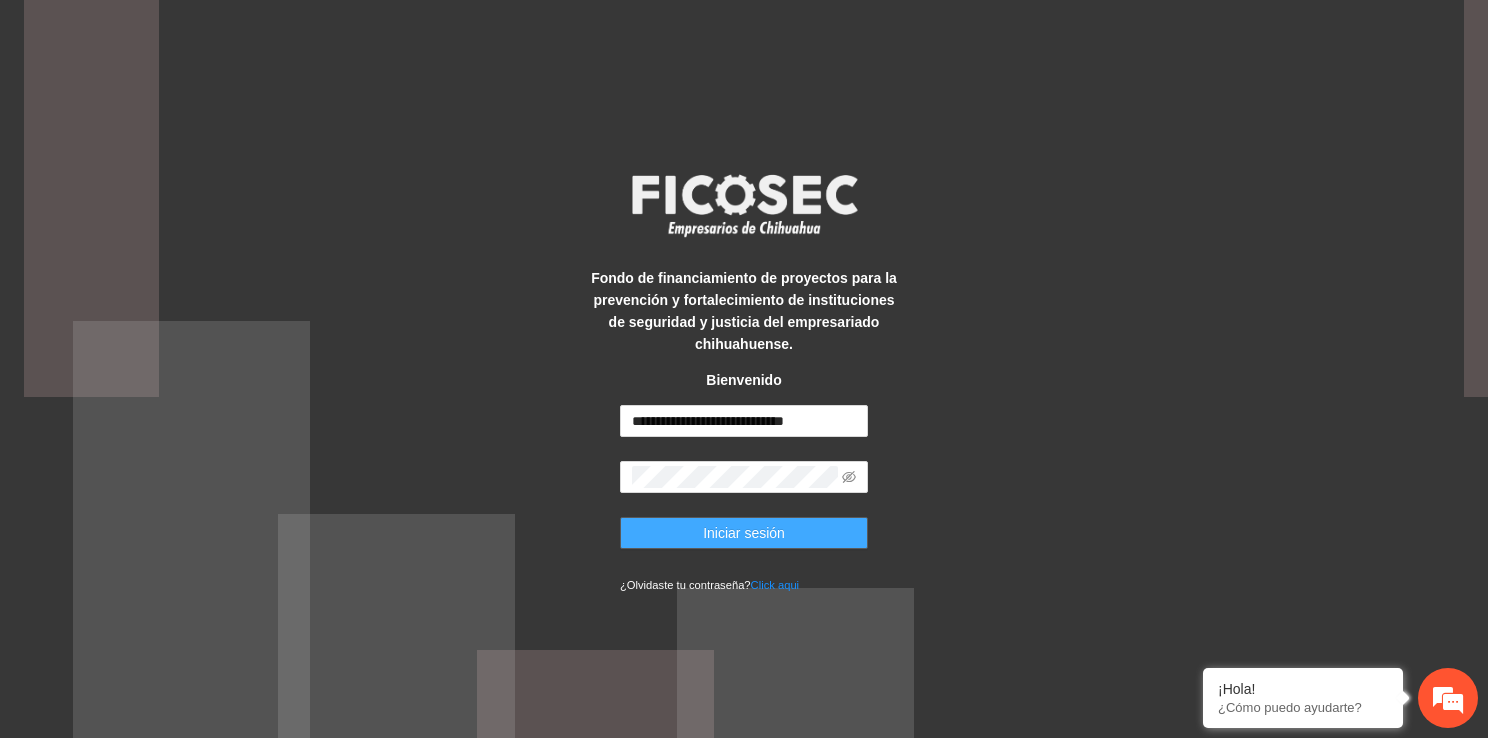 scroll, scrollTop: 0, scrollLeft: 0, axis: both 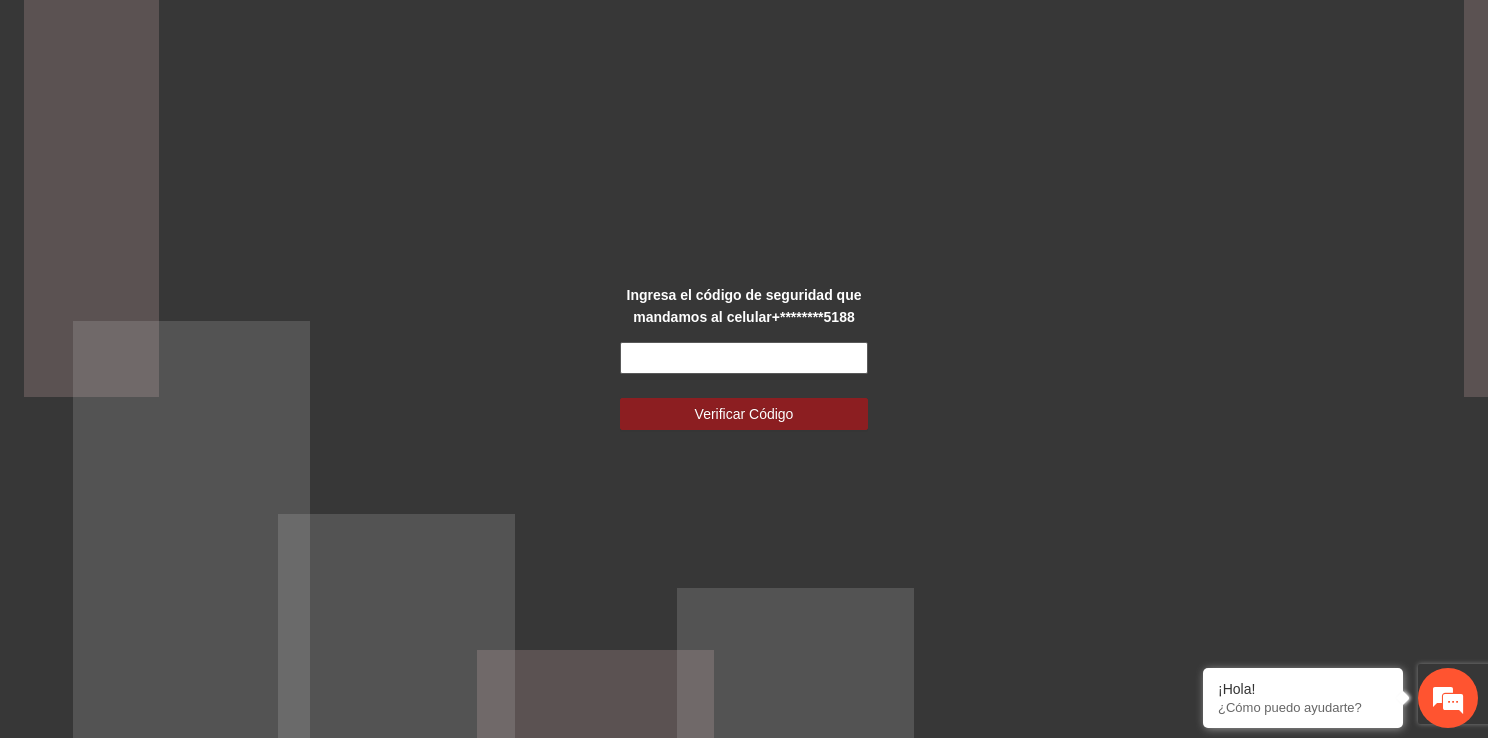 click at bounding box center [744, 358] 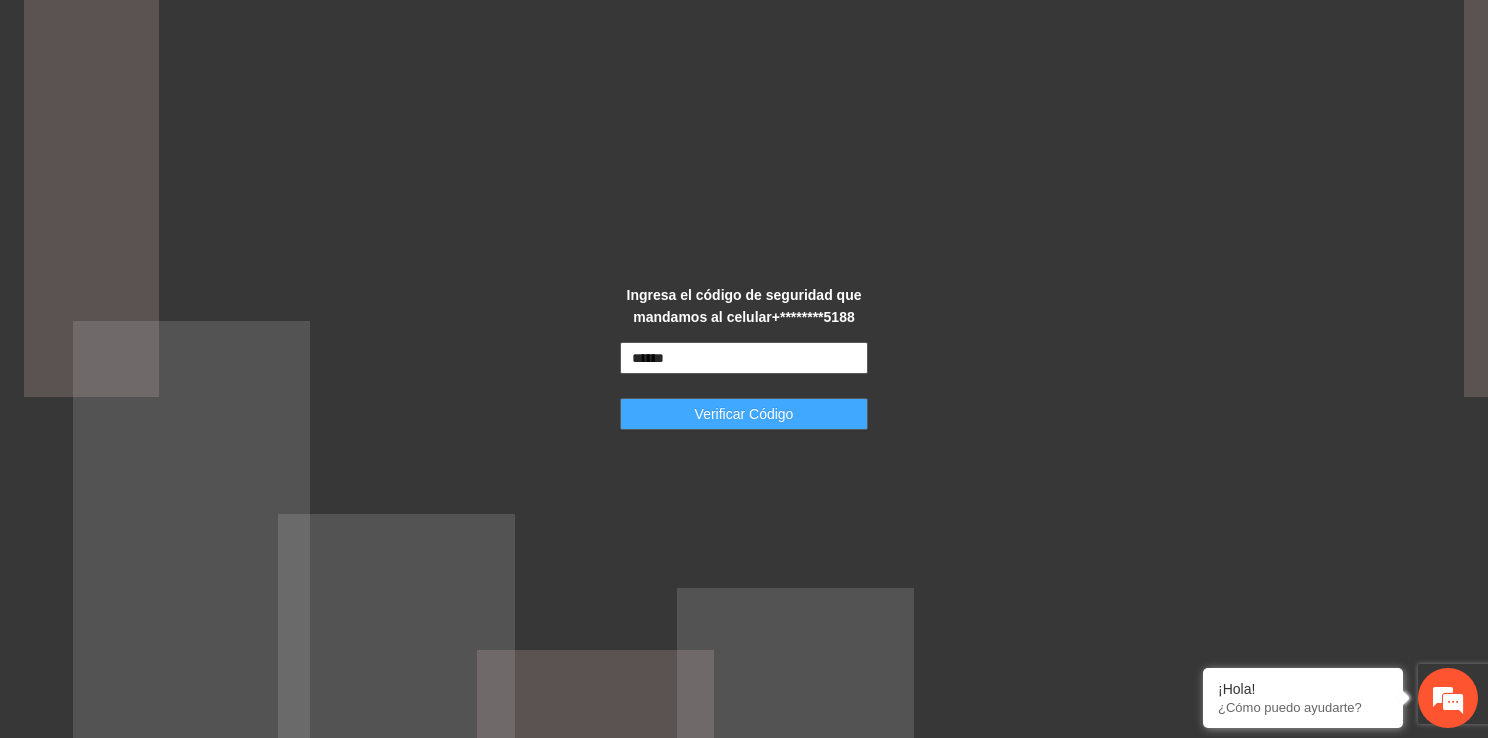 type on "******" 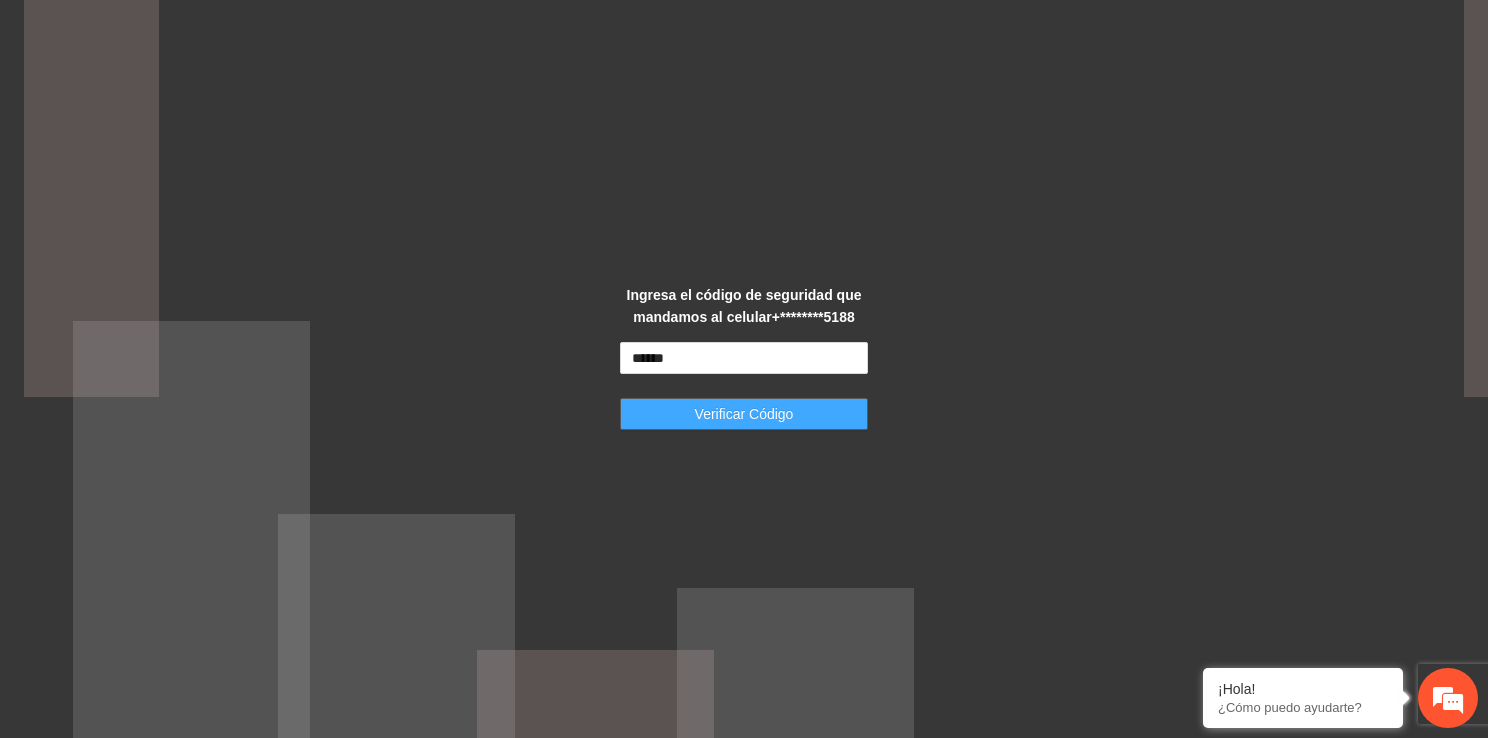 click on "Verificar Código" at bounding box center (744, 414) 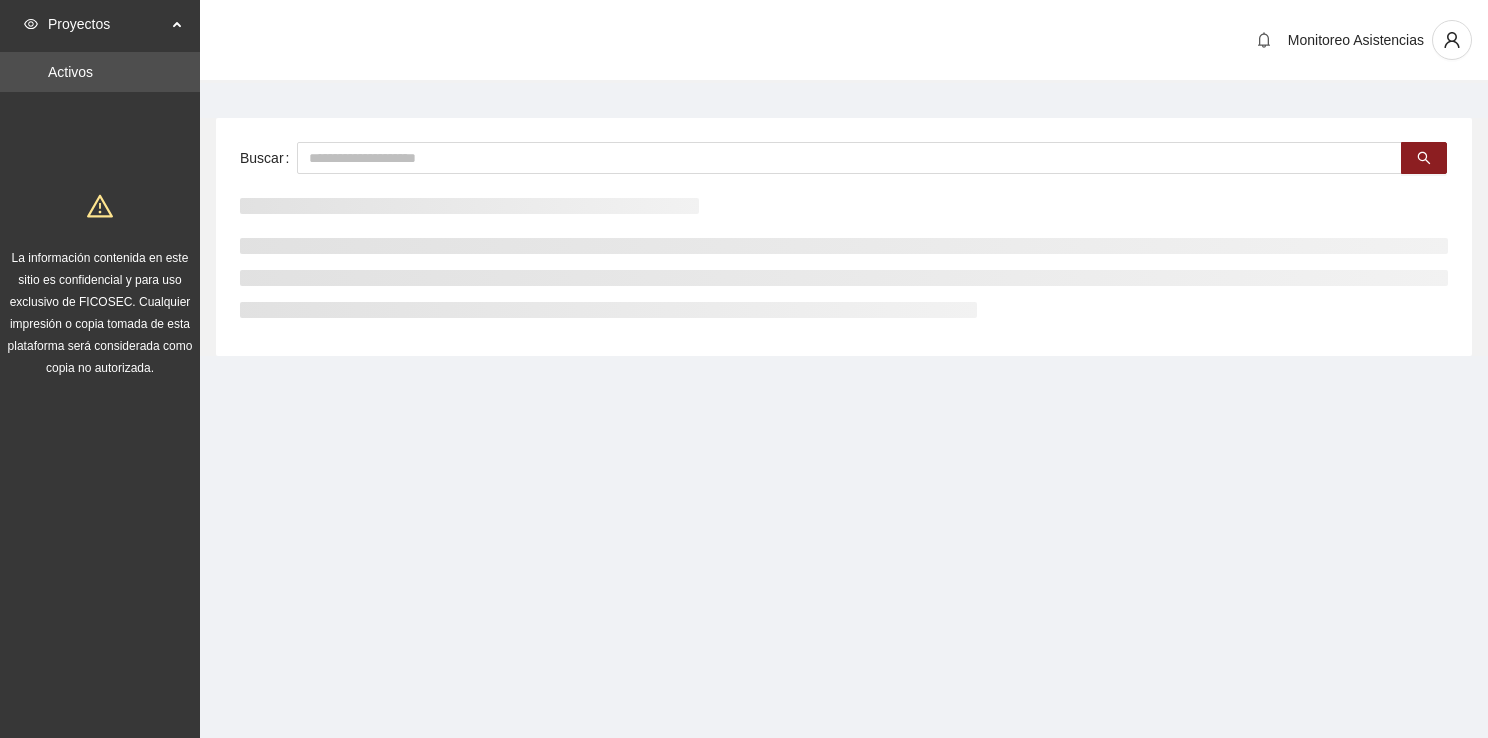 scroll, scrollTop: 0, scrollLeft: 0, axis: both 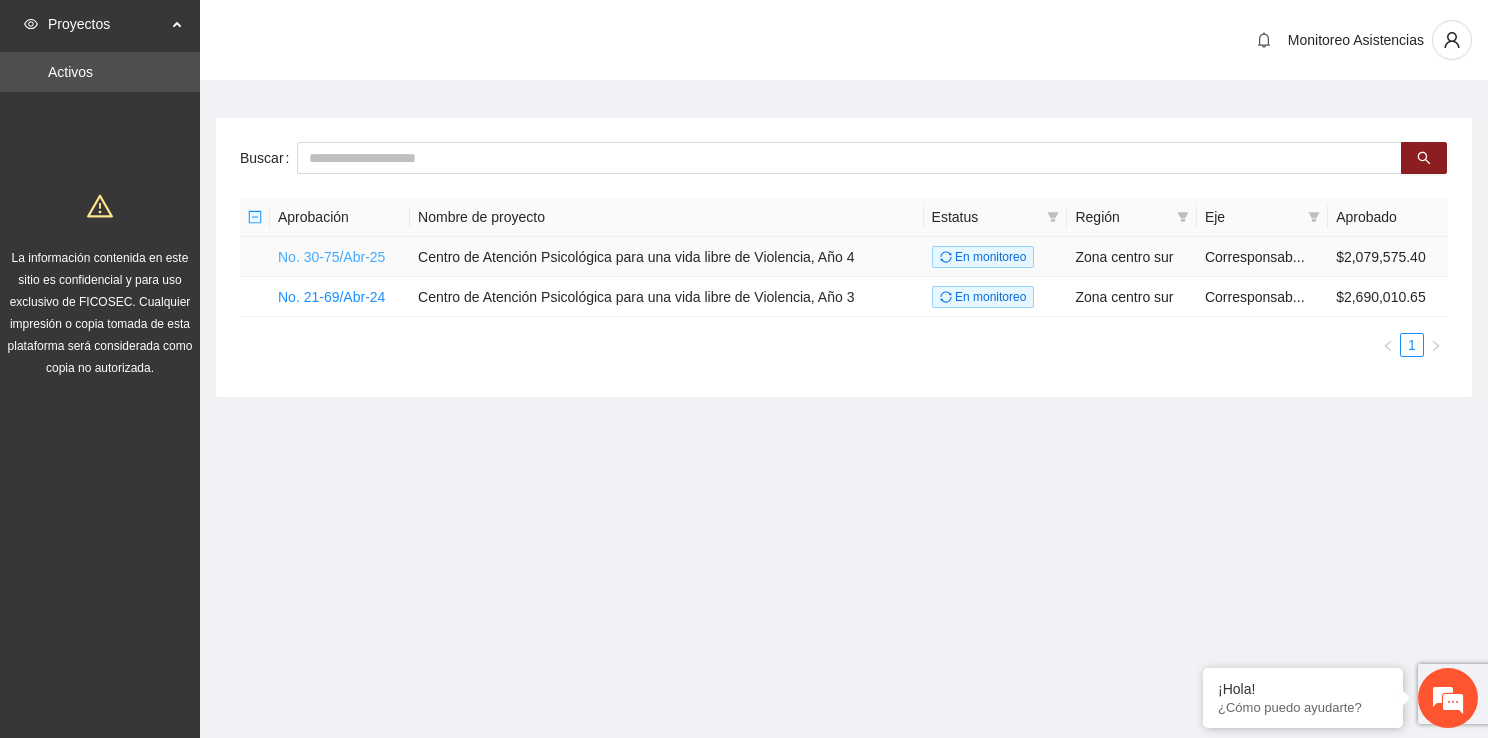 click on "No. 30-75/Abr-25" at bounding box center (331, 257) 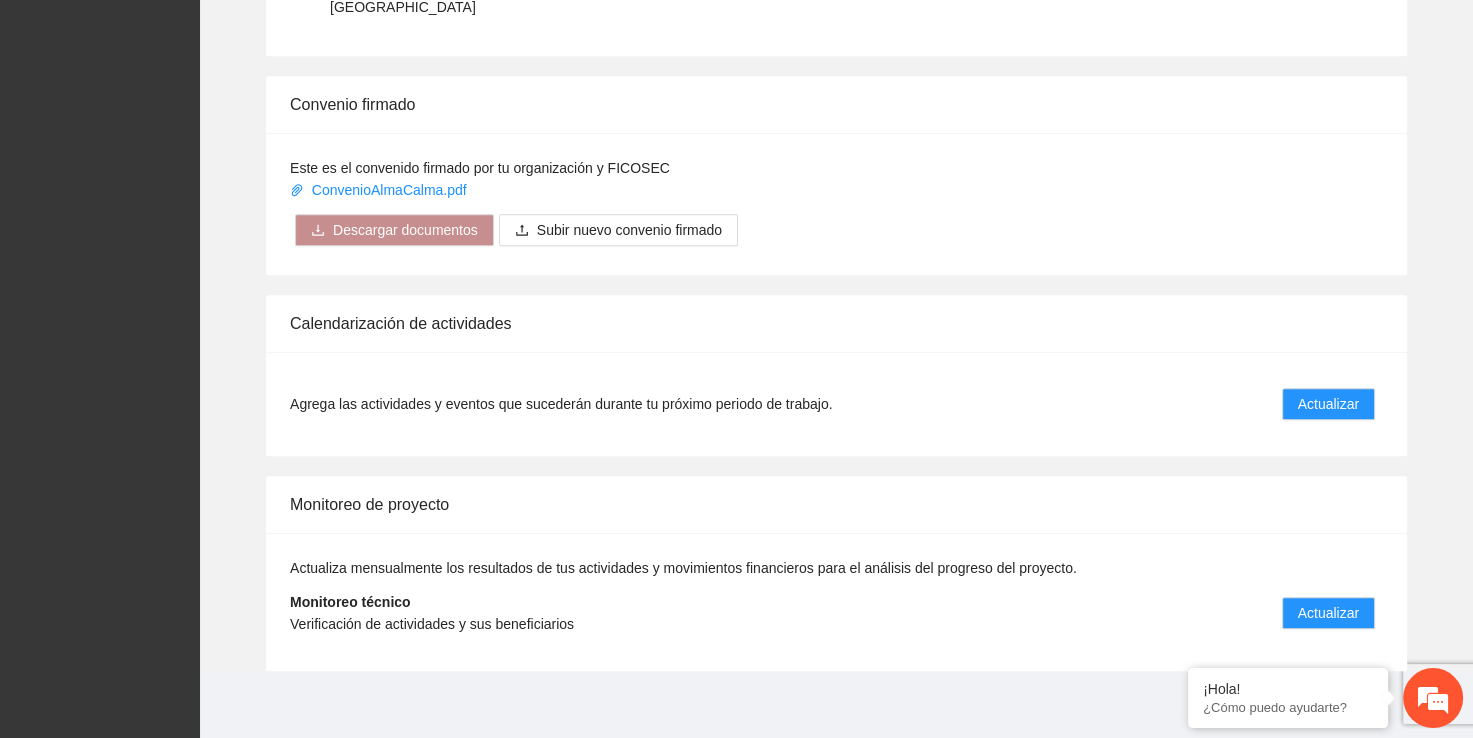 scroll, scrollTop: 1154, scrollLeft: 0, axis: vertical 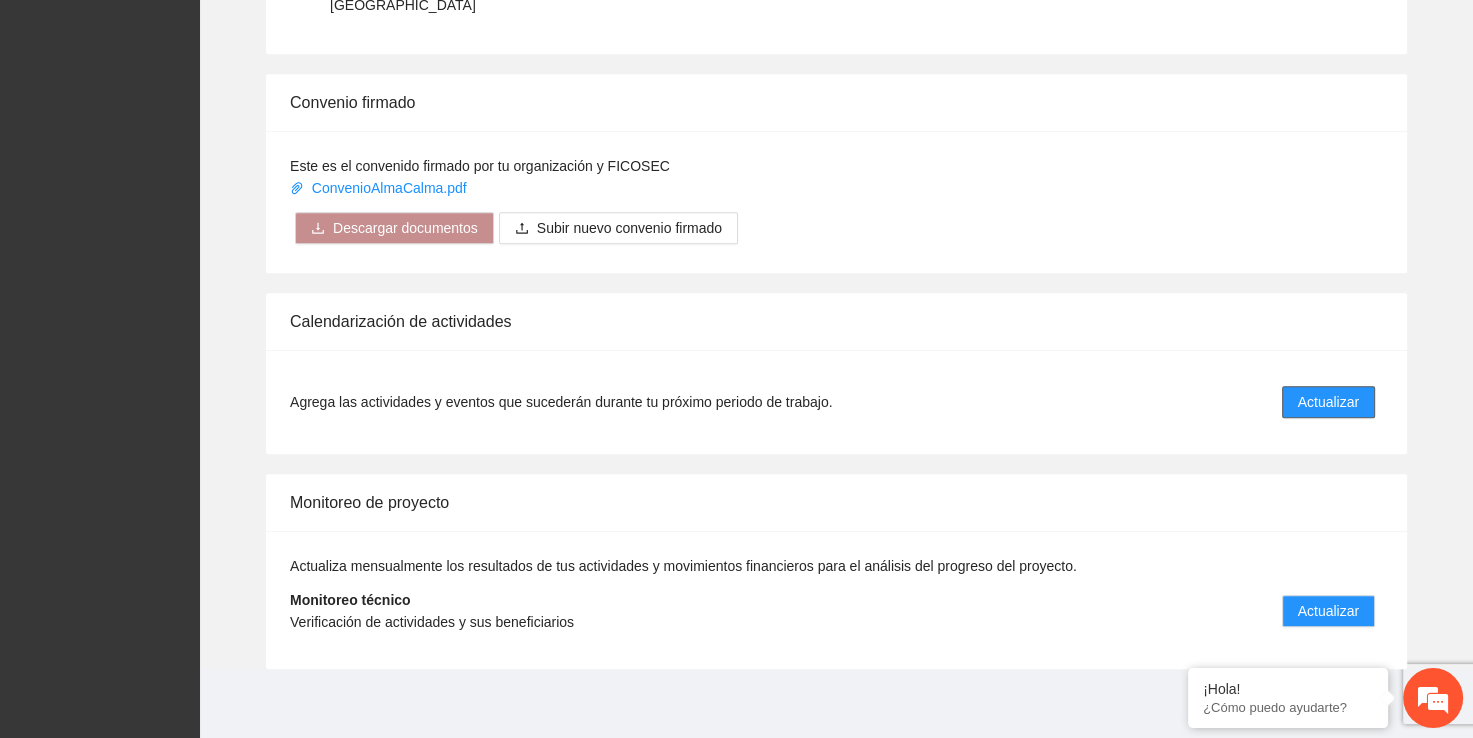 click on "Actualizar" at bounding box center (1328, 402) 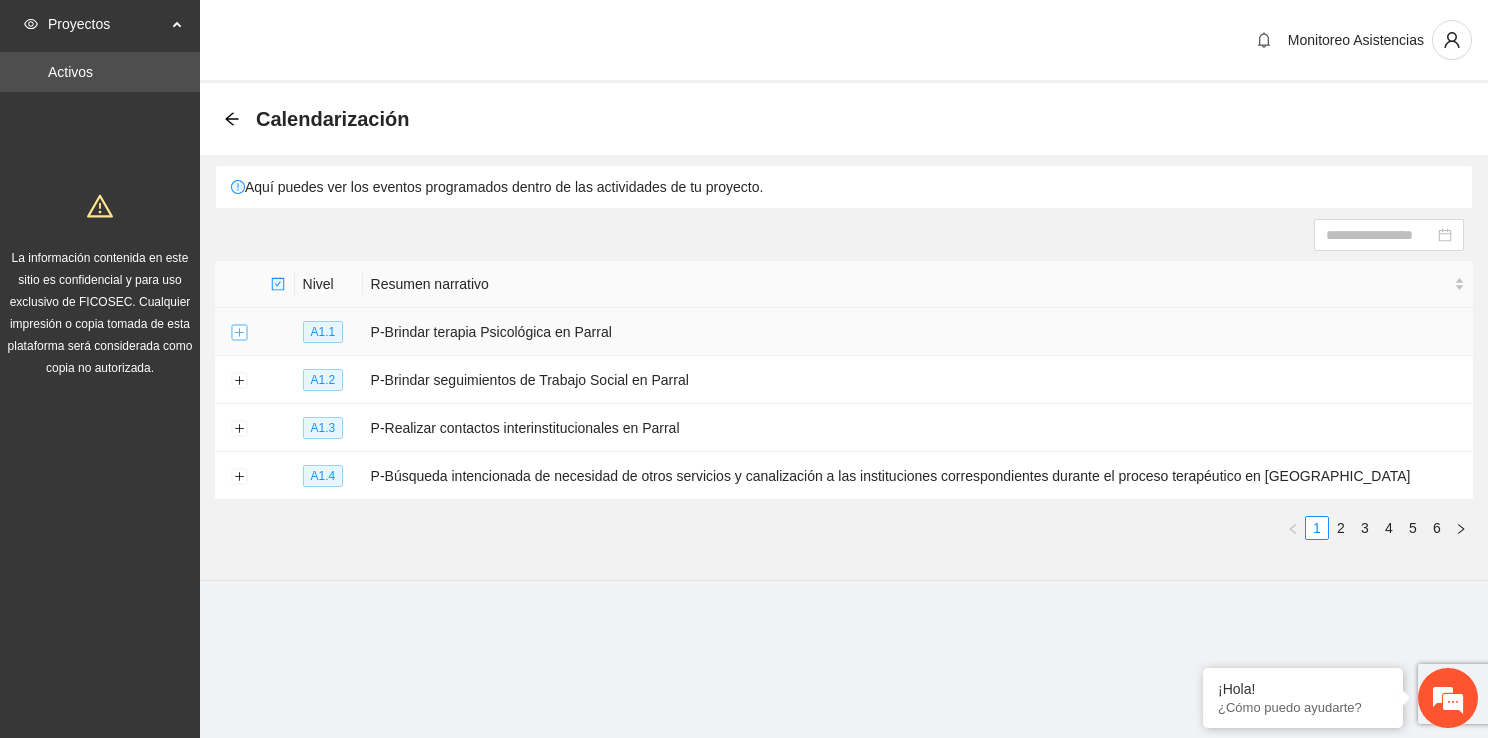 click at bounding box center [239, 333] 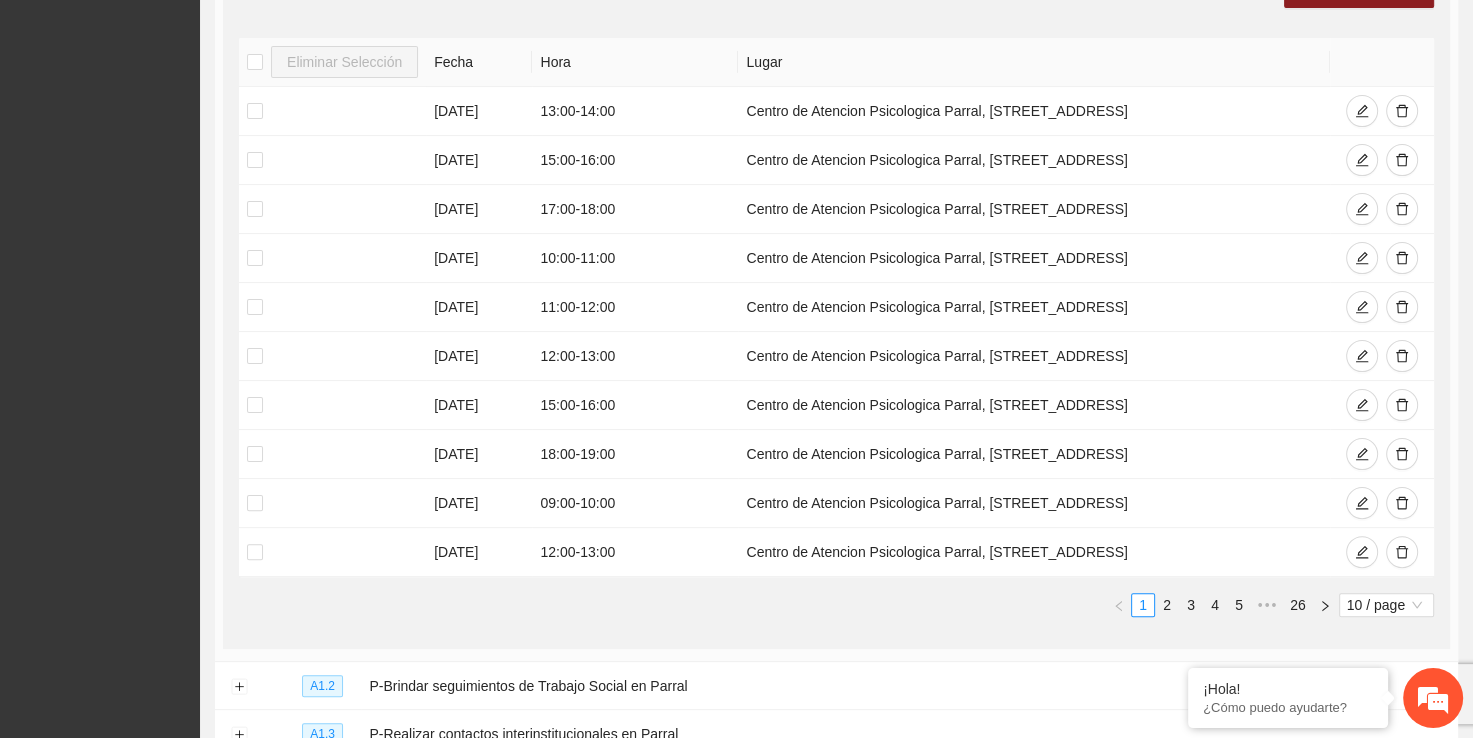 scroll, scrollTop: 520, scrollLeft: 0, axis: vertical 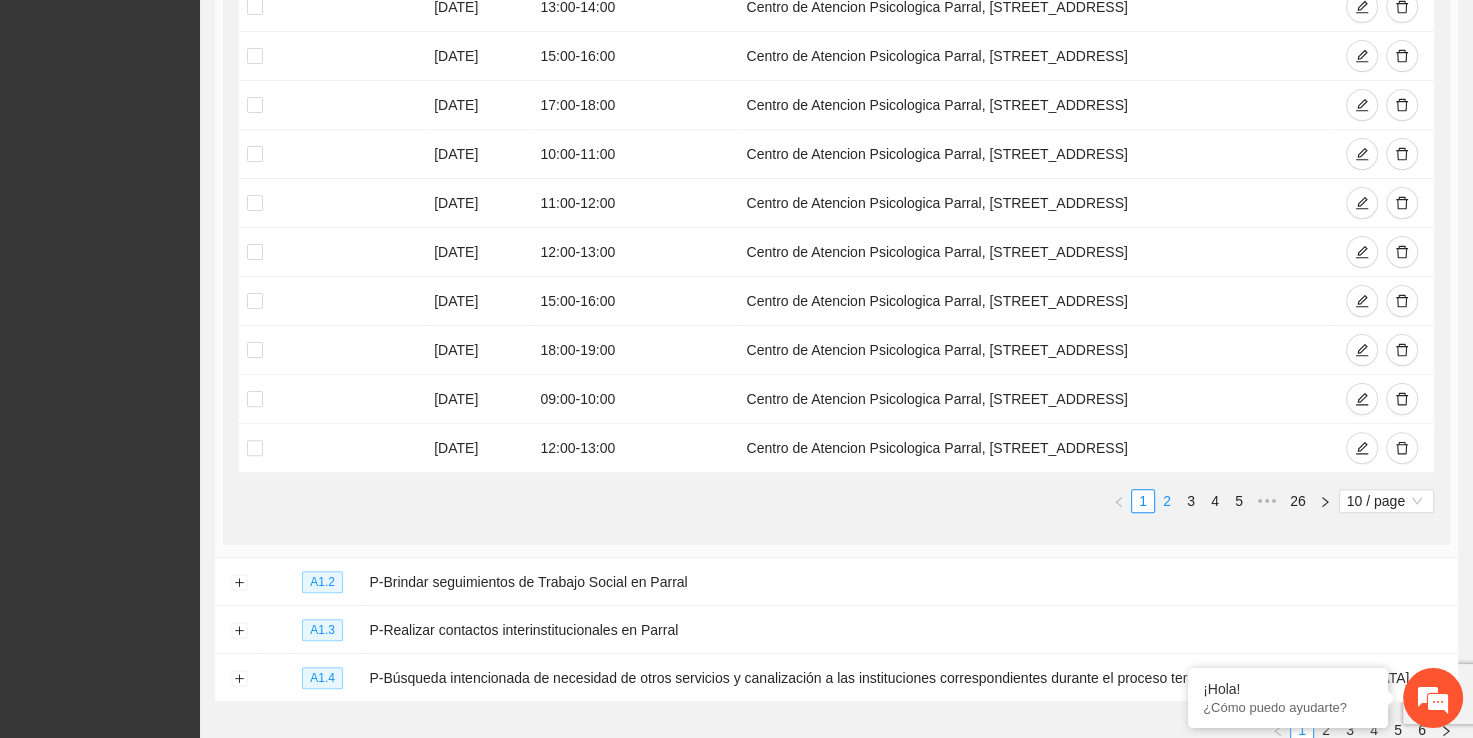 click on "2" at bounding box center (1167, 501) 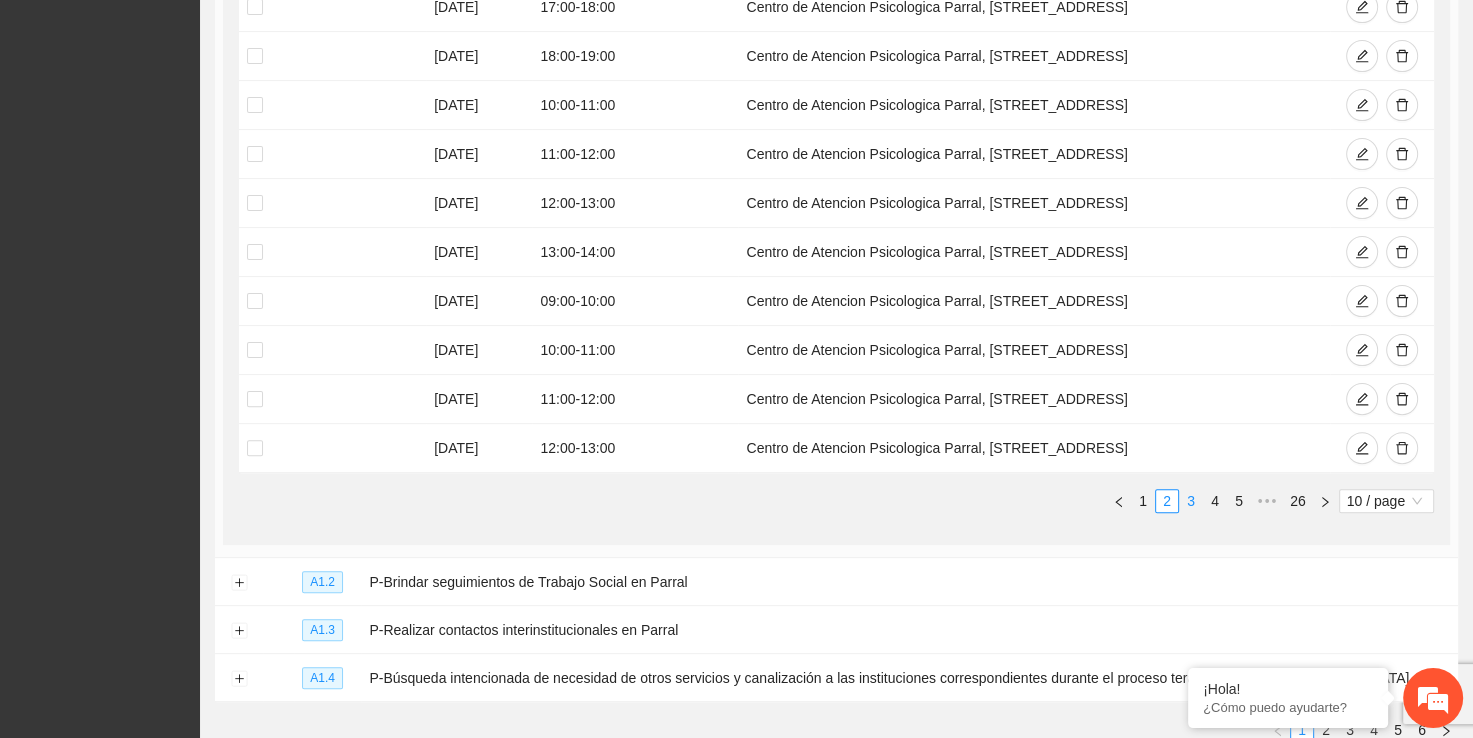 click on "3" at bounding box center (1191, 501) 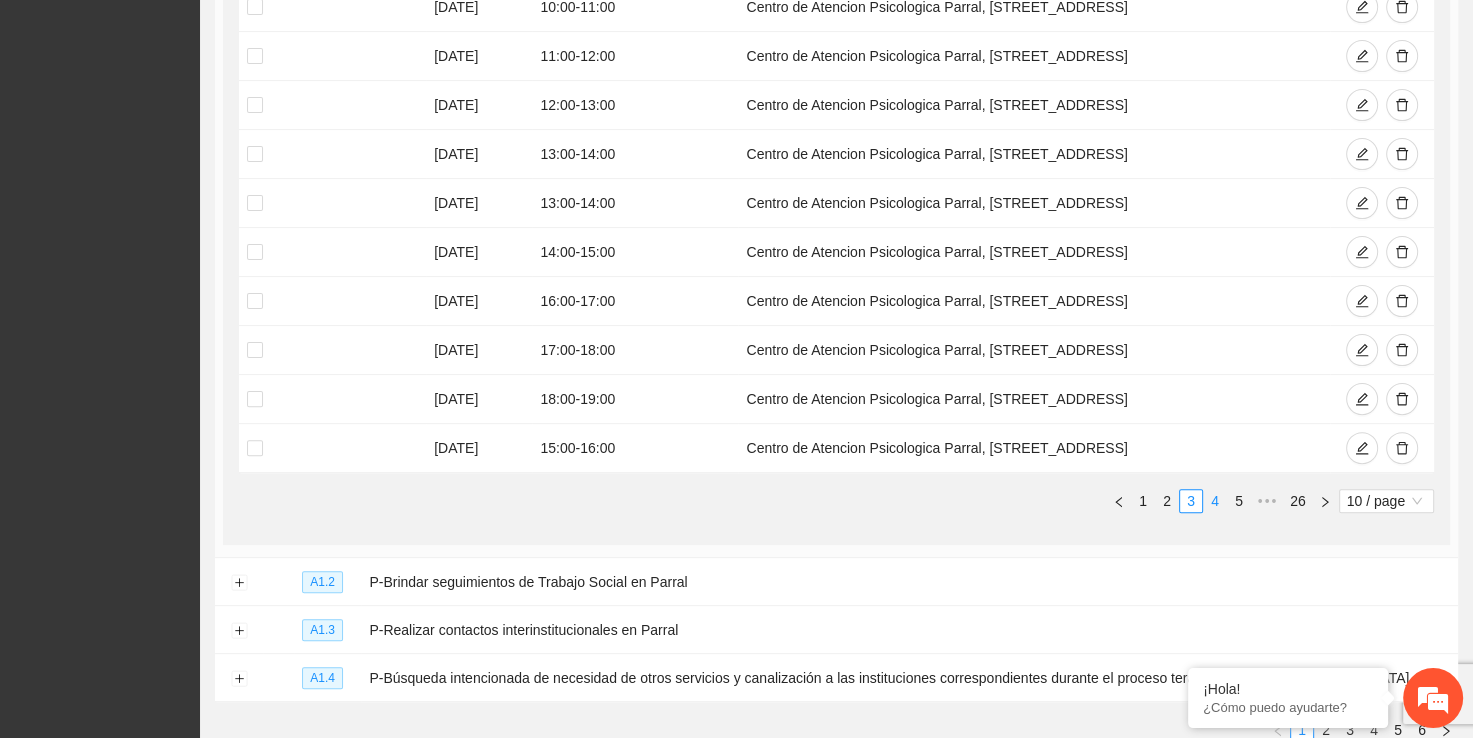 click on "4" at bounding box center (1215, 501) 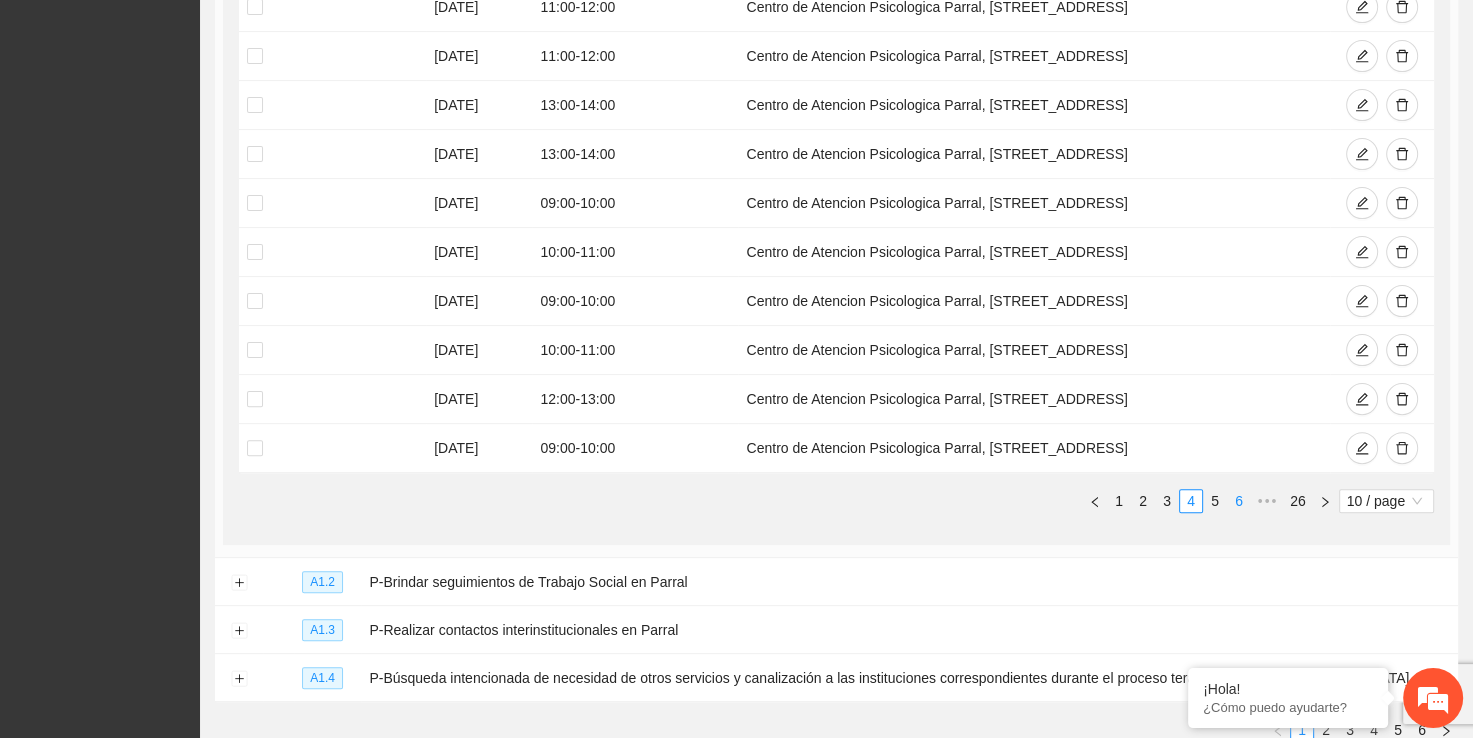 click on "6" at bounding box center [1239, 501] 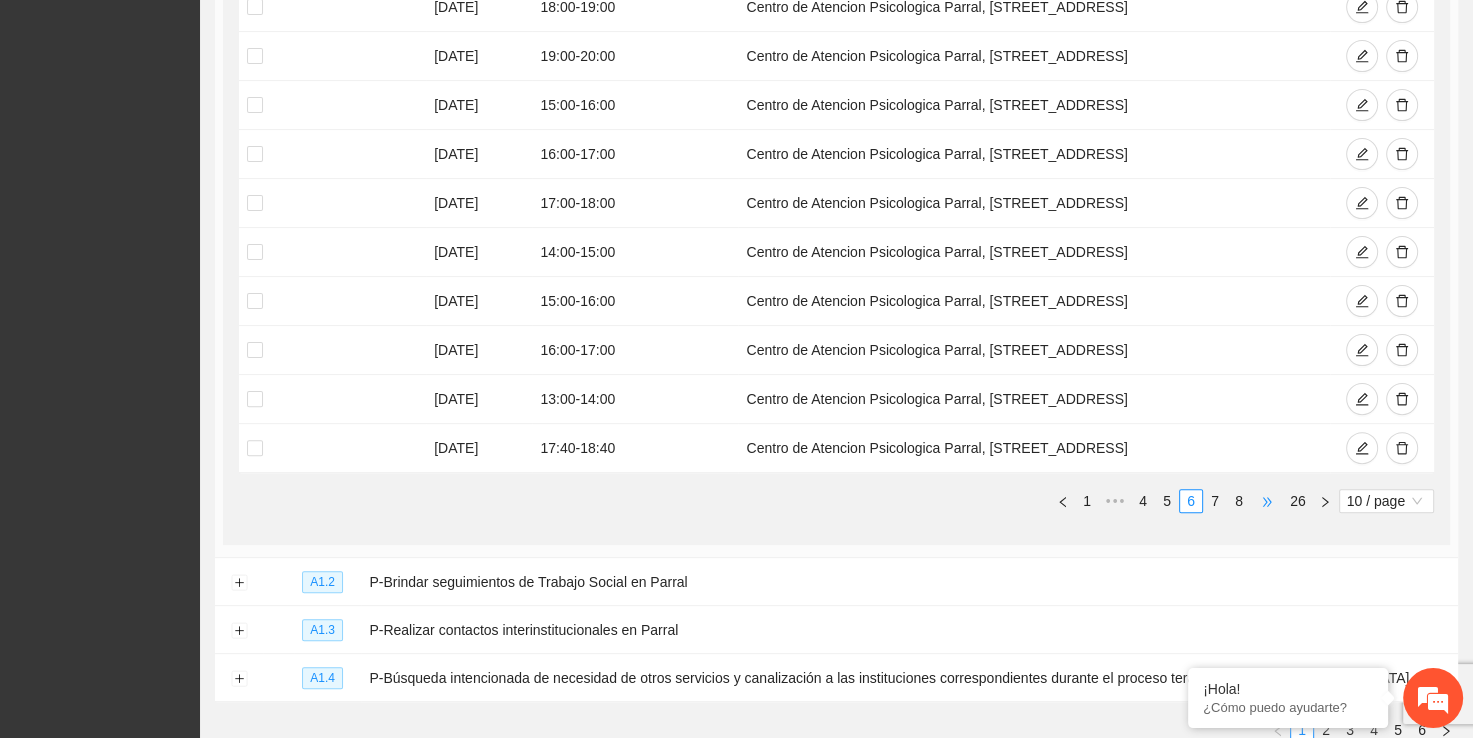 click on "•••" at bounding box center [1267, 501] 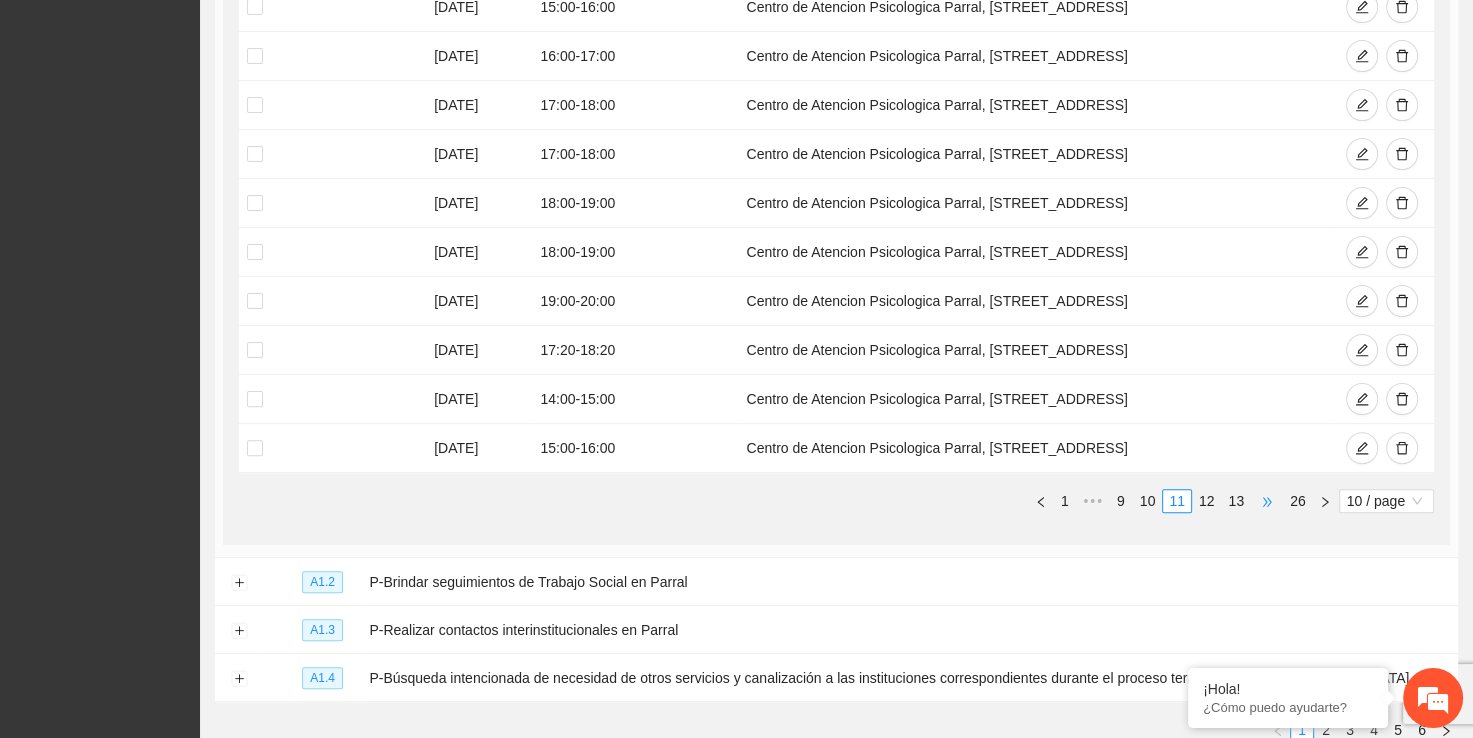 click on "•••" at bounding box center [1267, 501] 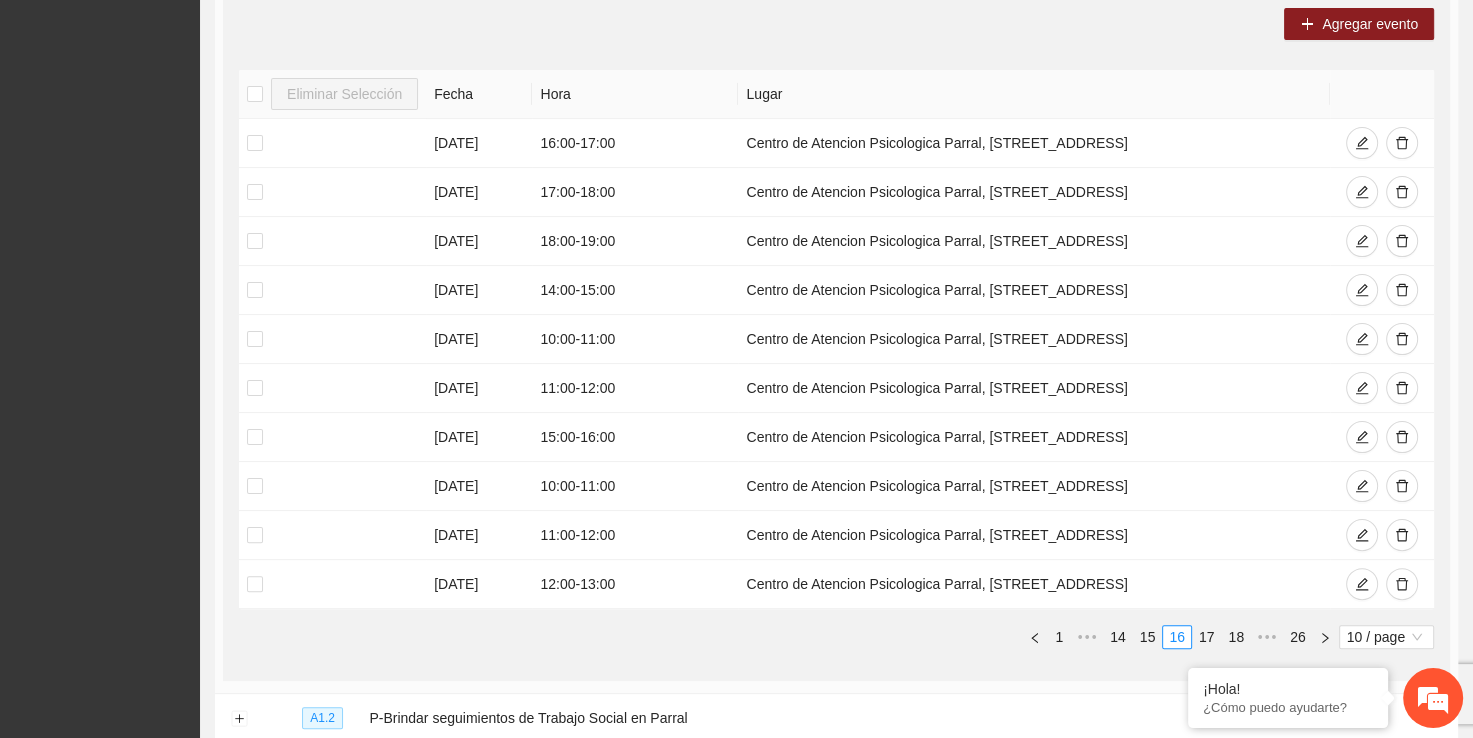 scroll, scrollTop: 400, scrollLeft: 0, axis: vertical 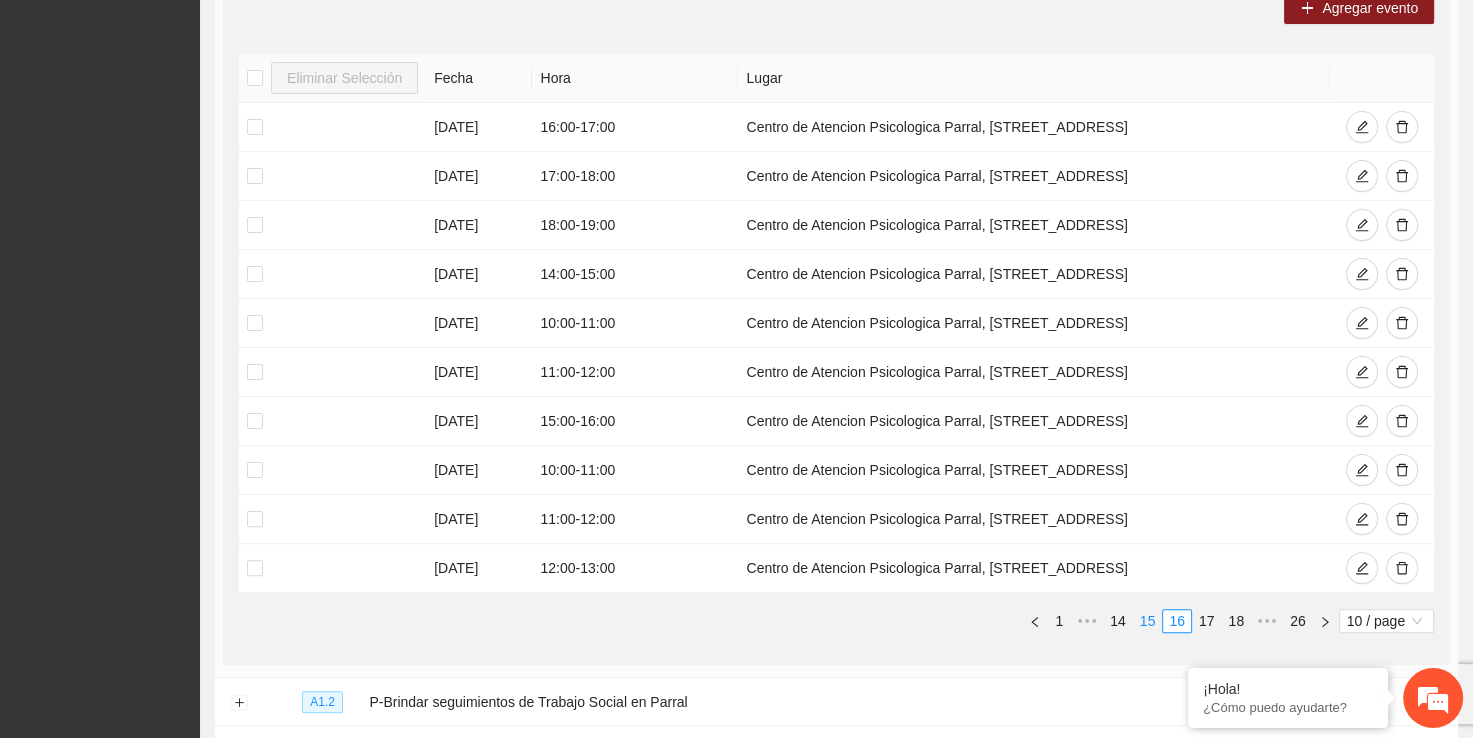click on "15" at bounding box center [1148, 621] 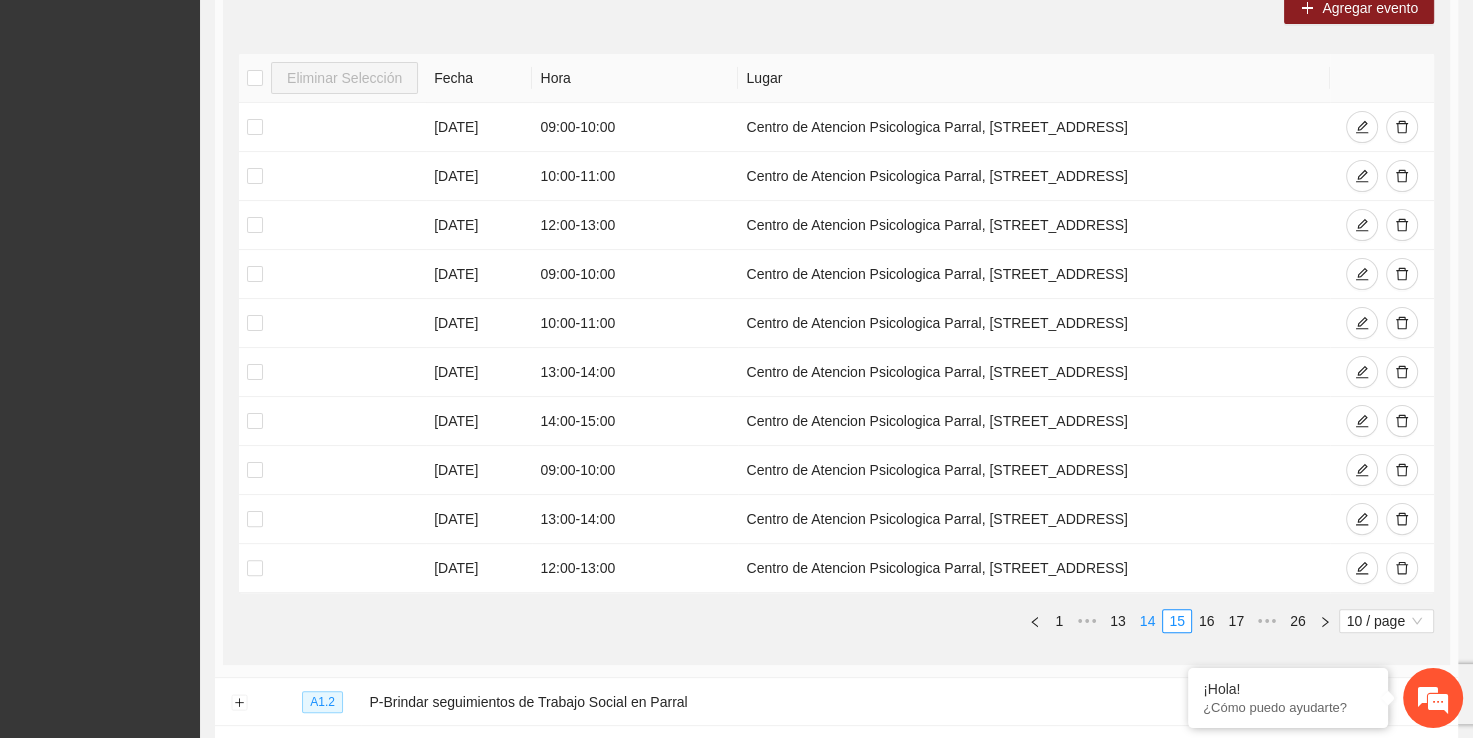 click on "14" at bounding box center [1148, 621] 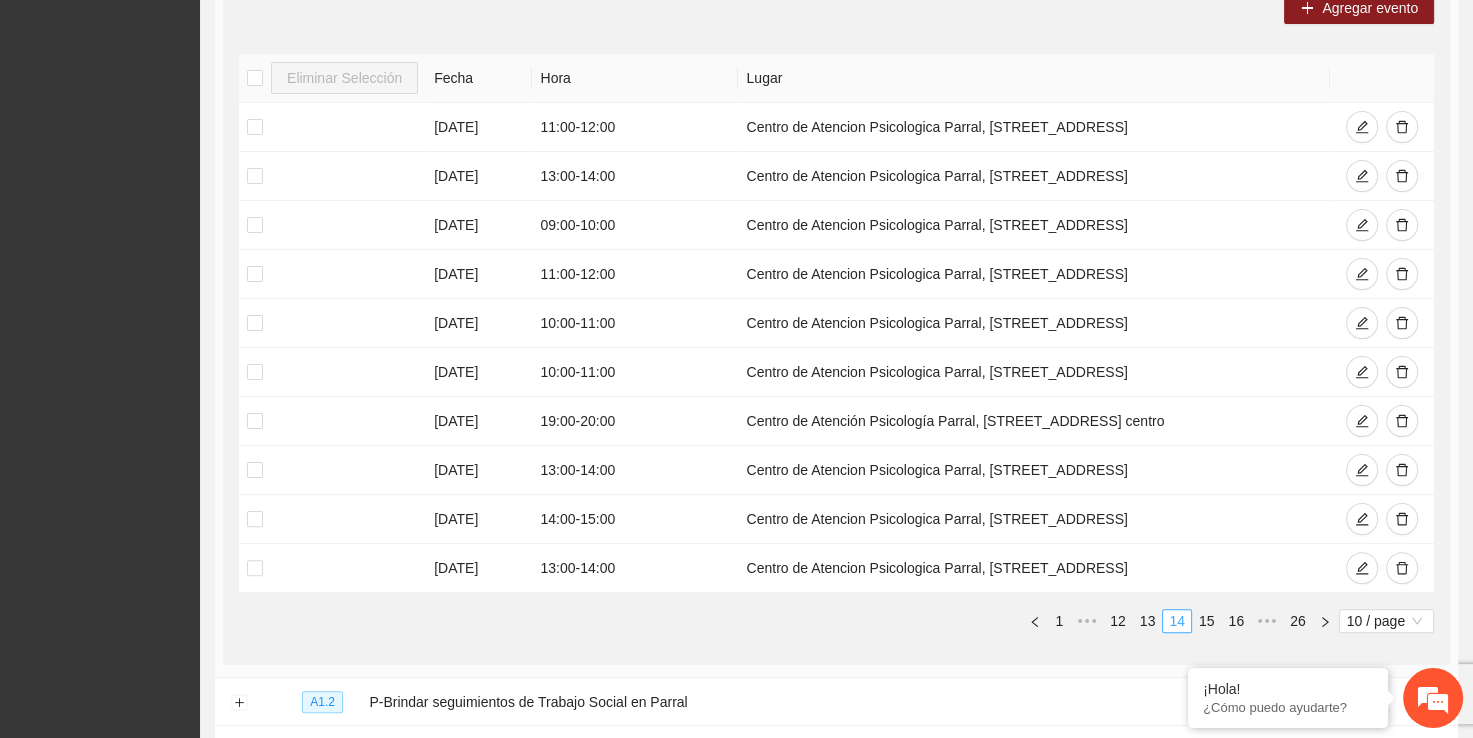 type 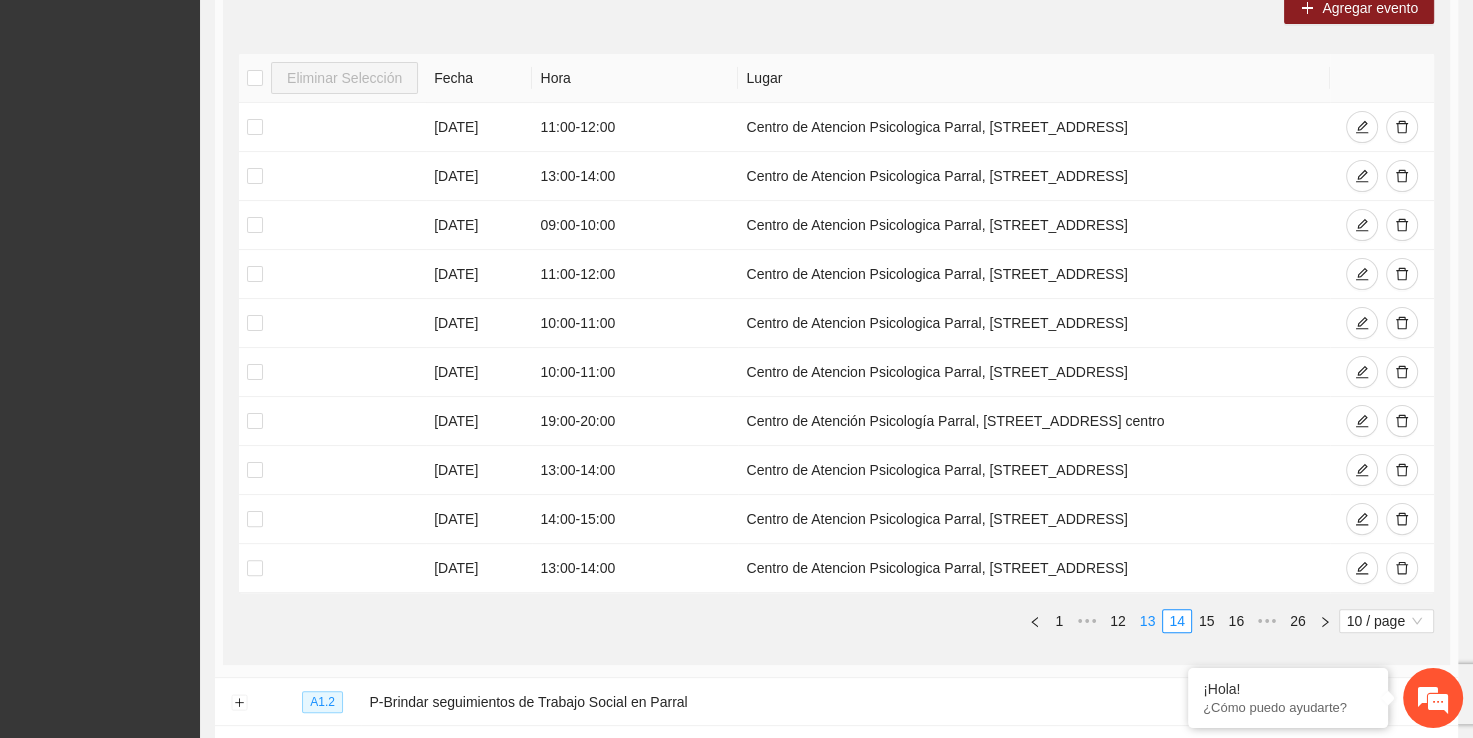 click on "13" at bounding box center (1148, 621) 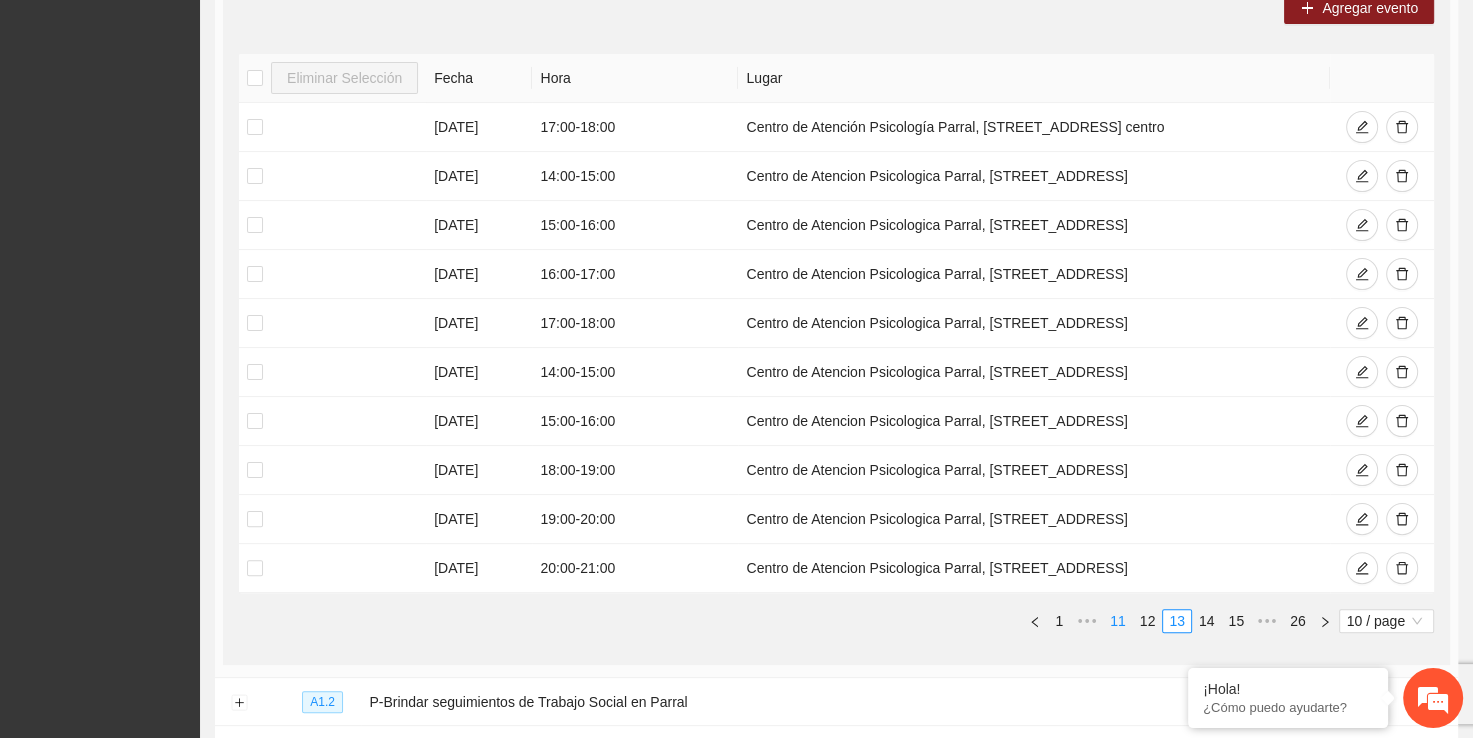 click on "11" at bounding box center (1118, 621) 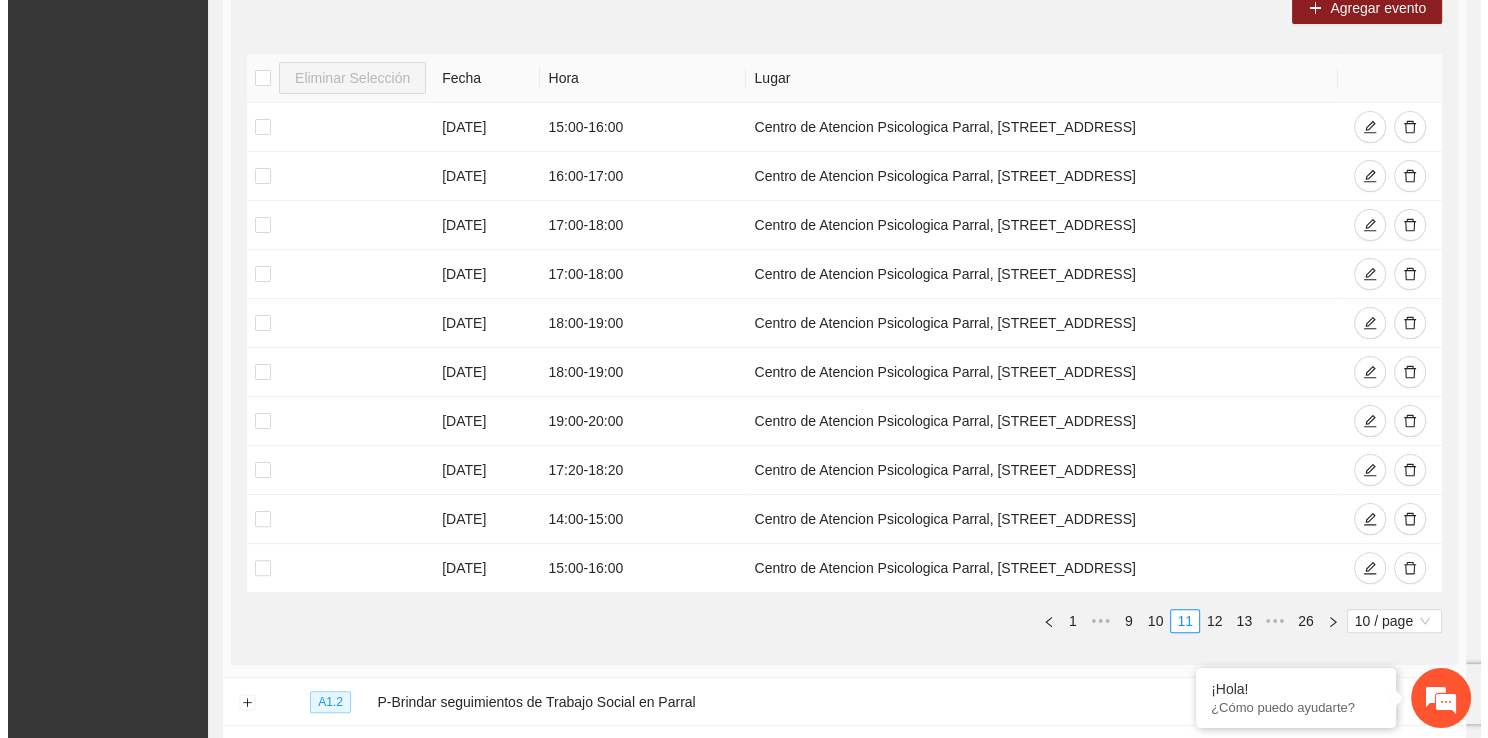 scroll, scrollTop: 360, scrollLeft: 0, axis: vertical 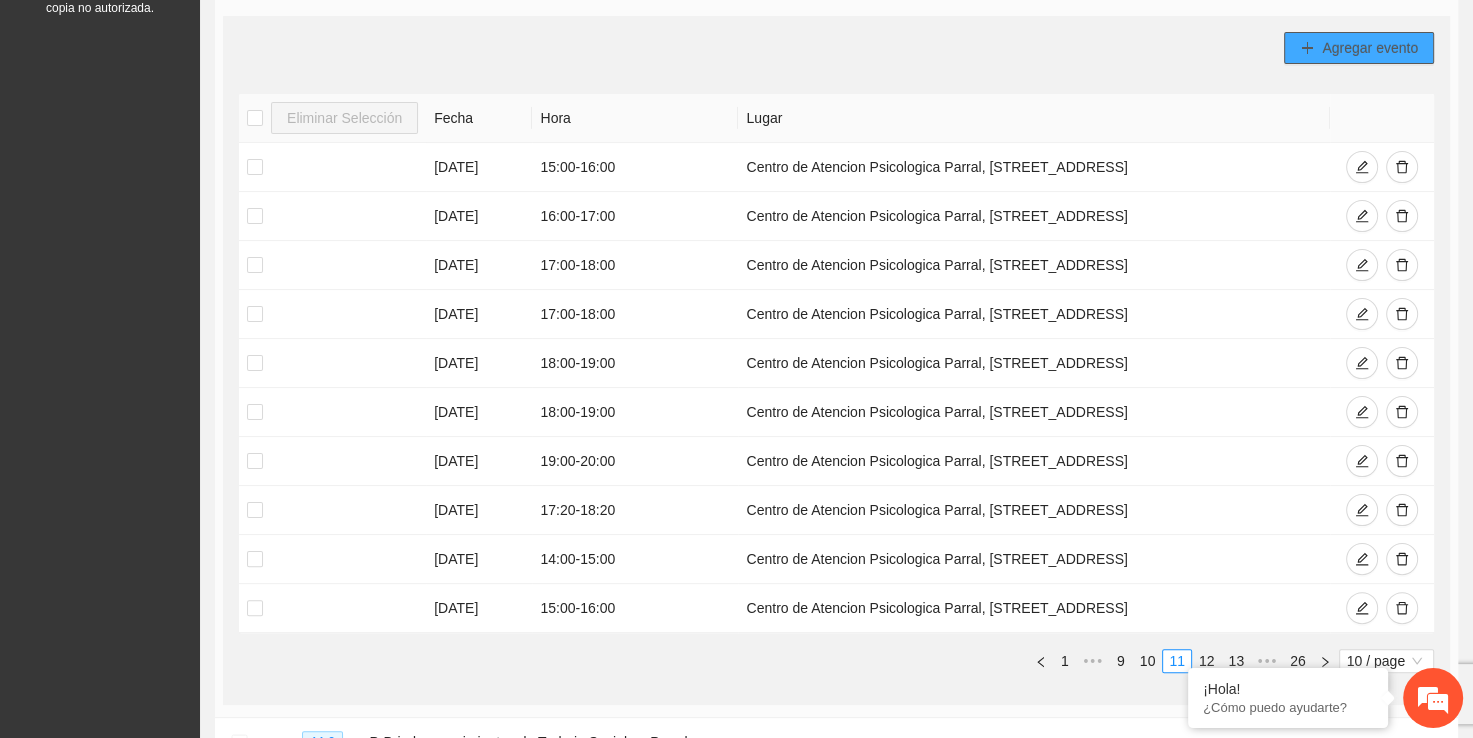 click on "Agregar evento" at bounding box center (1370, 48) 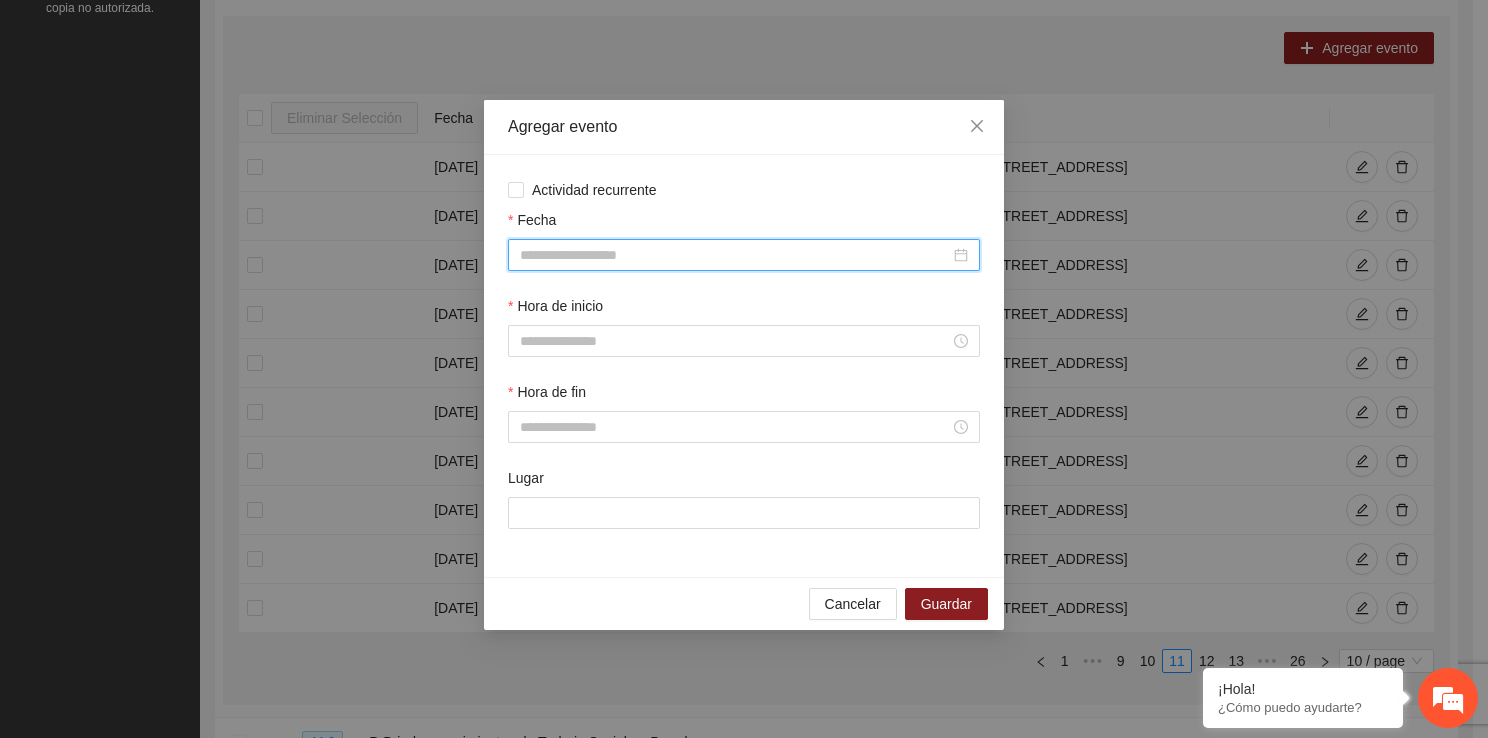 click on "Fecha" at bounding box center [735, 255] 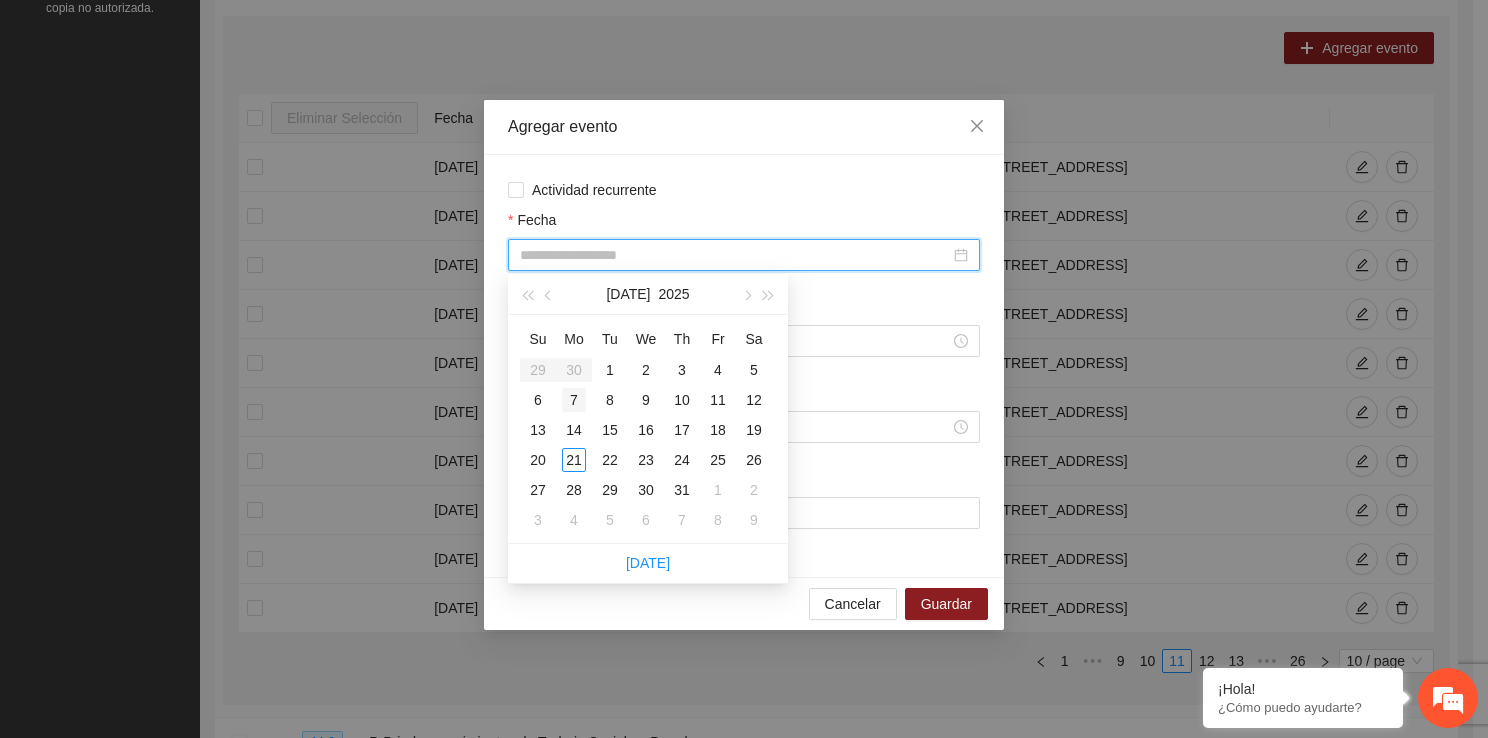 type on "**********" 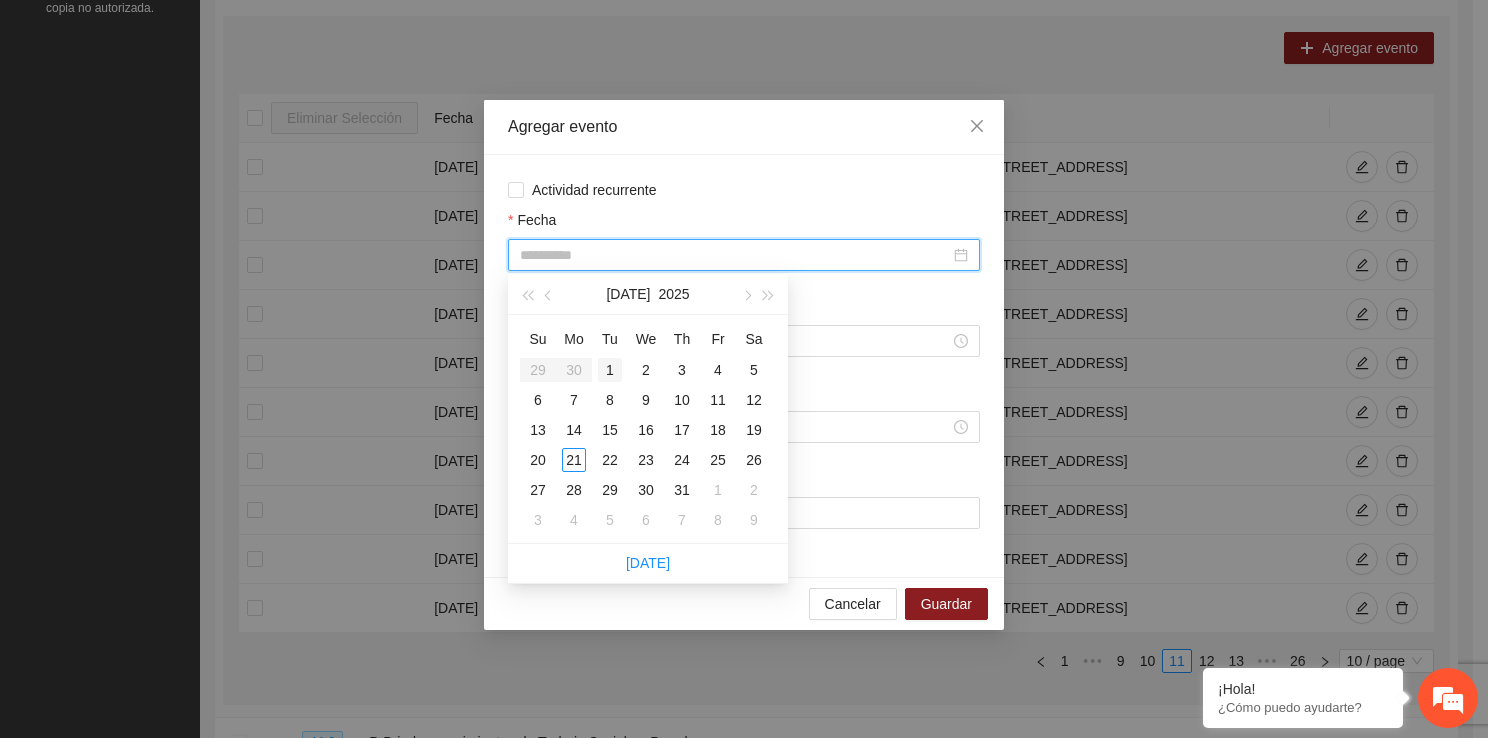 type on "**********" 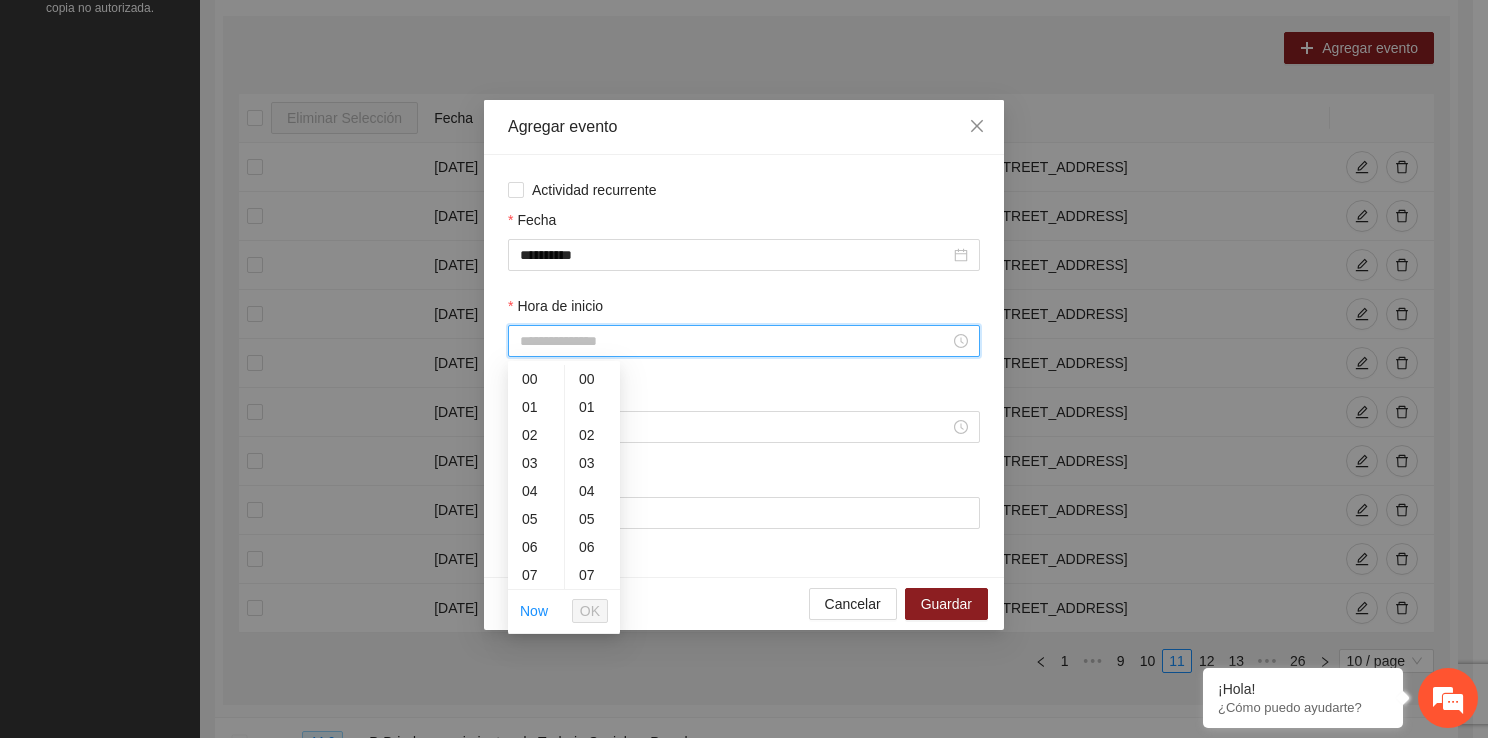 click on "Hora de inicio" at bounding box center (735, 341) 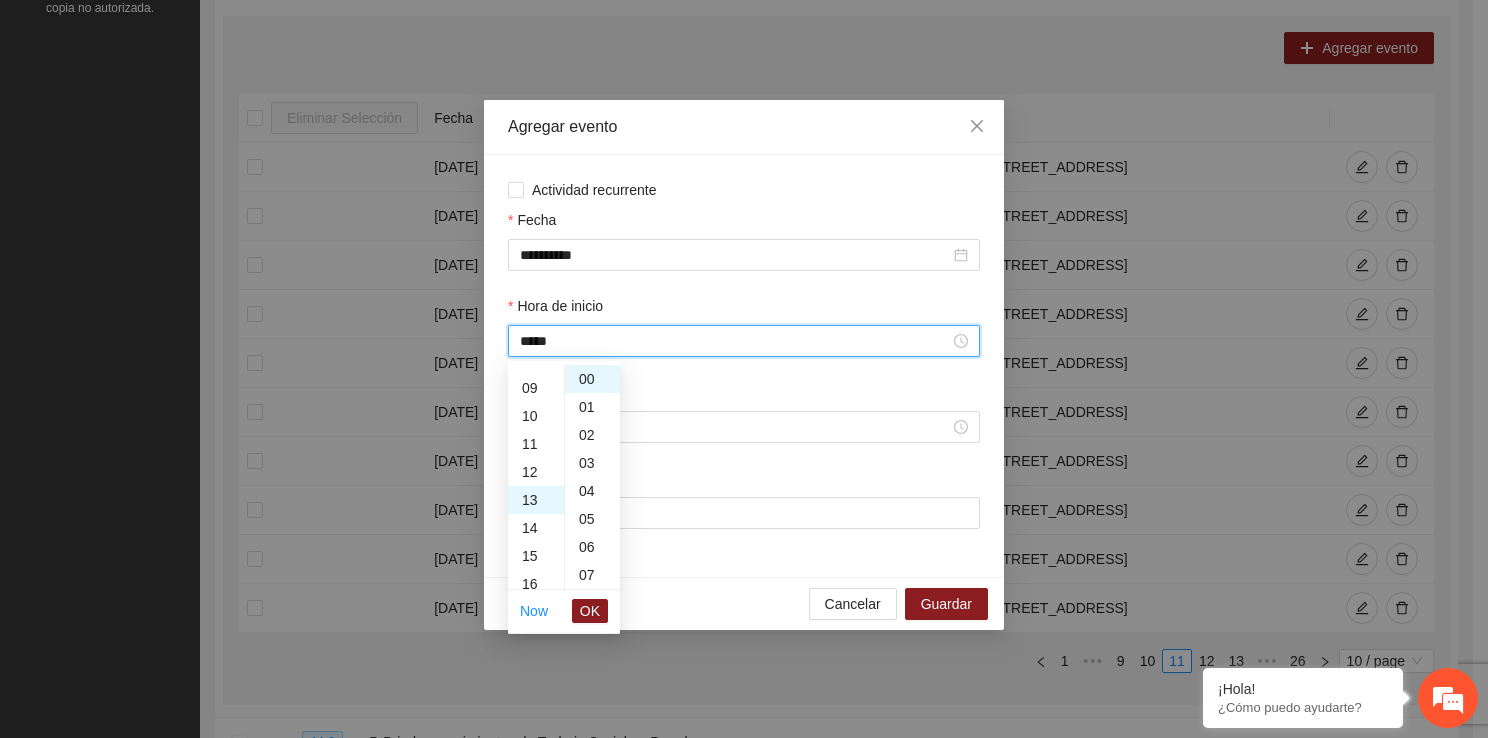 scroll, scrollTop: 364, scrollLeft: 0, axis: vertical 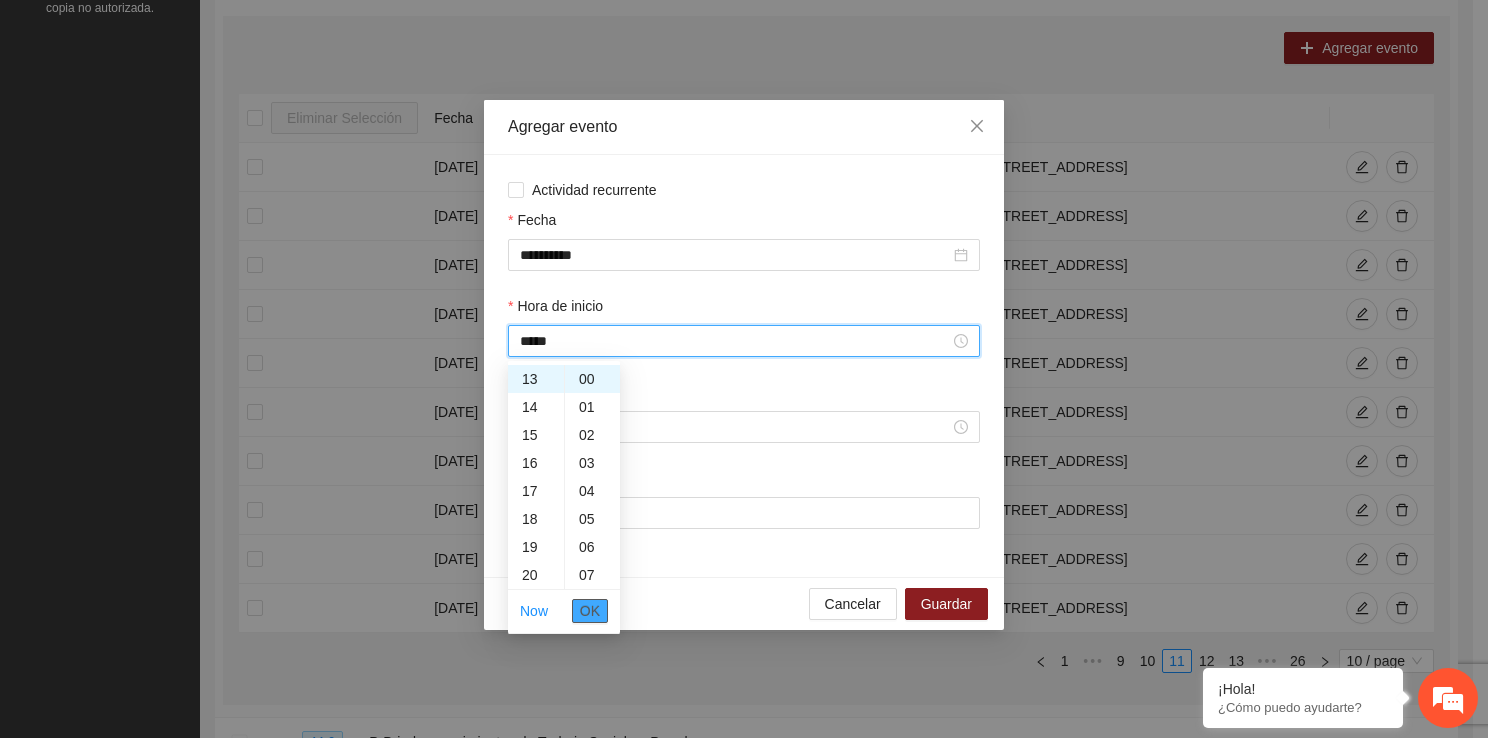 click on "OK" at bounding box center [590, 611] 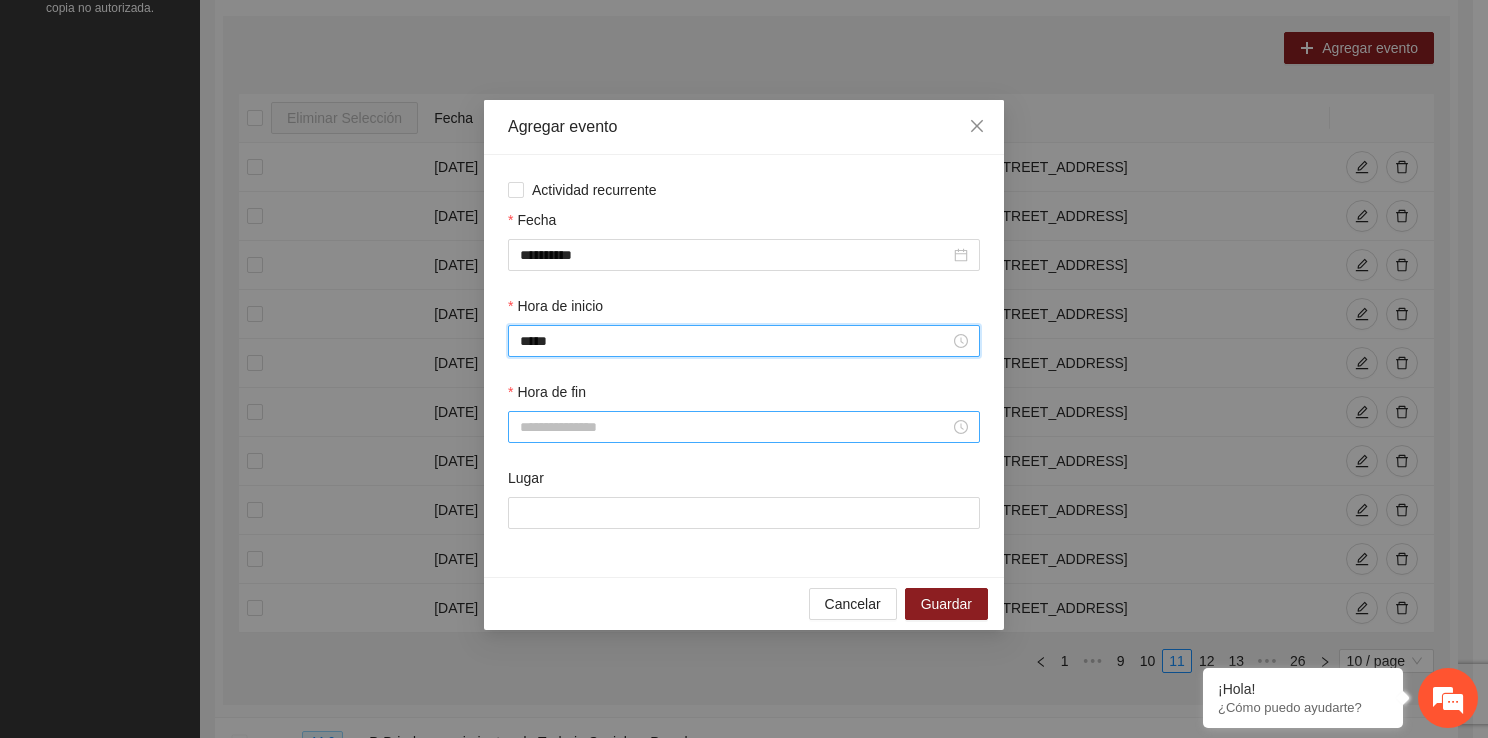 type on "*****" 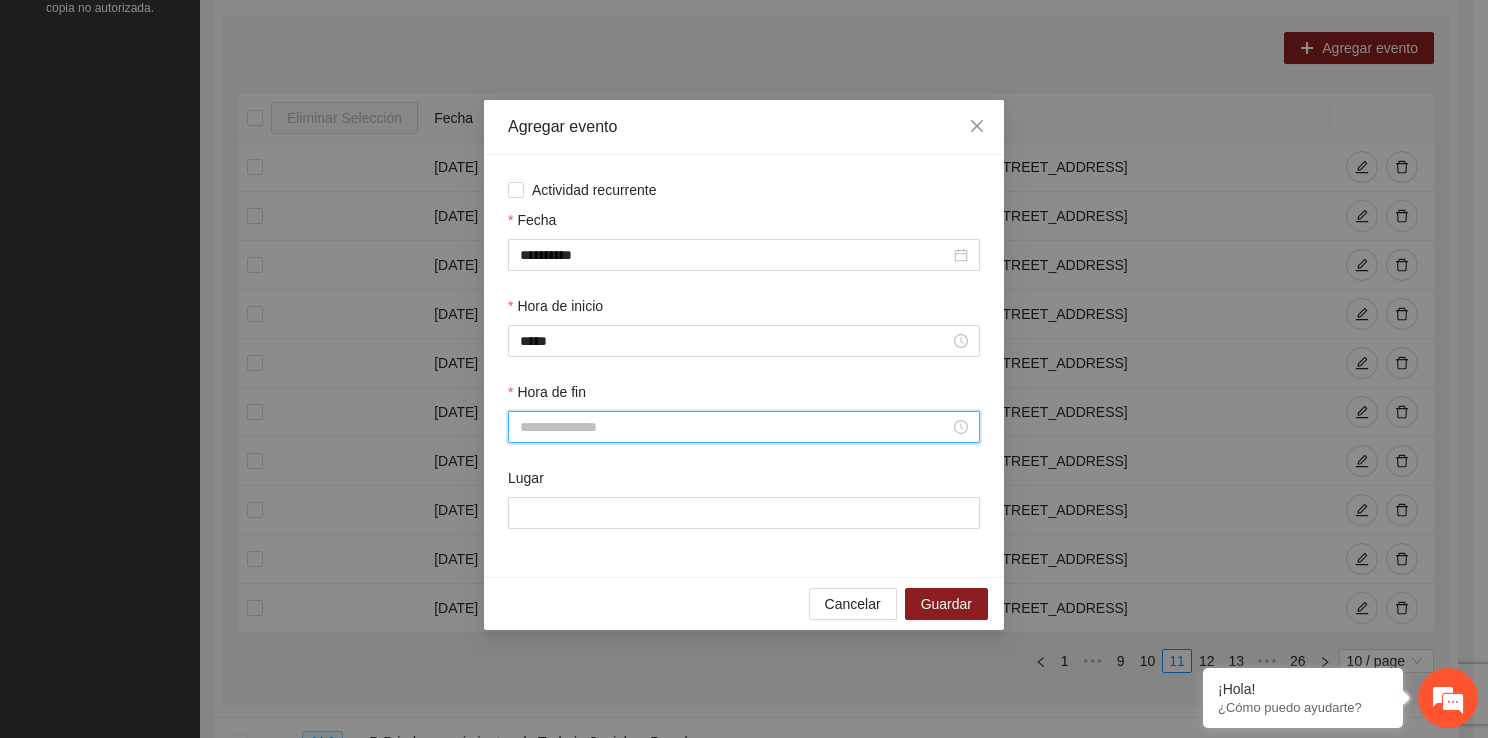 click on "Hora de fin" at bounding box center (735, 427) 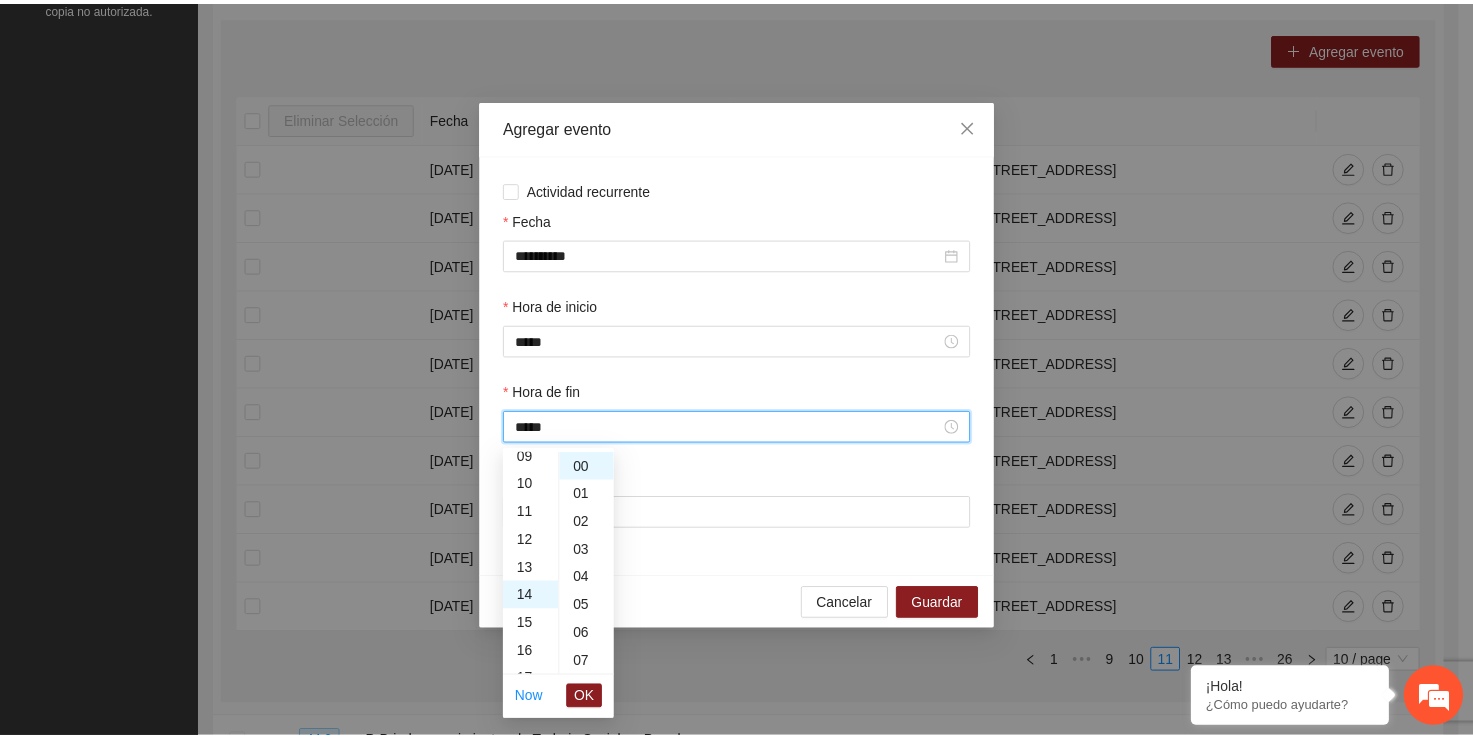 scroll, scrollTop: 392, scrollLeft: 0, axis: vertical 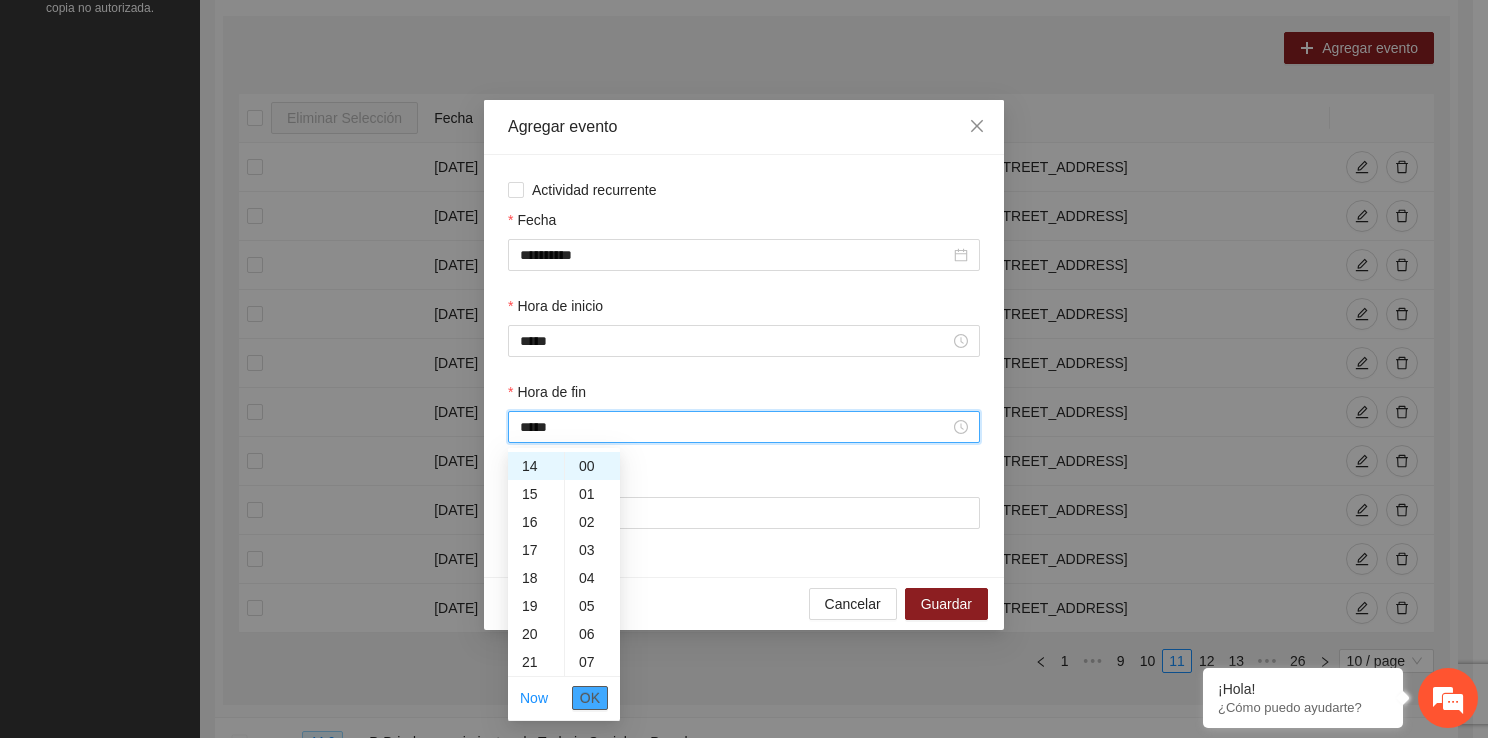 click on "OK" at bounding box center [590, 698] 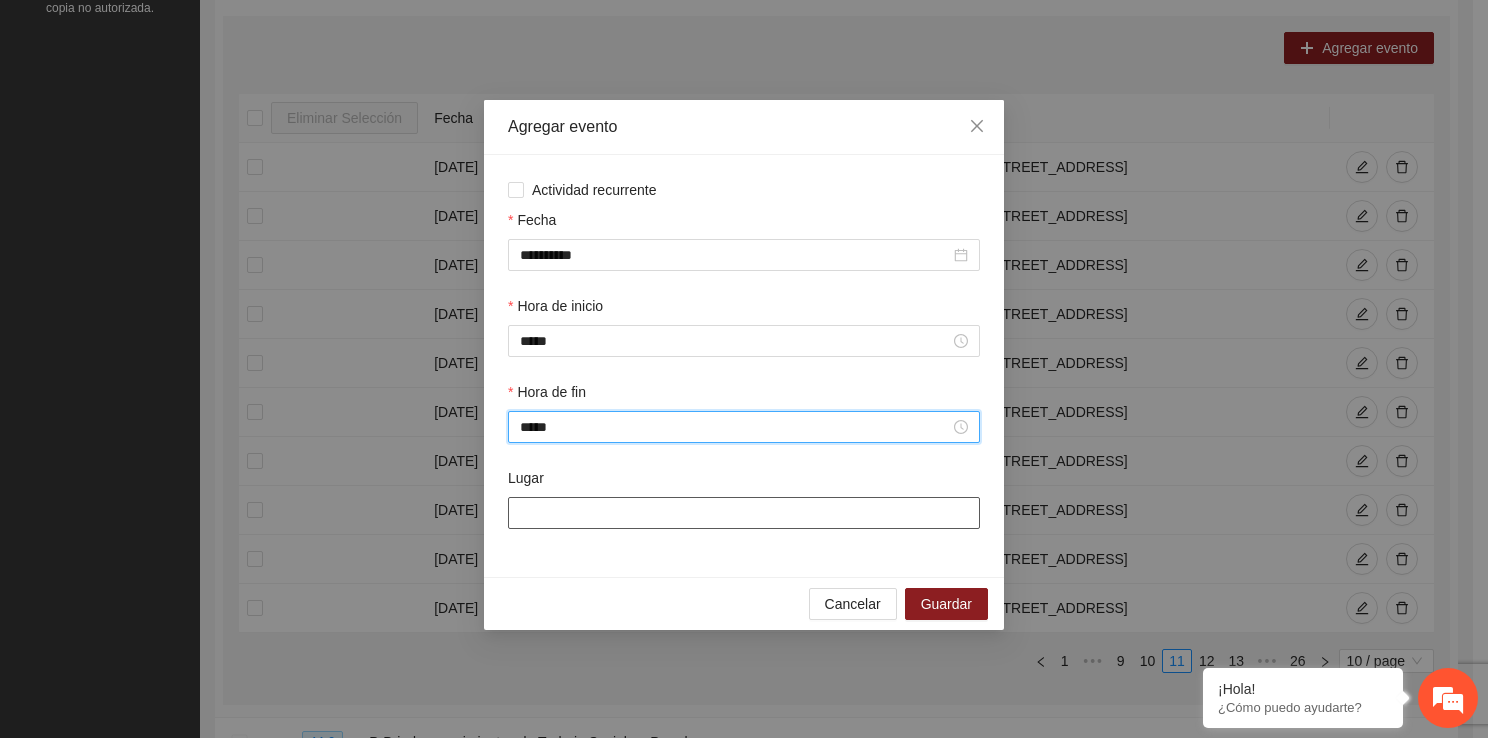 type on "*****" 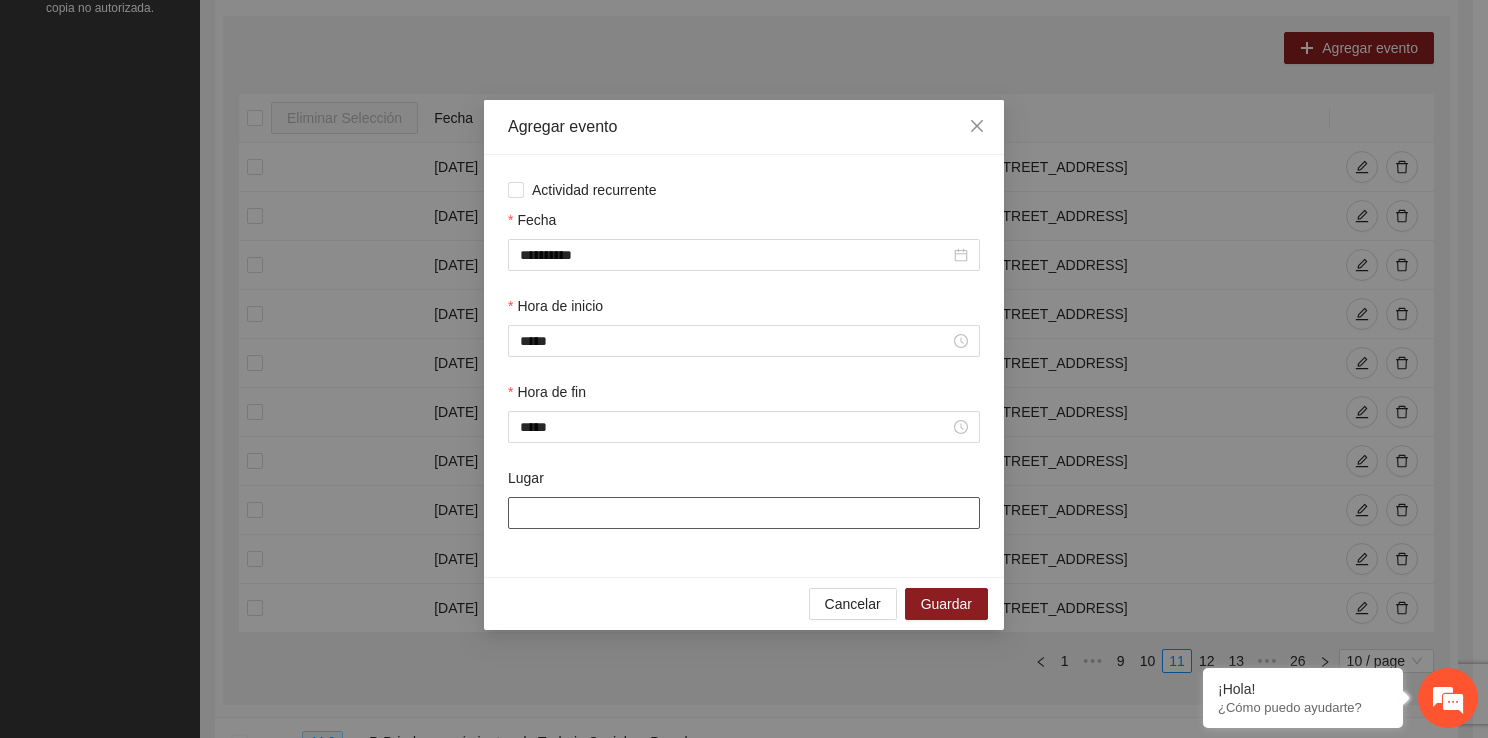 click on "Lugar" at bounding box center [744, 513] 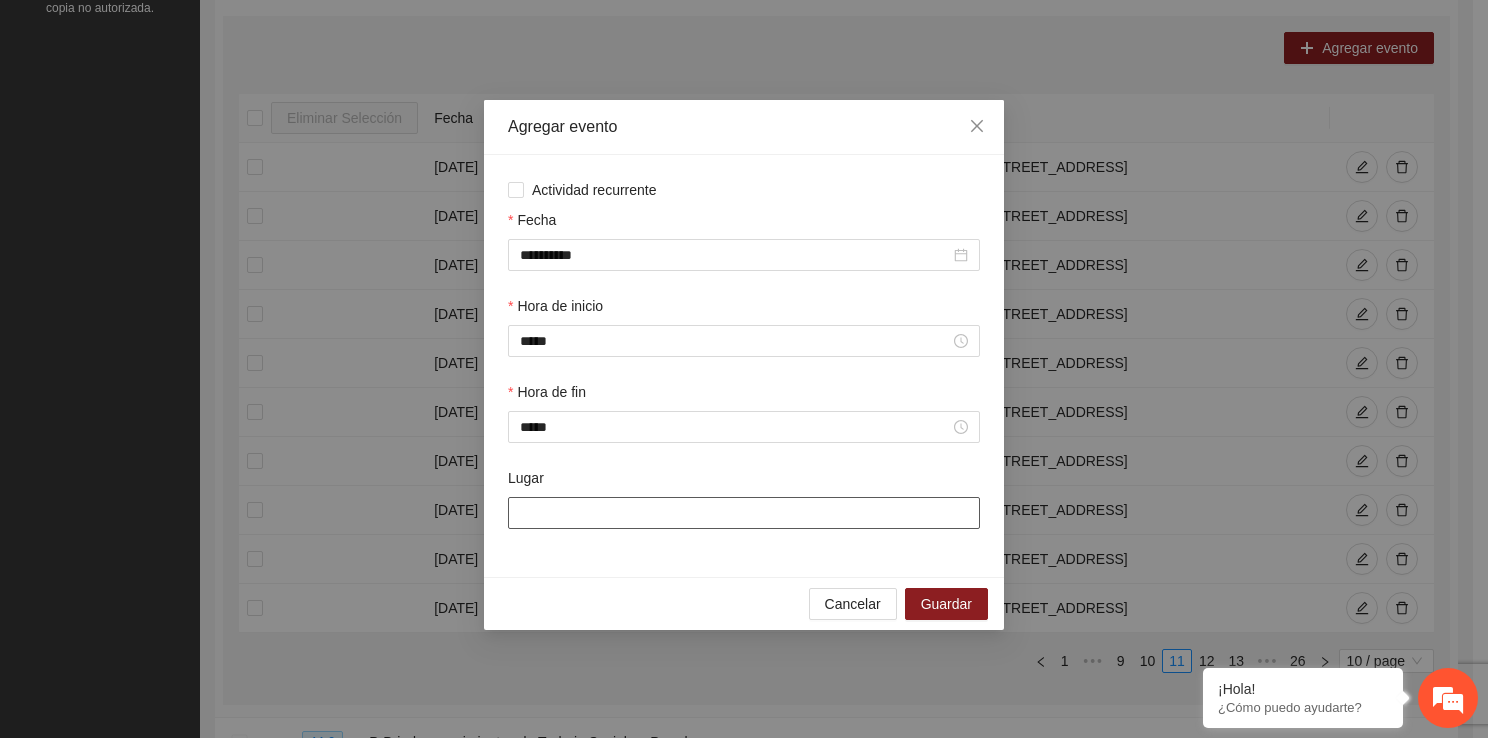 type on "**********" 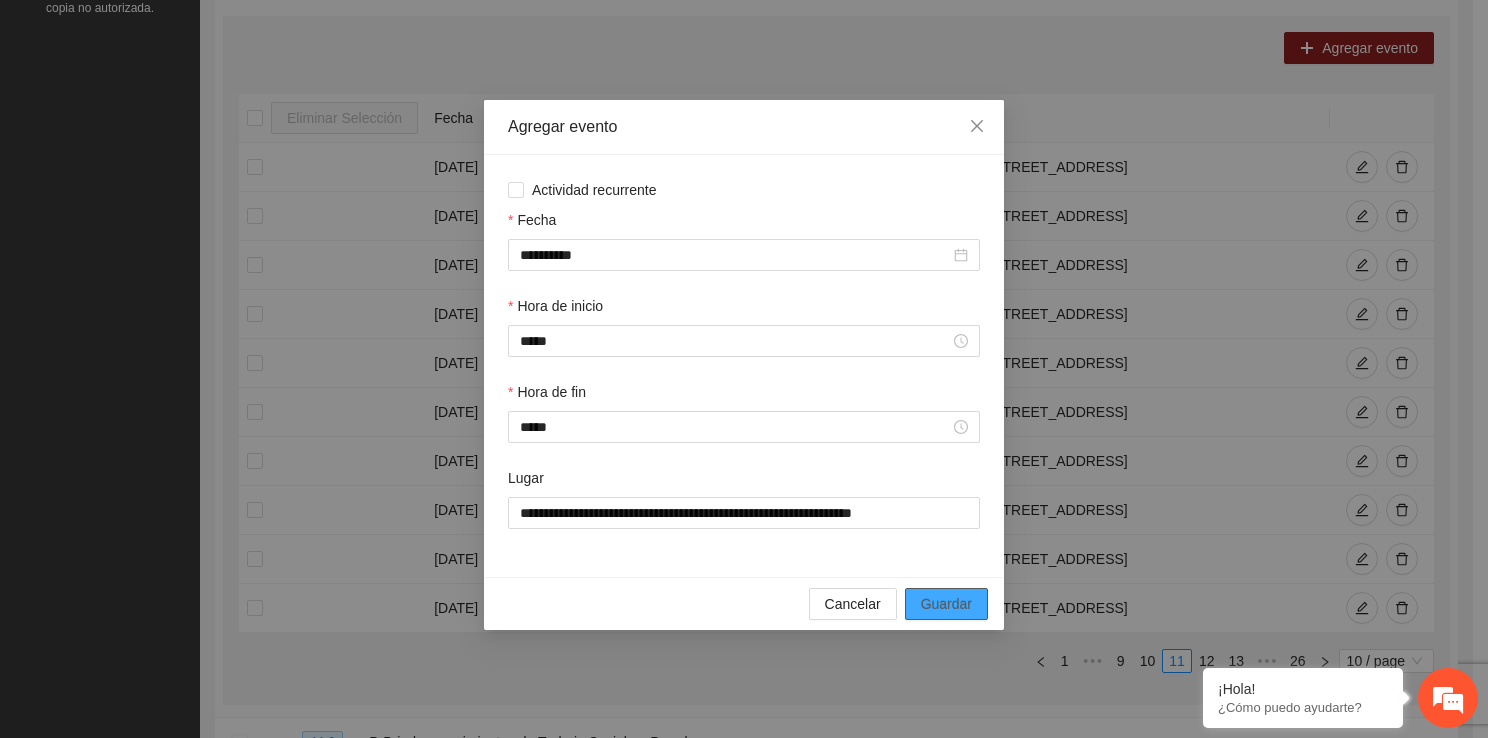 click on "Guardar" at bounding box center (946, 604) 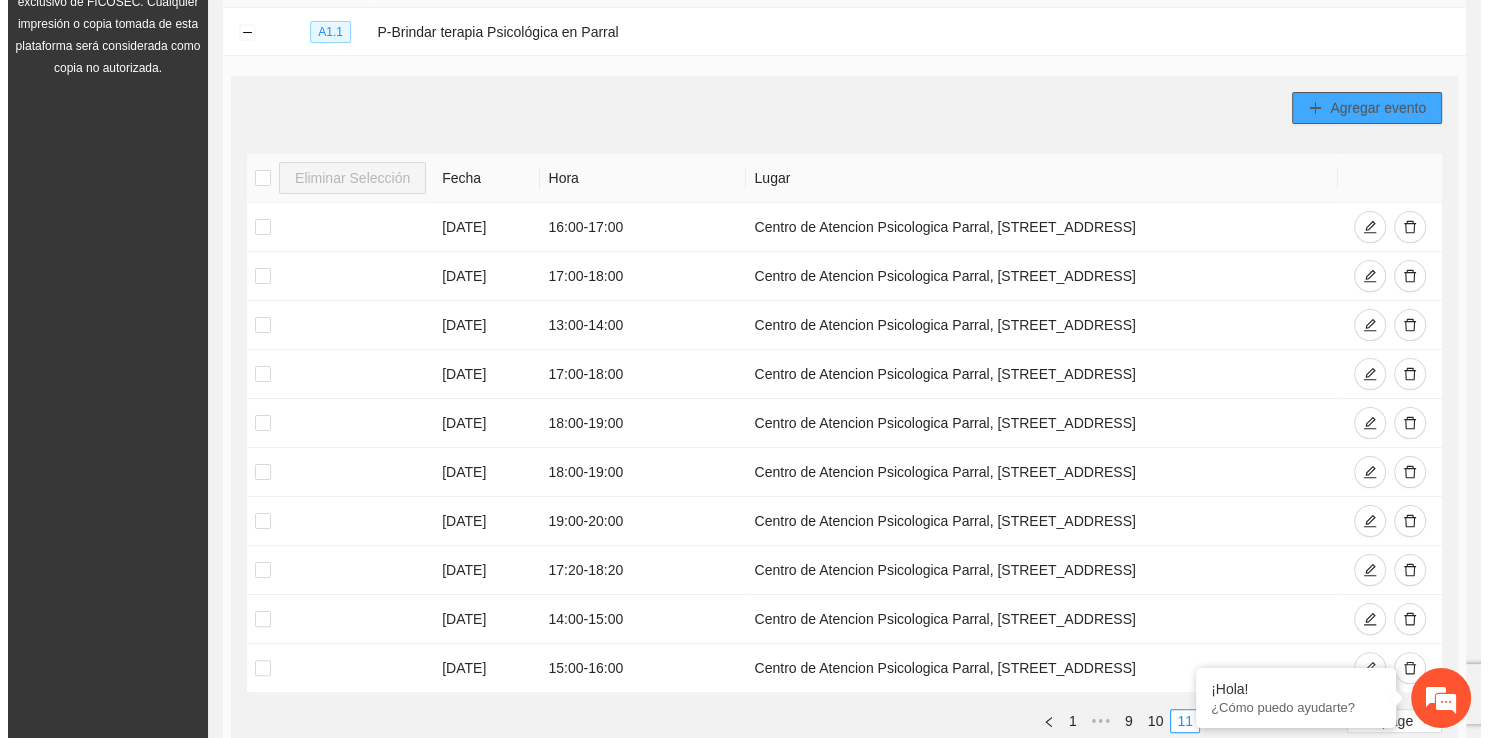 scroll, scrollTop: 304, scrollLeft: 0, axis: vertical 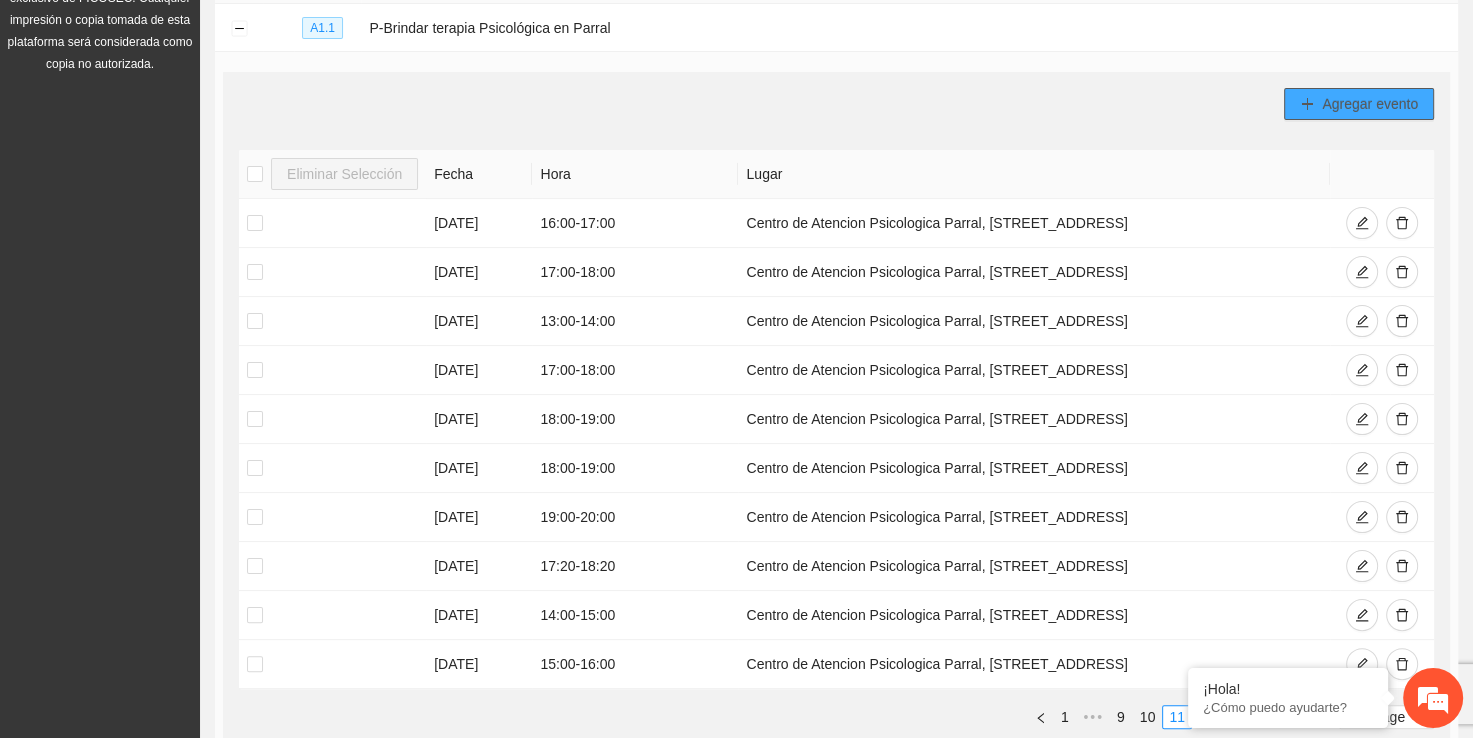 click on "Agregar evento" at bounding box center [1370, 104] 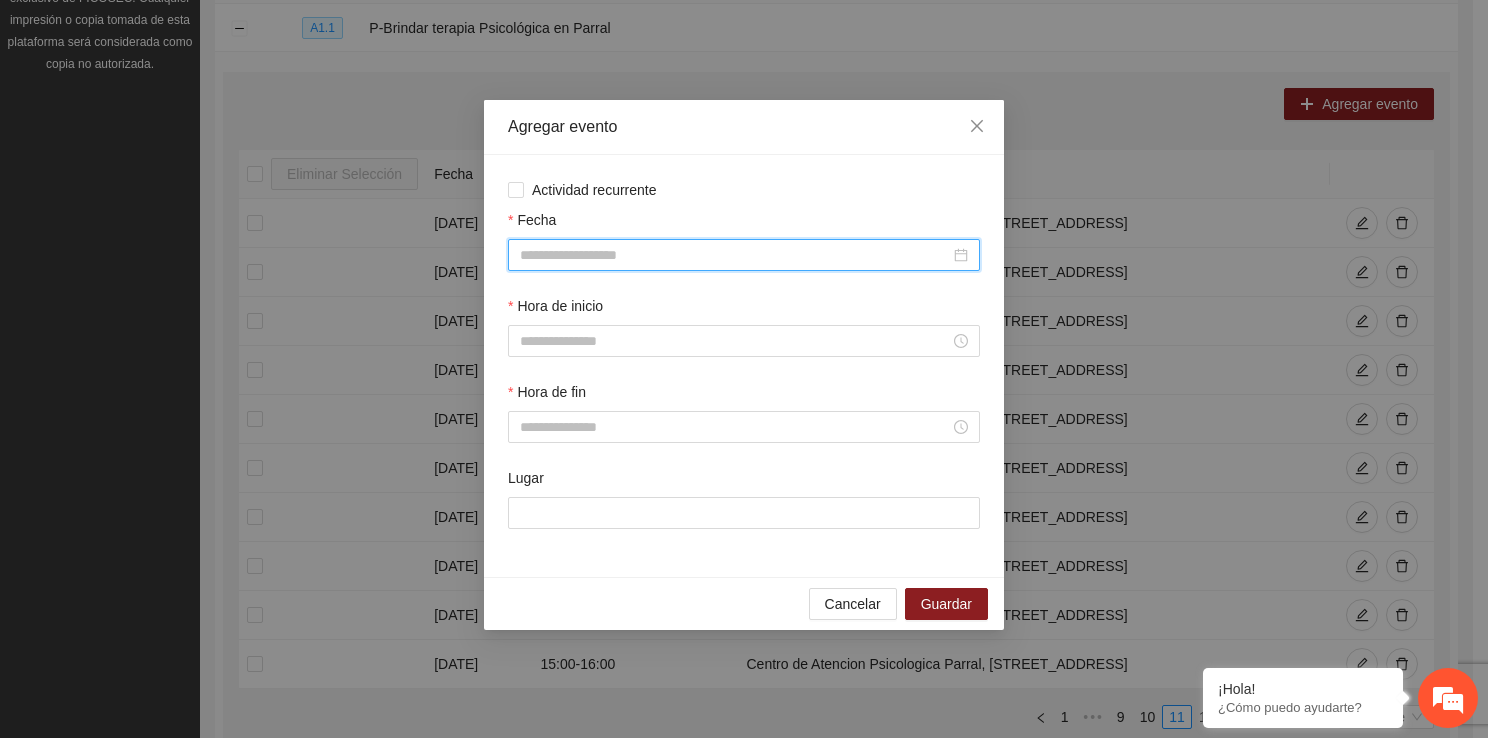click on "Fecha" at bounding box center (735, 255) 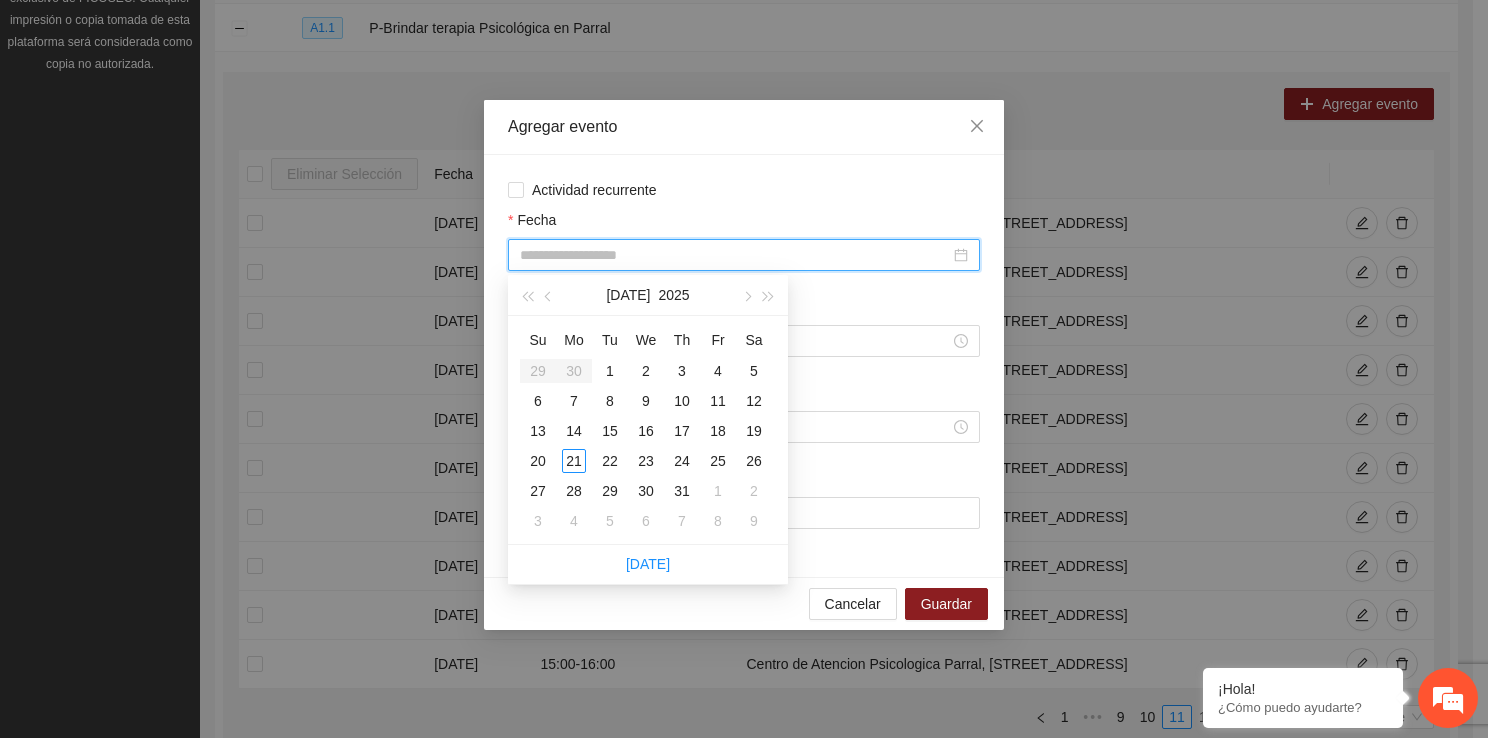 type on "**********" 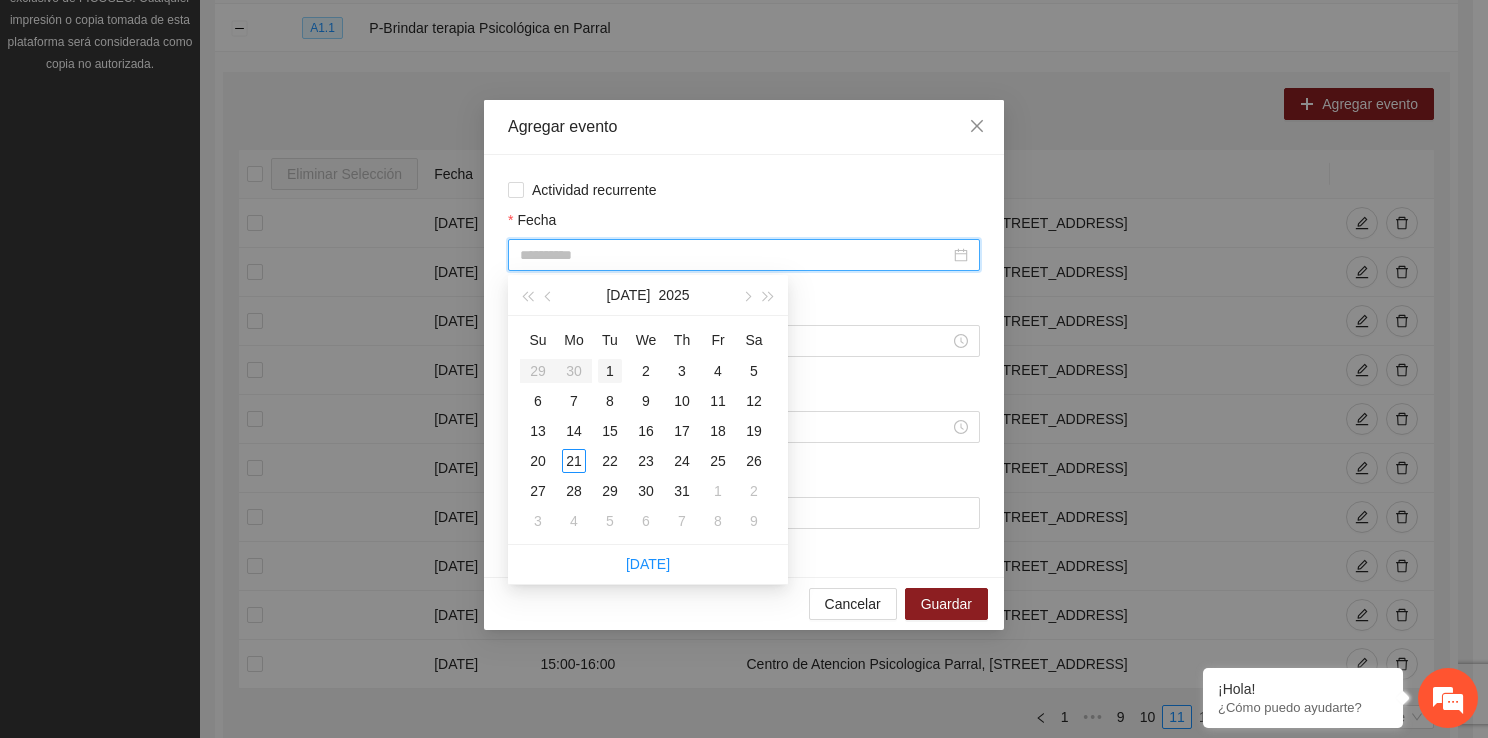 type on "**********" 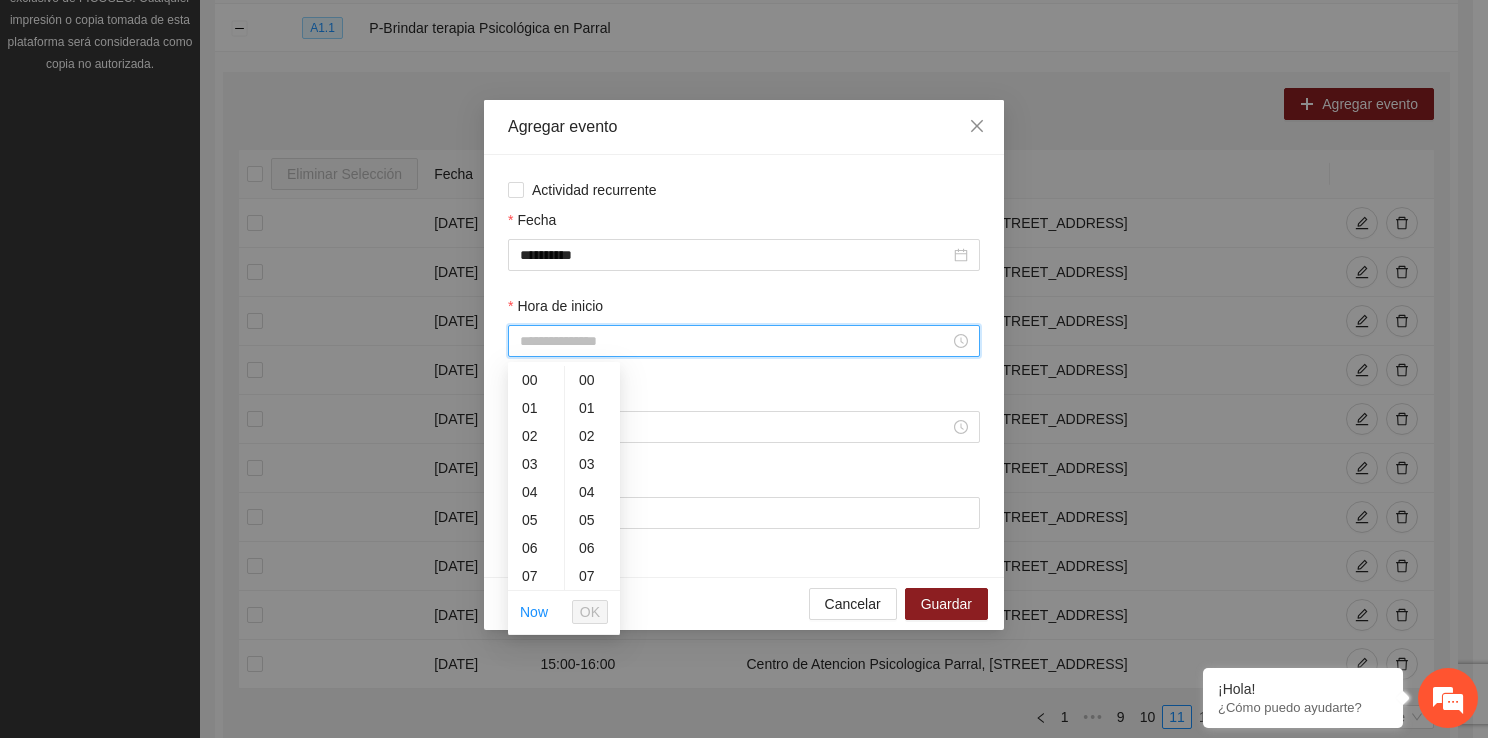 click on "Hora de inicio" at bounding box center [735, 341] 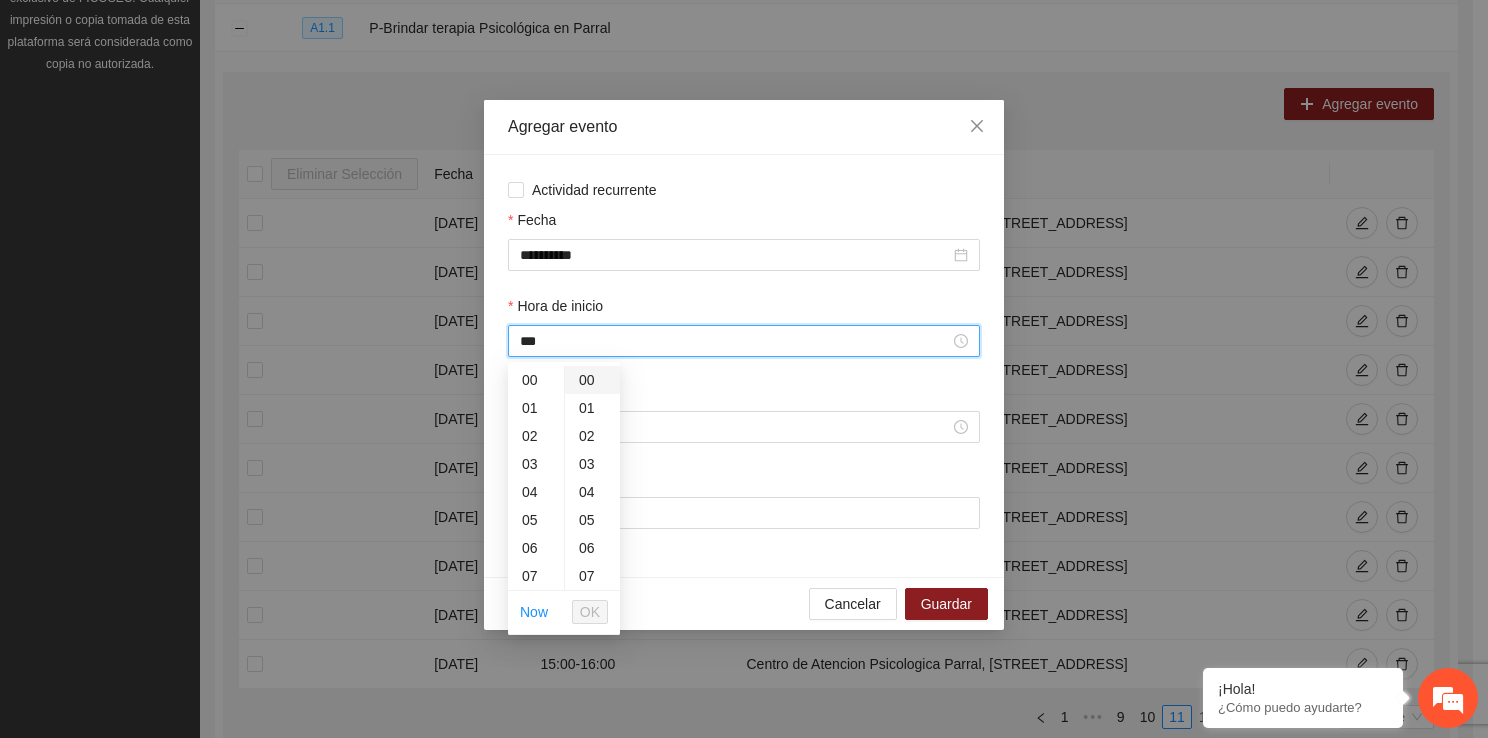 click on "00" at bounding box center [592, 380] 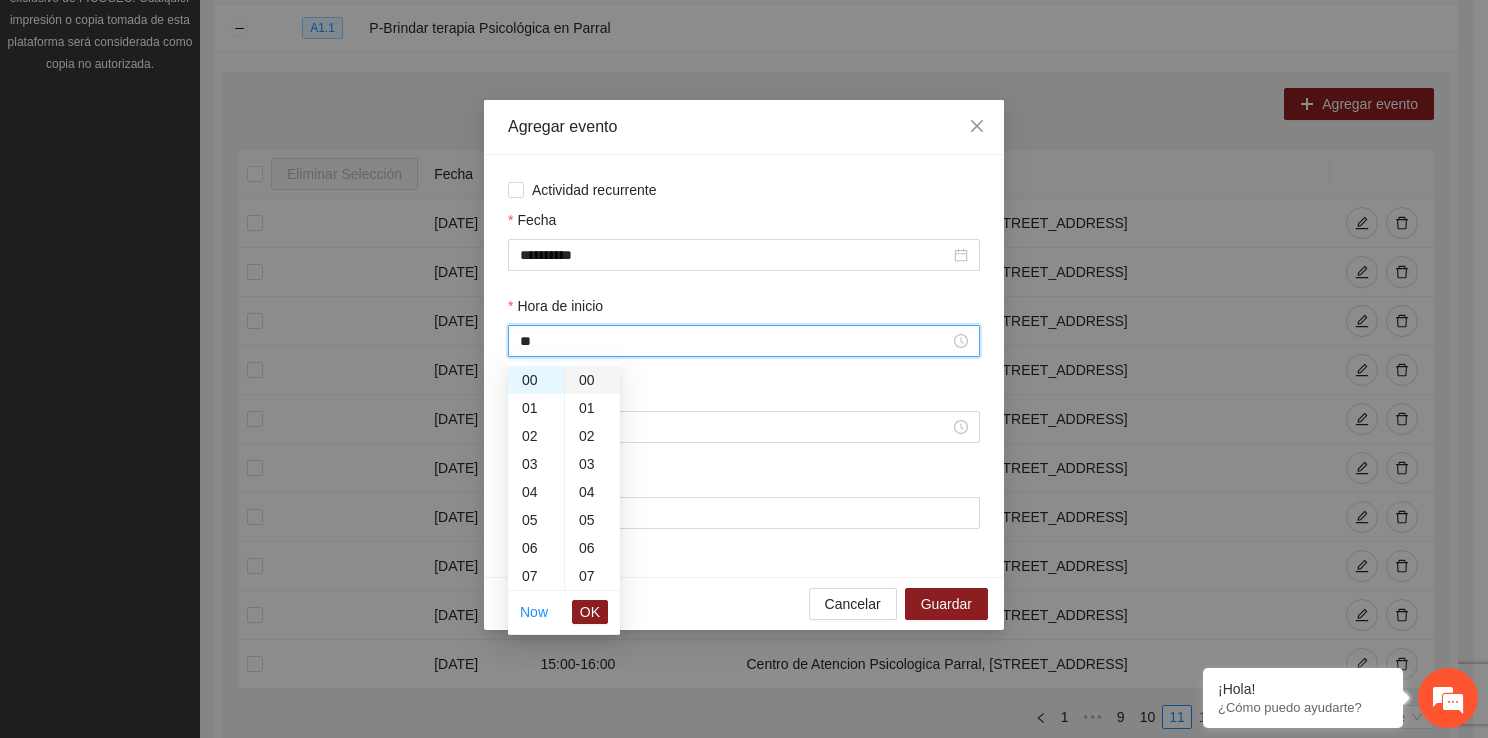 type on "*" 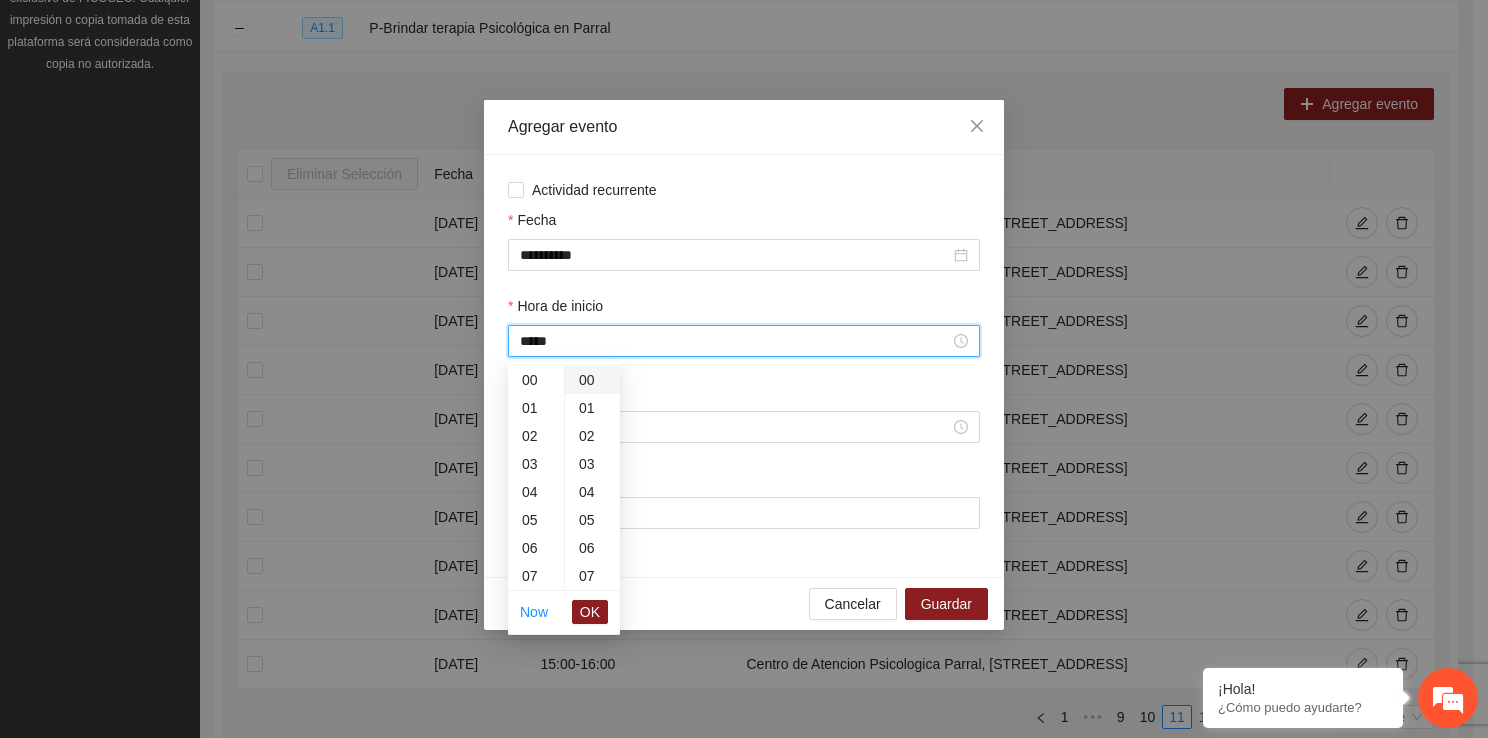 scroll, scrollTop: 364, scrollLeft: 0, axis: vertical 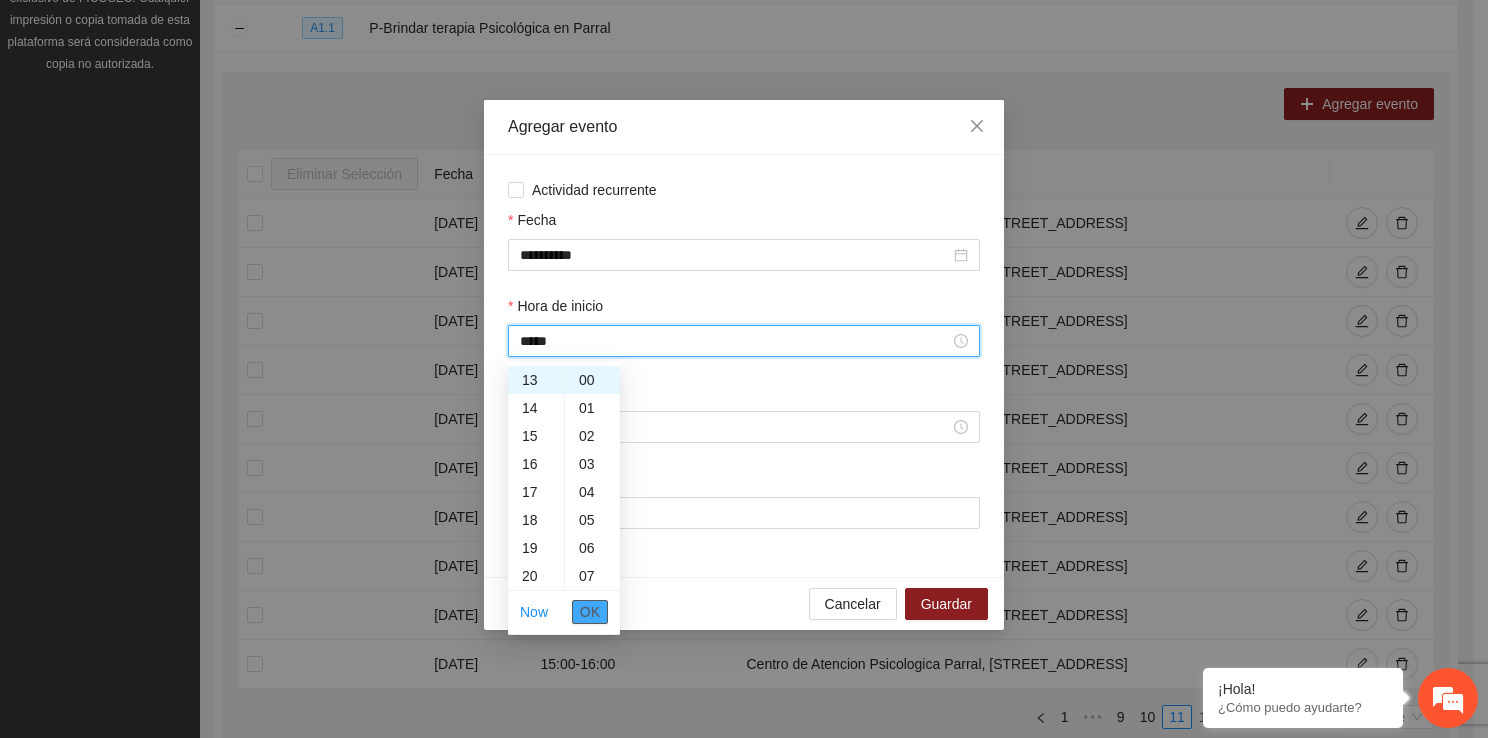 click on "OK" at bounding box center [590, 612] 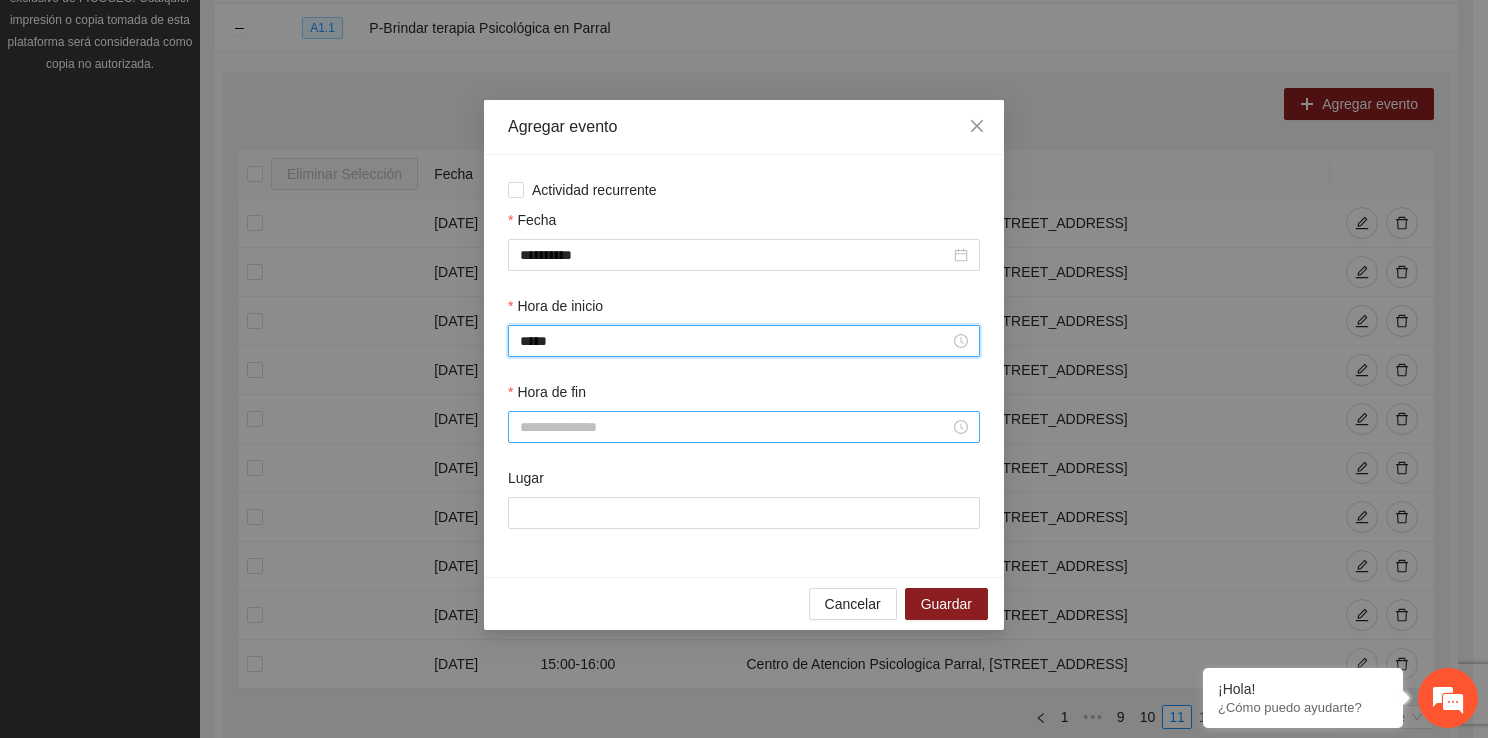 type on "*****" 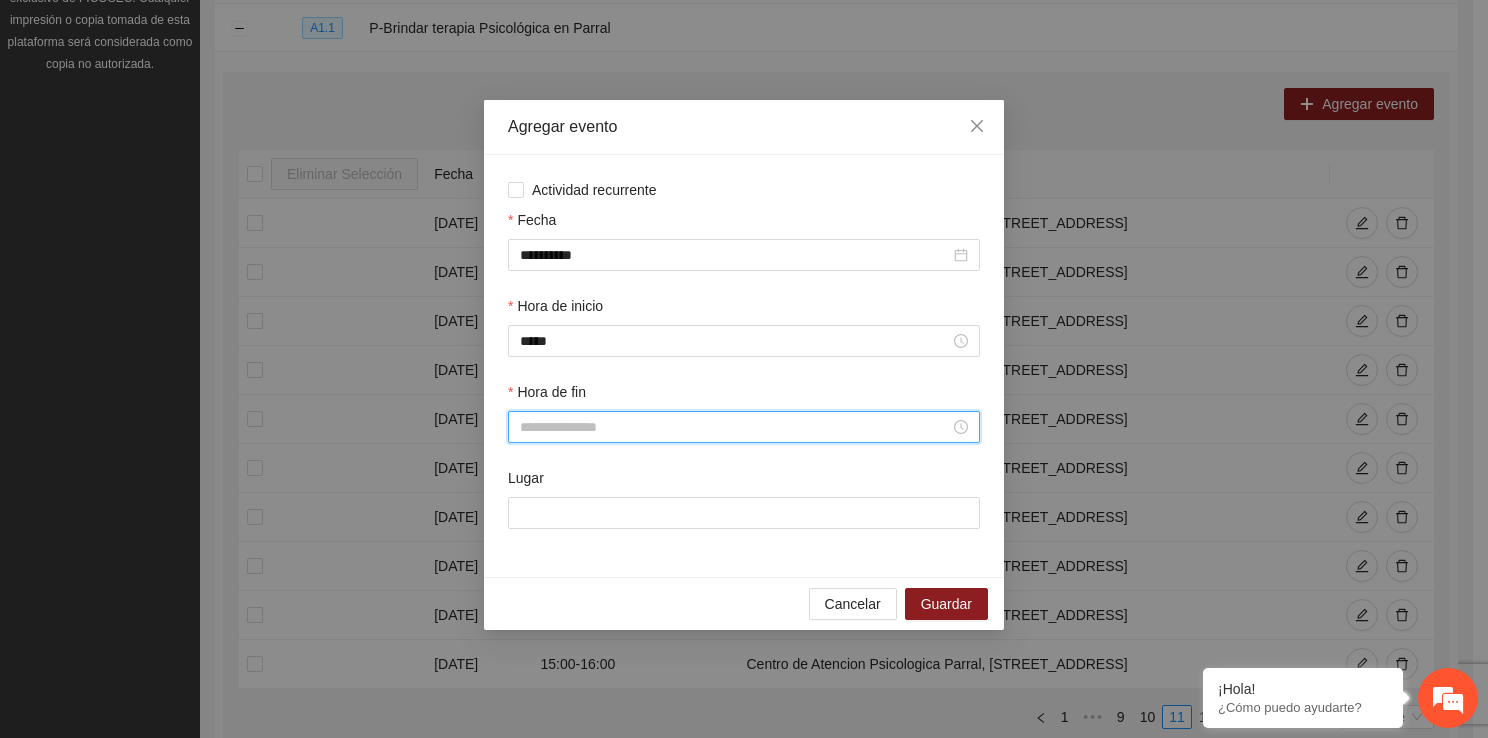 click on "Hora de fin" at bounding box center [735, 427] 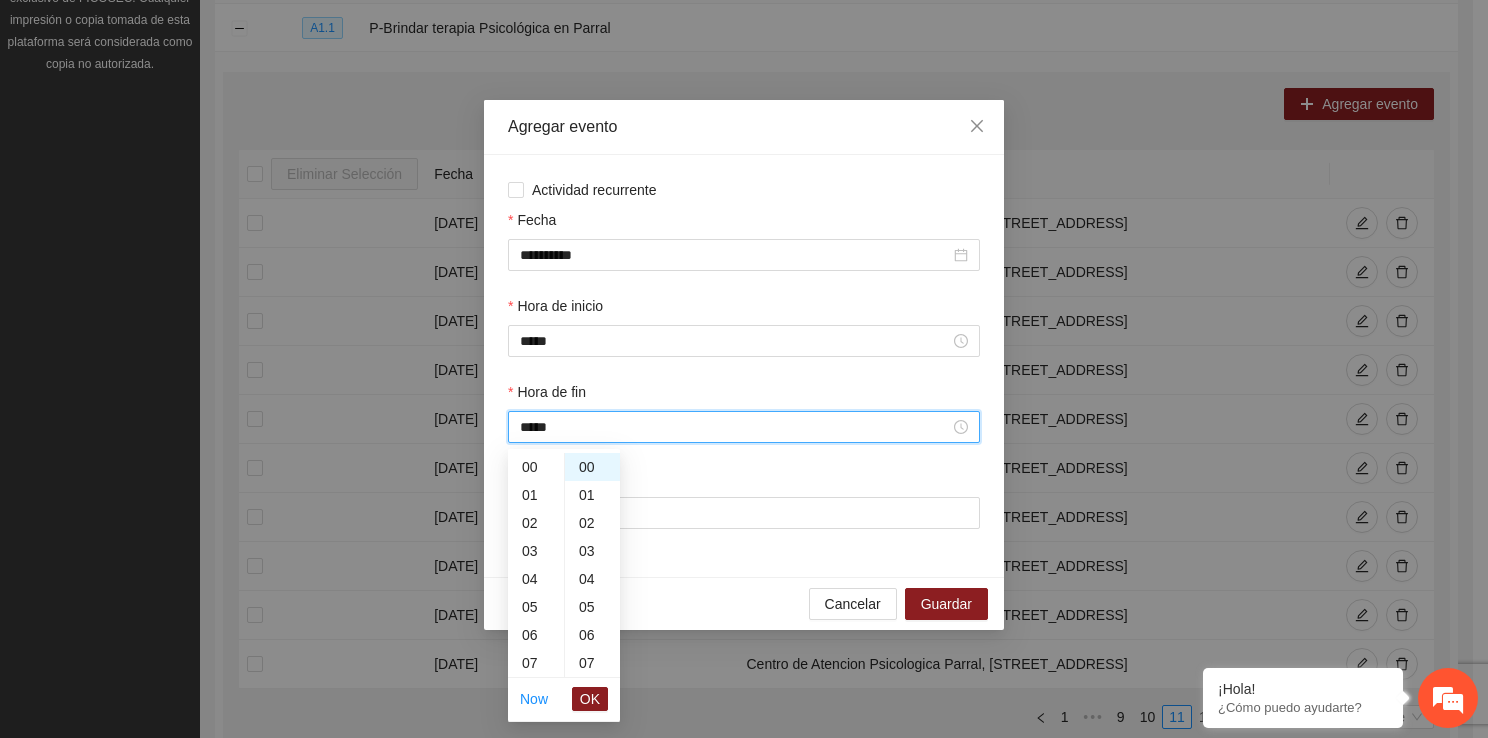 scroll, scrollTop: 392, scrollLeft: 0, axis: vertical 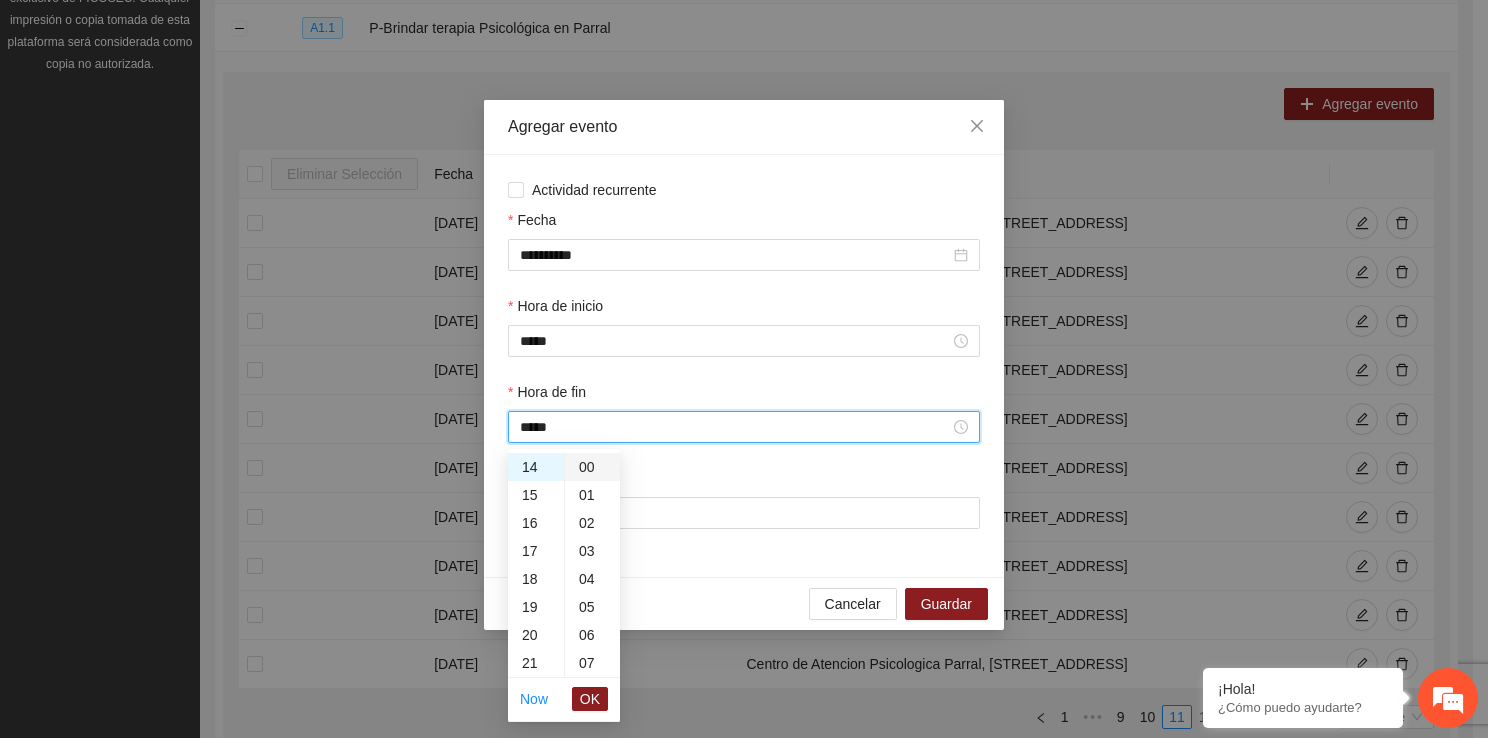 click on "00" at bounding box center [592, 467] 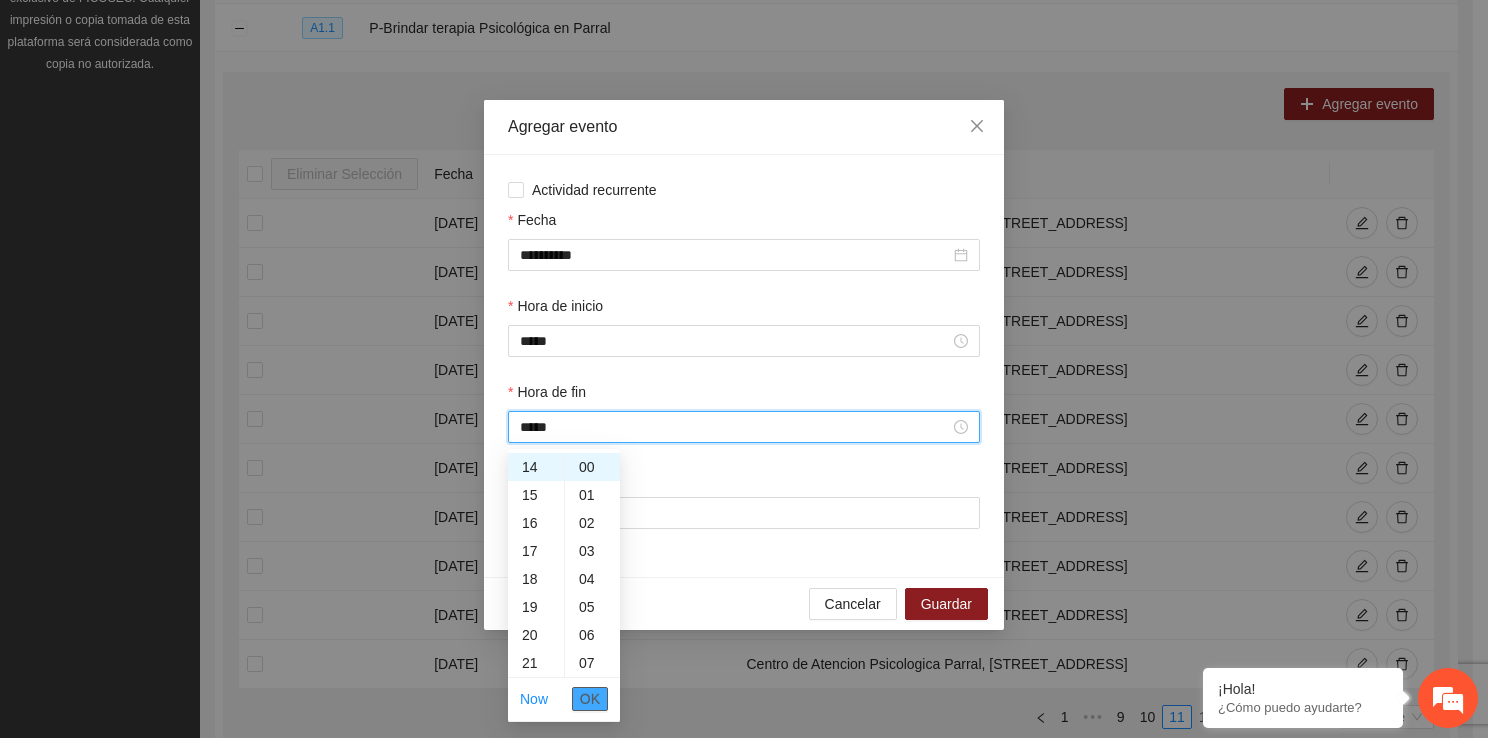click on "OK" at bounding box center [590, 699] 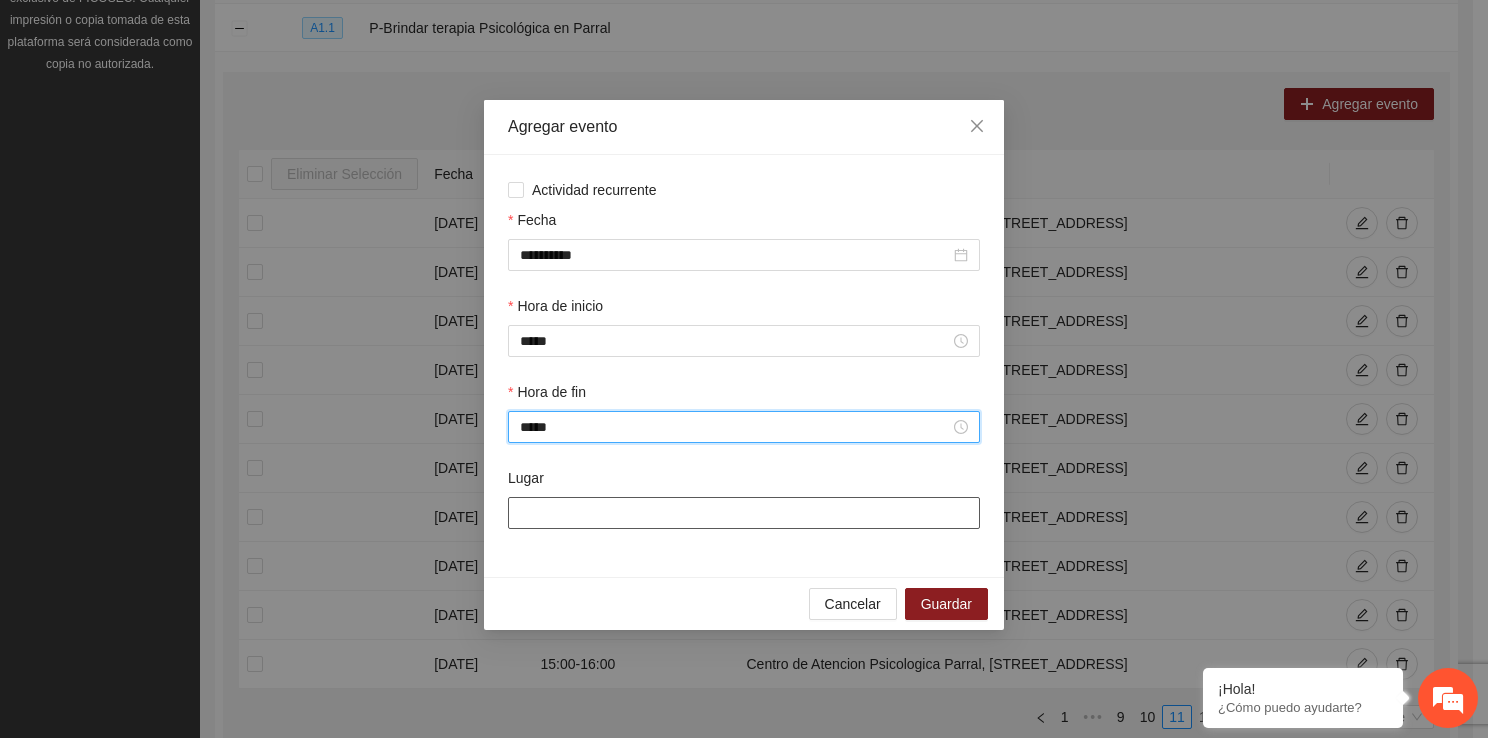 type on "*****" 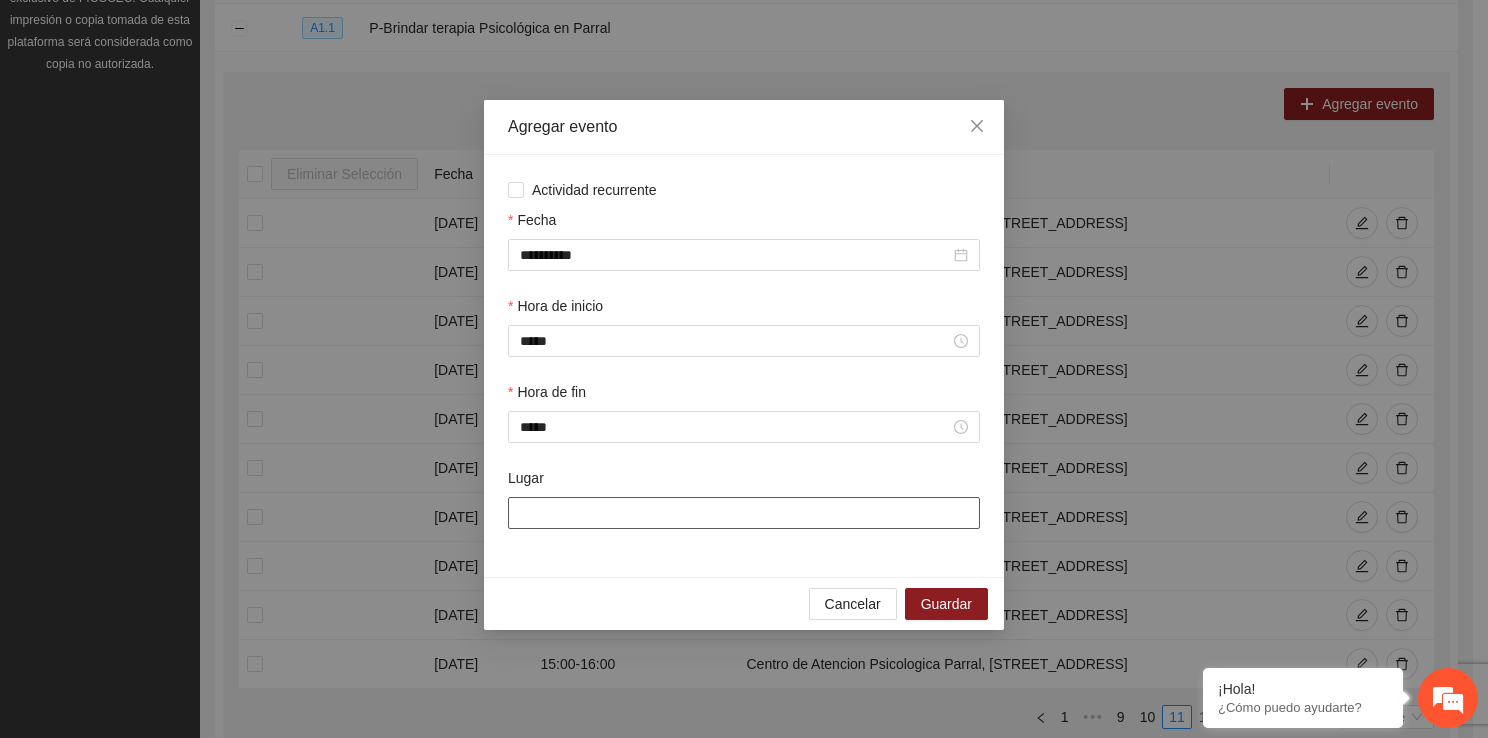 click on "Lugar" at bounding box center [744, 513] 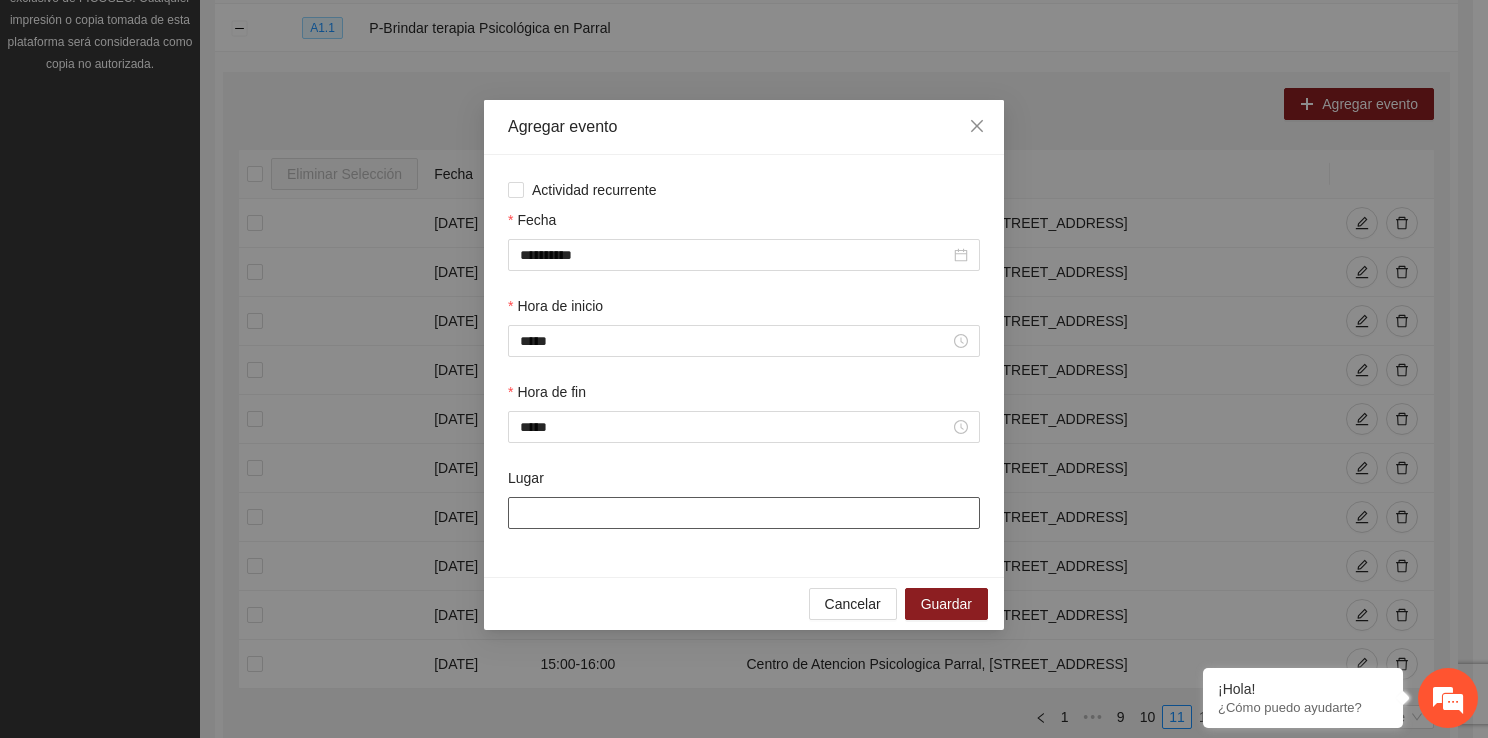 type on "**********" 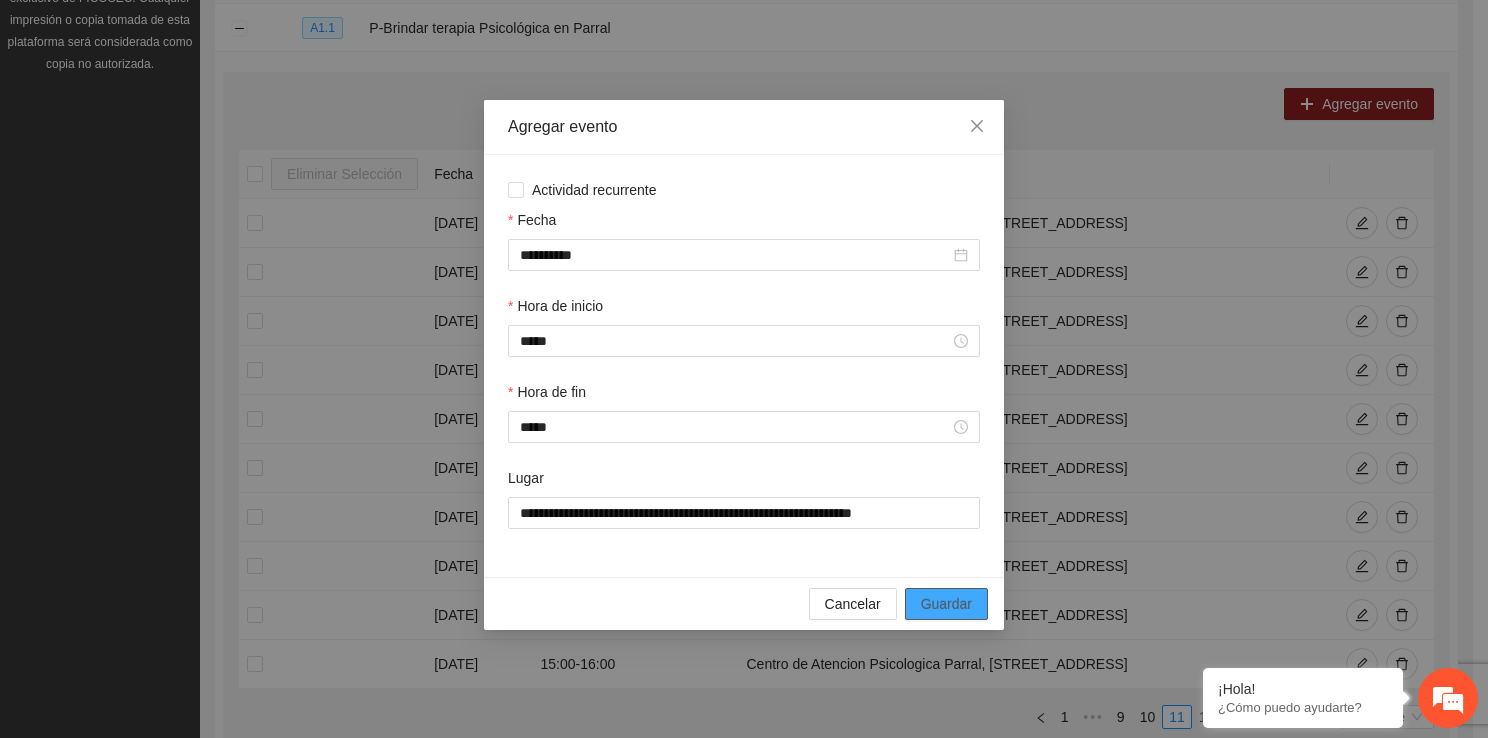 click on "Guardar" at bounding box center (946, 604) 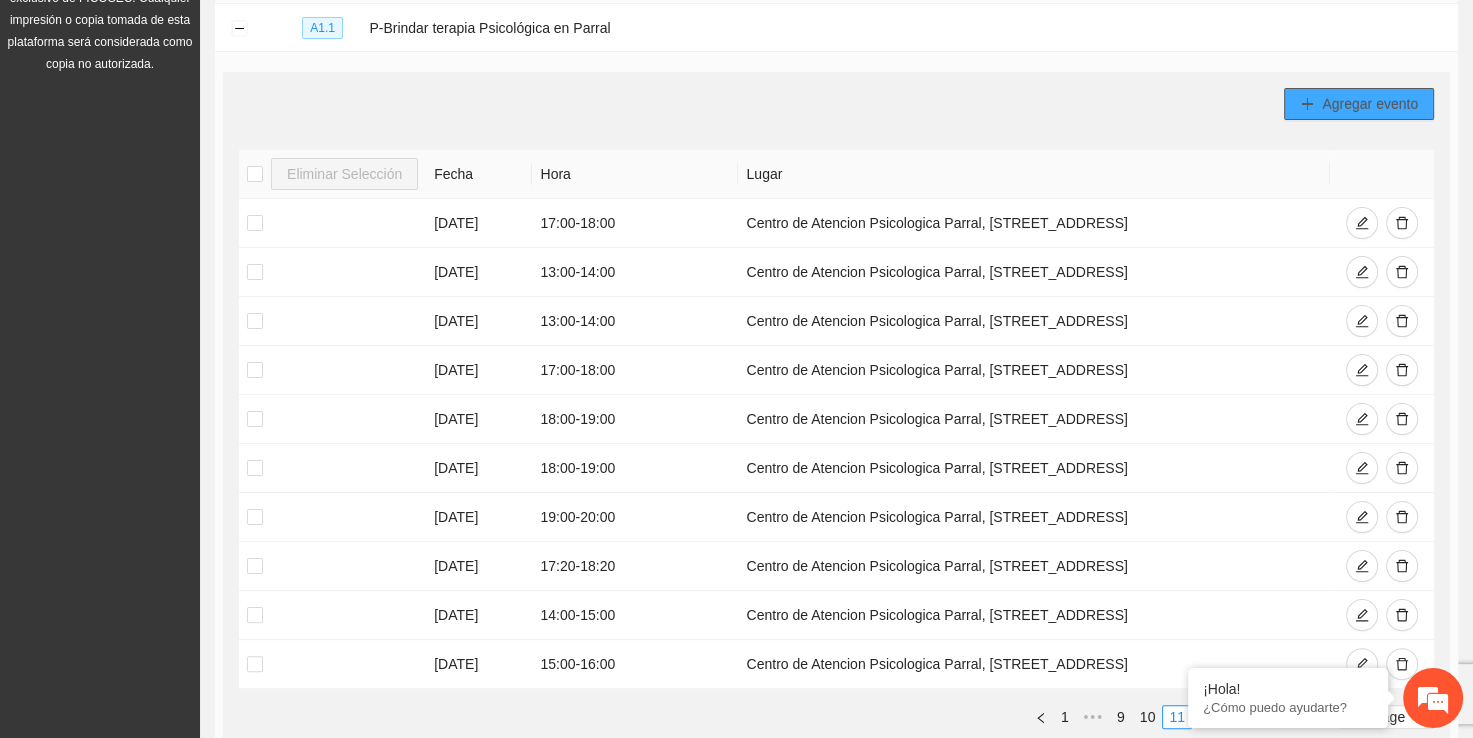 click 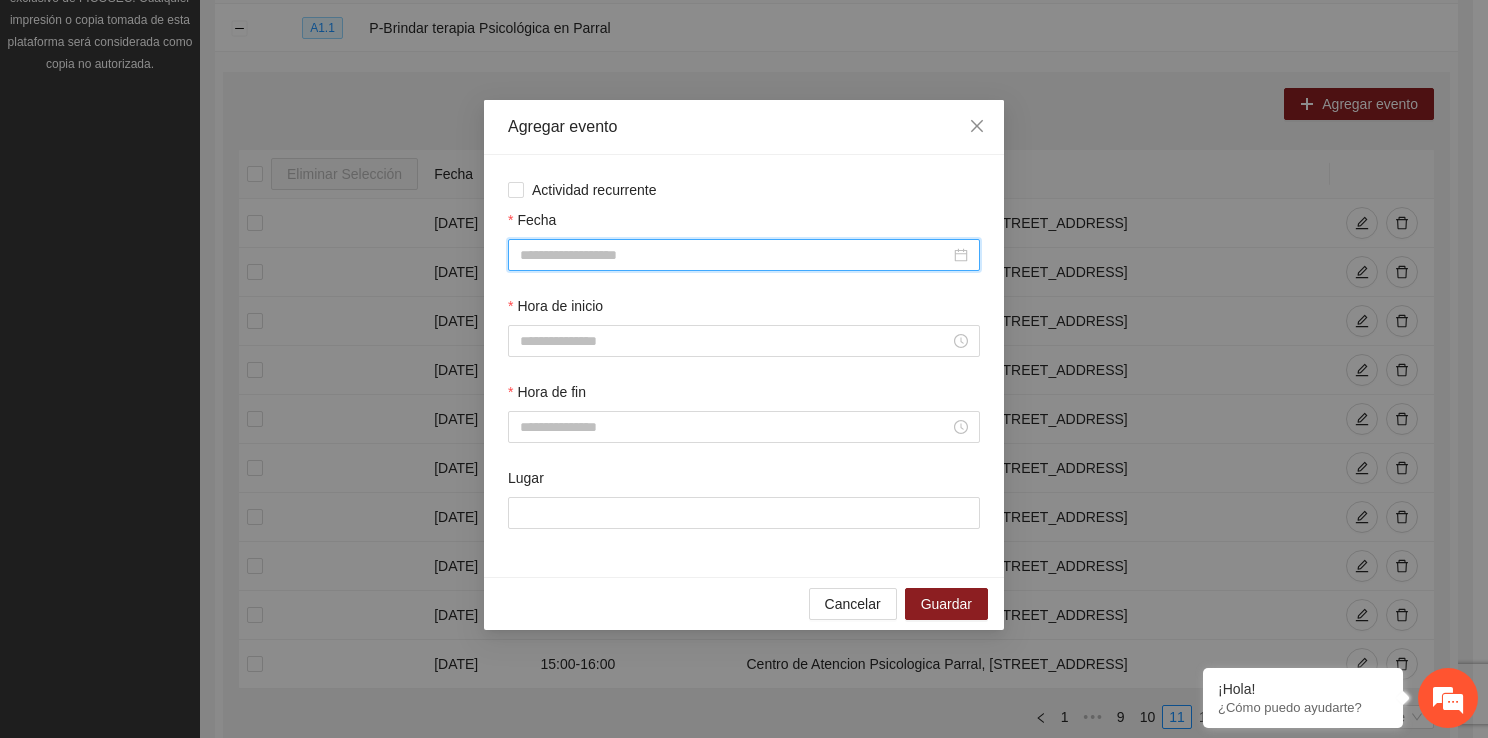 click on "Fecha" at bounding box center [735, 255] 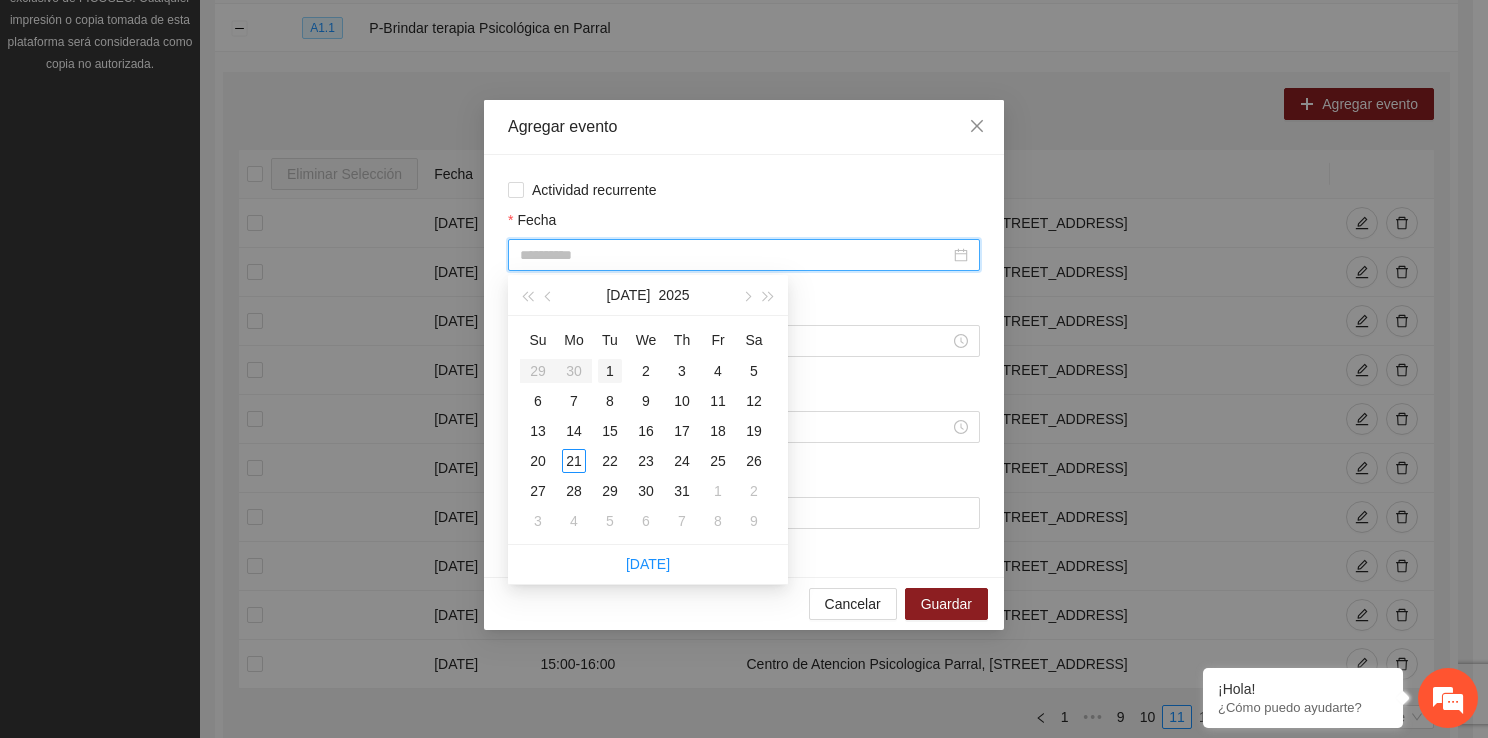 click on "1" at bounding box center (610, 371) 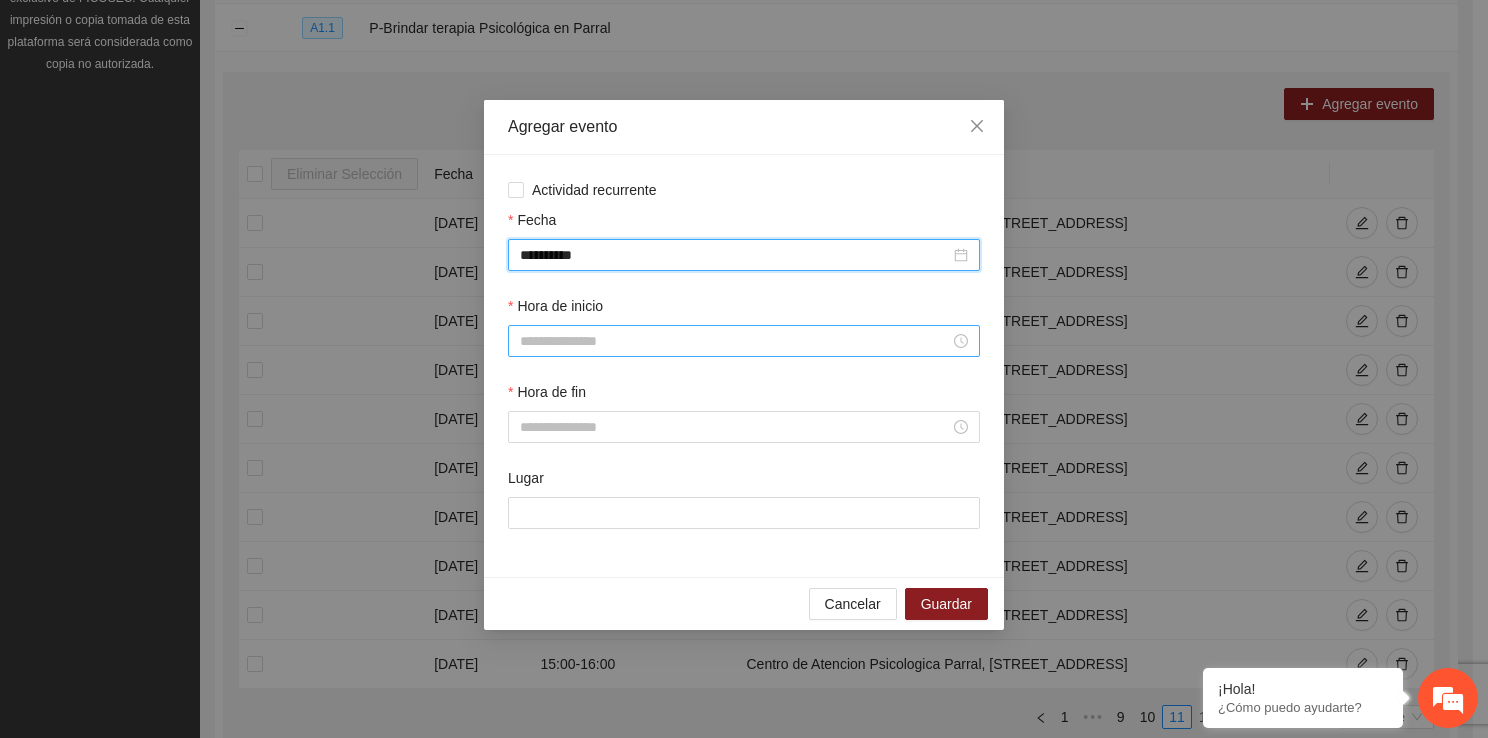 type on "**********" 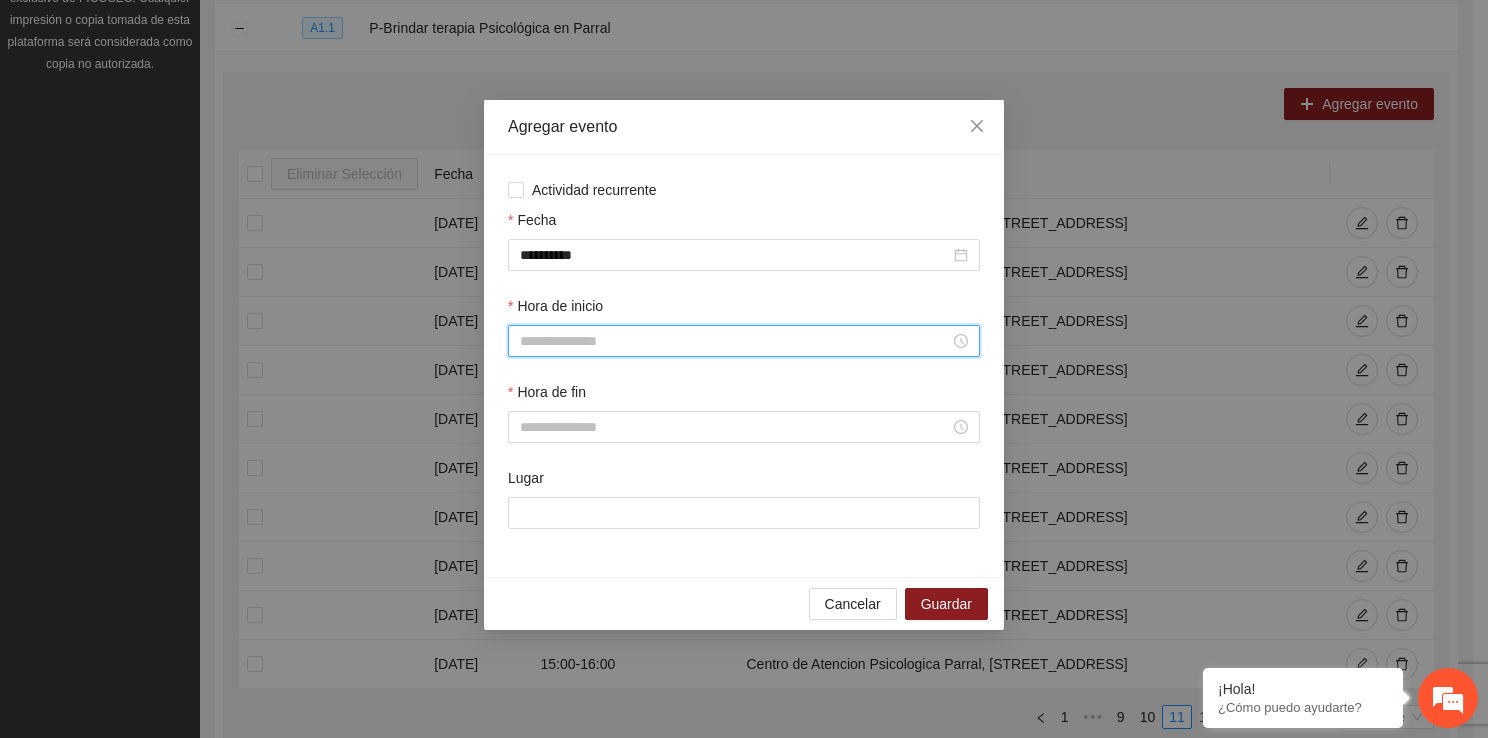 click on "Hora de inicio" at bounding box center (735, 341) 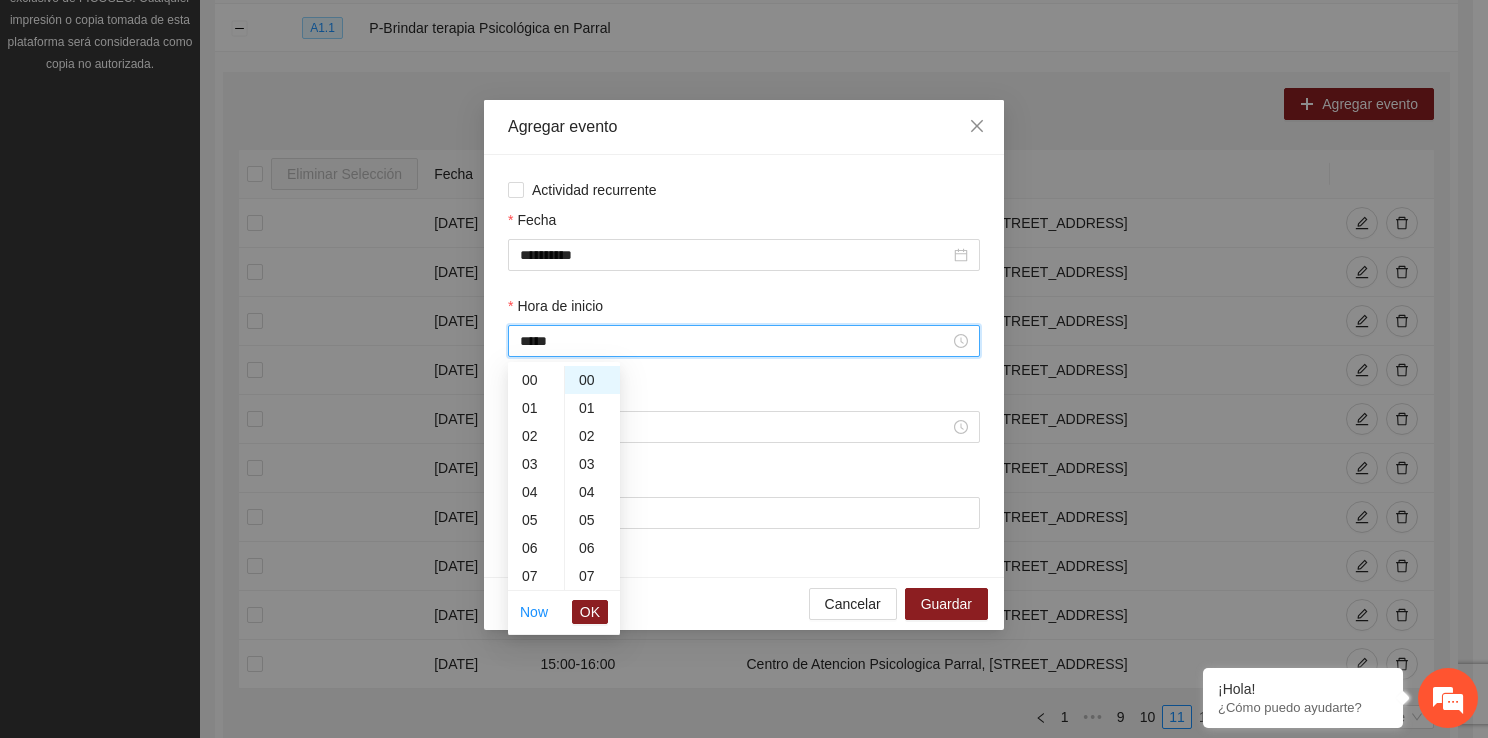 scroll, scrollTop: 392, scrollLeft: 0, axis: vertical 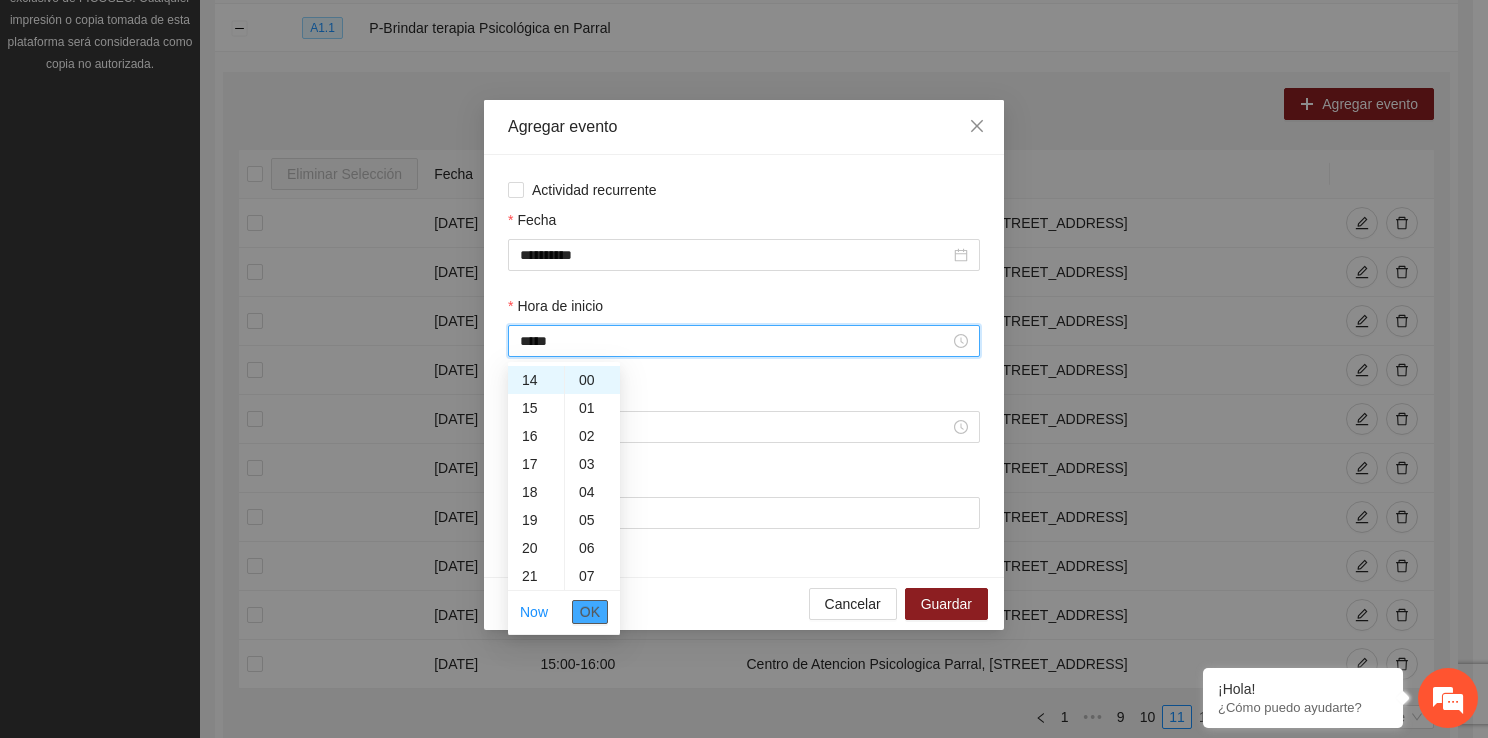 click on "OK" at bounding box center [590, 612] 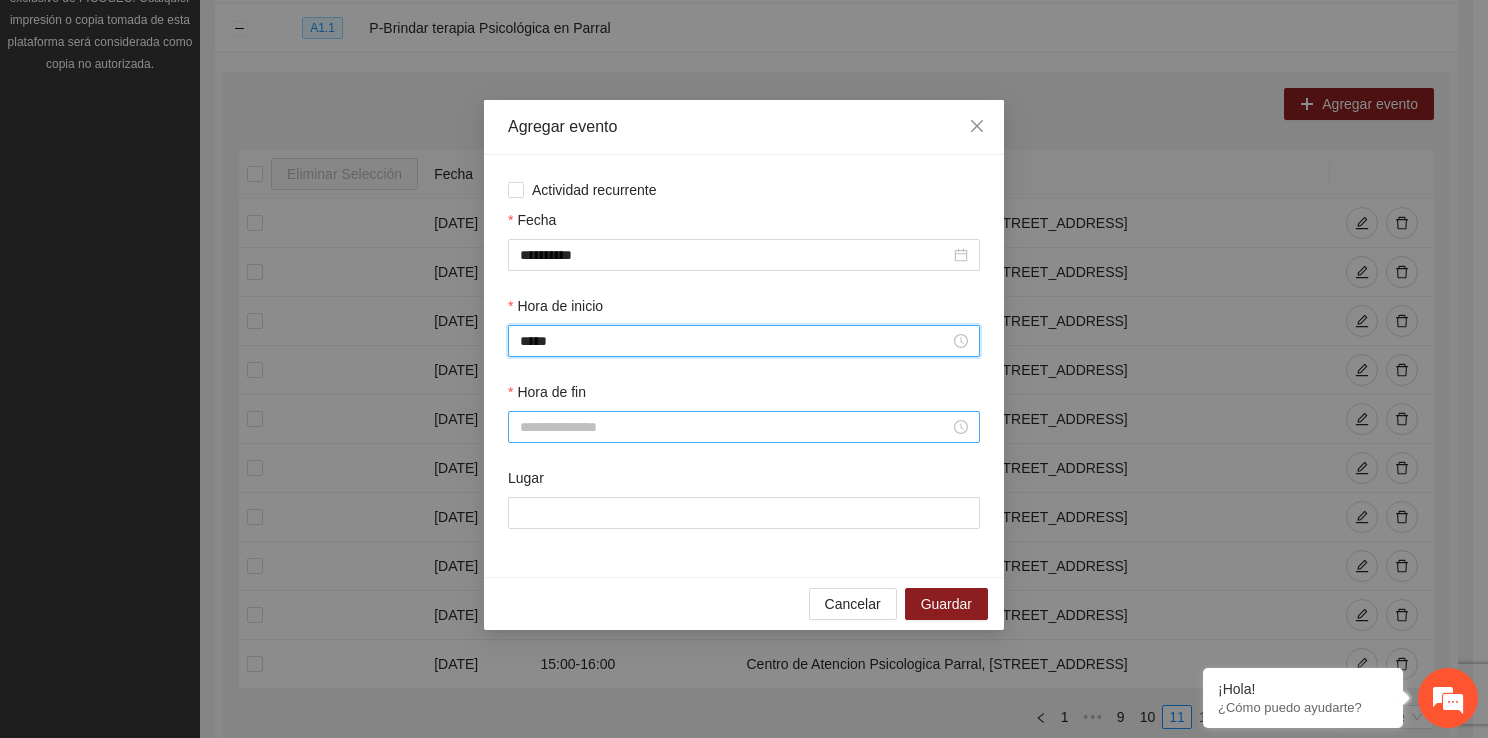 type on "*****" 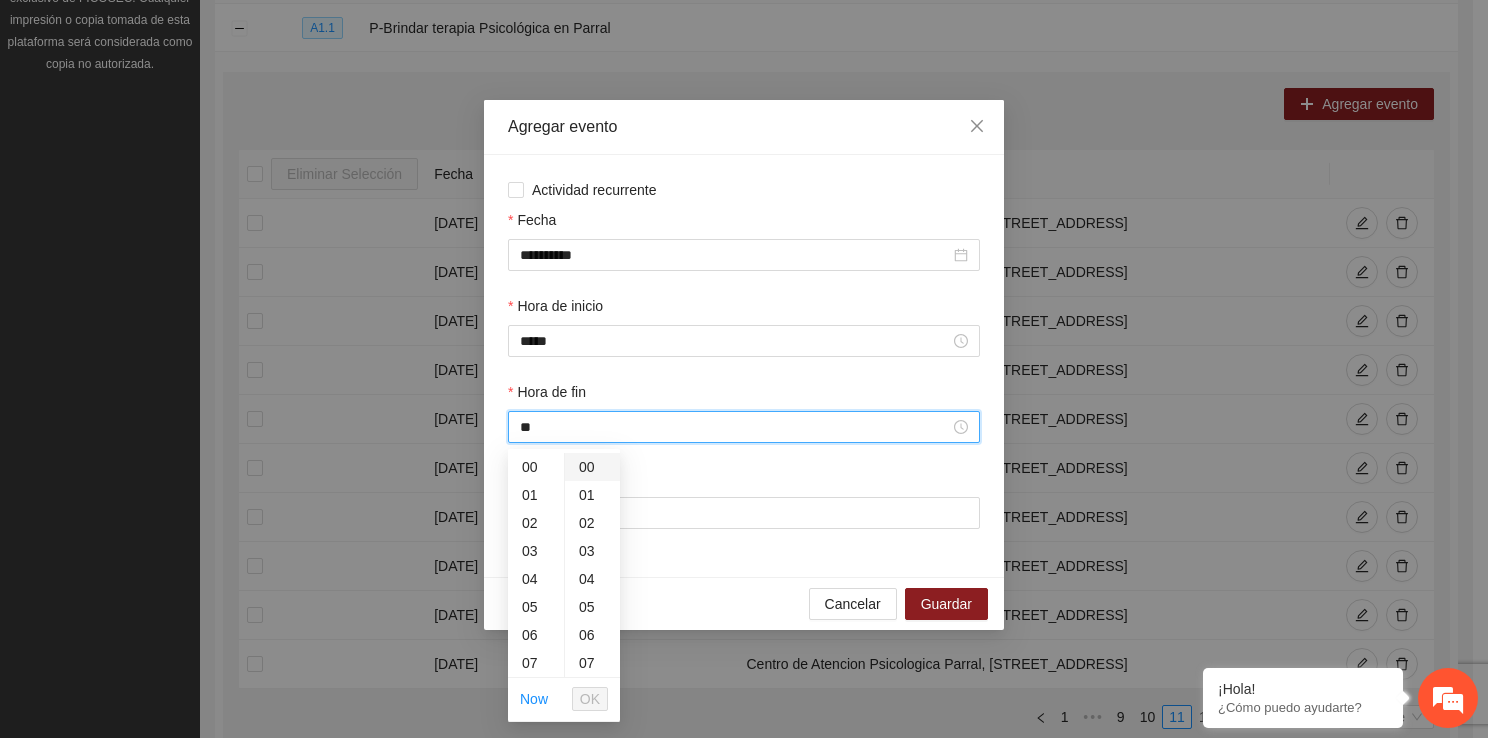 click on "00" at bounding box center (592, 467) 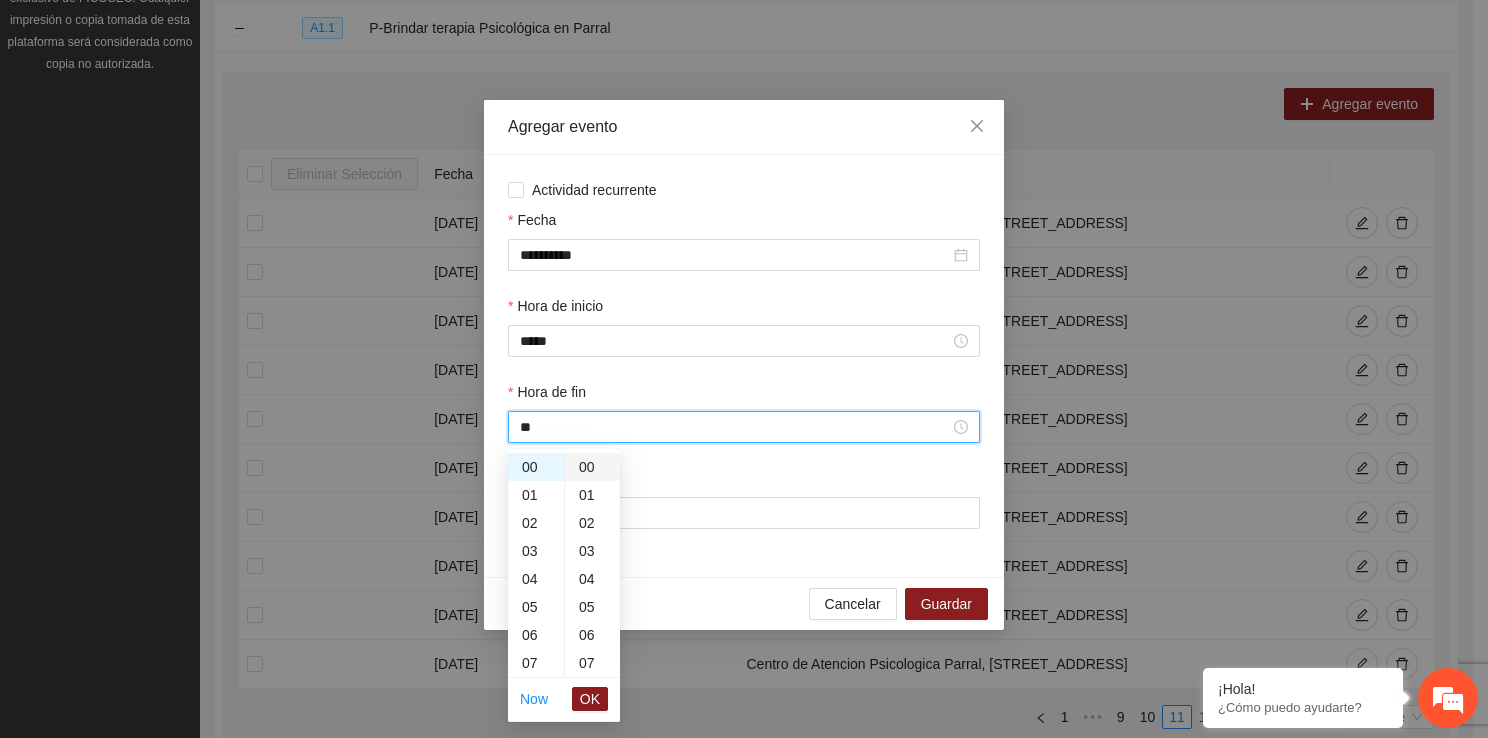 type on "*" 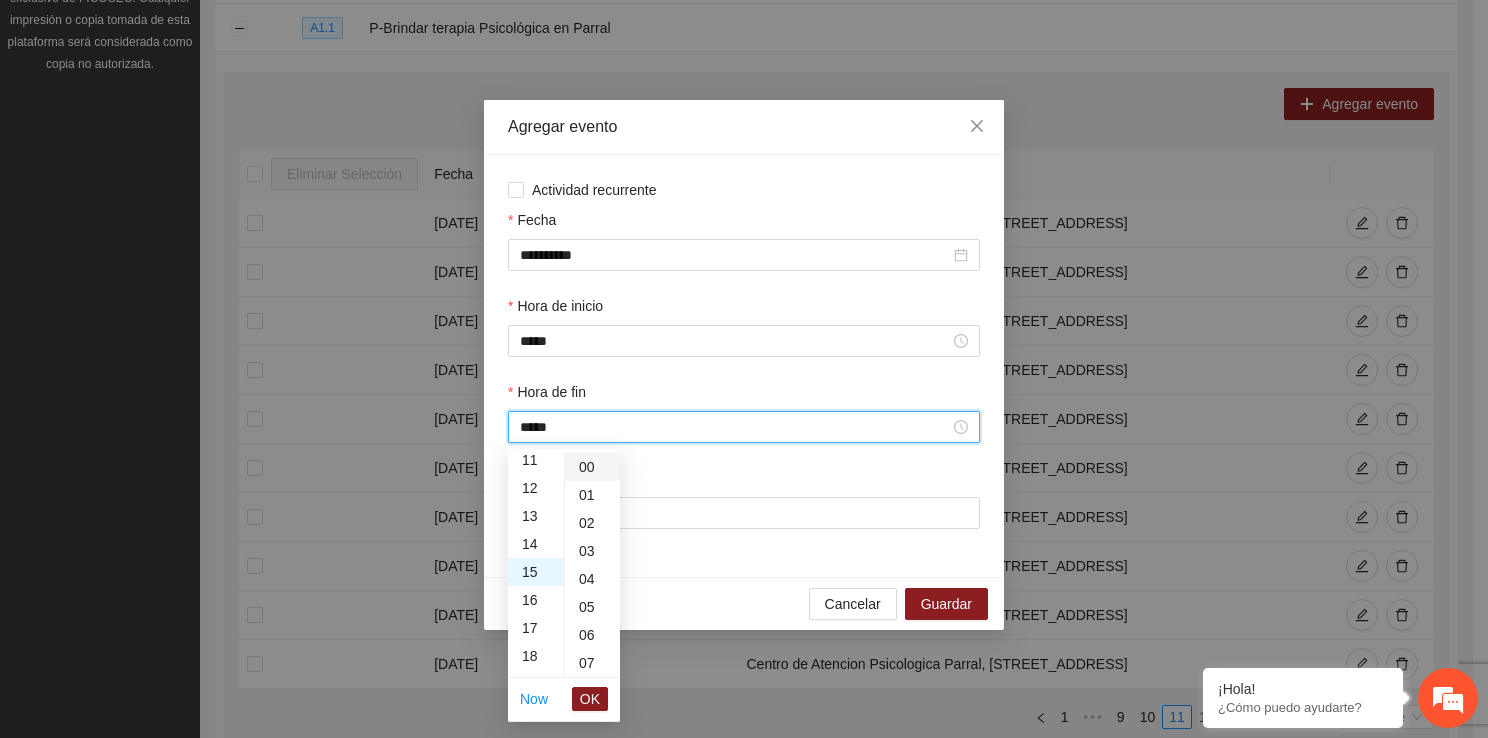scroll, scrollTop: 420, scrollLeft: 0, axis: vertical 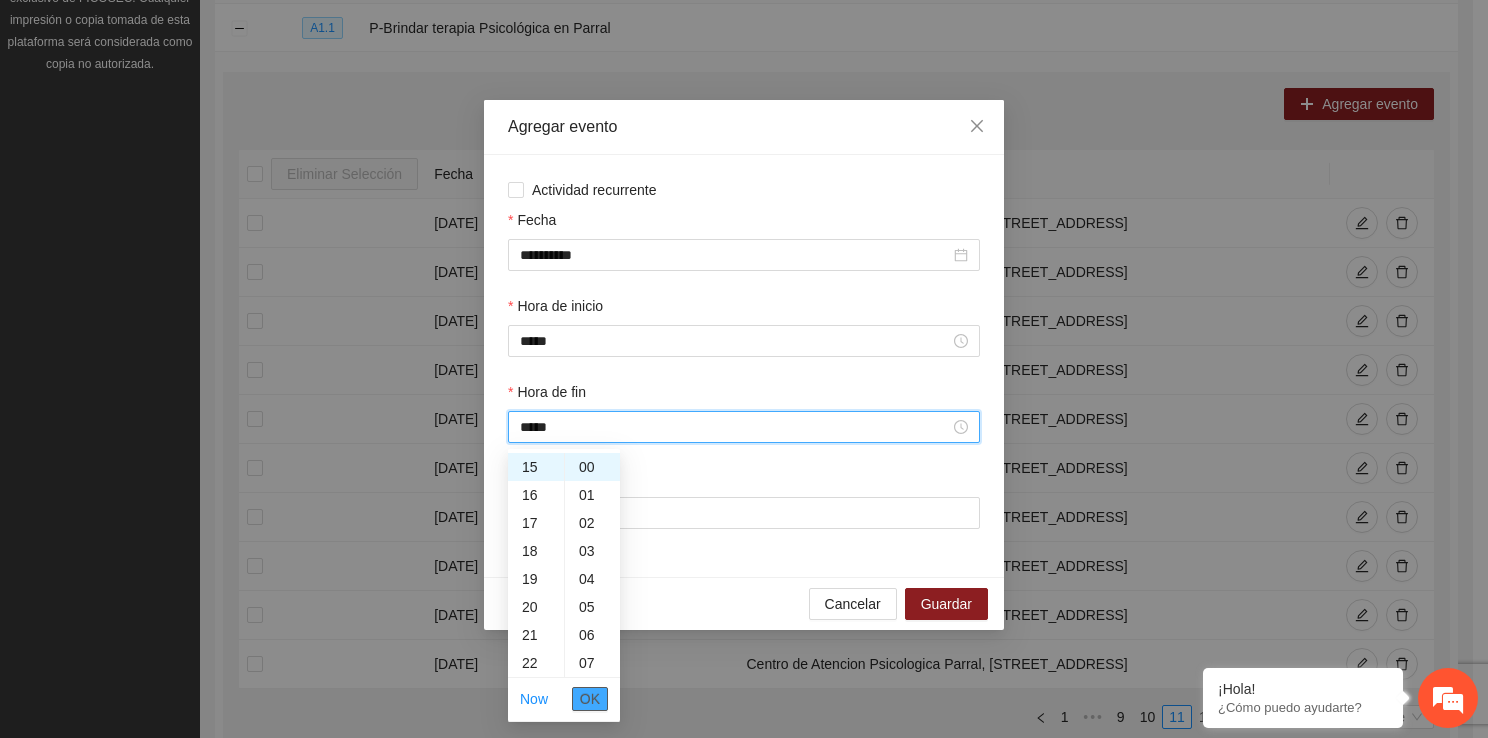 click on "OK" at bounding box center [590, 699] 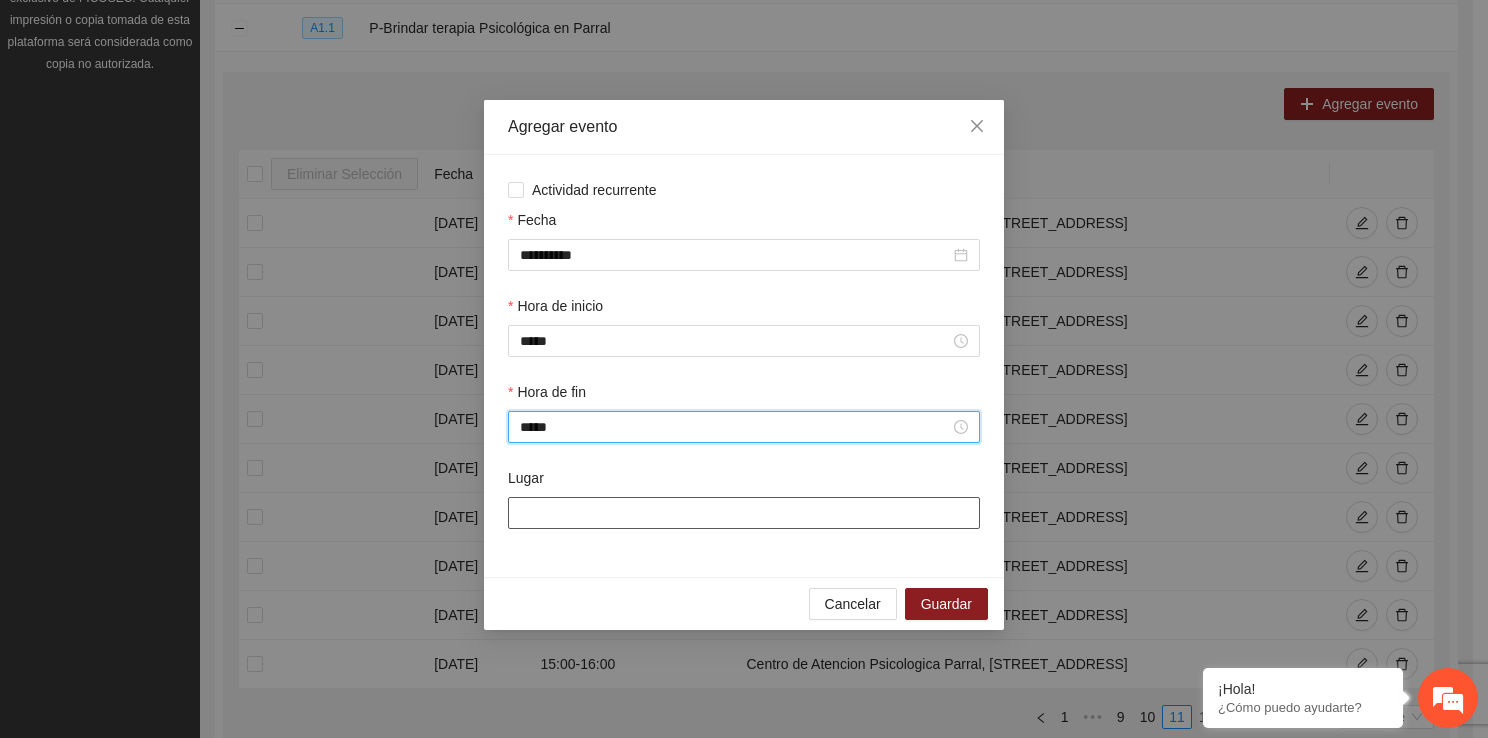 type on "*****" 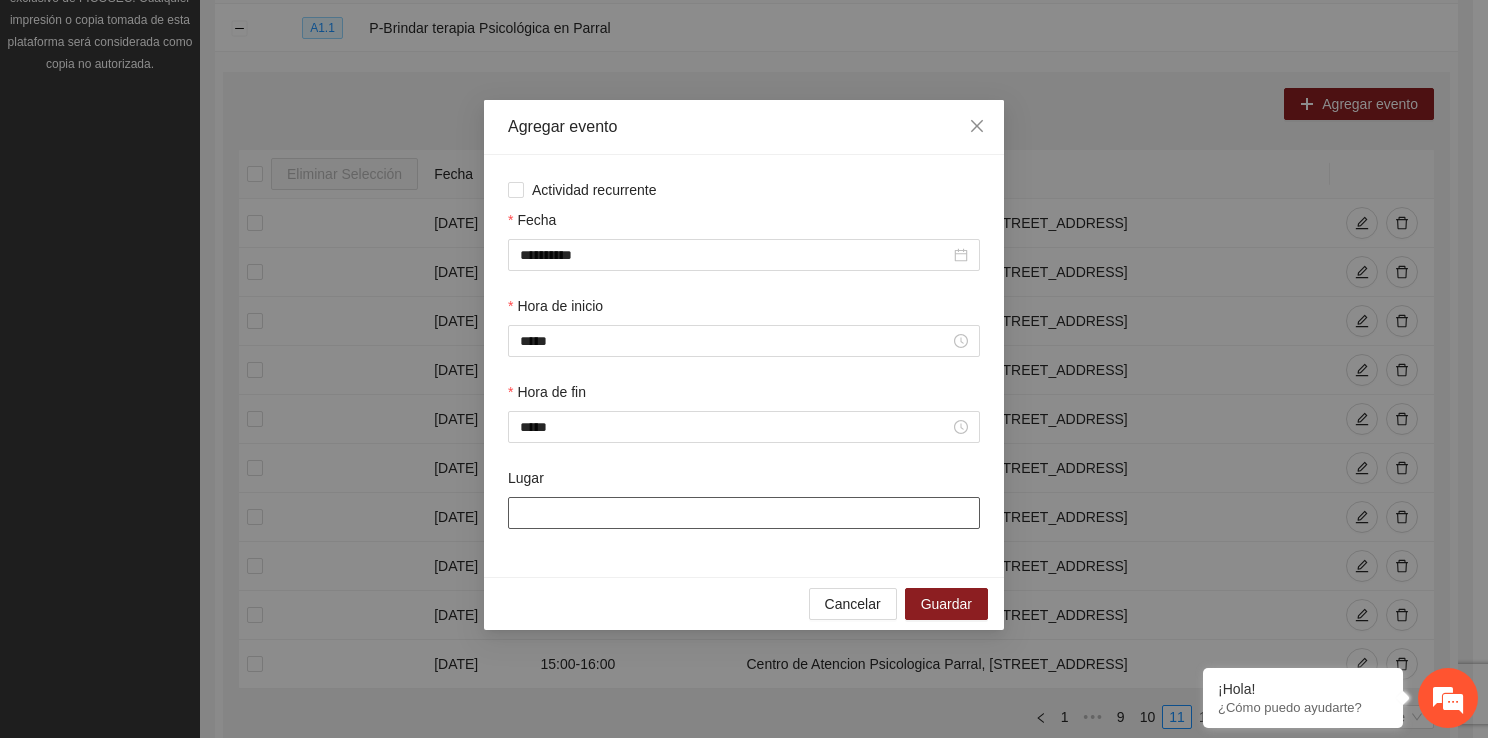 type on "**********" 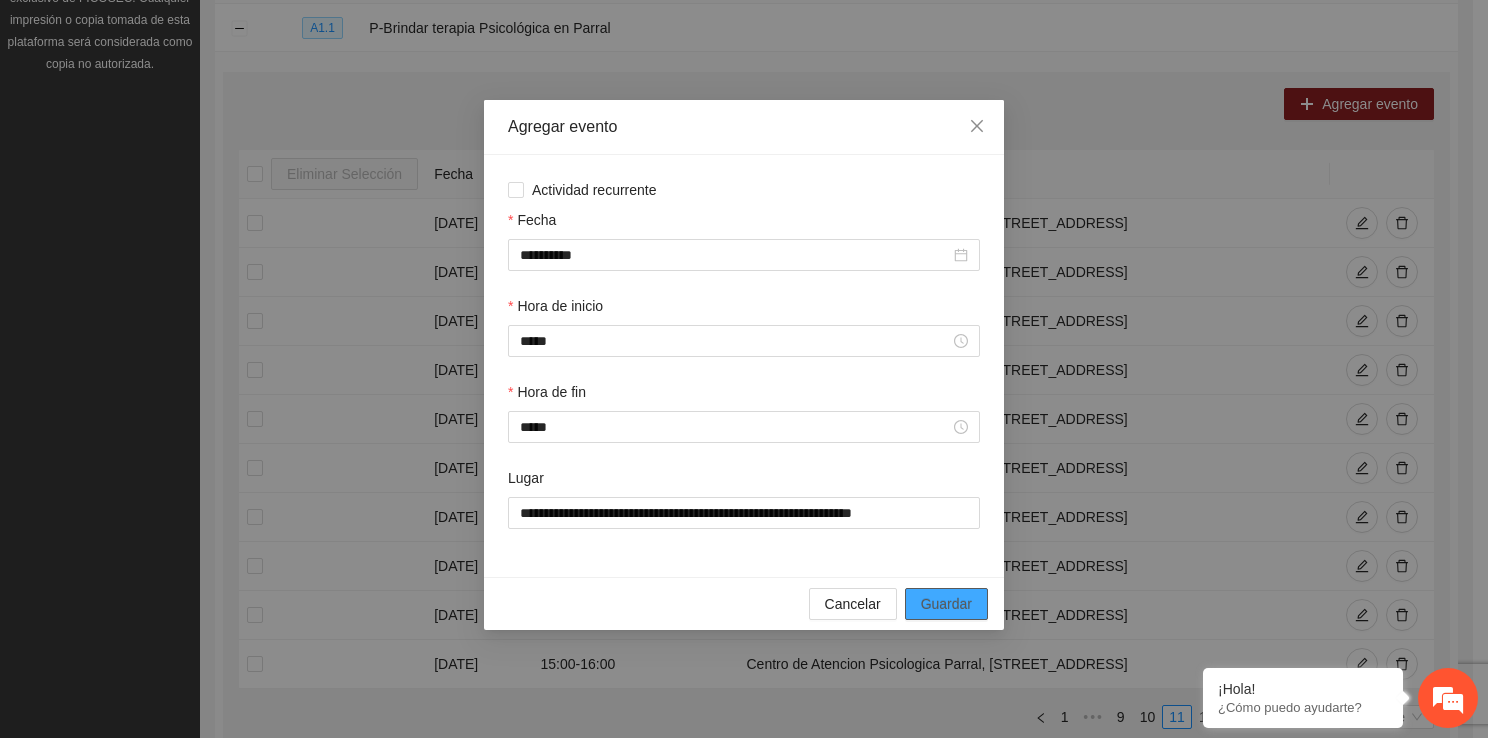 click on "Guardar" at bounding box center (946, 604) 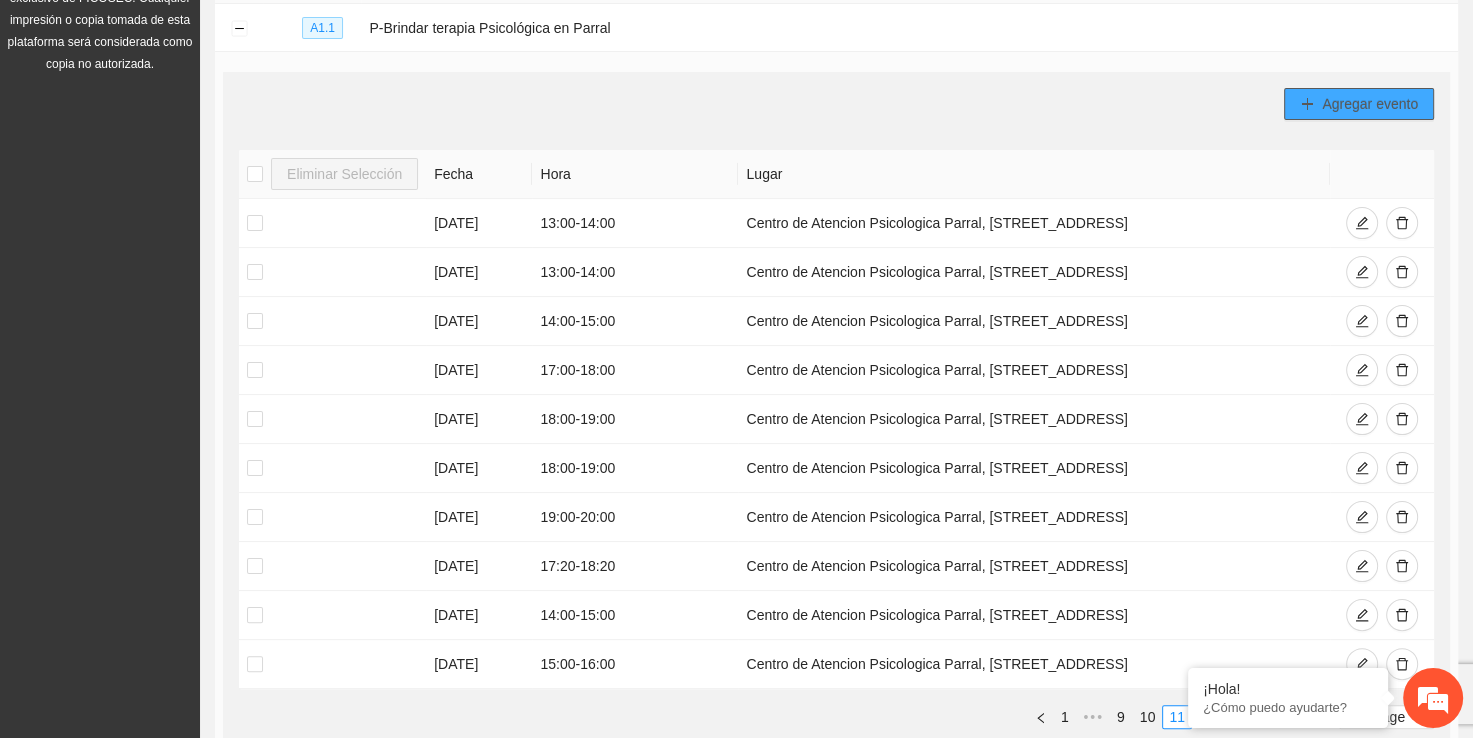 click on "Agregar evento" at bounding box center [1359, 104] 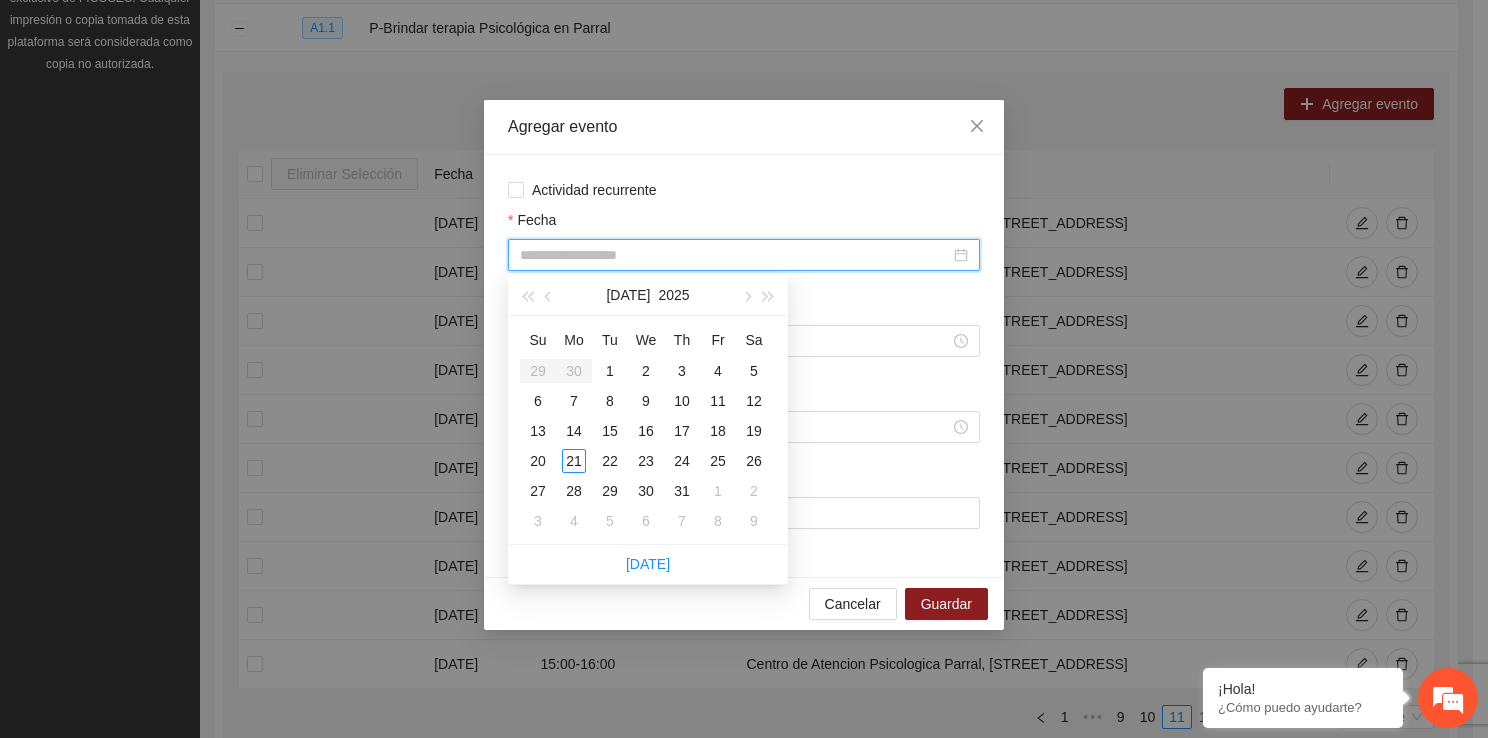 click on "Fecha" at bounding box center [735, 255] 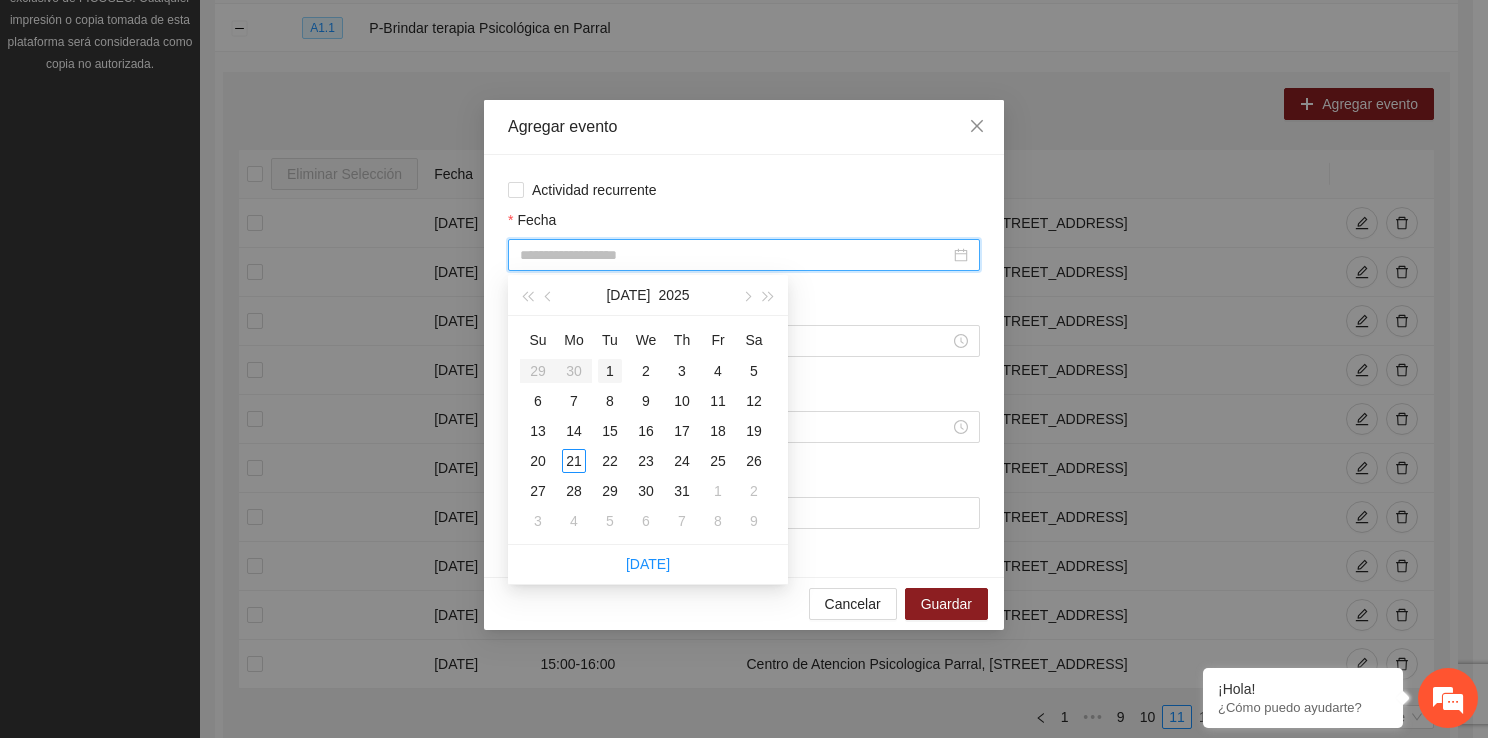 type on "**********" 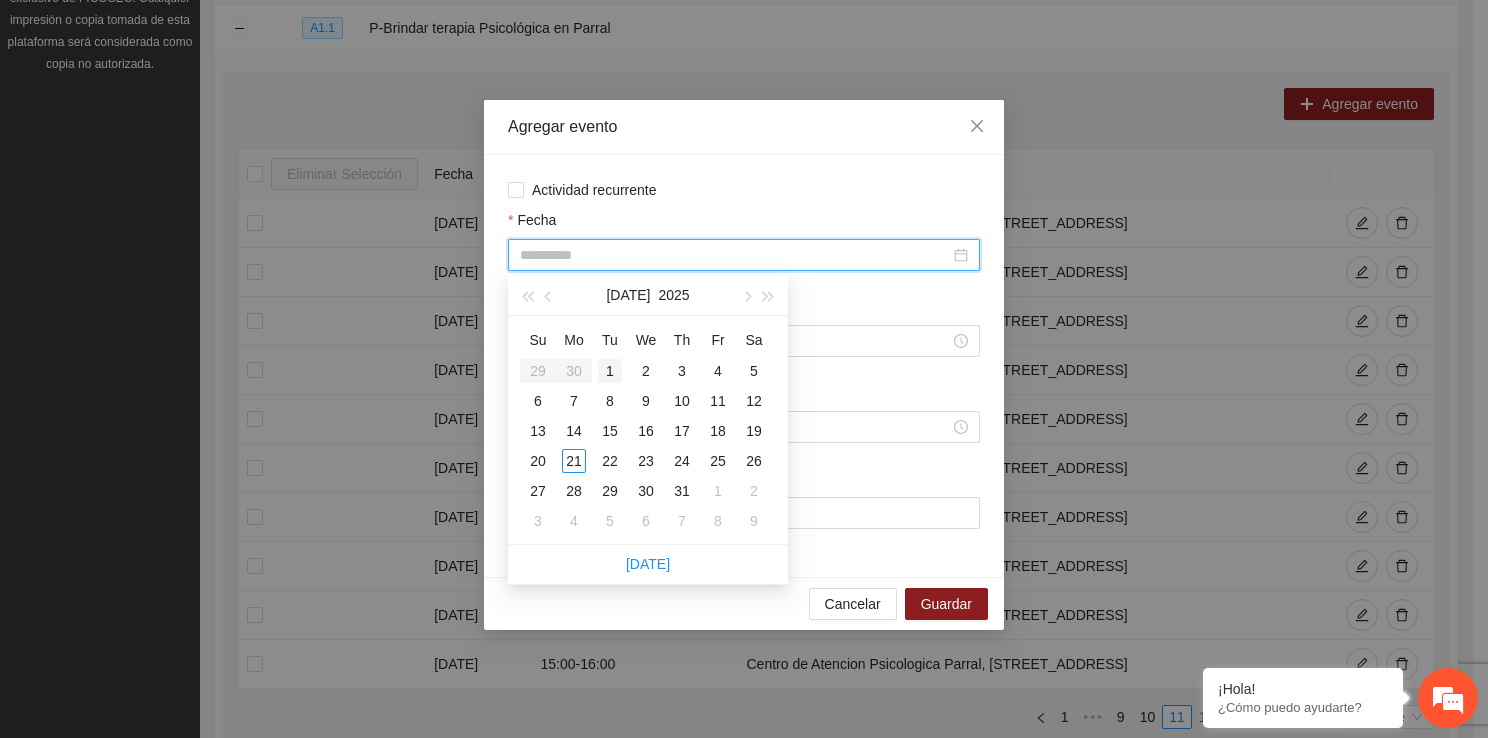 click on "1" at bounding box center [610, 371] 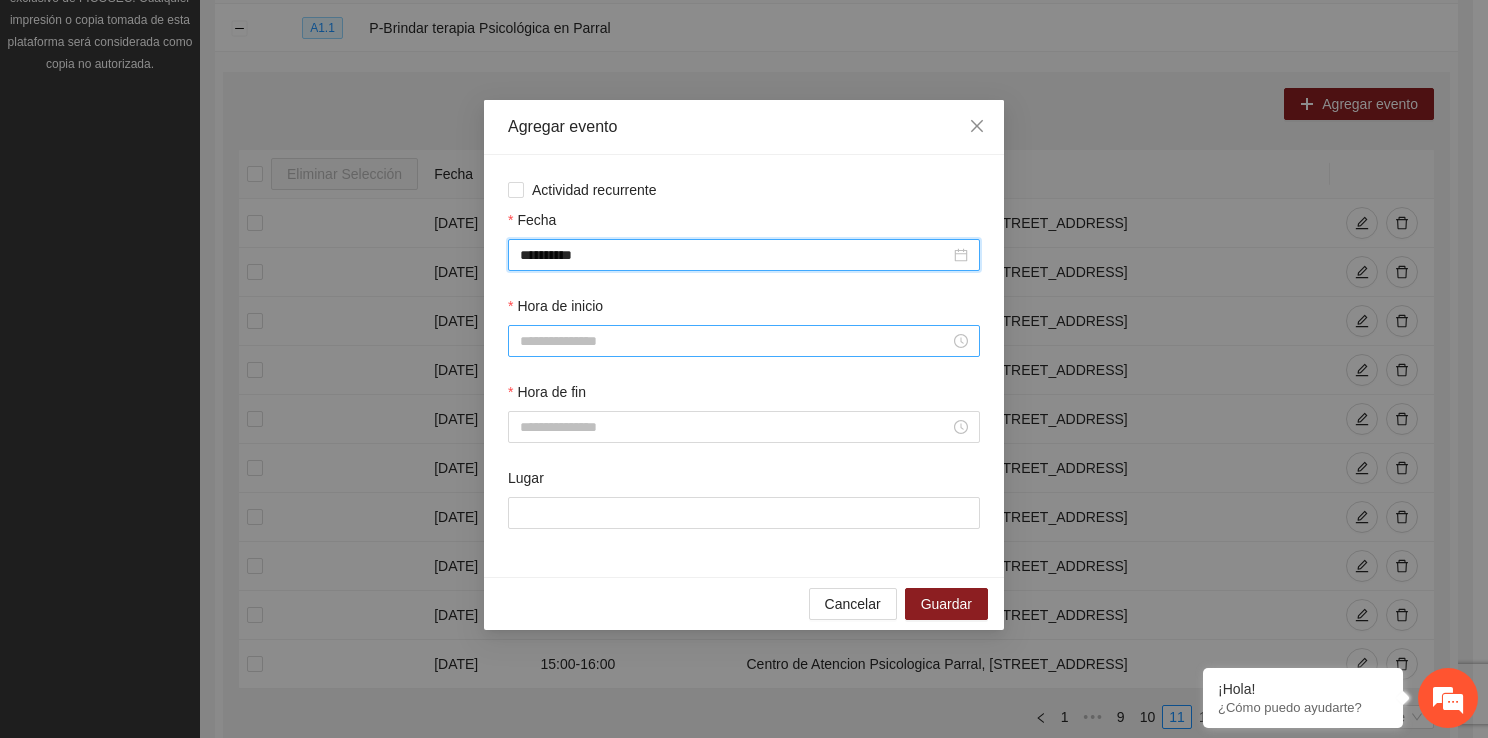 click on "Hora de inicio" at bounding box center (735, 341) 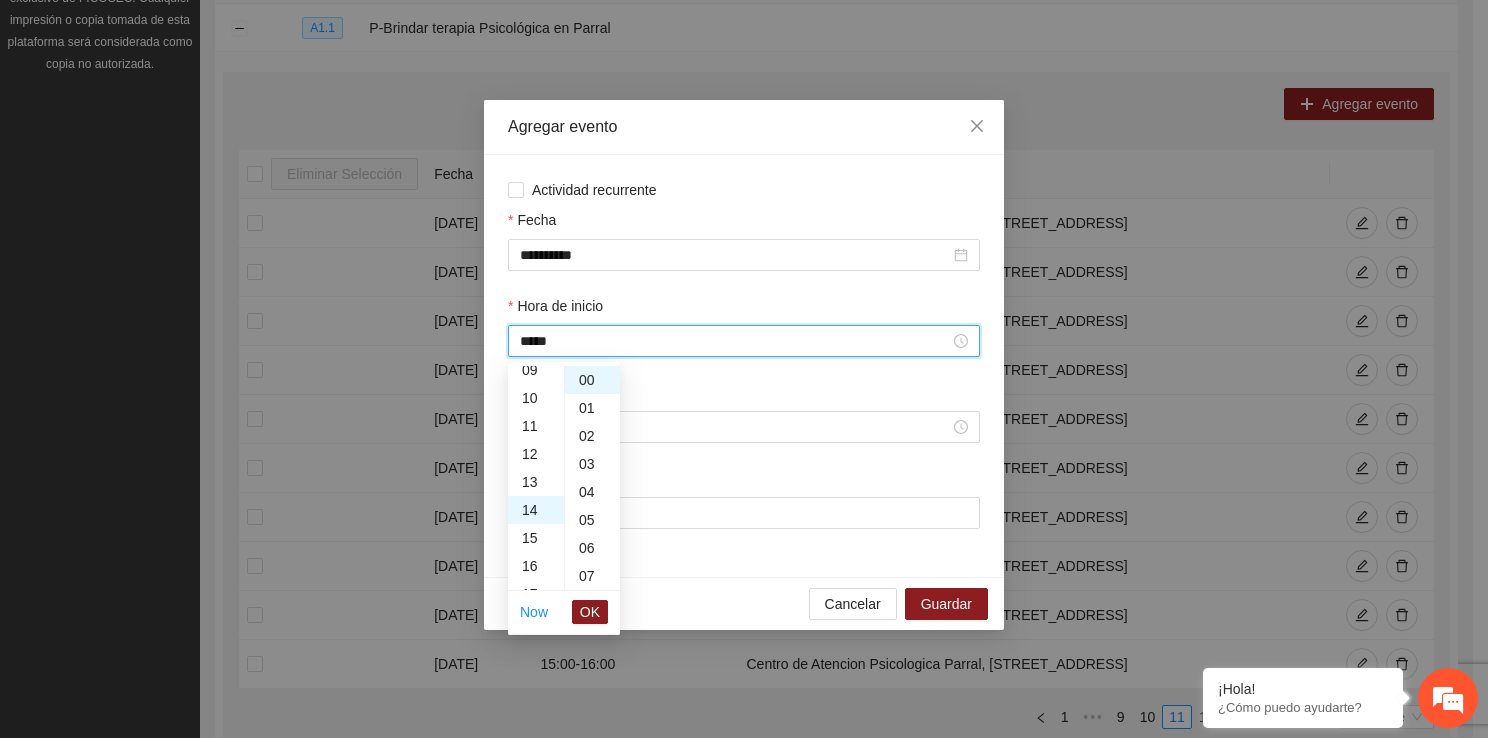 scroll, scrollTop: 392, scrollLeft: 0, axis: vertical 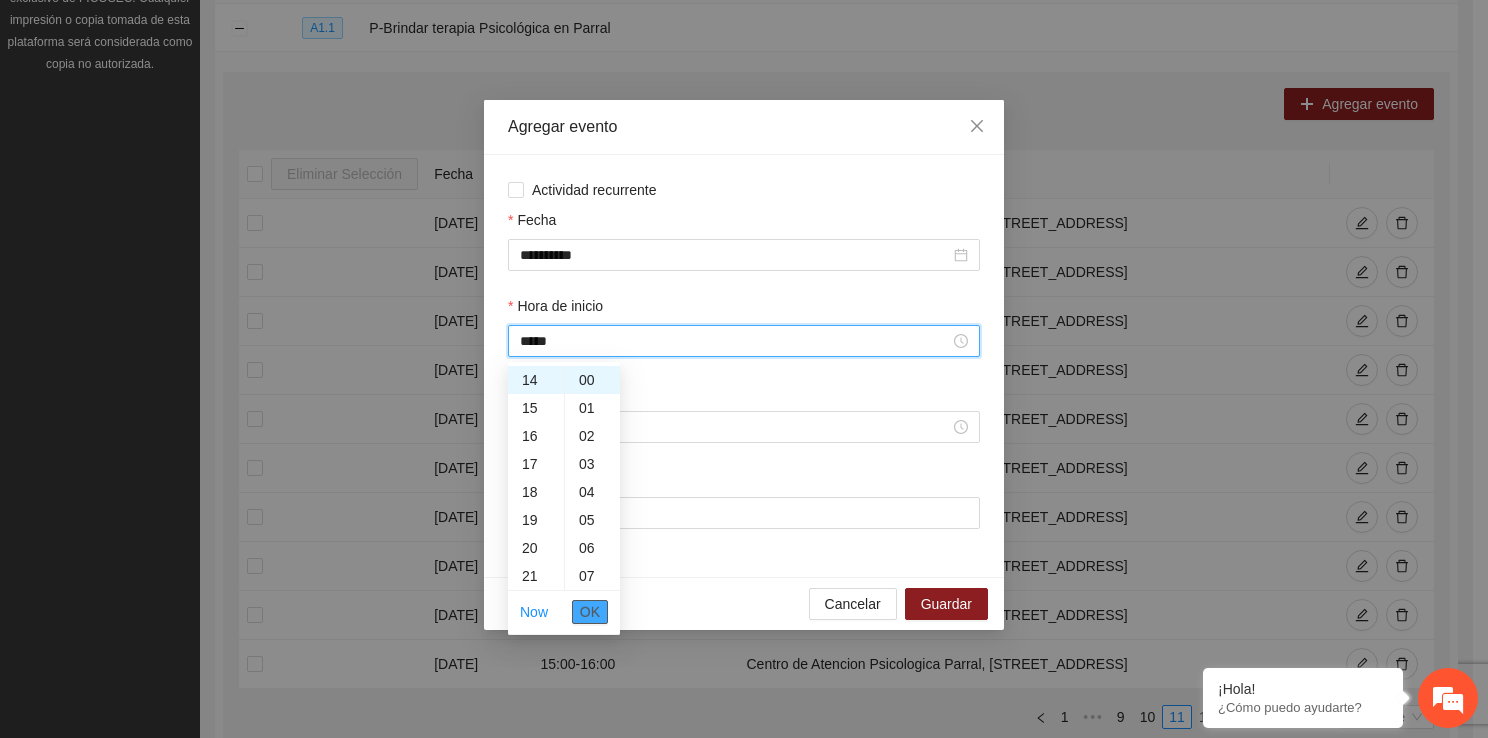 click on "OK" at bounding box center (590, 612) 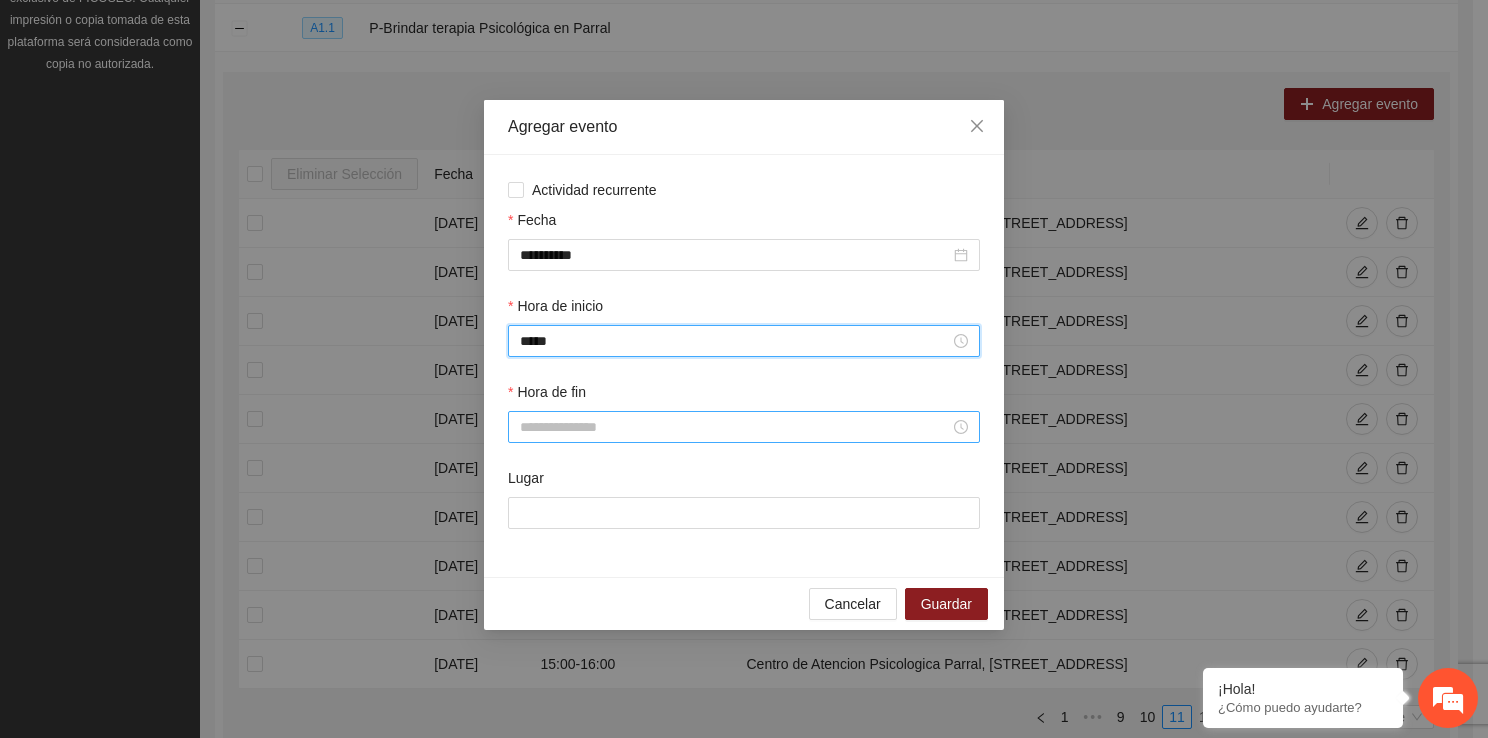 type on "*****" 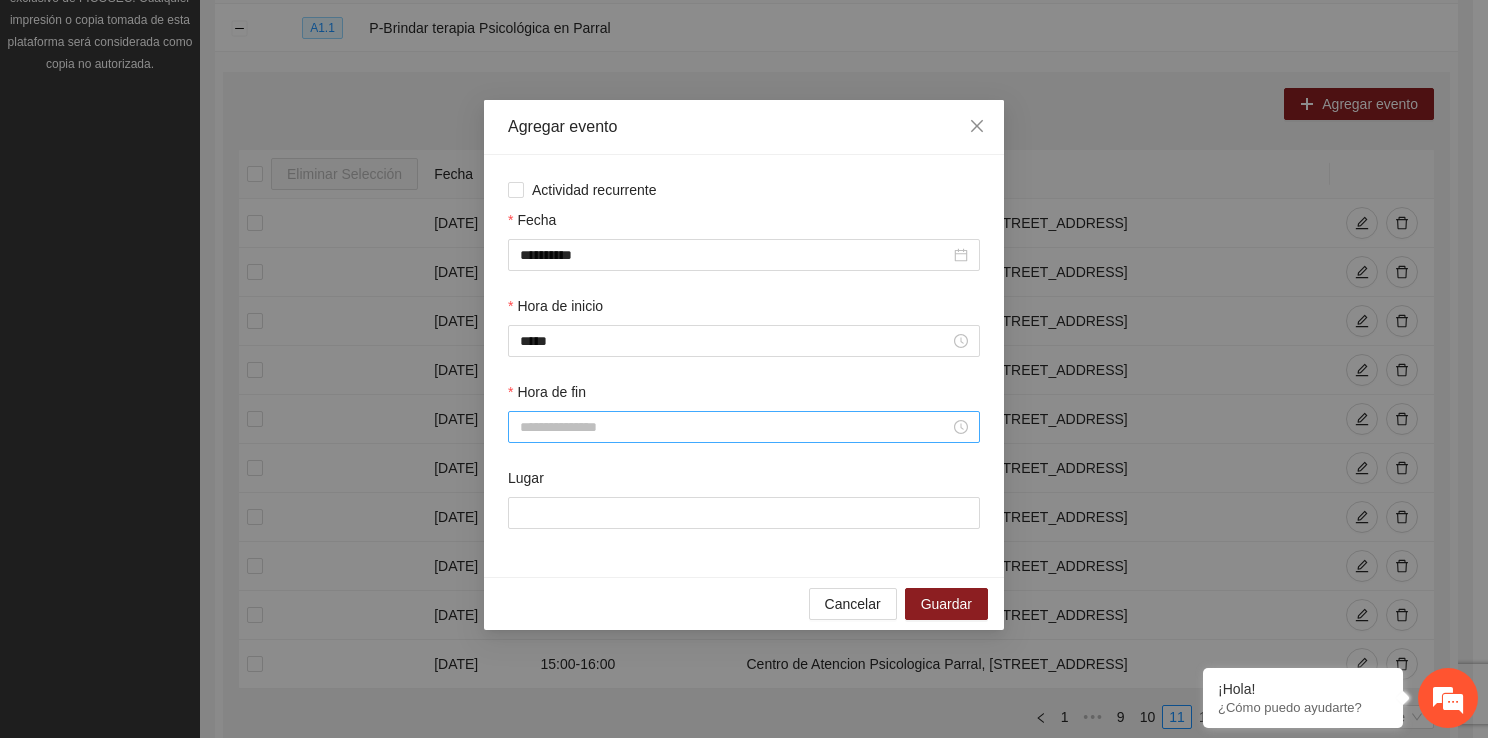 click at bounding box center (744, 427) 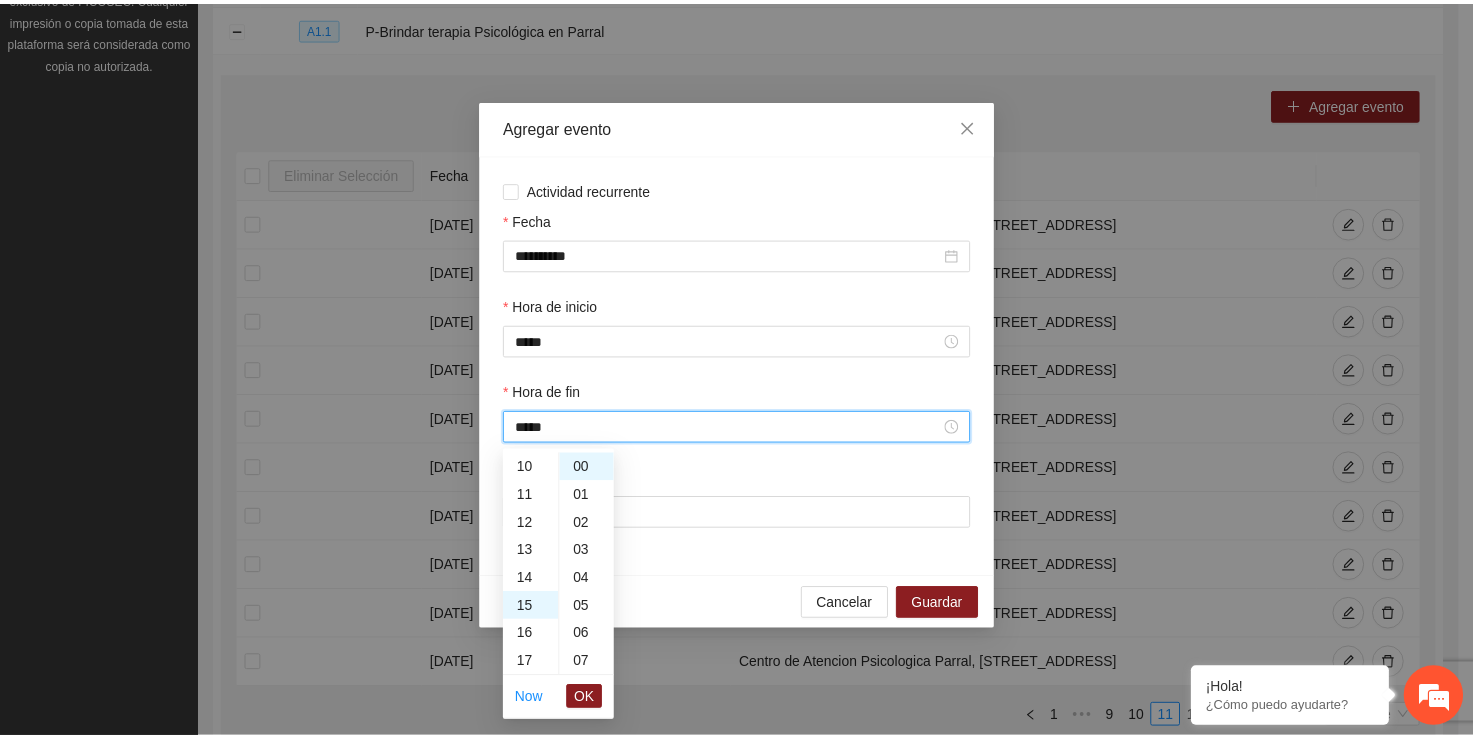 scroll, scrollTop: 420, scrollLeft: 0, axis: vertical 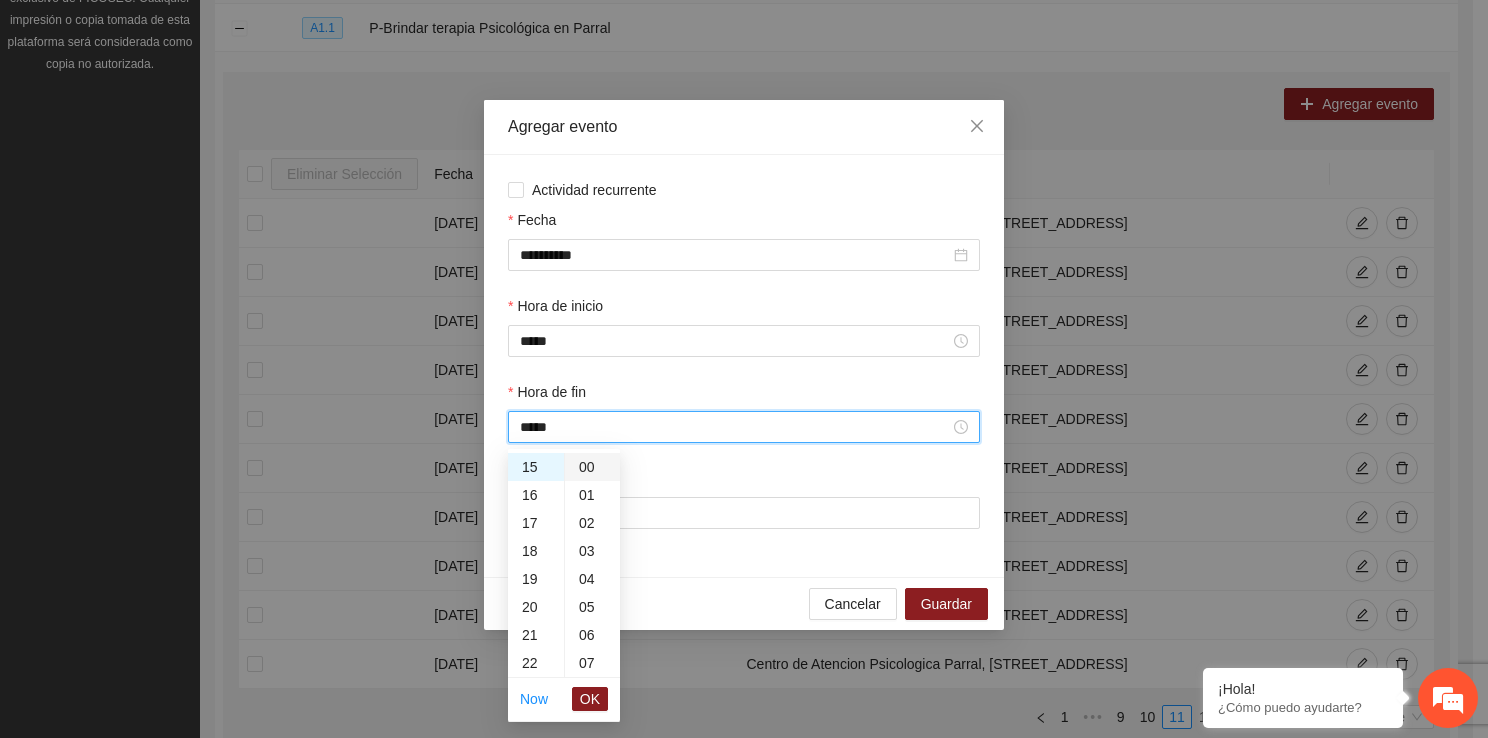 click on "00" at bounding box center [592, 467] 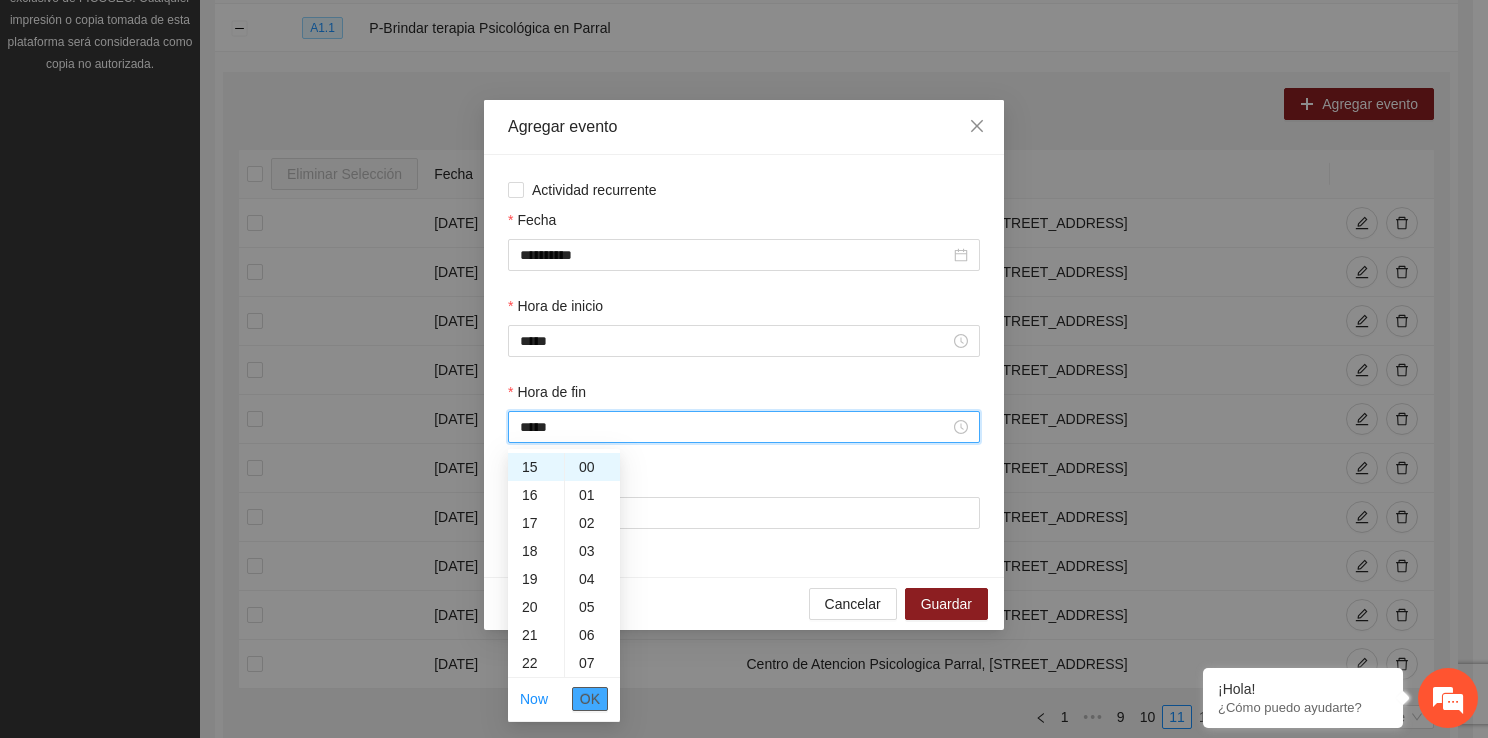click on "OK" at bounding box center (590, 699) 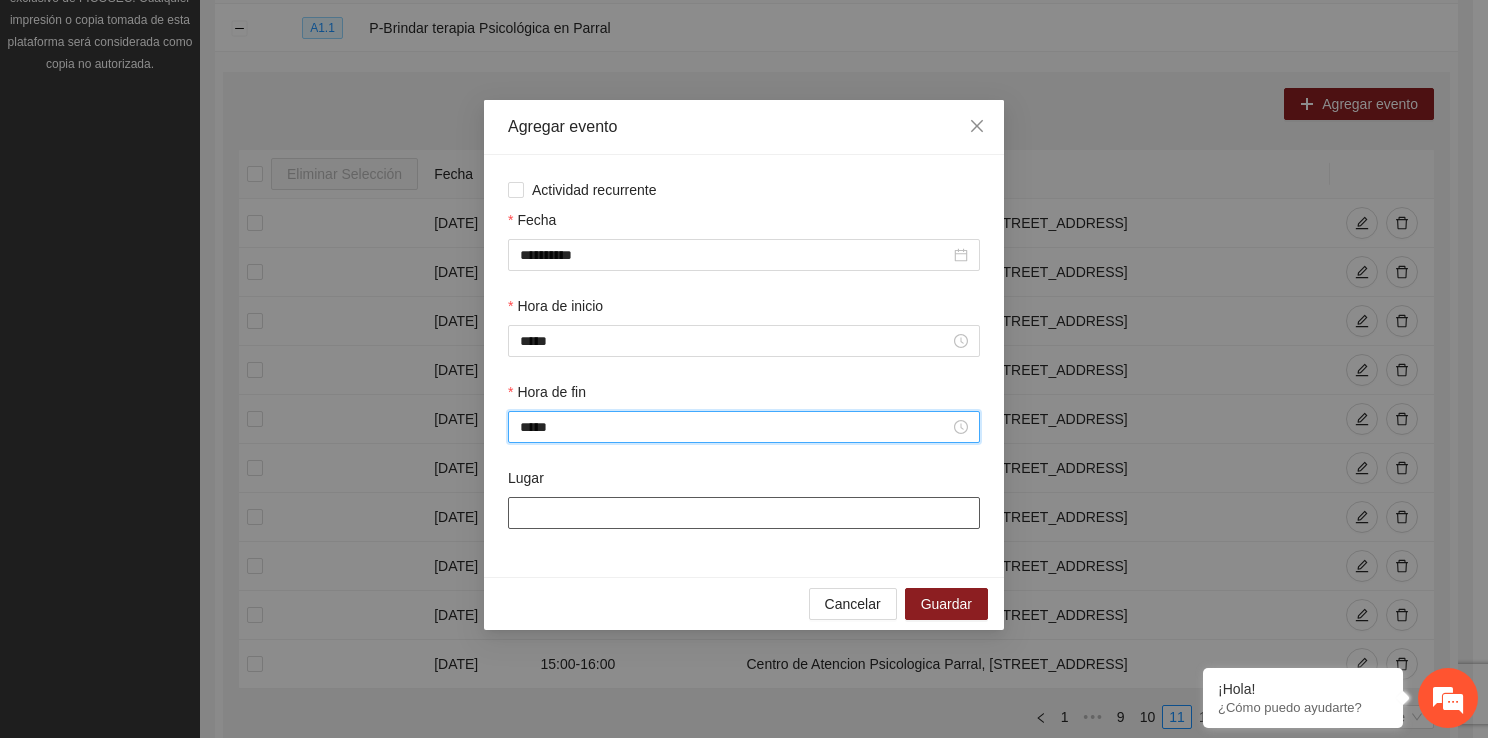 type on "*****" 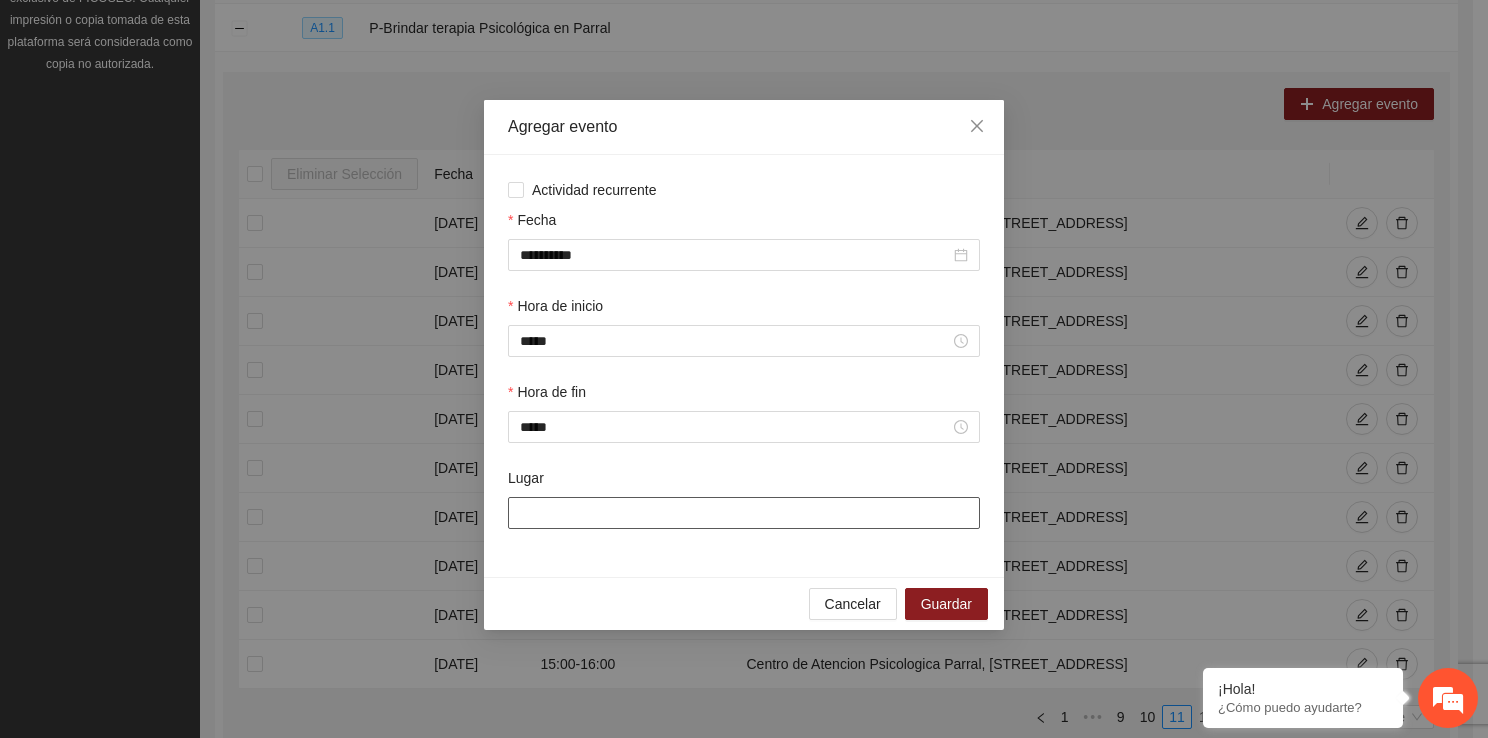 type on "**********" 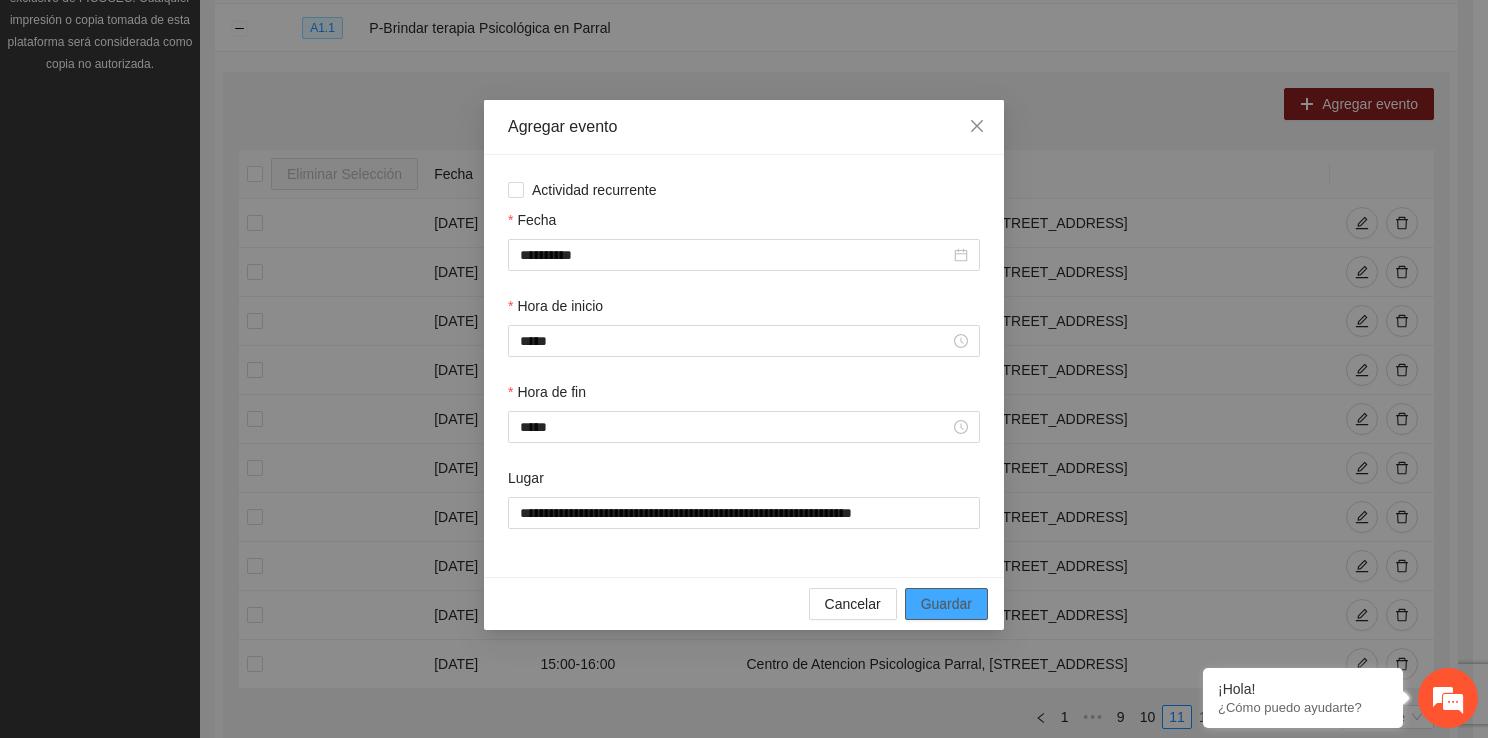 click on "Guardar" at bounding box center (946, 604) 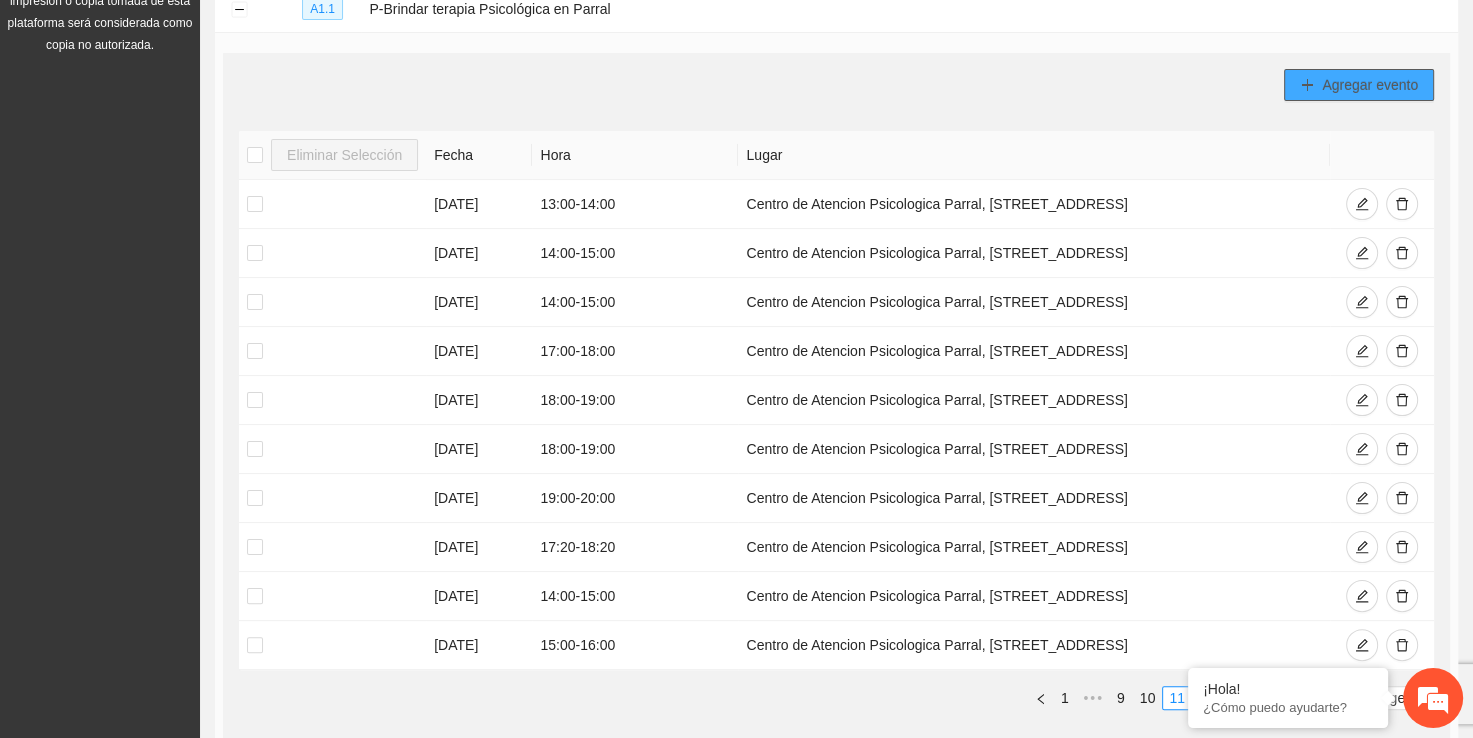 scroll, scrollTop: 326, scrollLeft: 0, axis: vertical 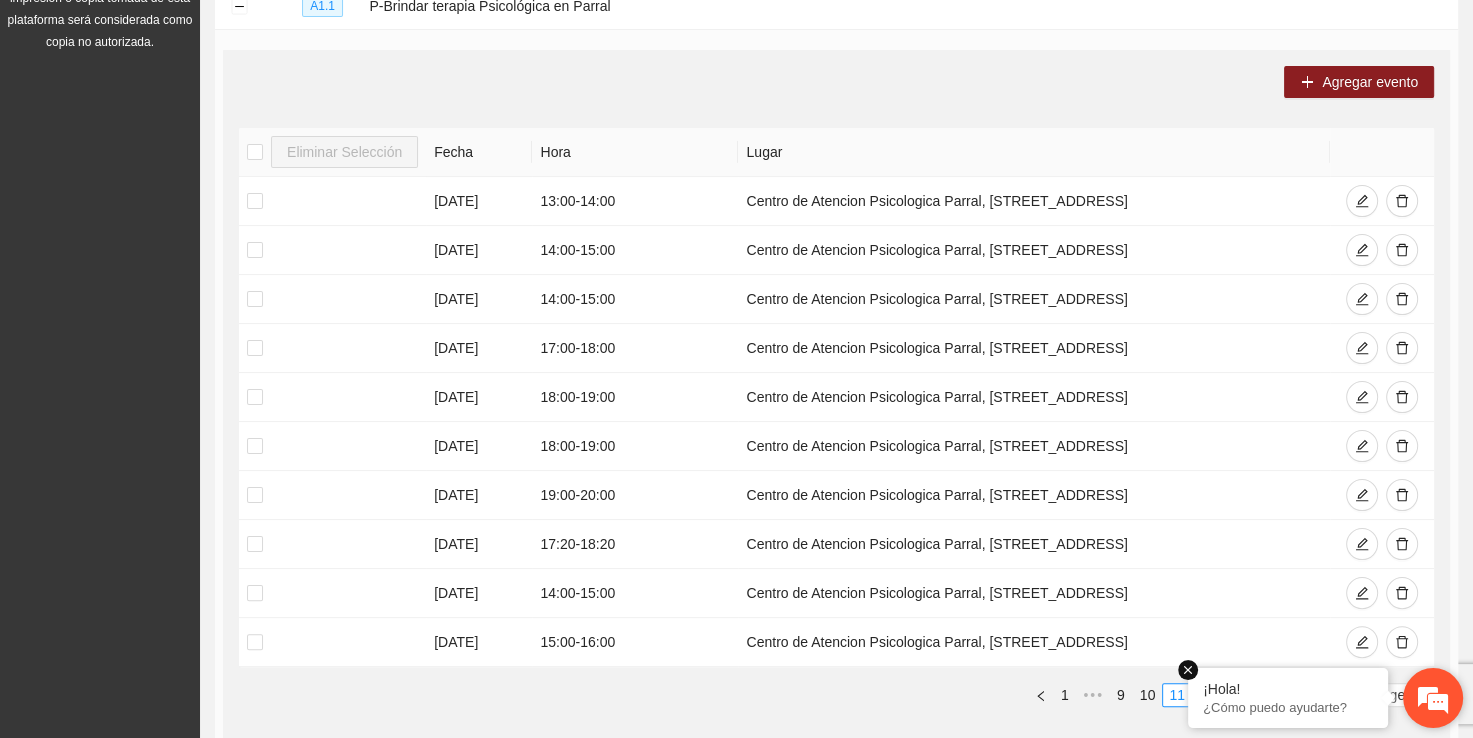 click at bounding box center (1188, 670) 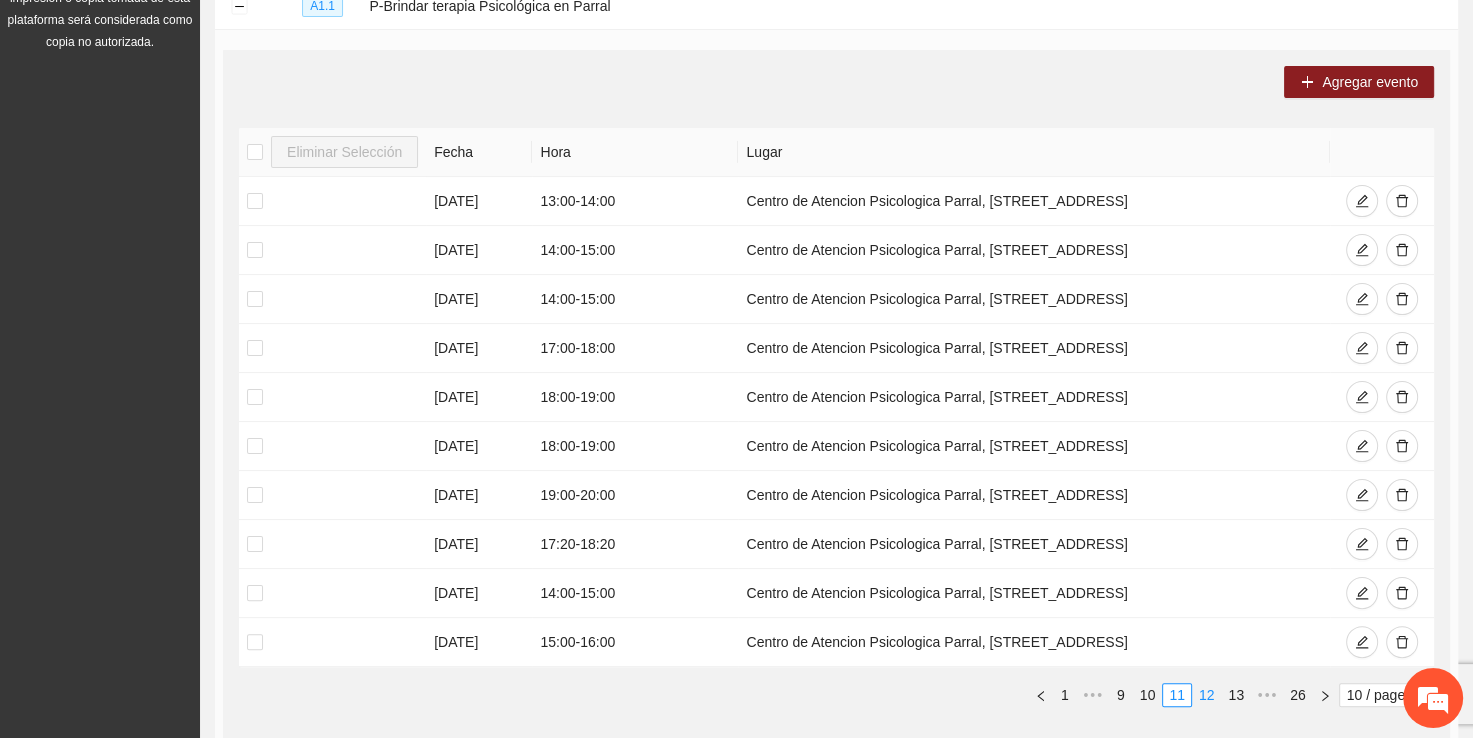 click on "12" at bounding box center (1207, 695) 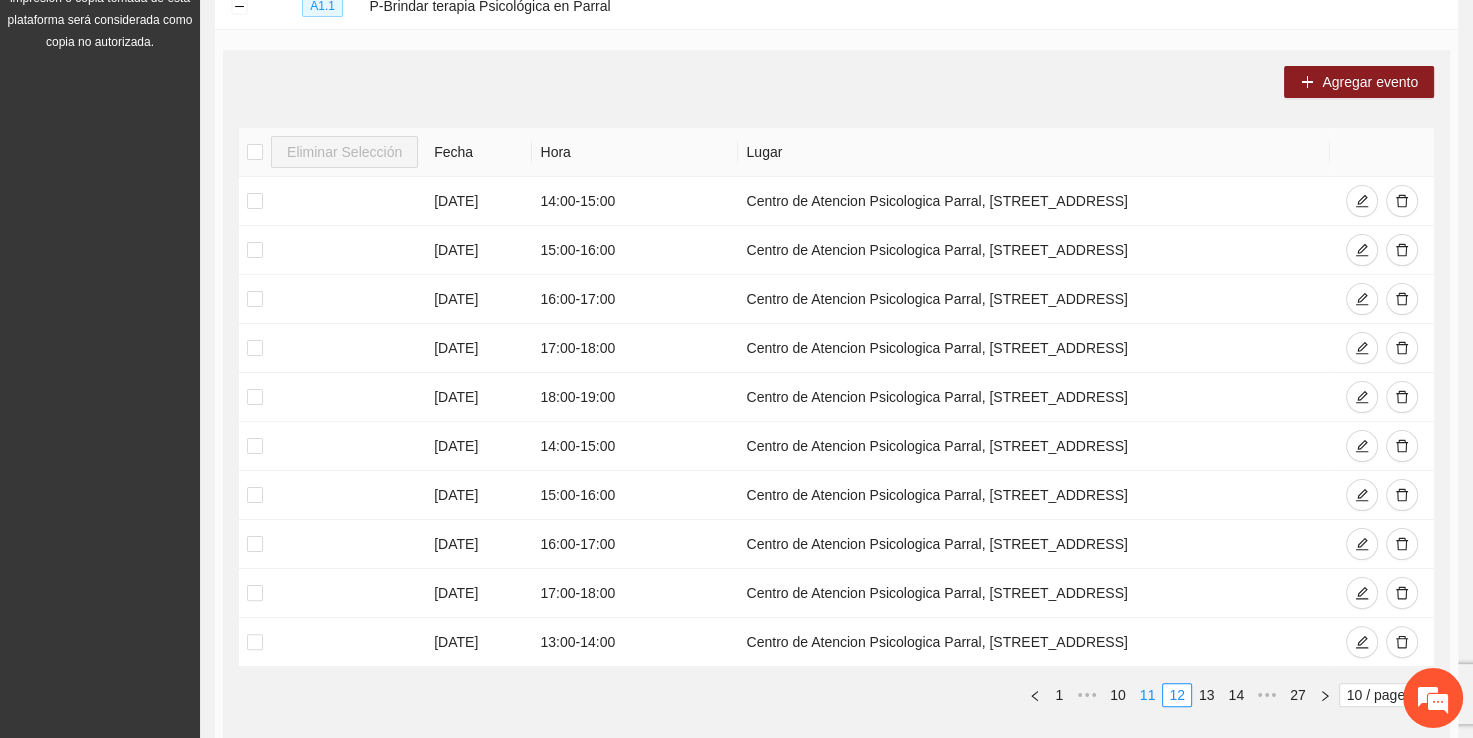 click on "11" at bounding box center (1148, 695) 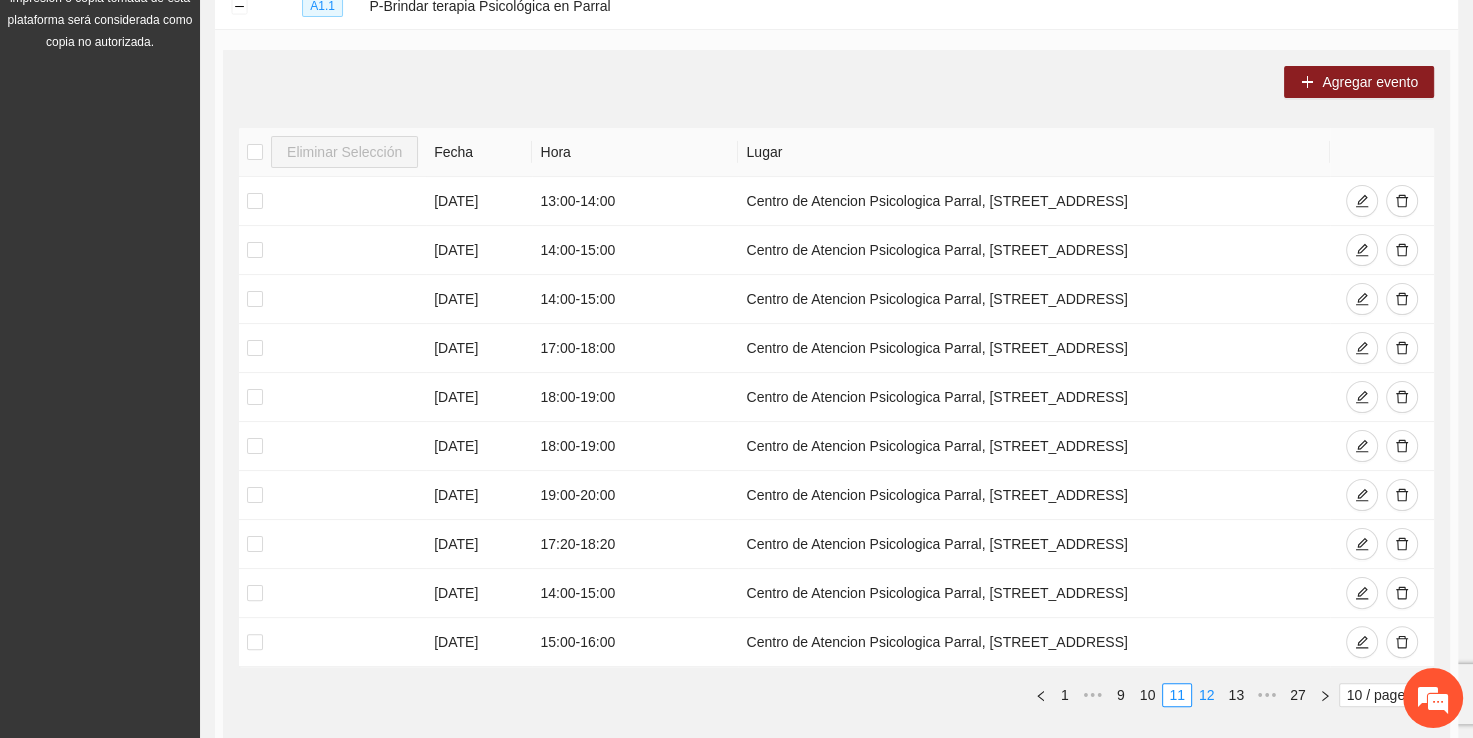 click on "12" at bounding box center [1207, 695] 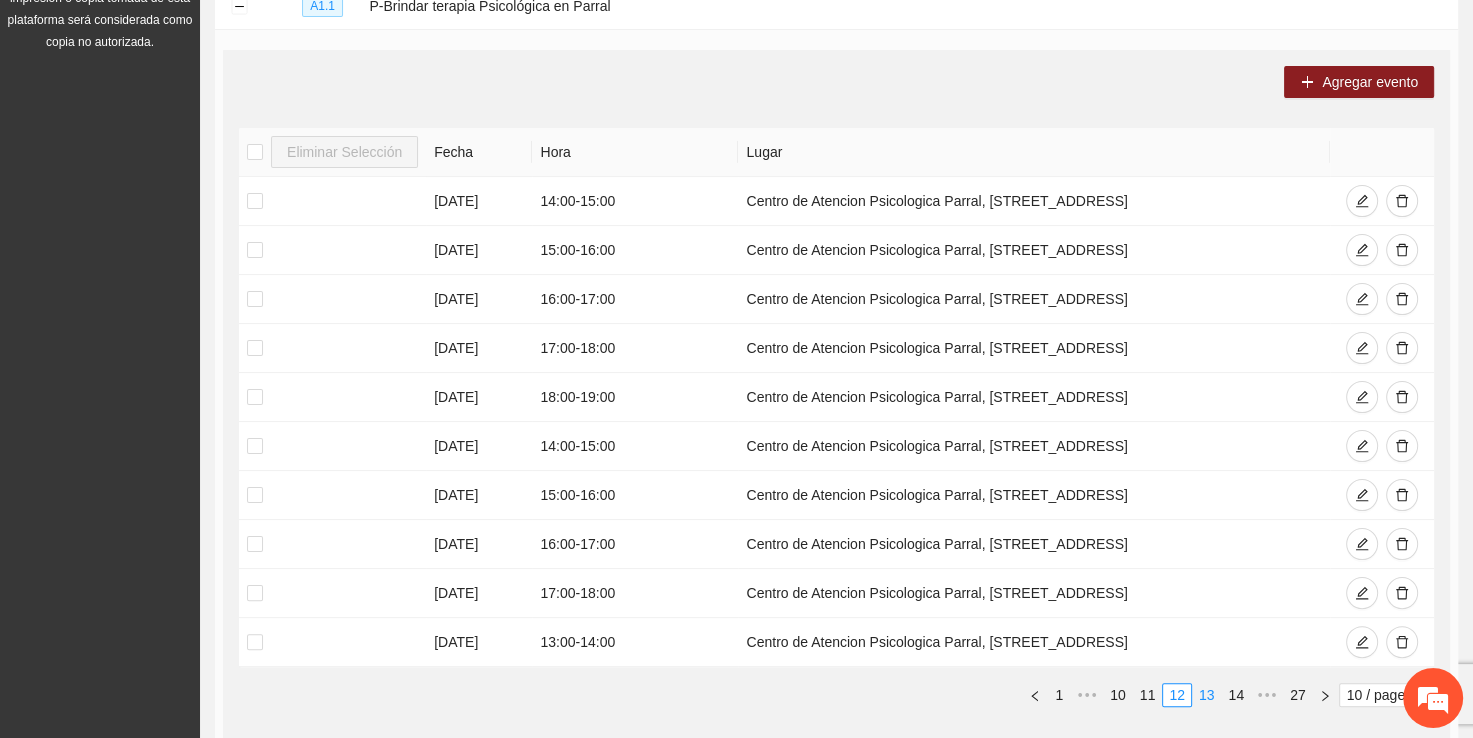click on "13" at bounding box center (1207, 695) 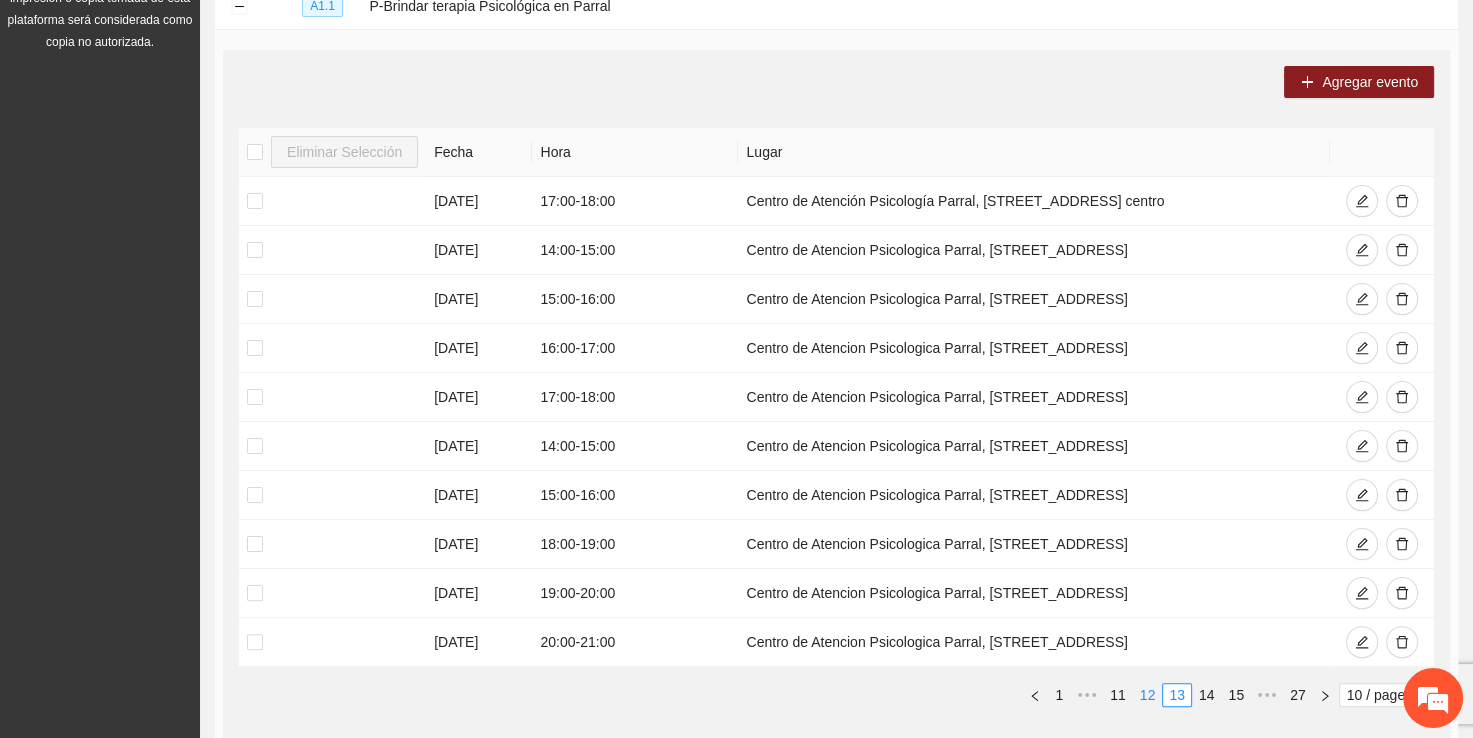 click on "12" at bounding box center [1148, 695] 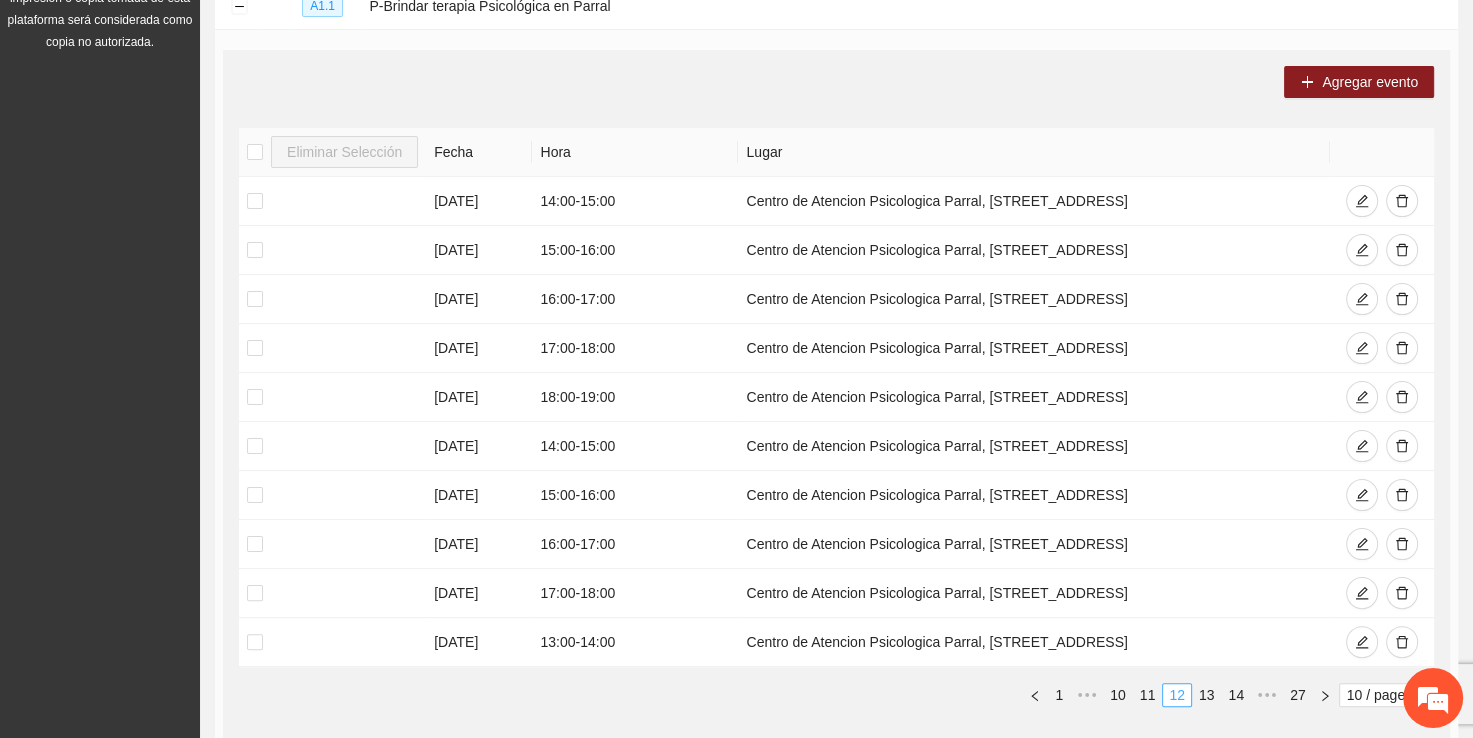 type 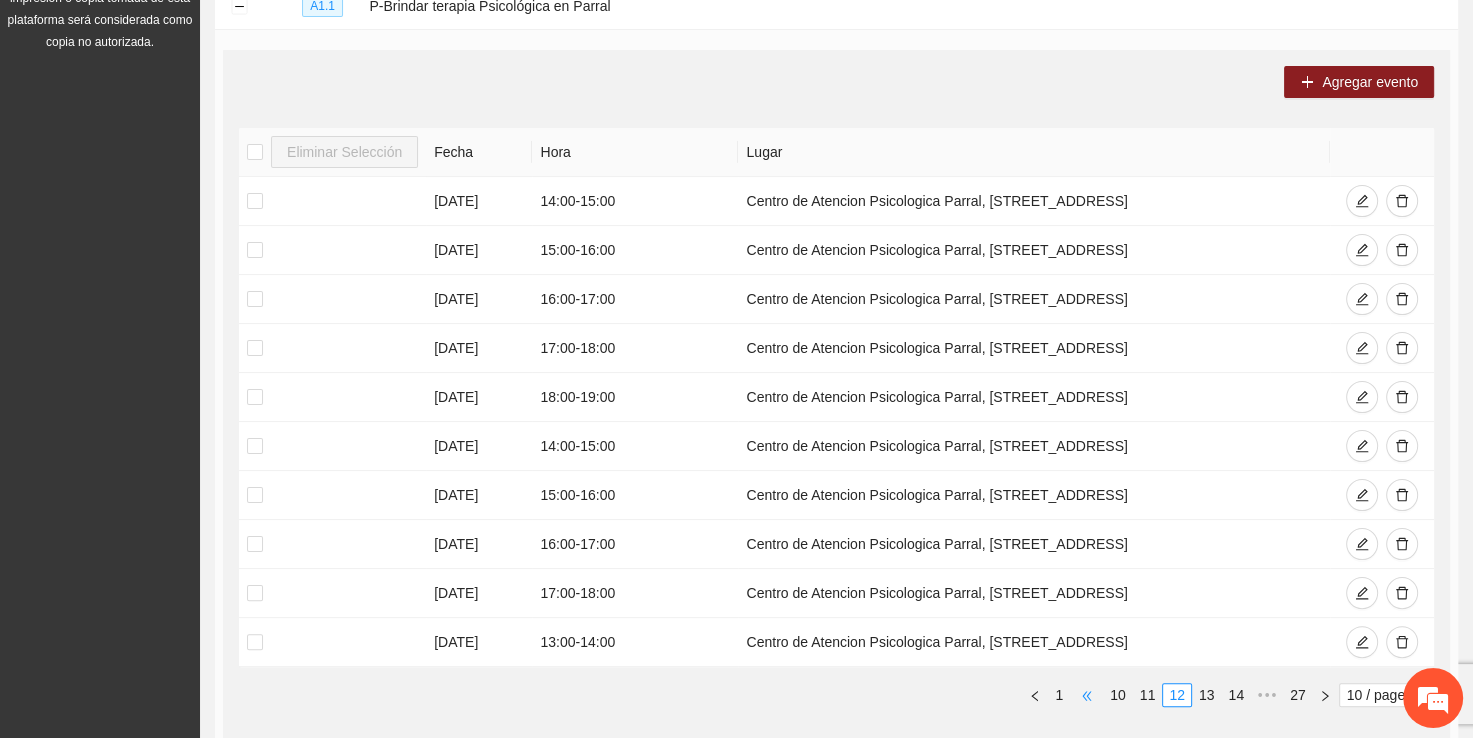 click on "•••" at bounding box center (1087, 695) 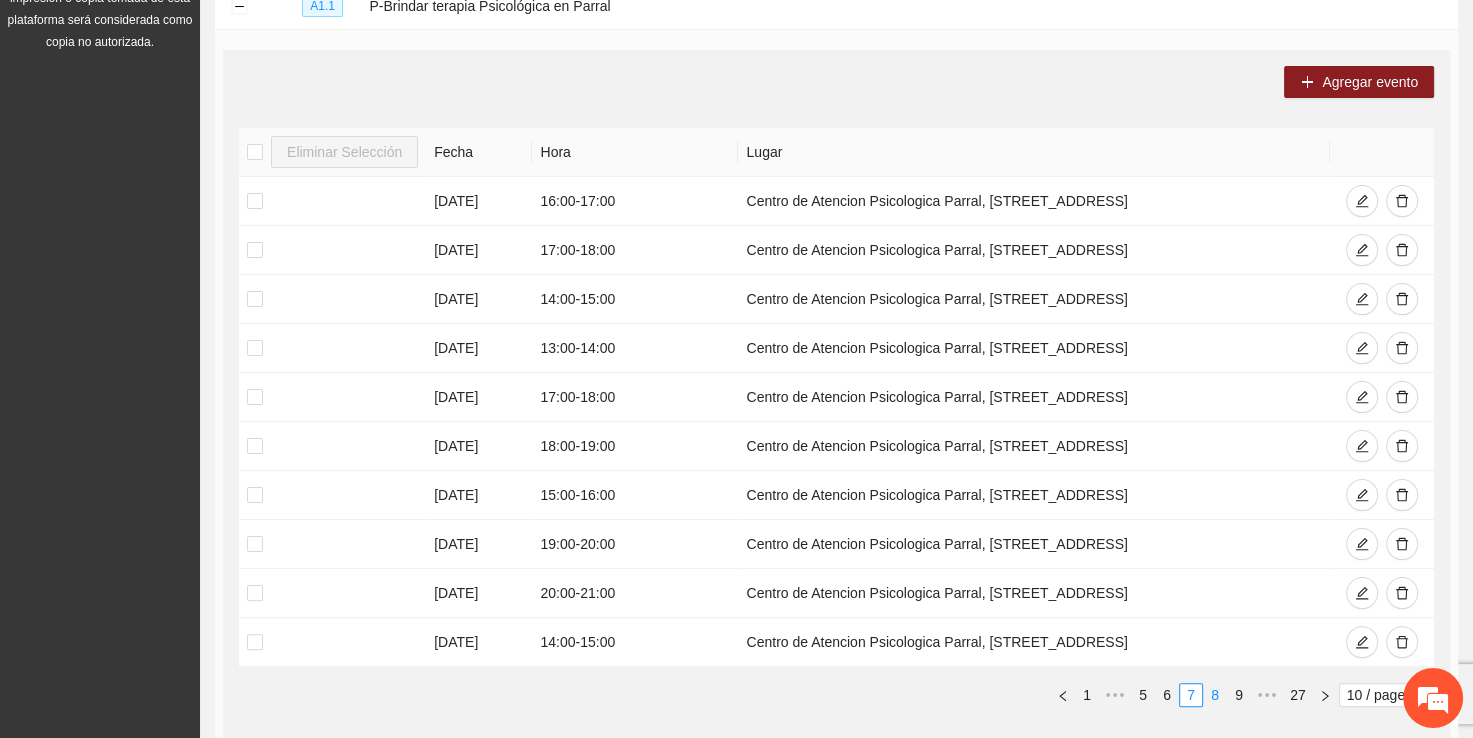 click on "8" at bounding box center [1215, 695] 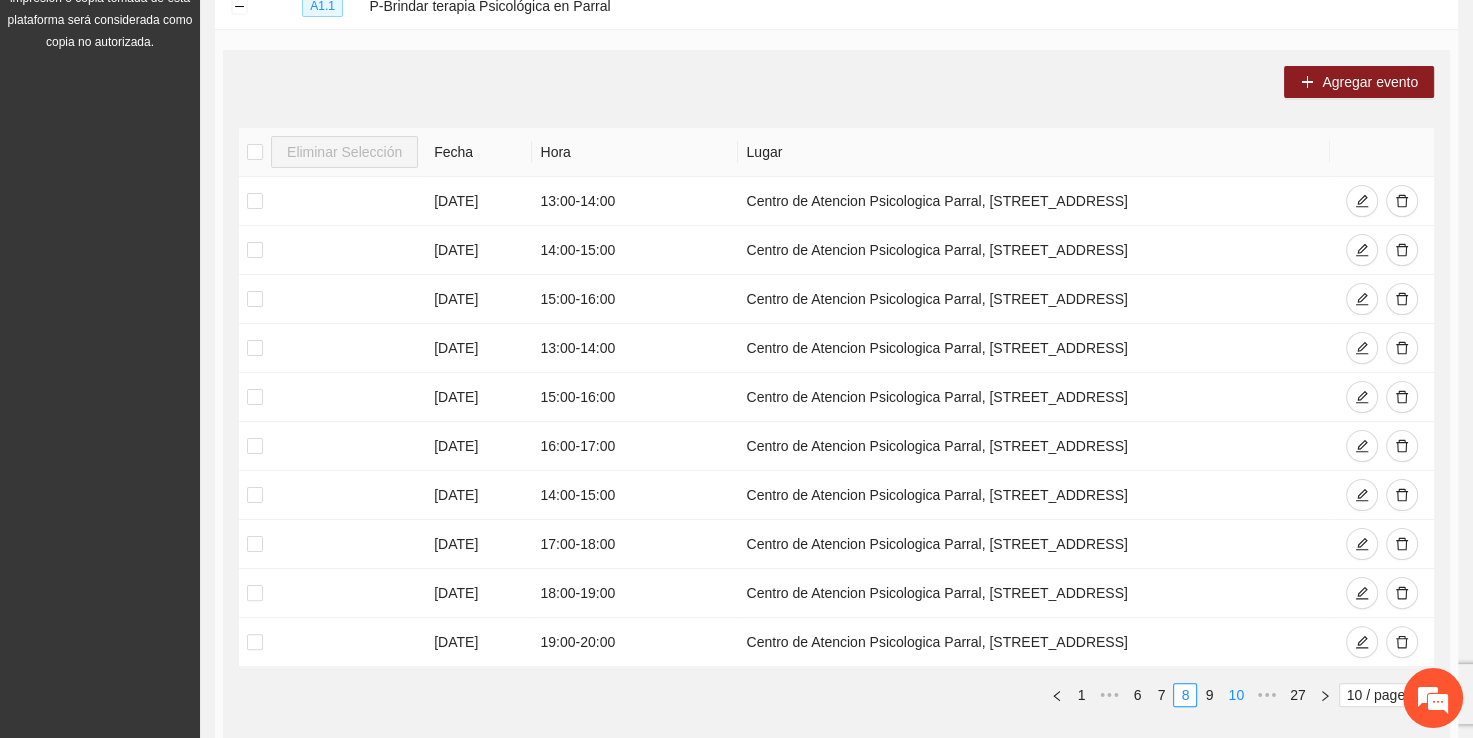 click on "10" at bounding box center (1236, 695) 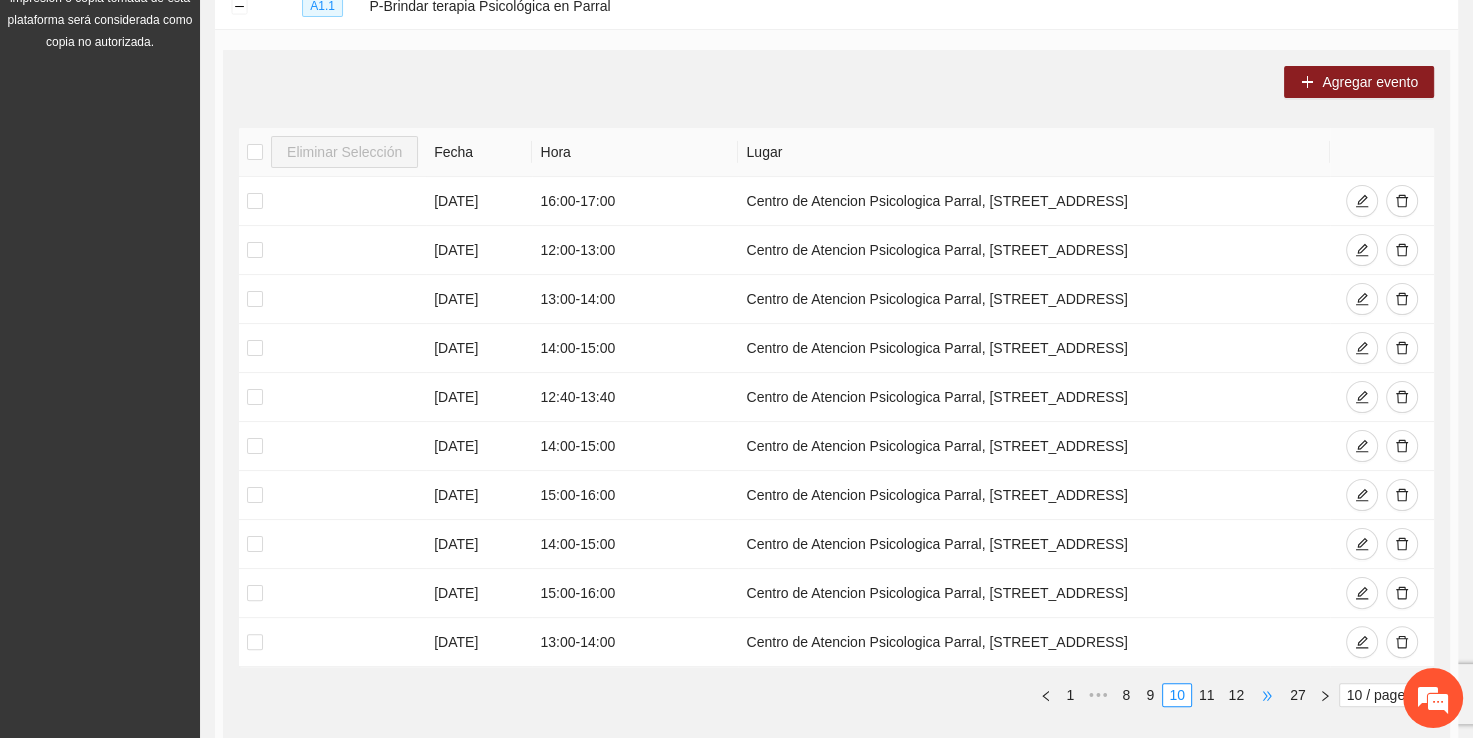 click on "•••" at bounding box center [1267, 695] 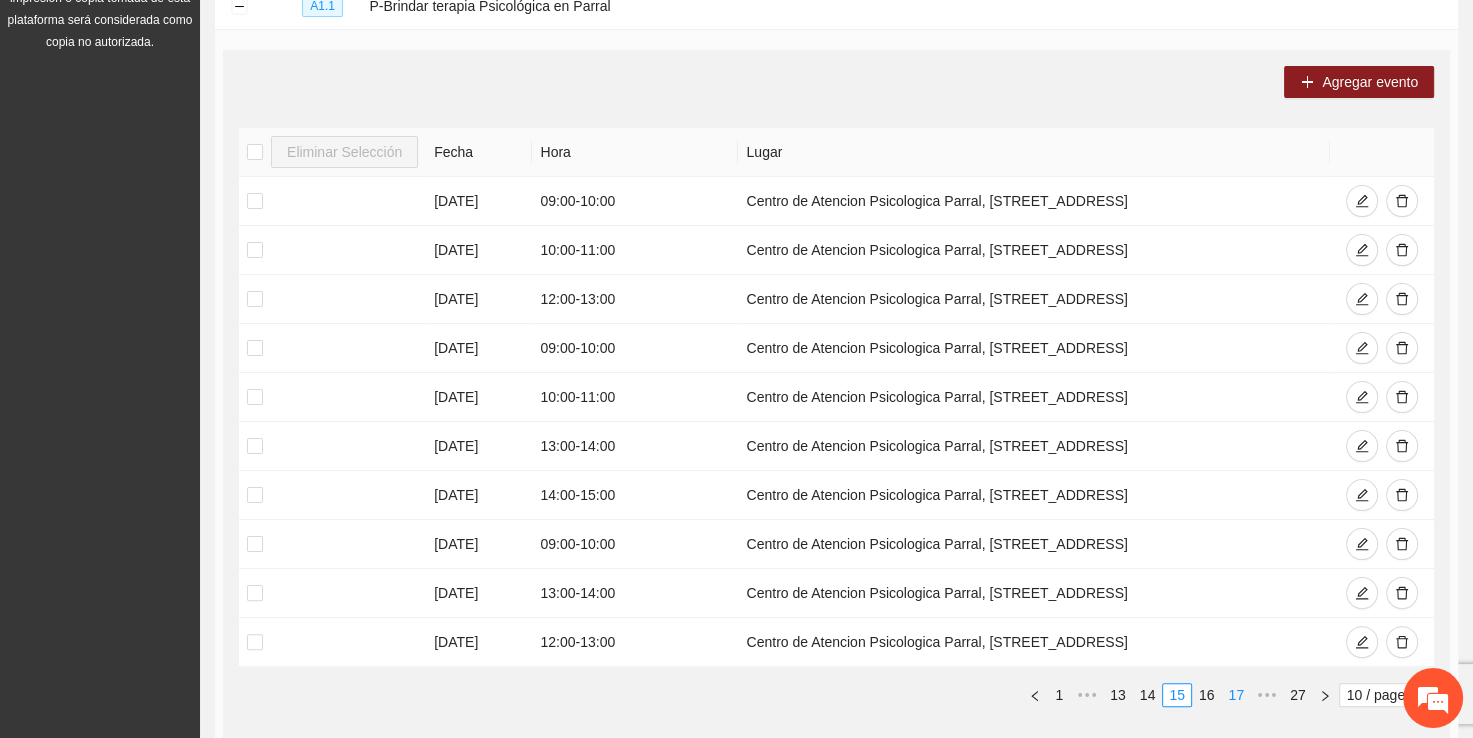click on "17" at bounding box center [1236, 695] 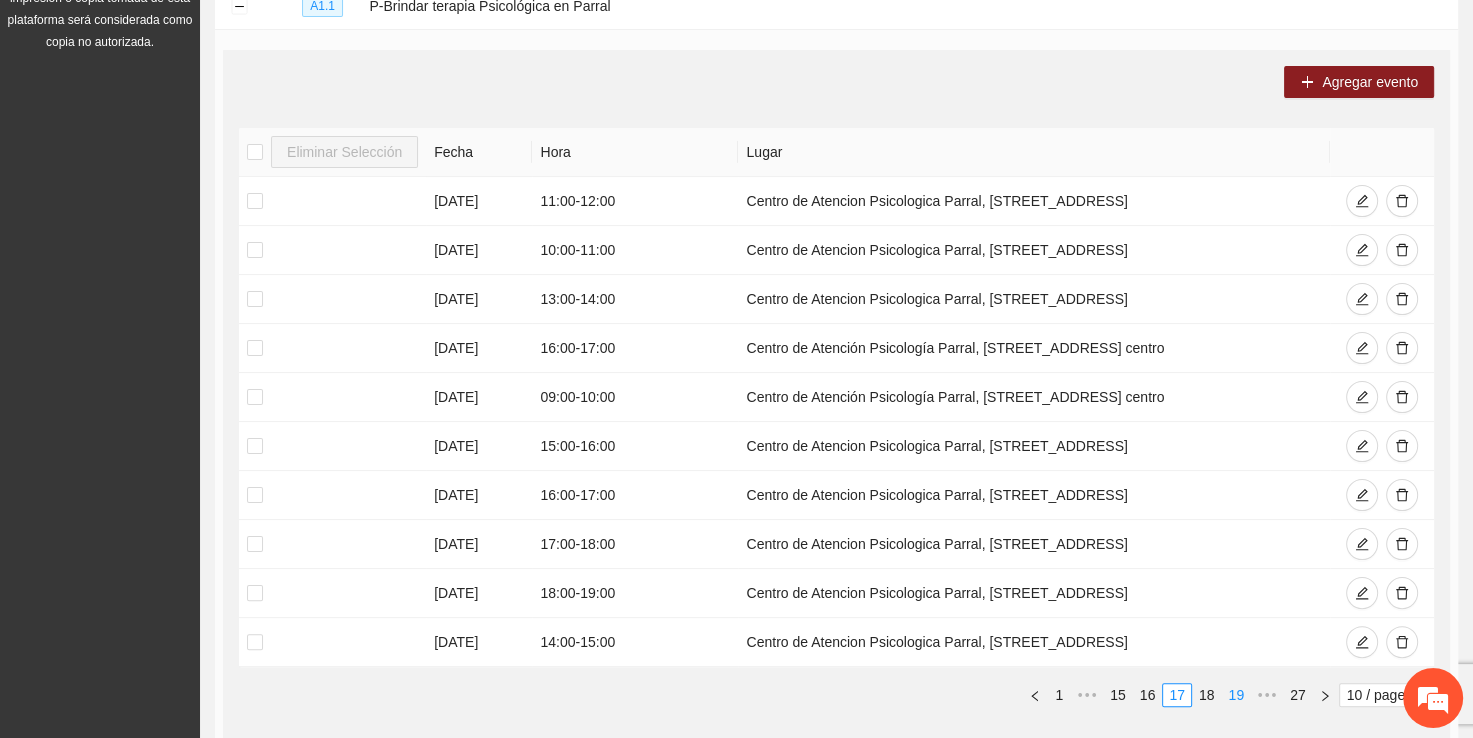 click on "19" at bounding box center (1236, 695) 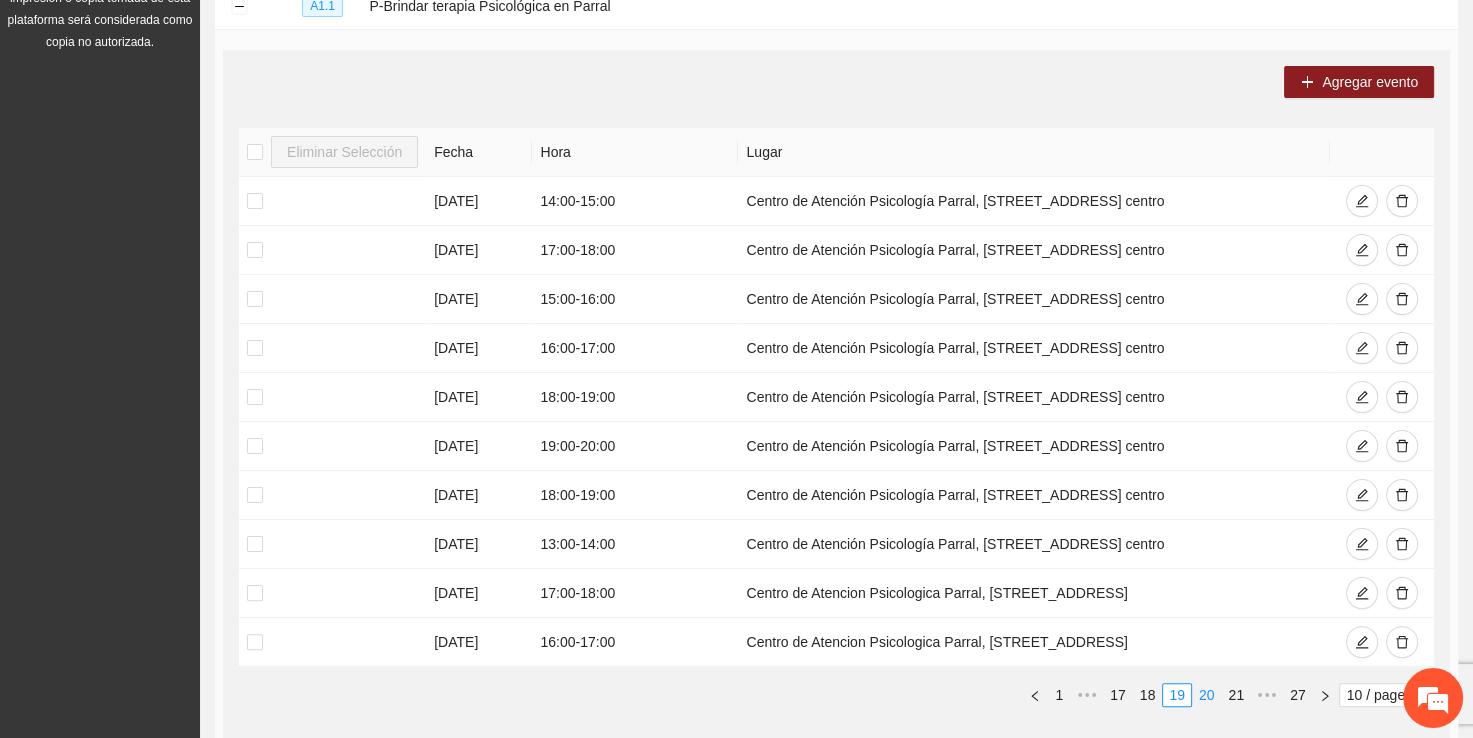 click on "20" at bounding box center (1207, 695) 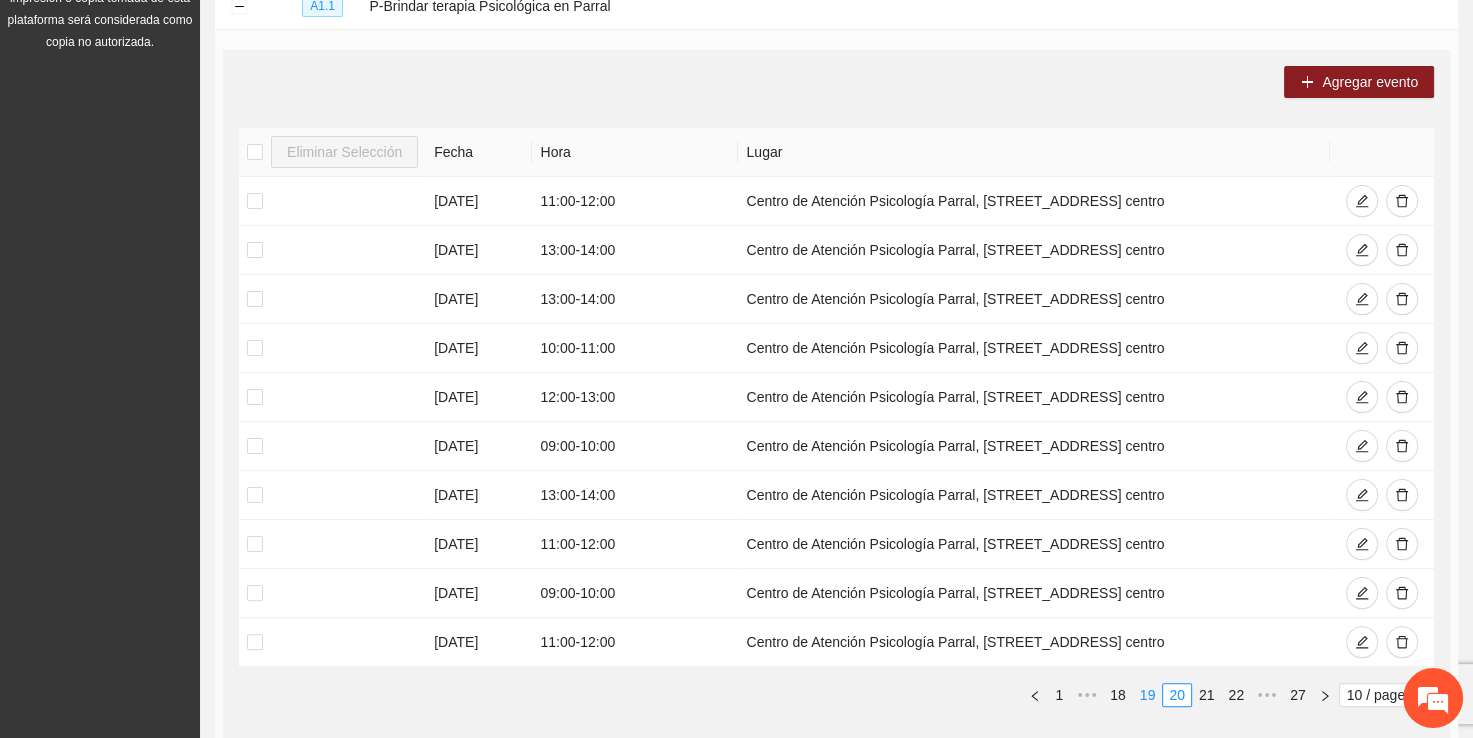 click on "19" at bounding box center [1148, 695] 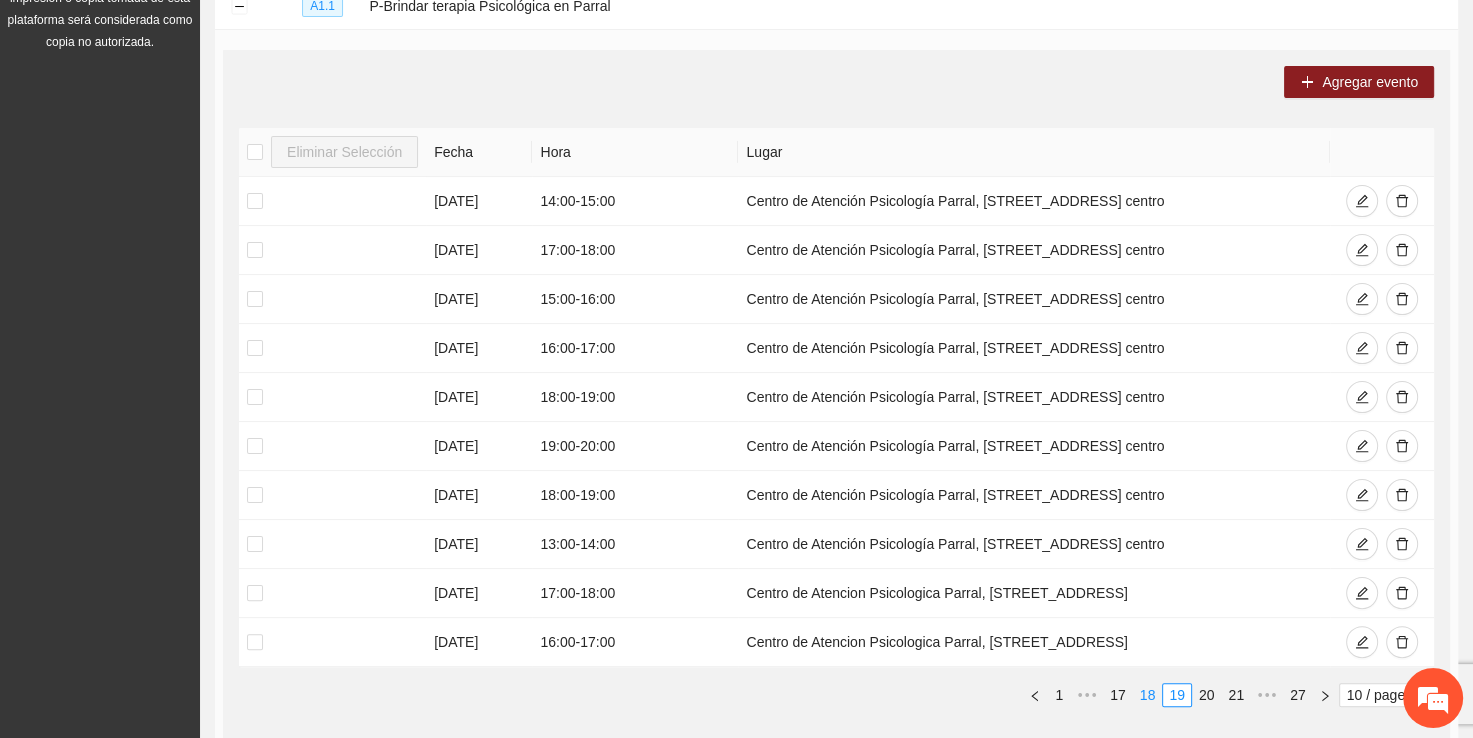 click on "18" at bounding box center [1148, 695] 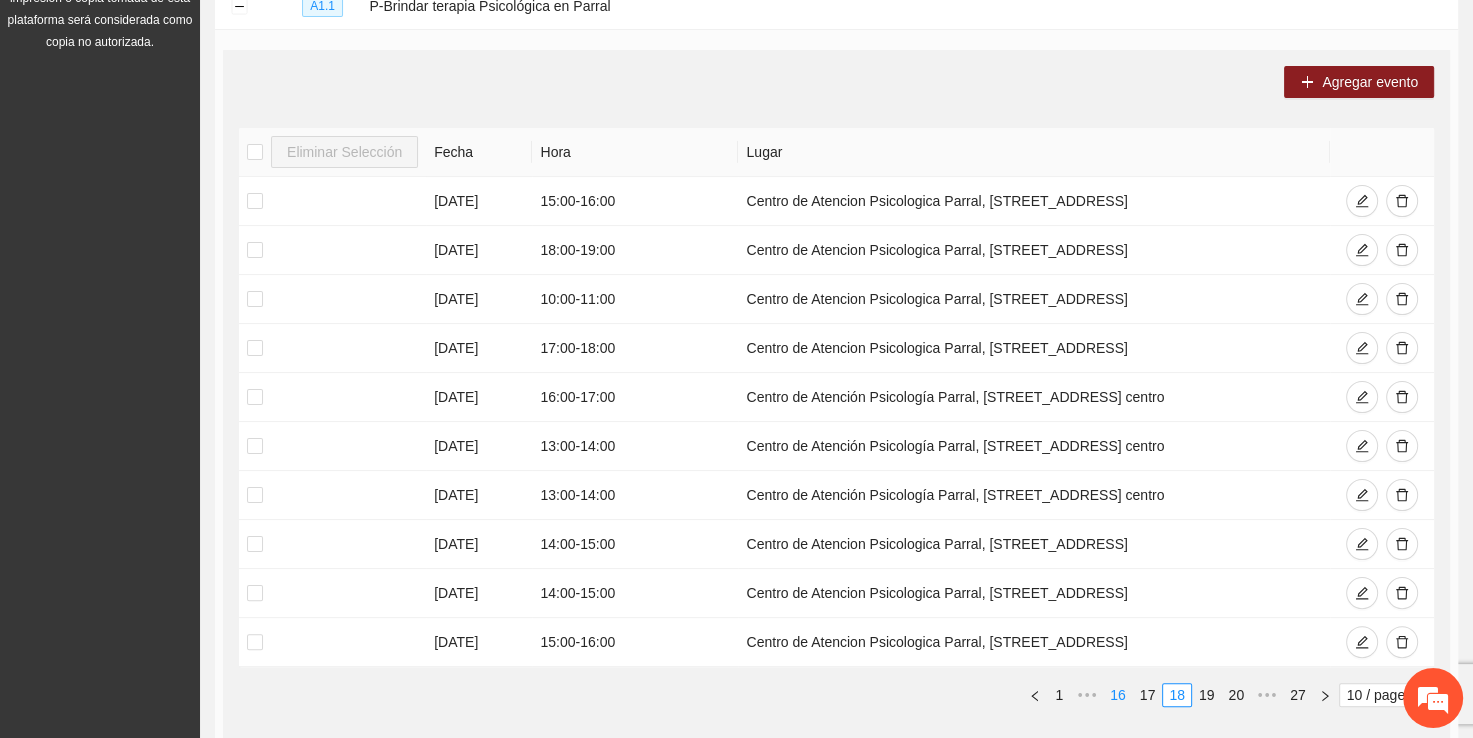 click on "16" at bounding box center [1118, 695] 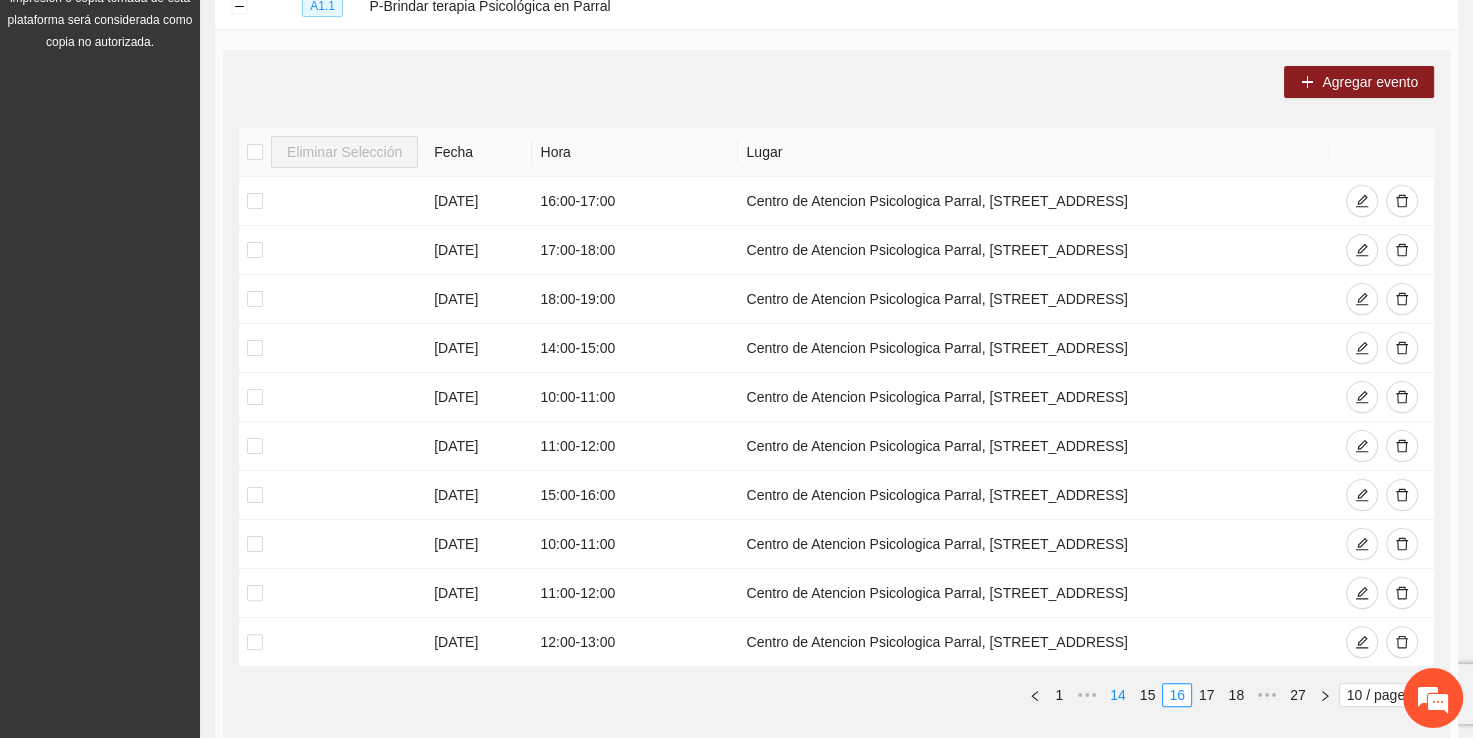 click on "14" at bounding box center (1118, 695) 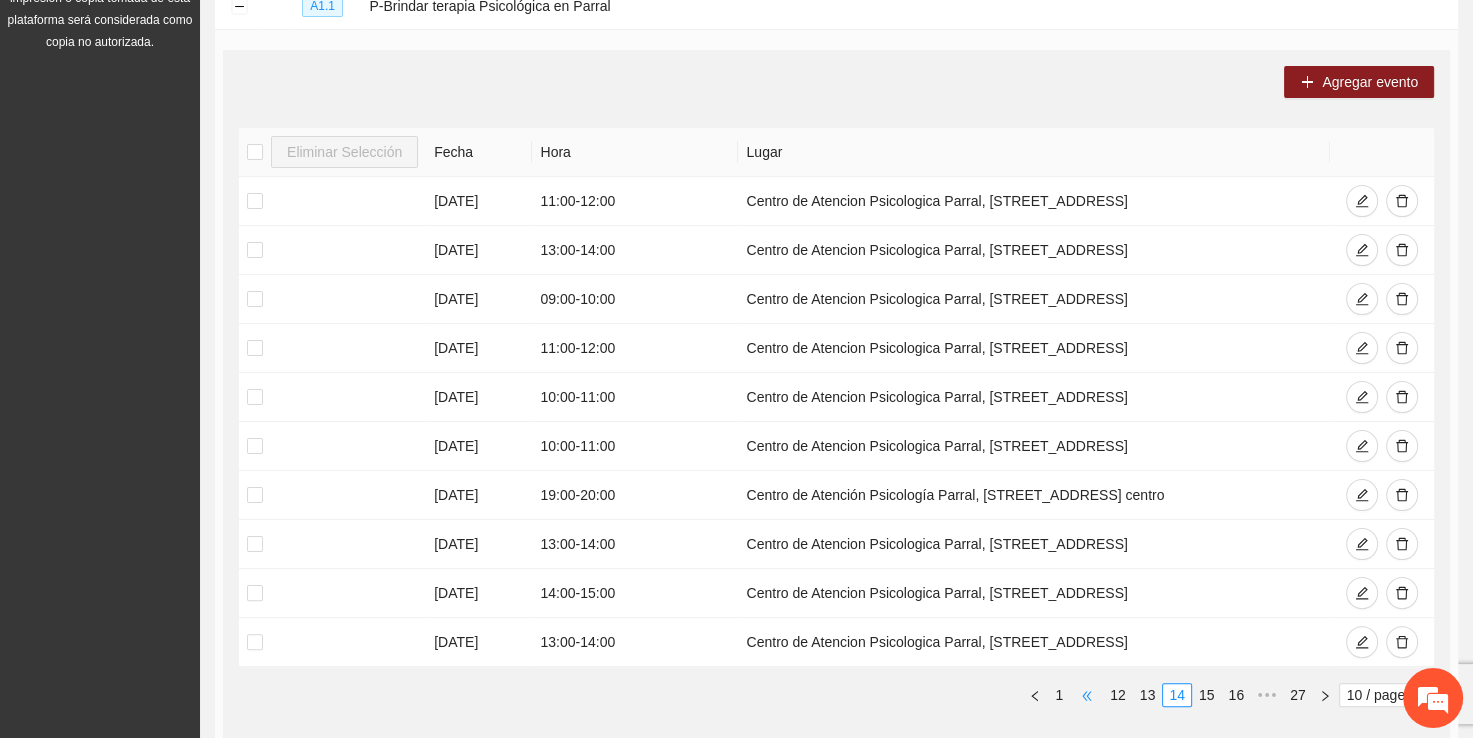 click on "•••" at bounding box center [1087, 695] 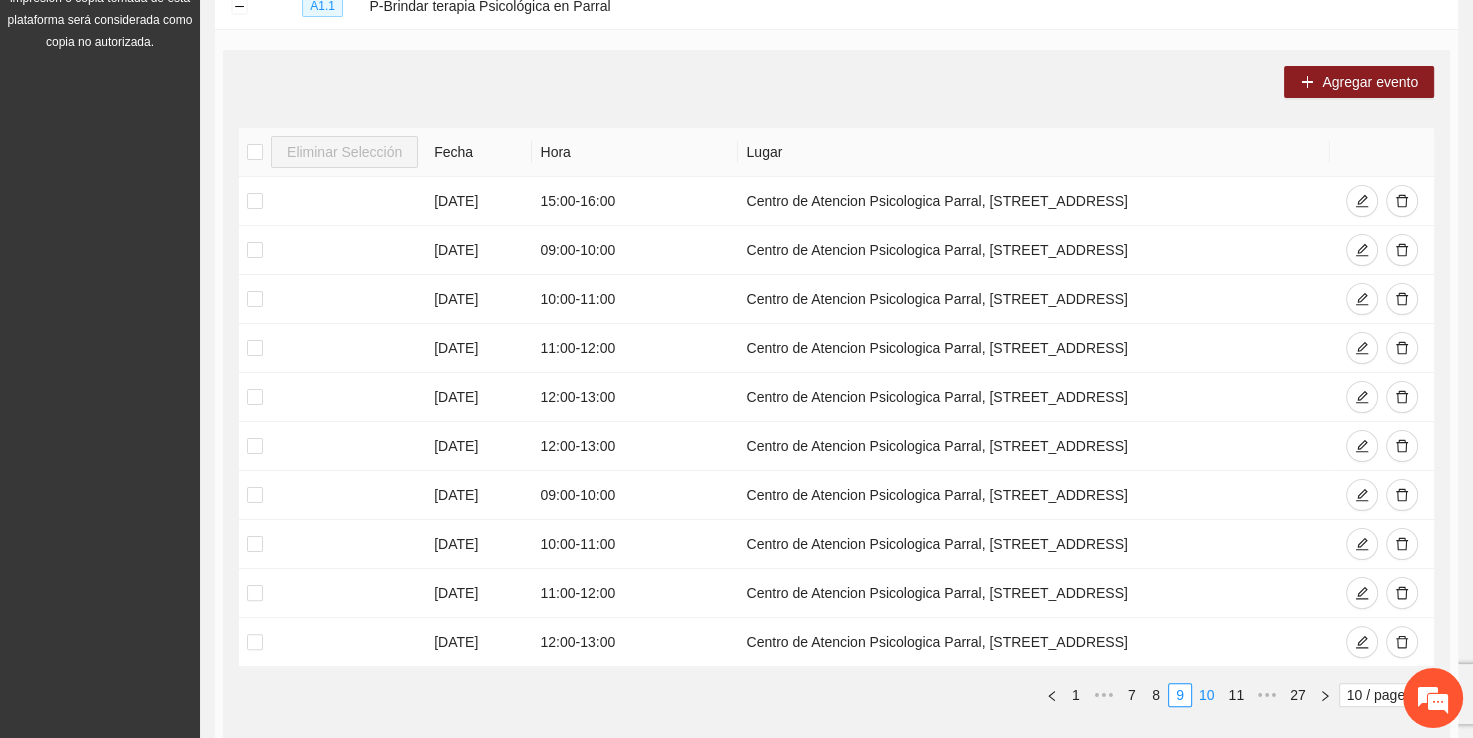 click on "10" at bounding box center [1207, 695] 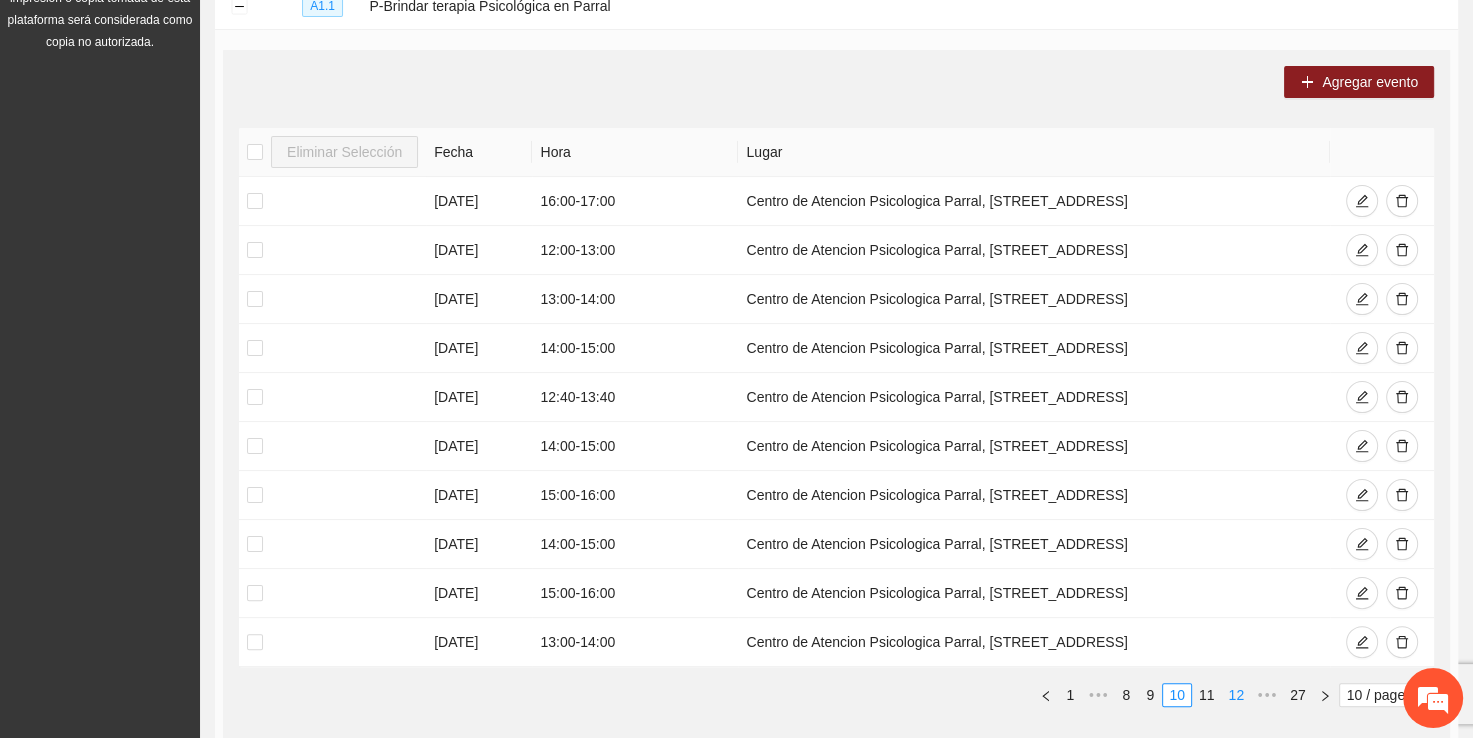 click on "12" at bounding box center (1236, 695) 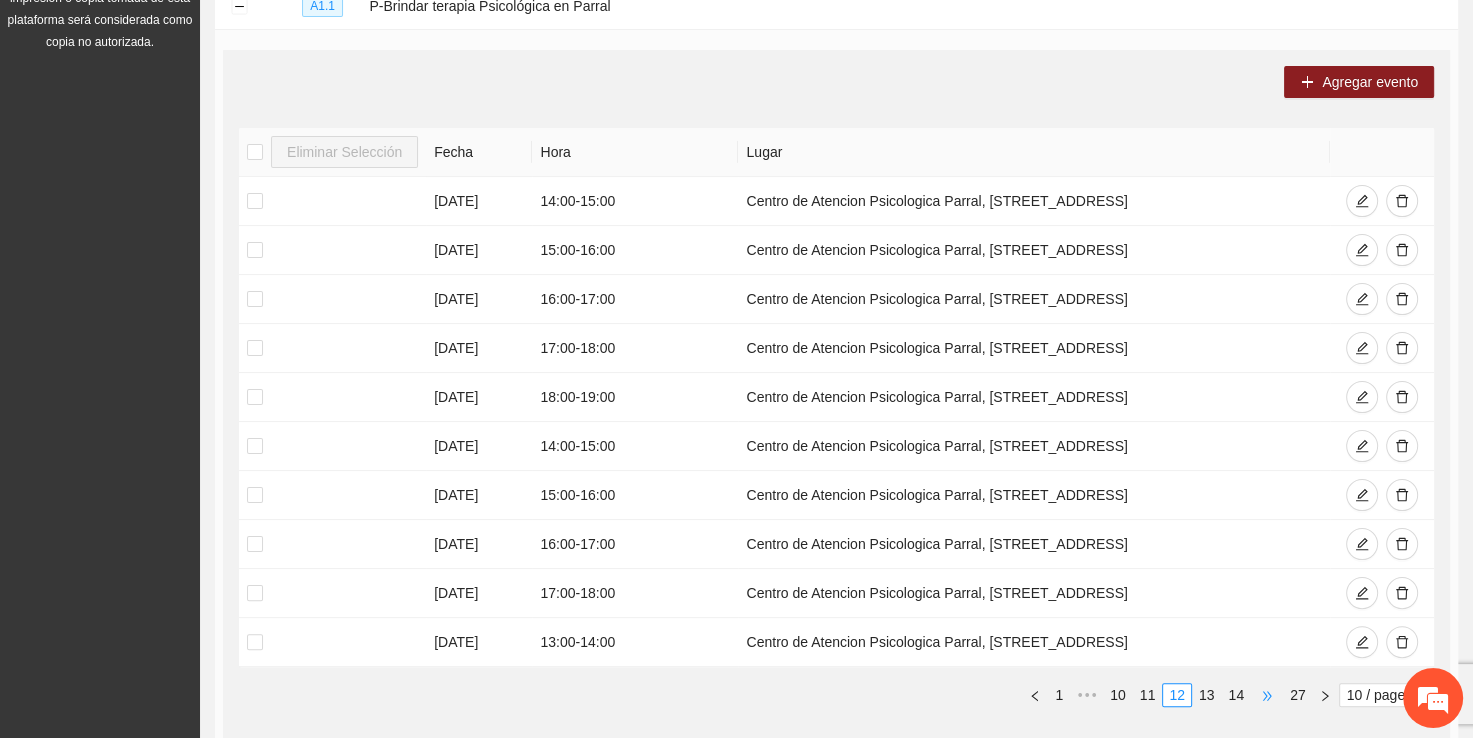 click on "•••" at bounding box center [1267, 695] 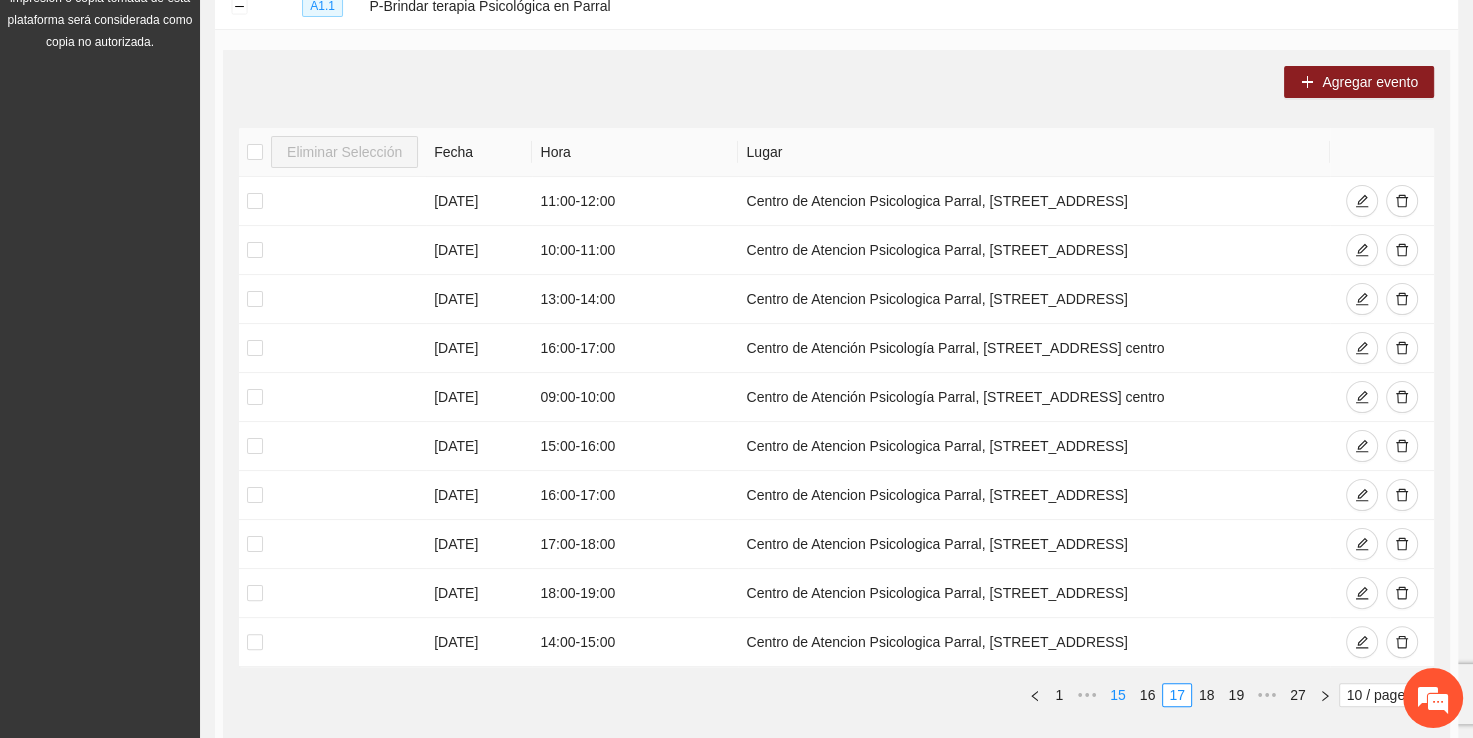 click on "15" at bounding box center [1118, 695] 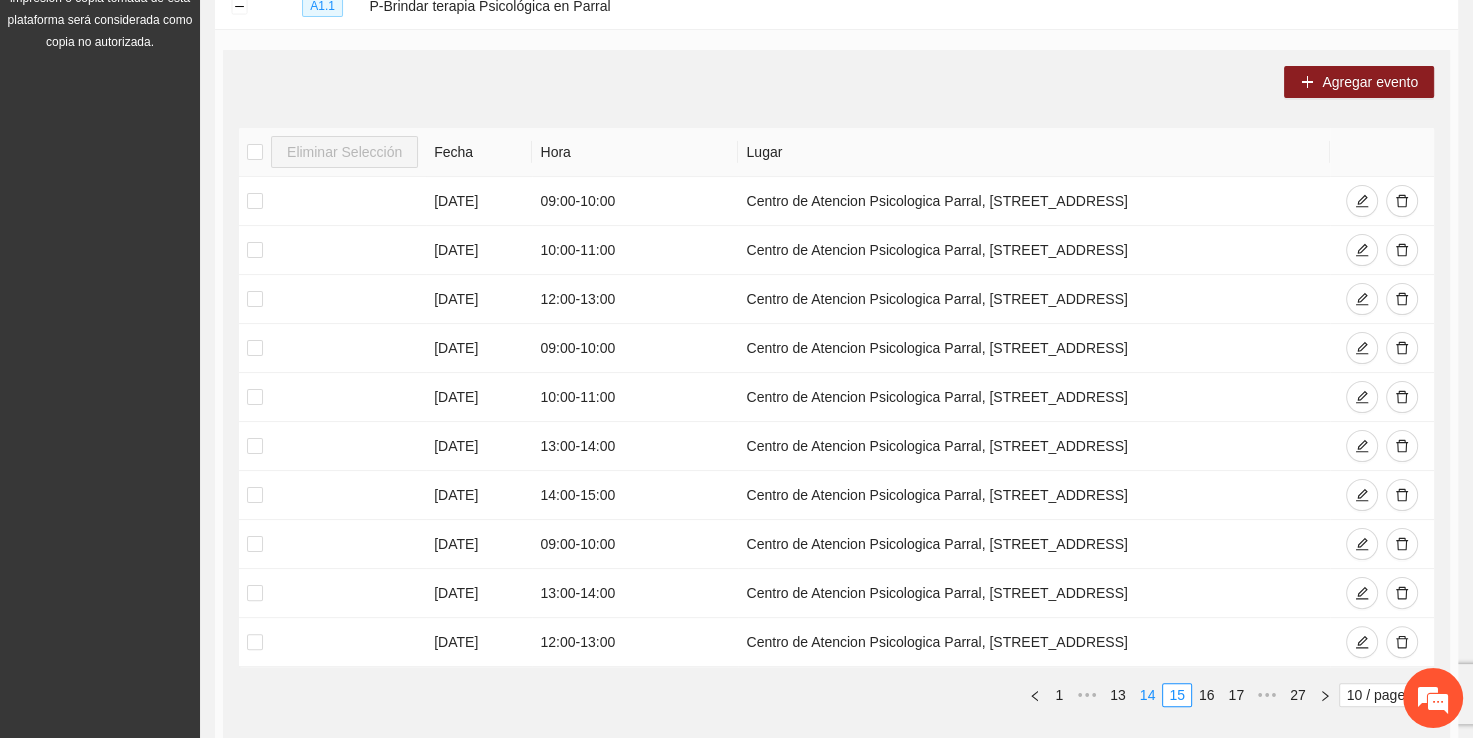 click on "14" at bounding box center [1148, 695] 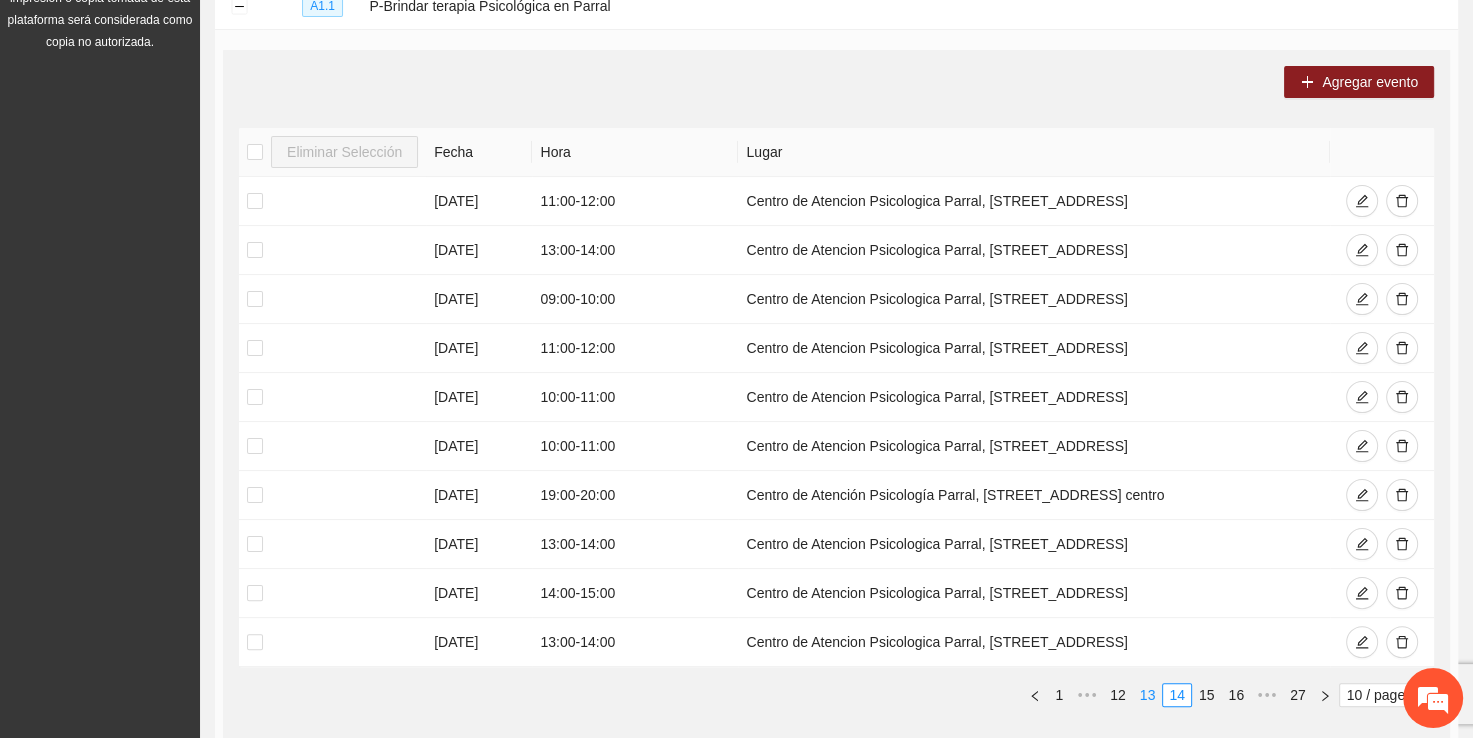 click on "13" at bounding box center (1148, 695) 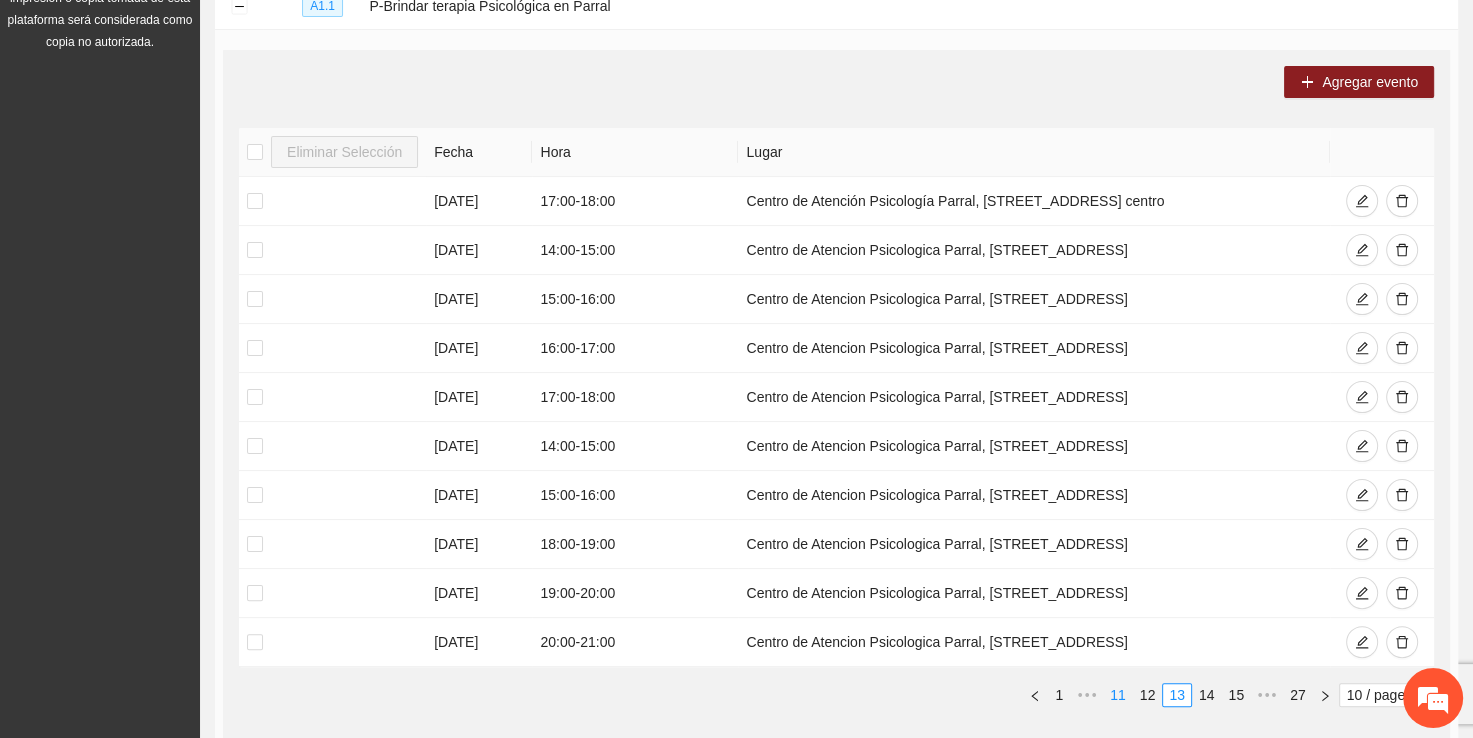 click on "11" at bounding box center [1118, 695] 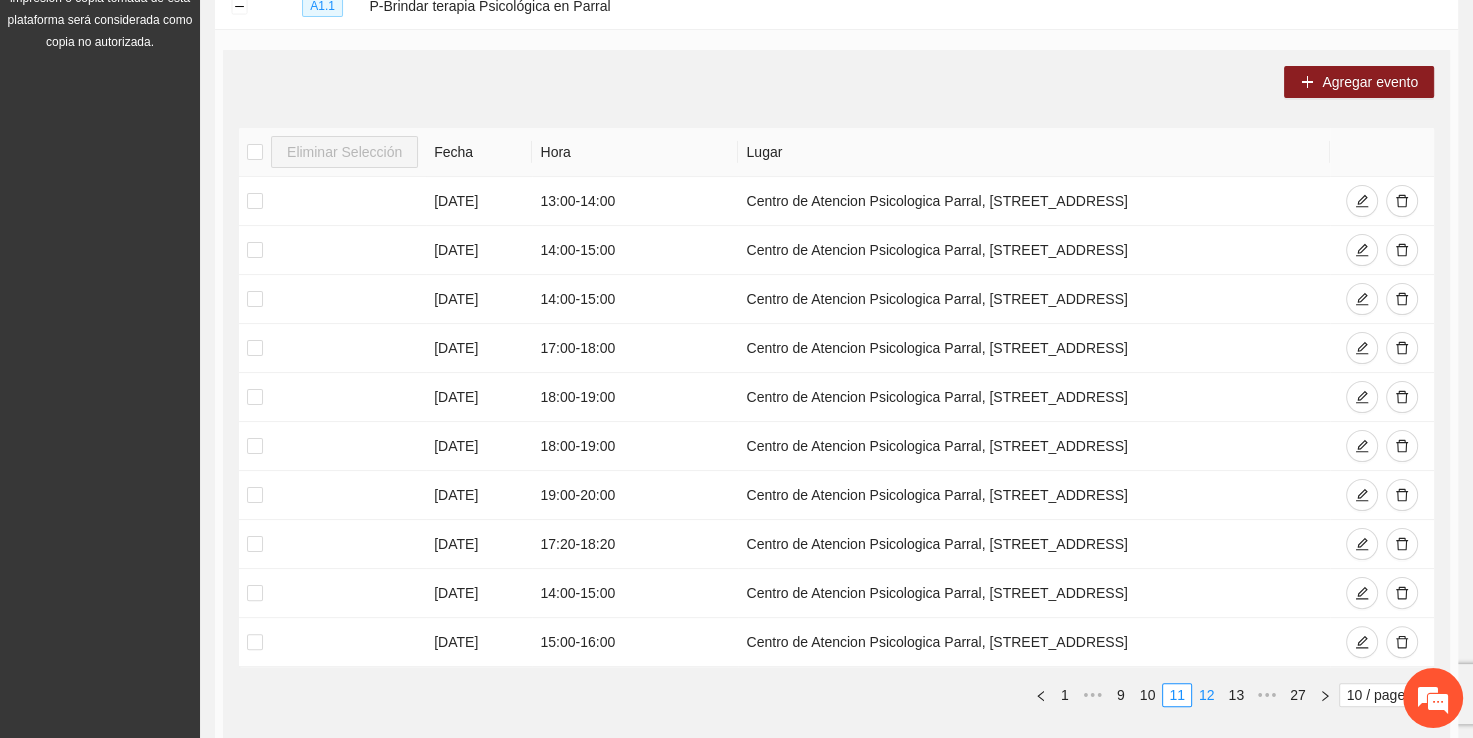 click on "12" at bounding box center (1207, 695) 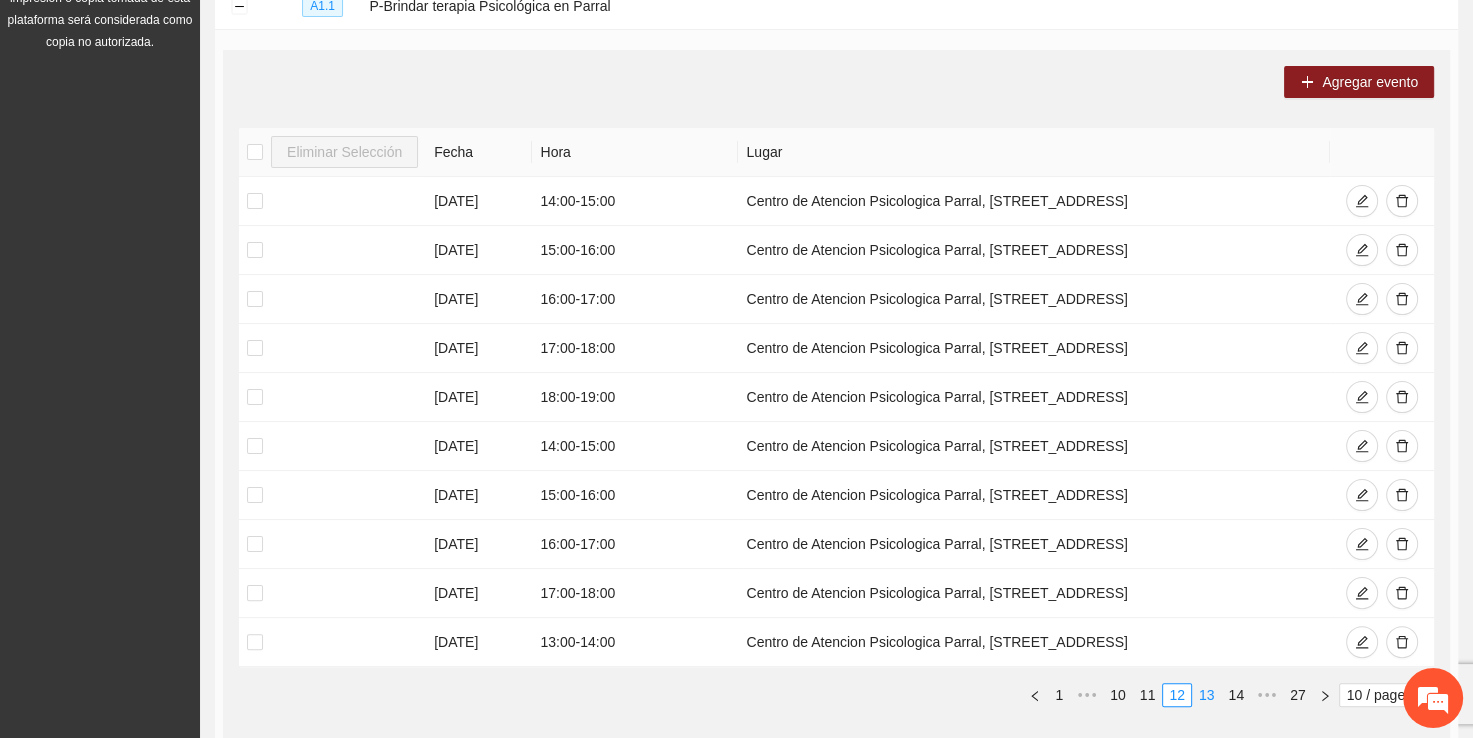 click on "13" at bounding box center [1207, 695] 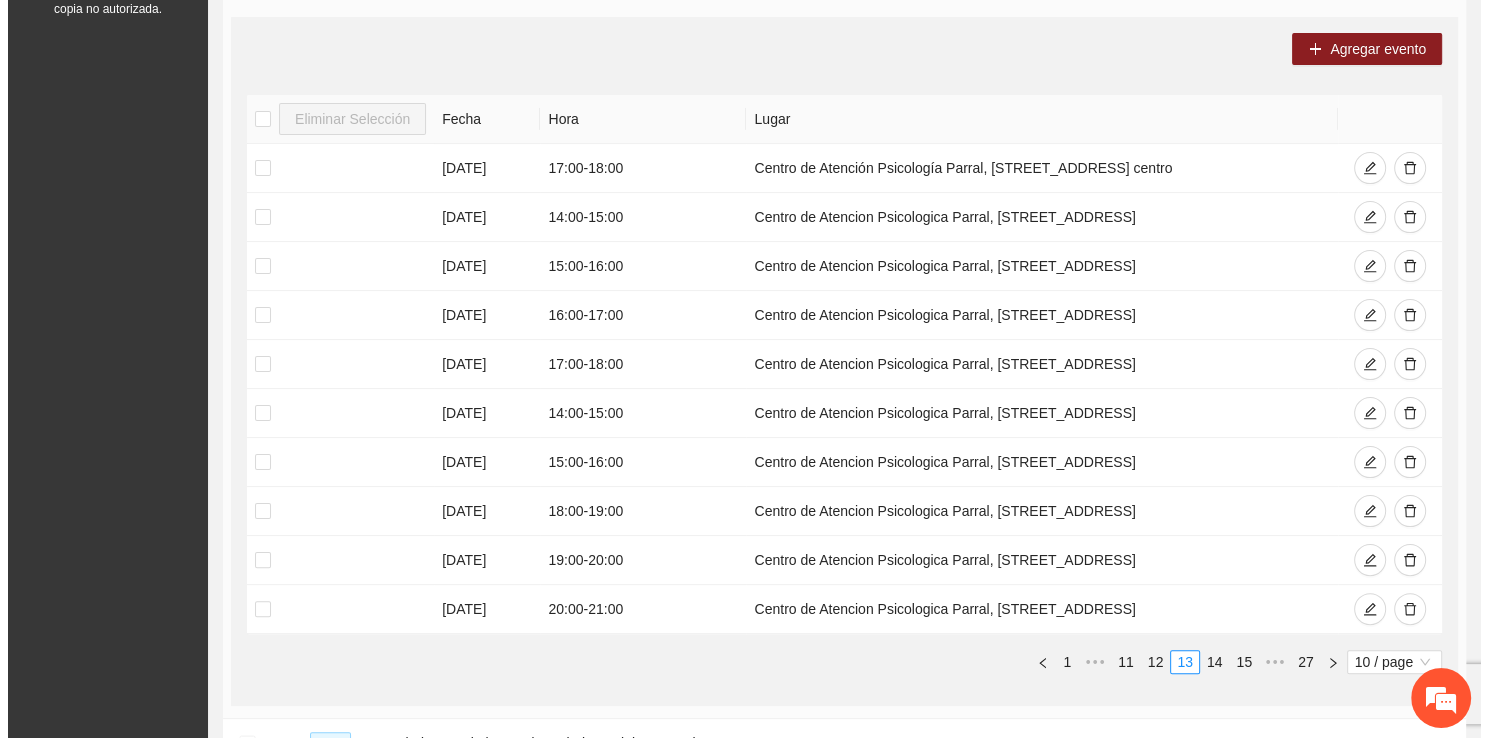 scroll, scrollTop: 356, scrollLeft: 0, axis: vertical 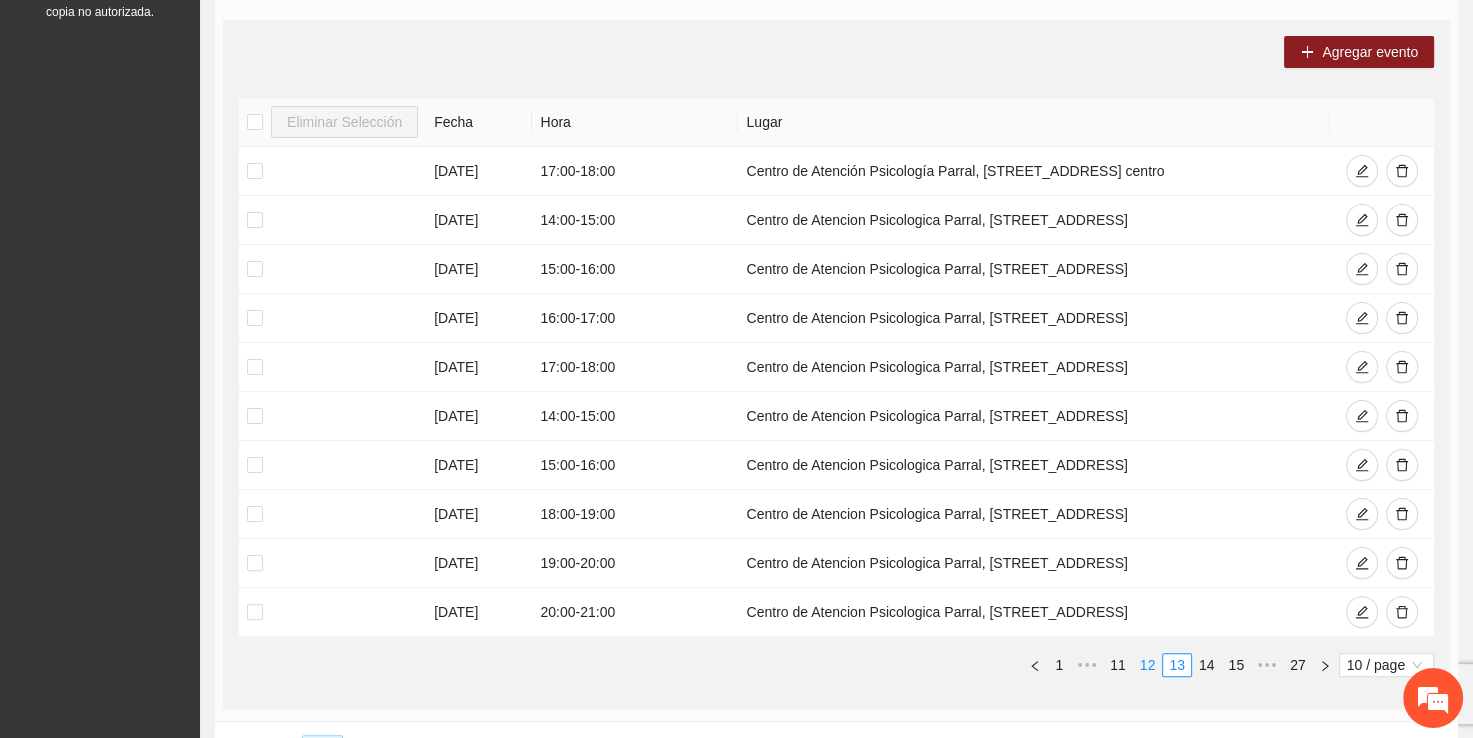click on "12" at bounding box center [1148, 665] 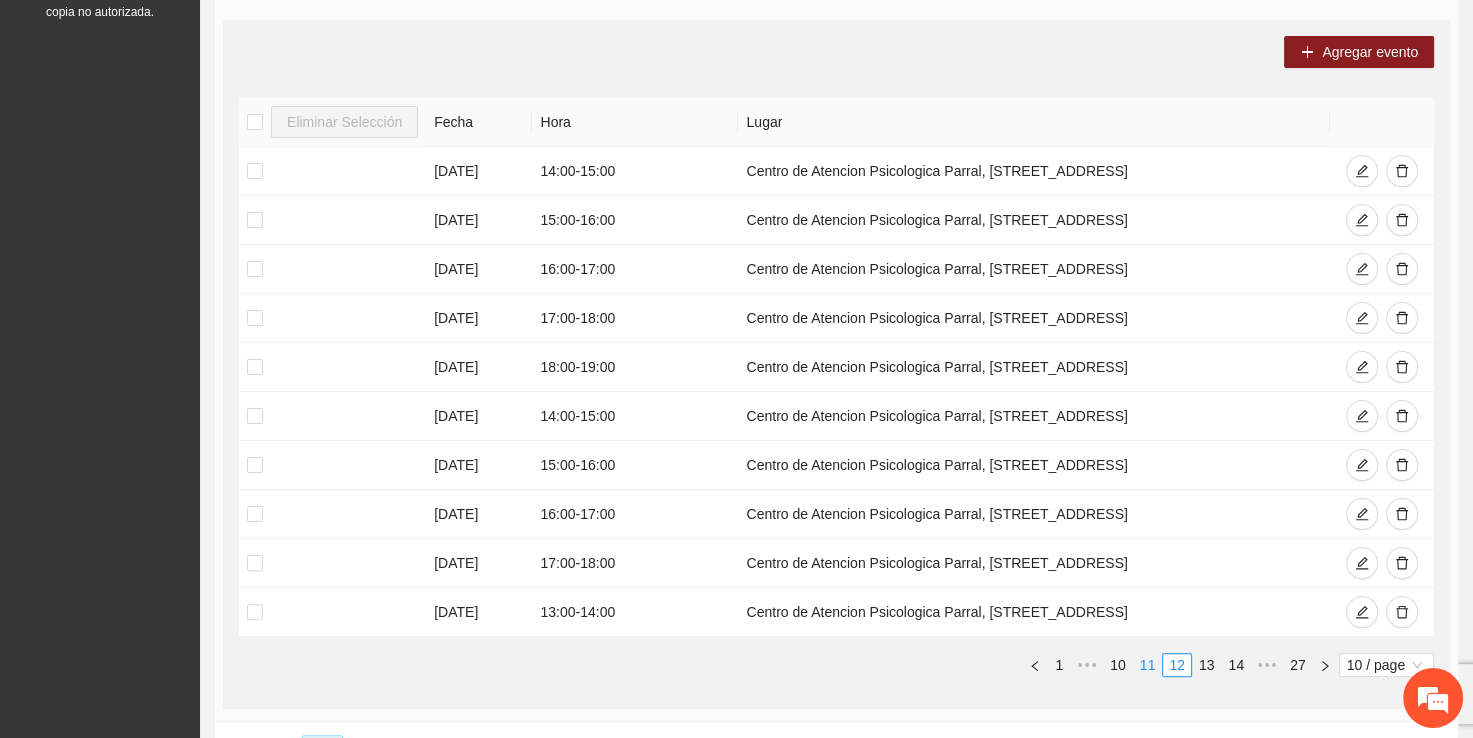 click on "11" at bounding box center (1148, 665) 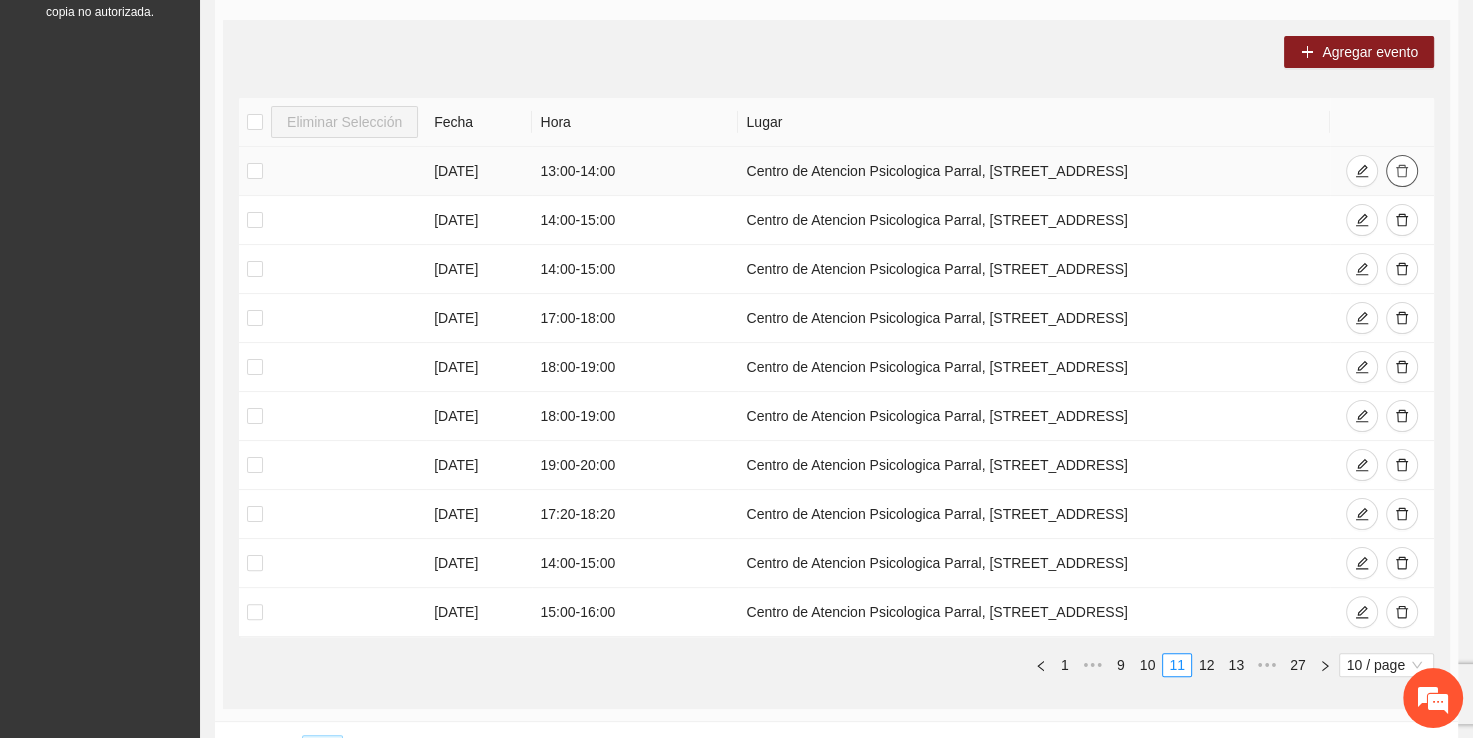 click 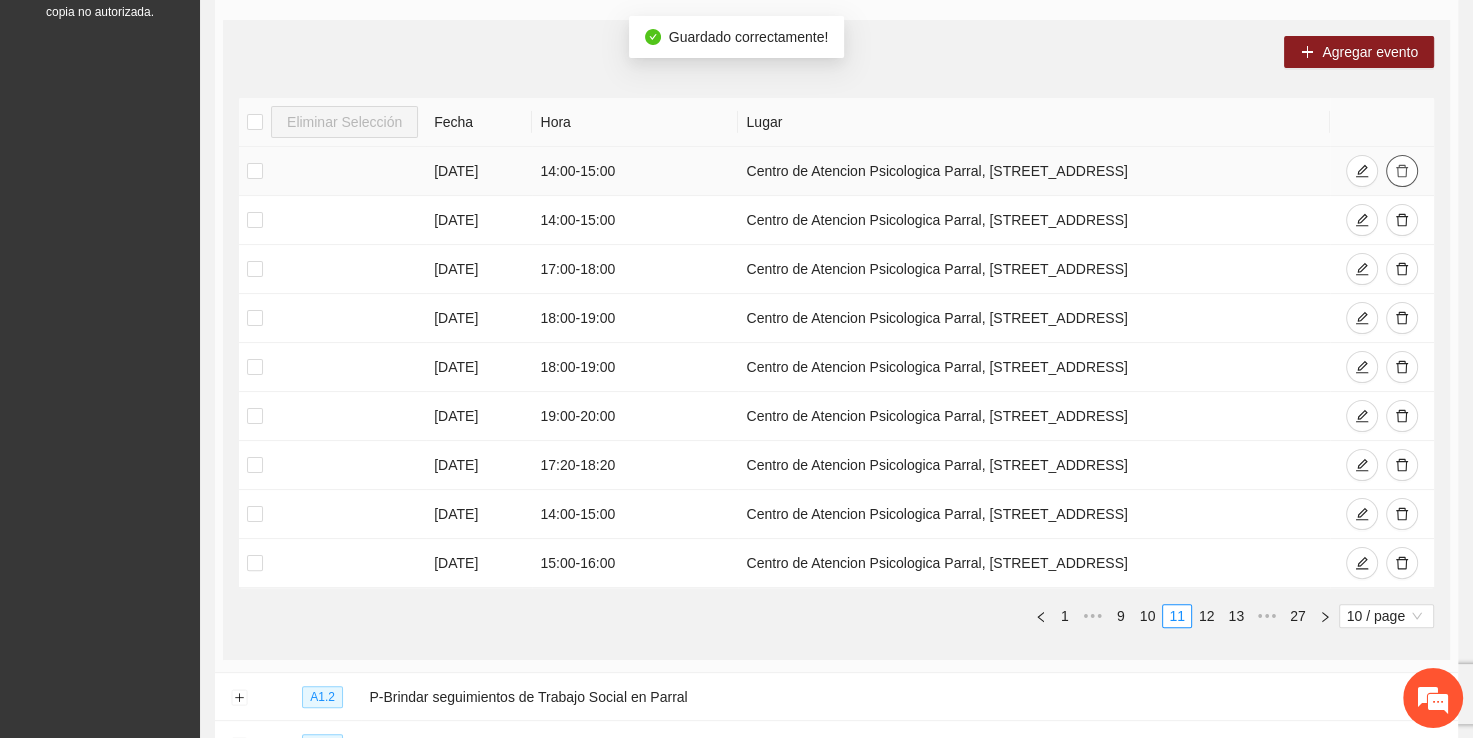 click 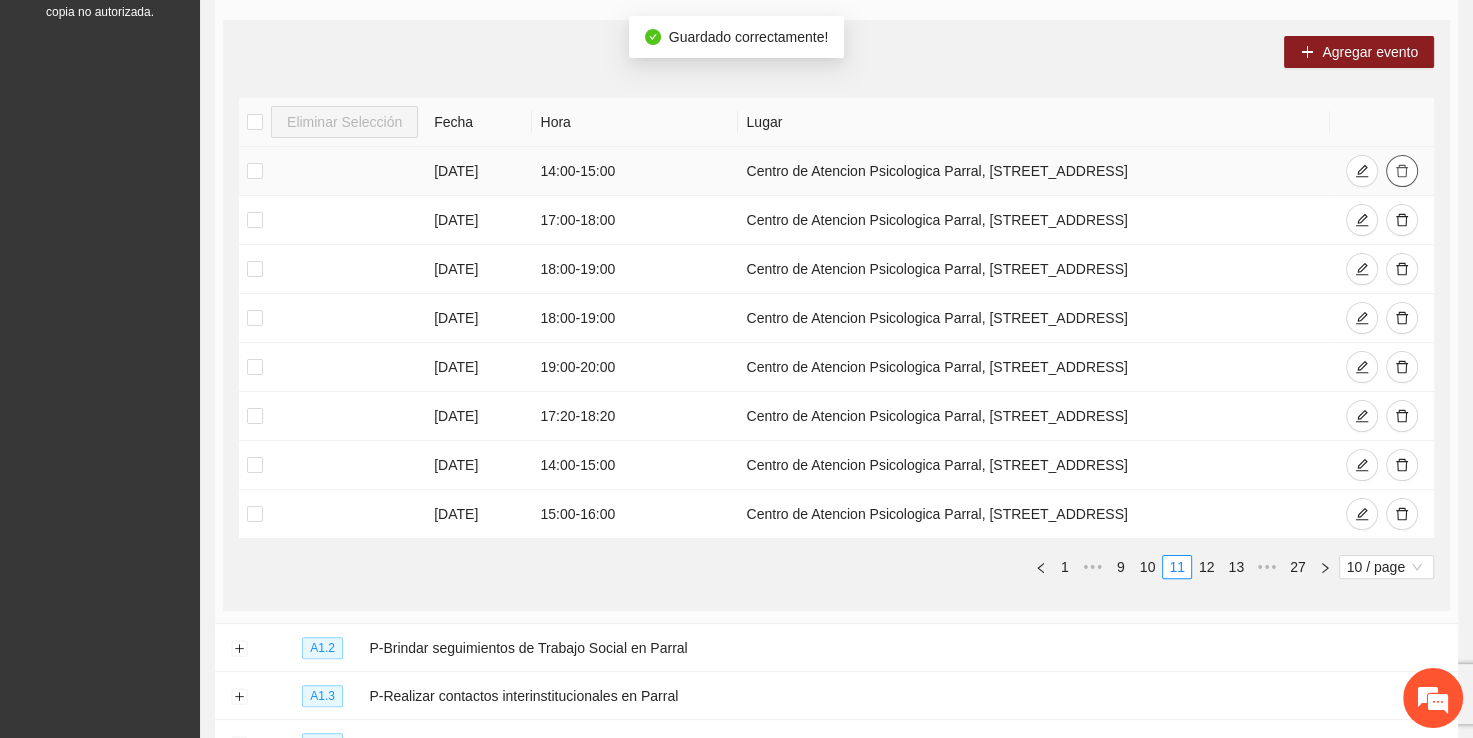 click 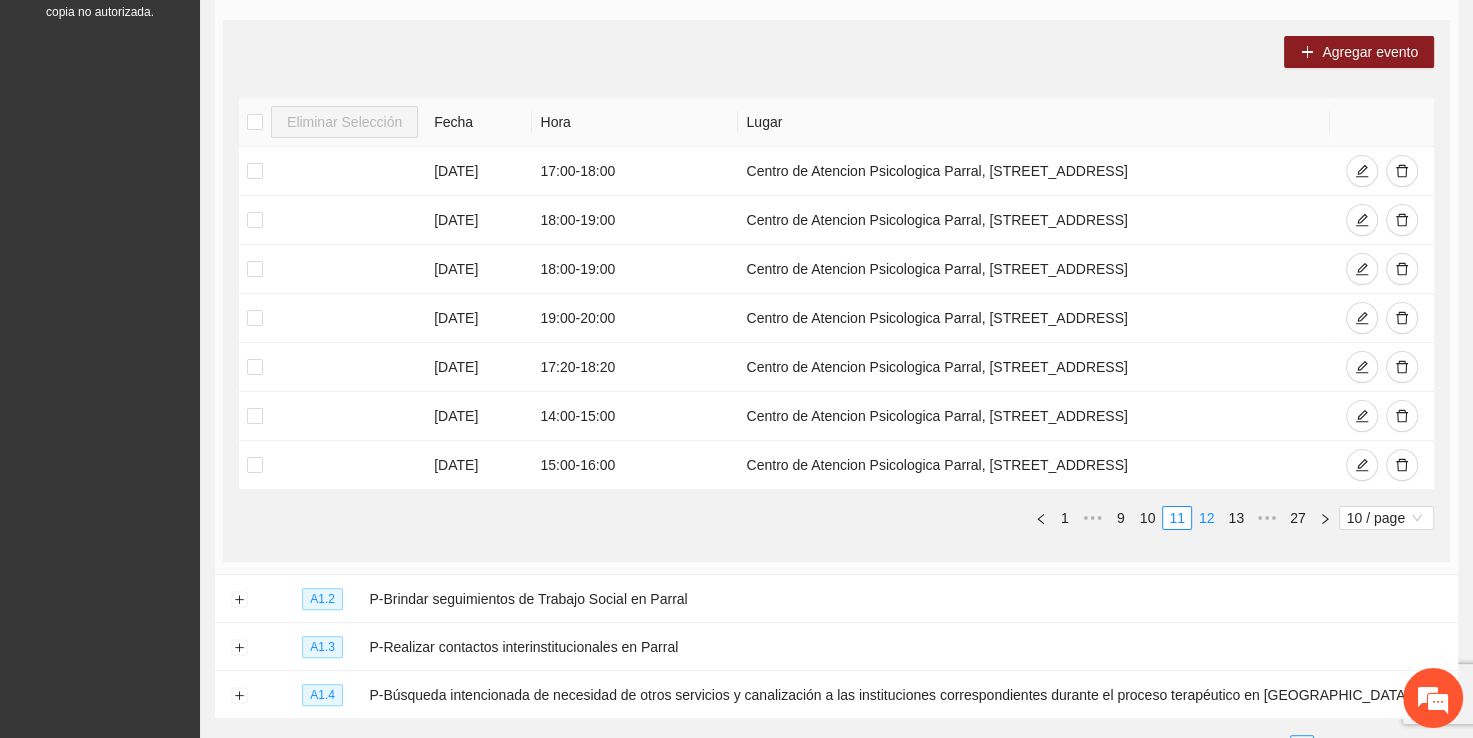 click on "12" at bounding box center [1207, 518] 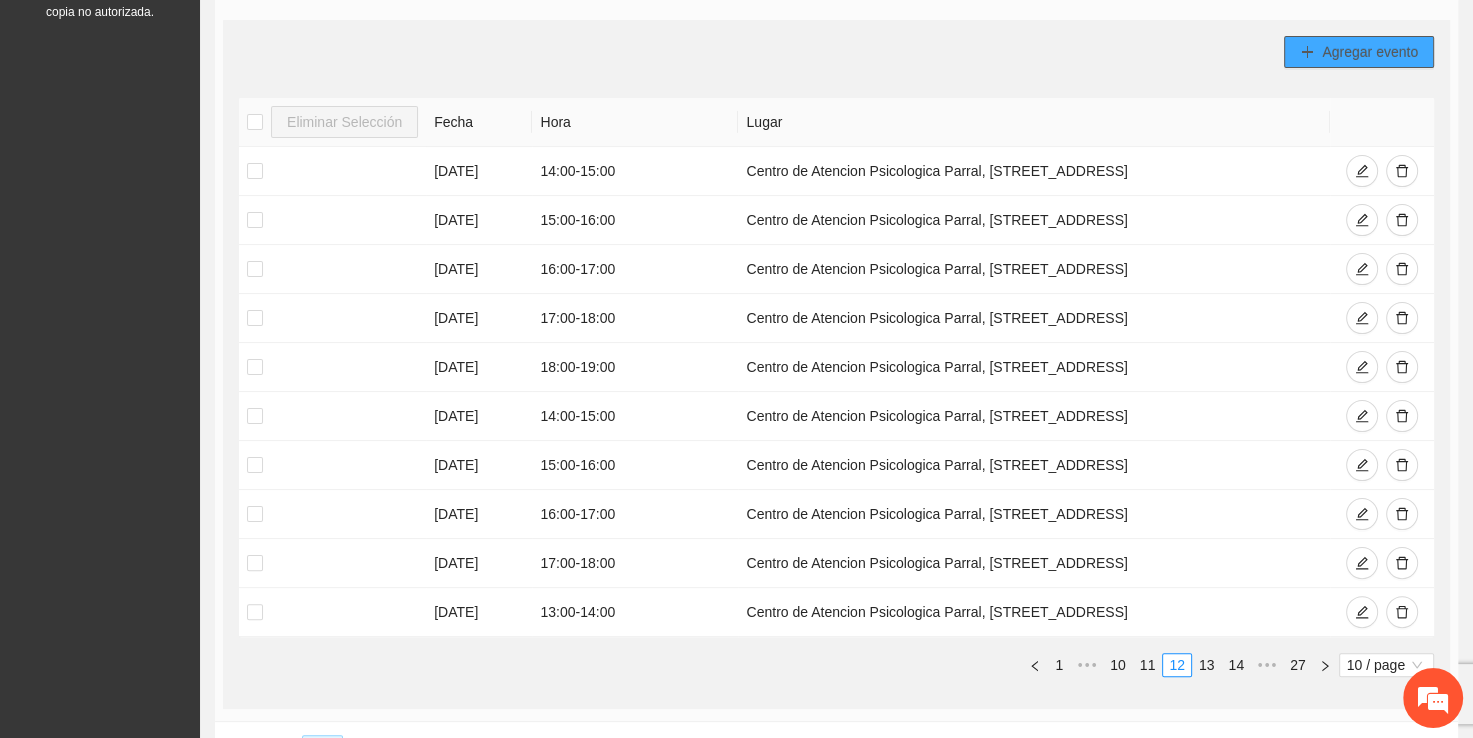 click on "Agregar evento" at bounding box center (1370, 52) 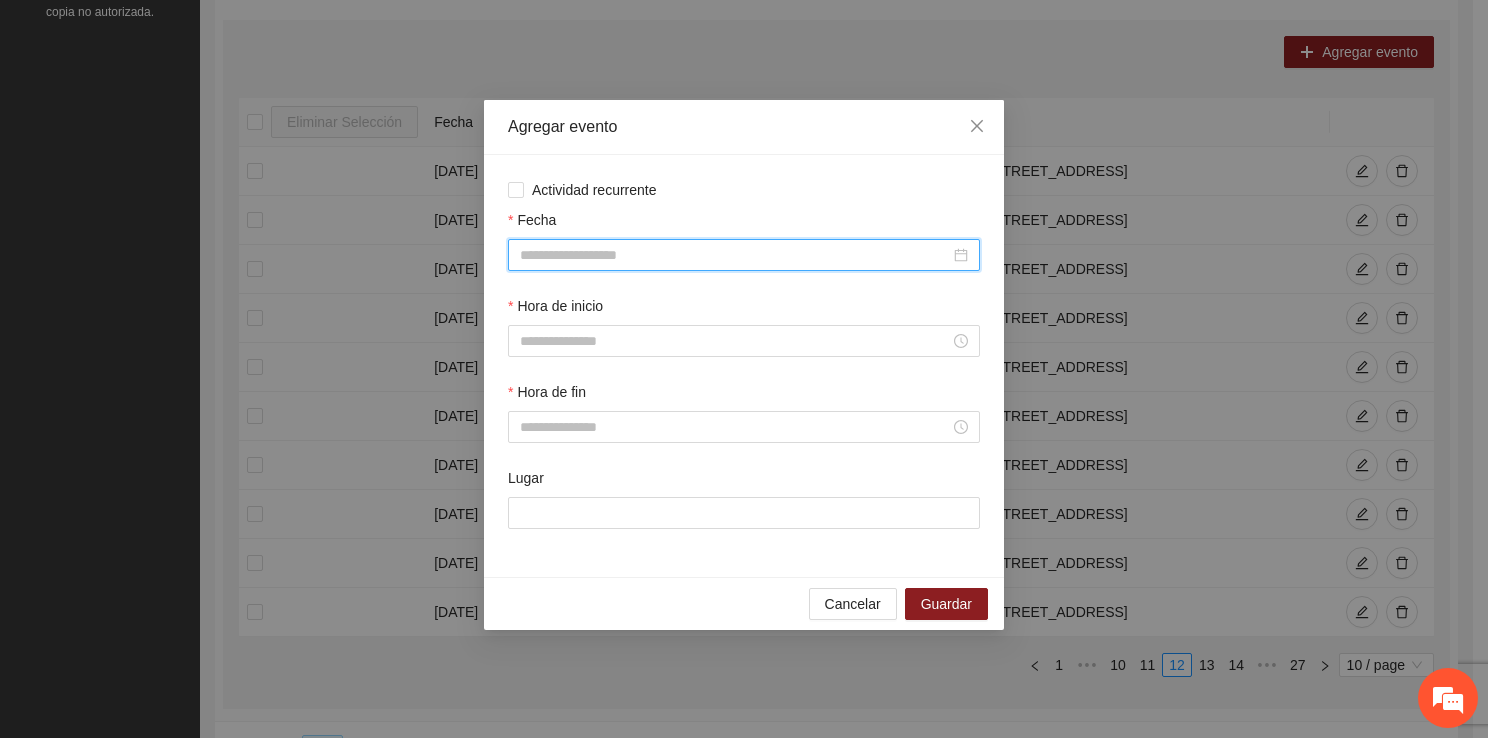 click on "Fecha" at bounding box center (735, 255) 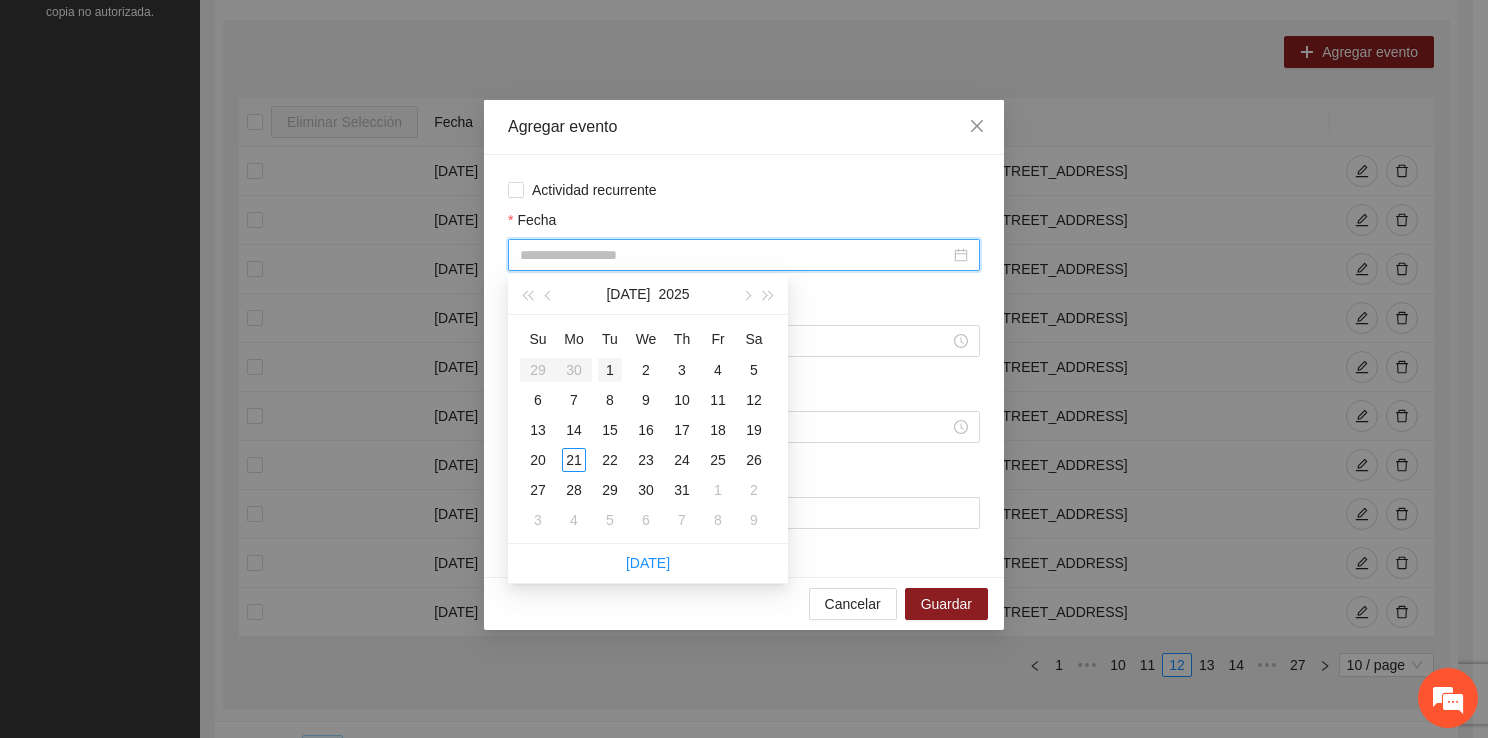 type on "**********" 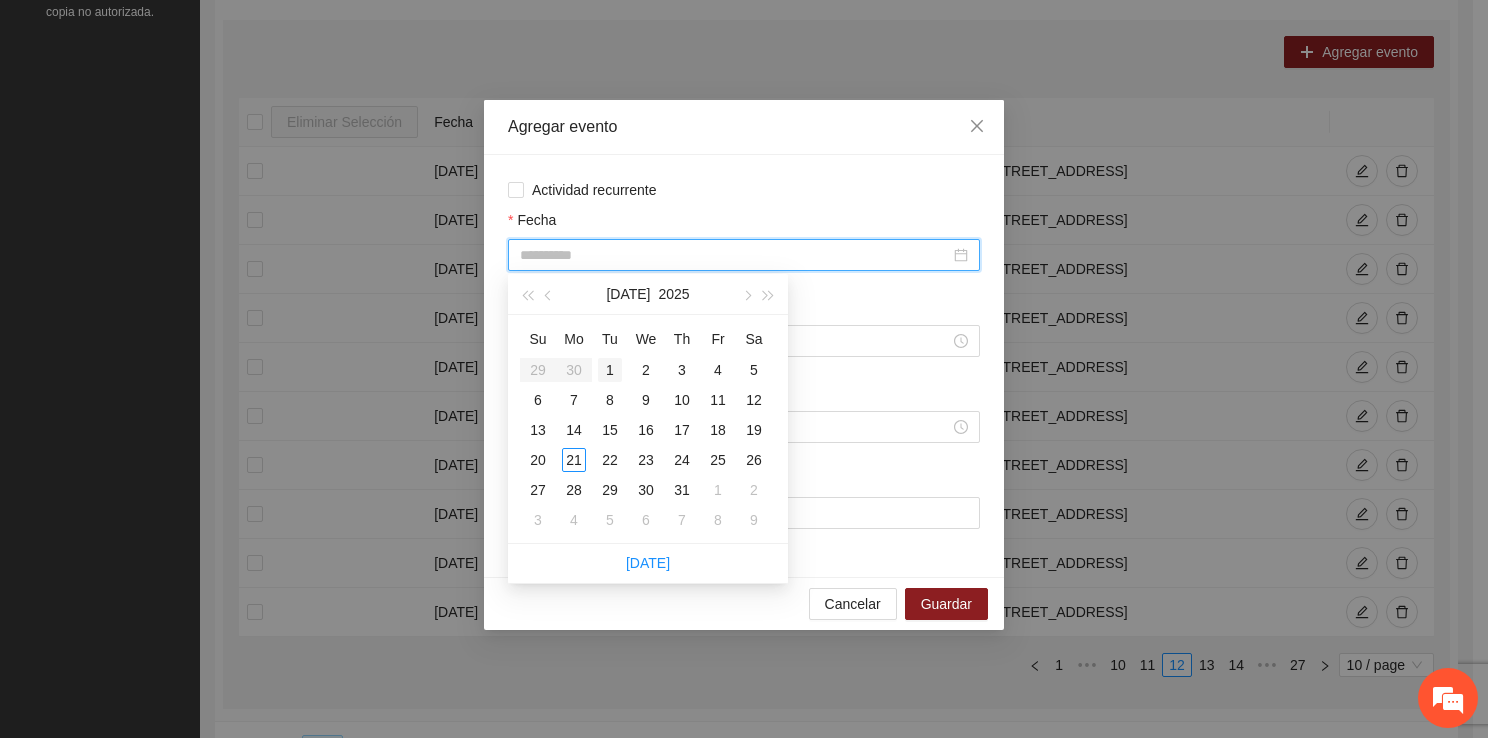 click on "1" at bounding box center (610, 370) 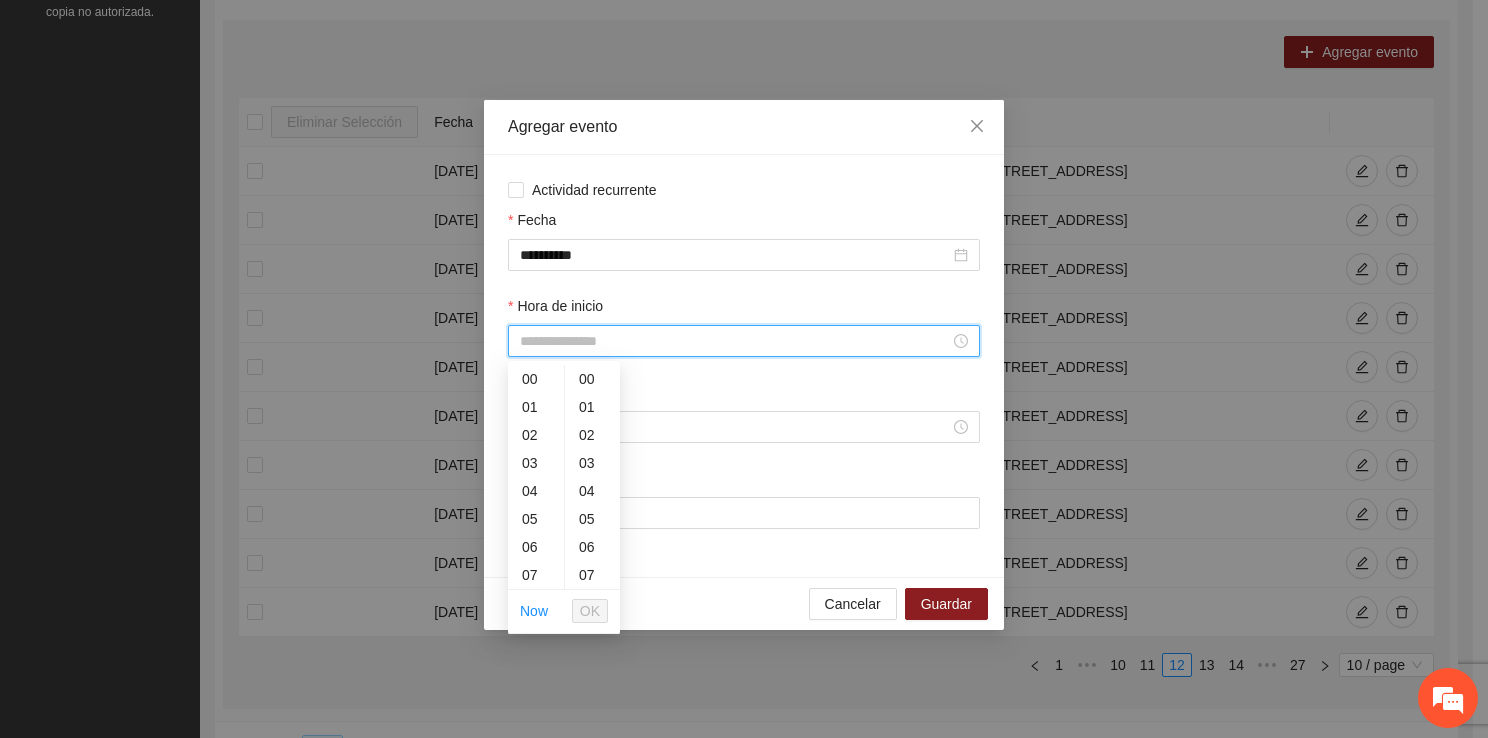 click on "Hora de inicio" at bounding box center [735, 341] 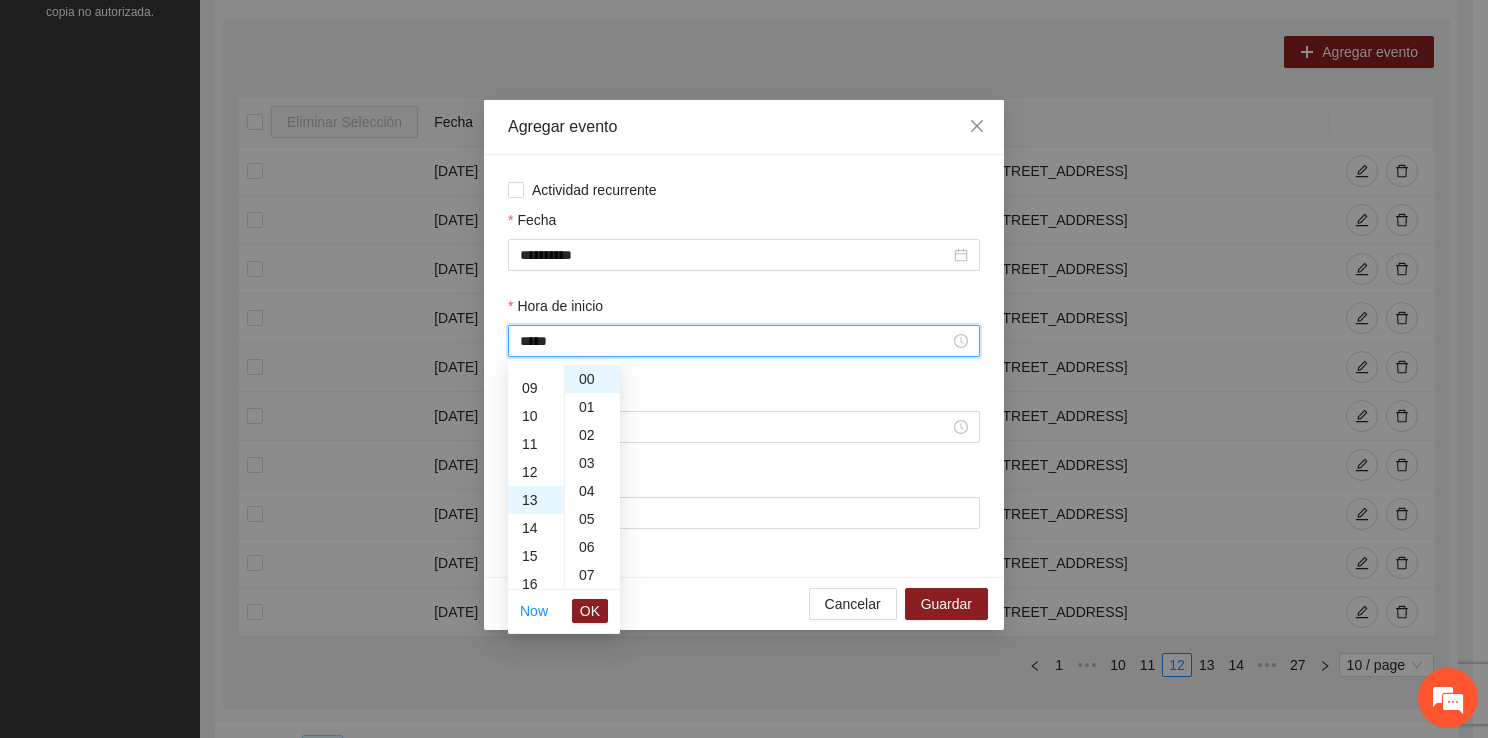 scroll, scrollTop: 364, scrollLeft: 0, axis: vertical 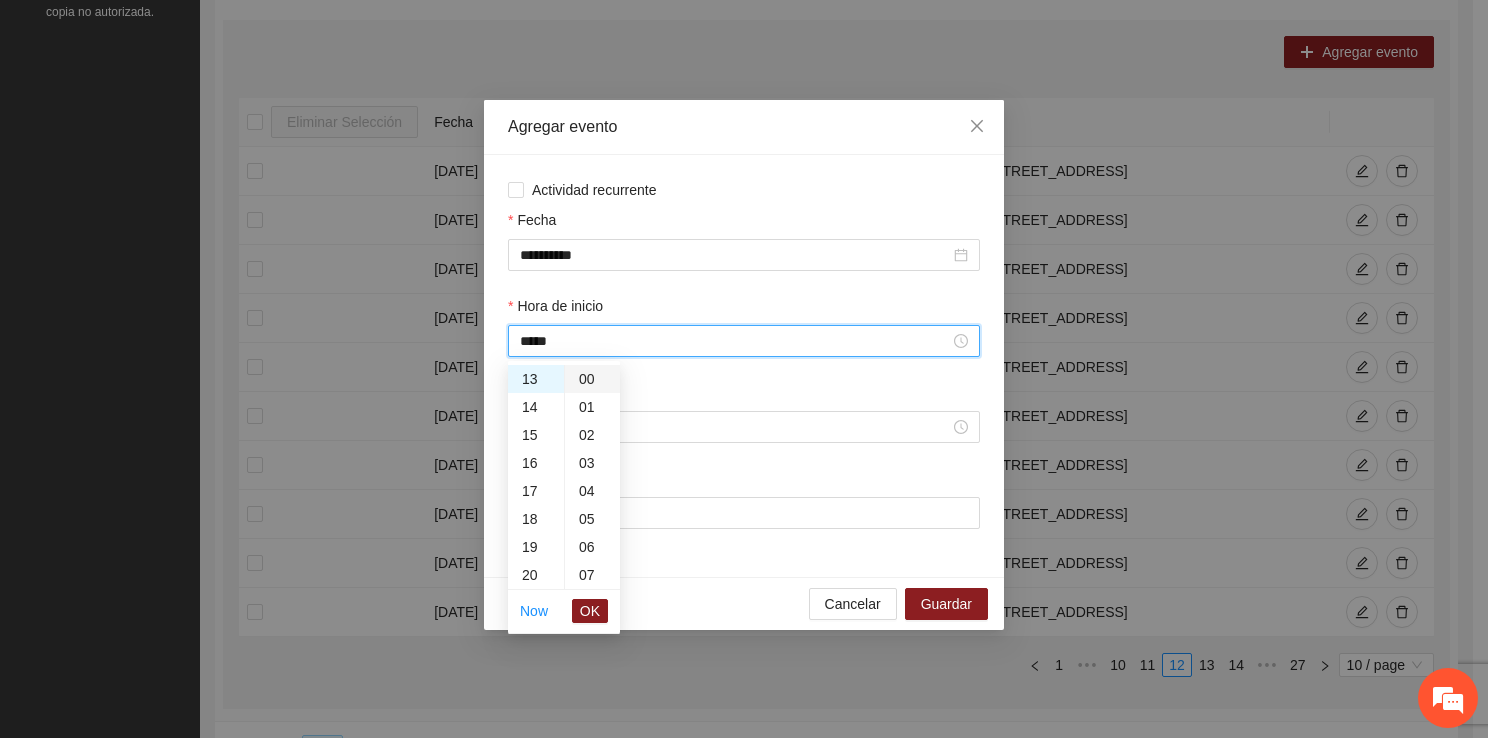 click on "00" at bounding box center (592, 379) 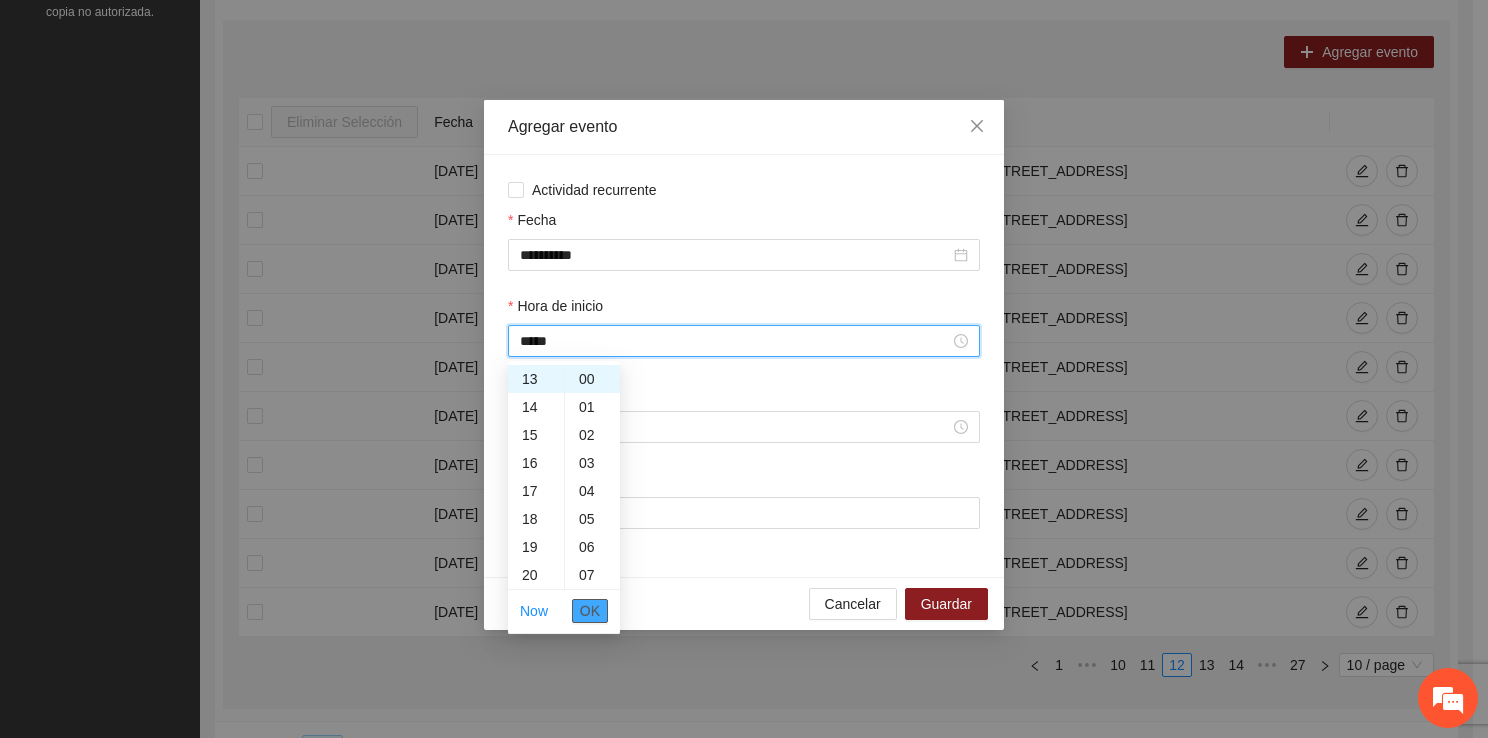 click on "OK" at bounding box center (590, 611) 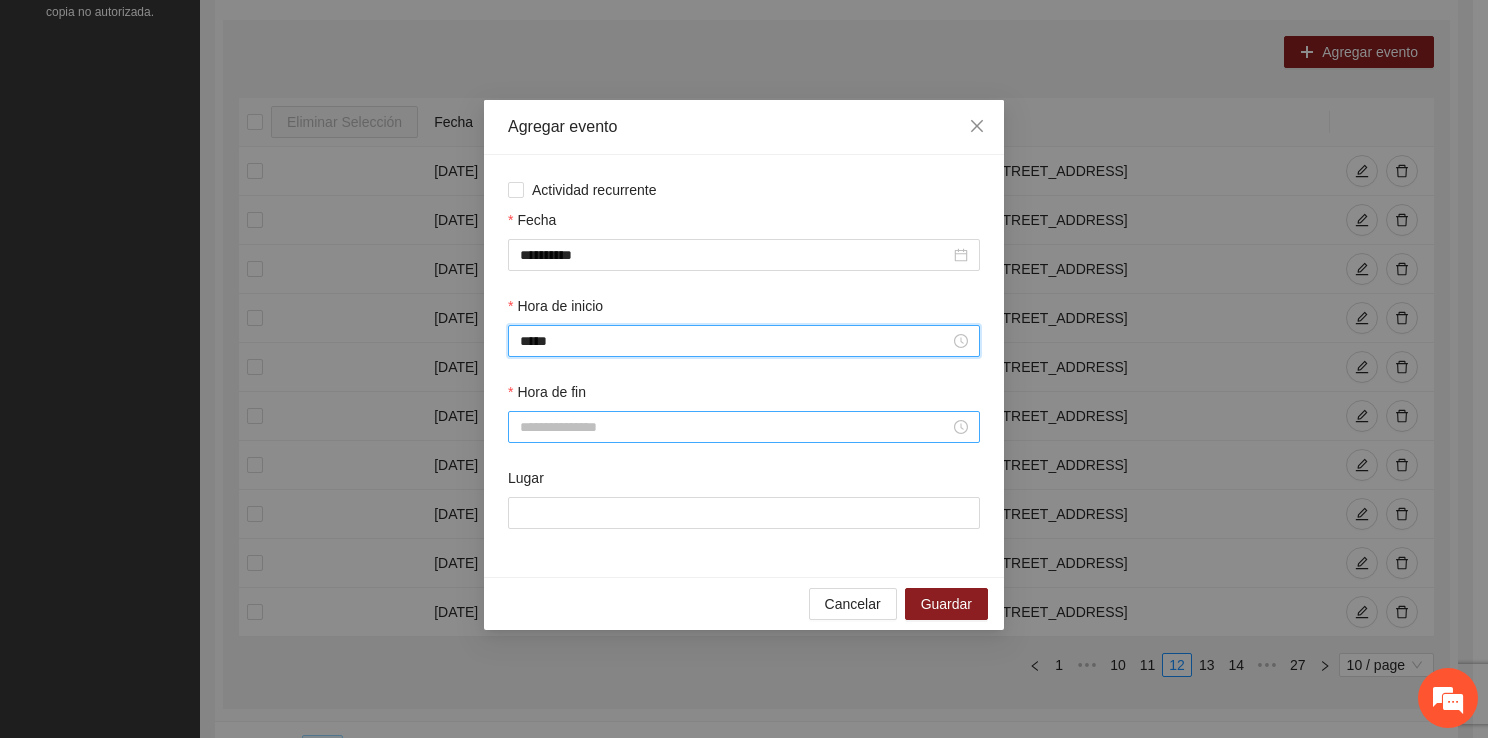 type on "*****" 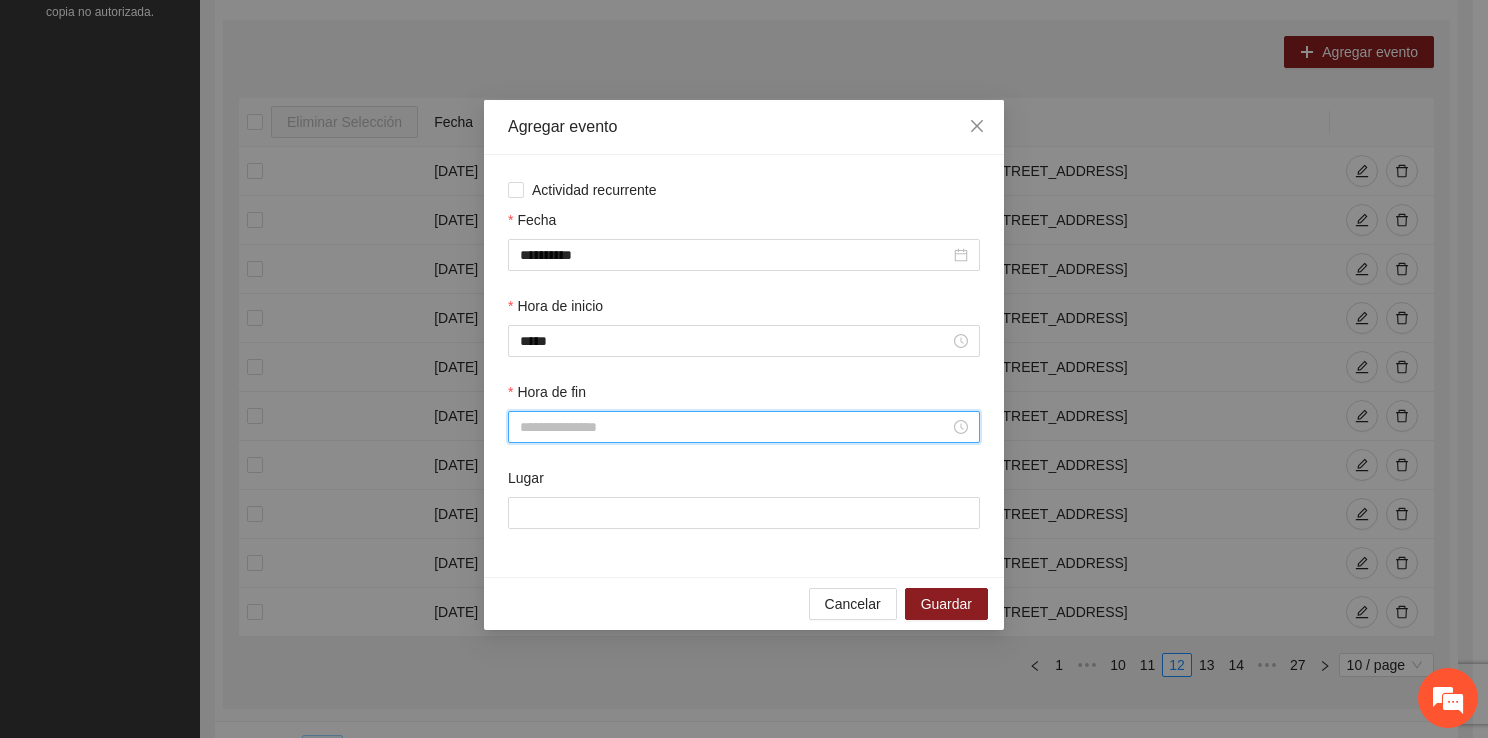 click on "Hora de fin" at bounding box center (735, 427) 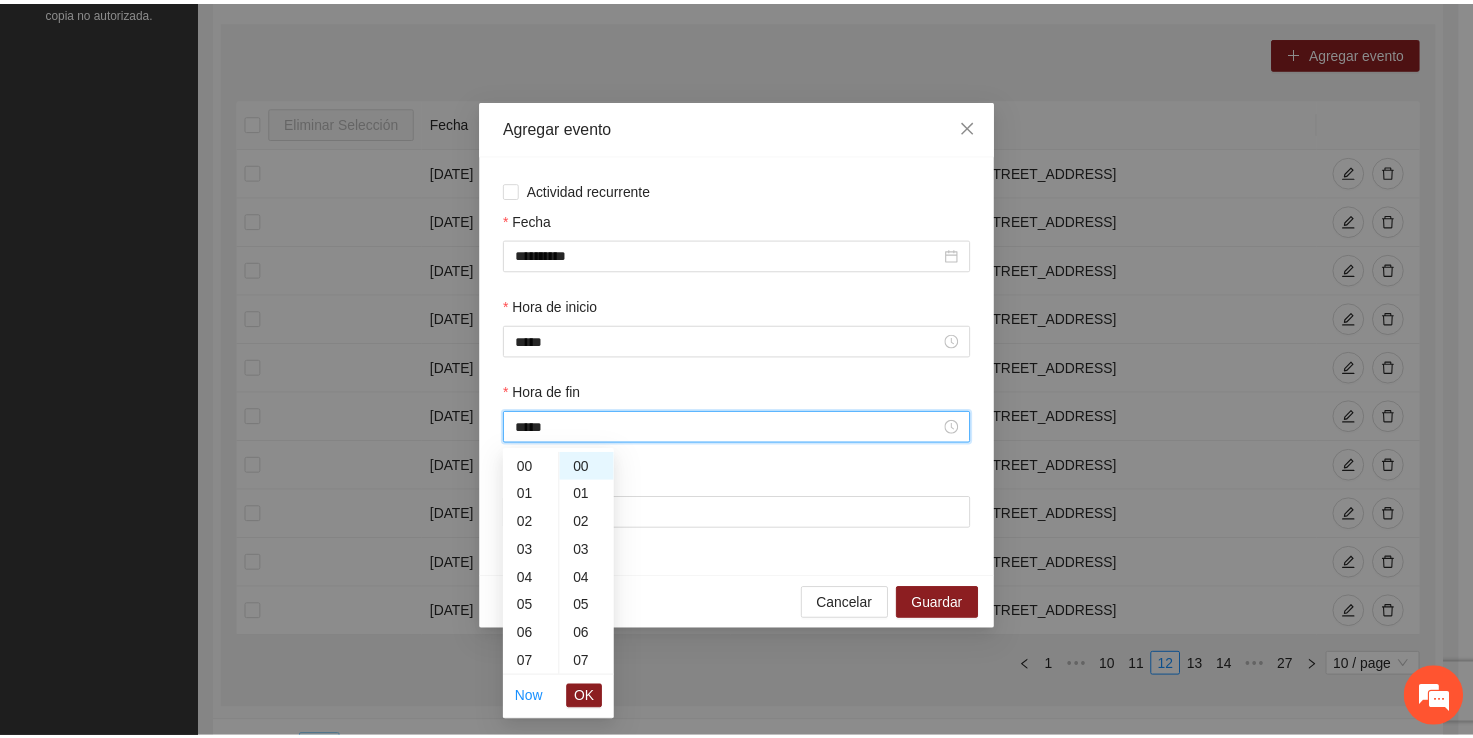 scroll, scrollTop: 392, scrollLeft: 0, axis: vertical 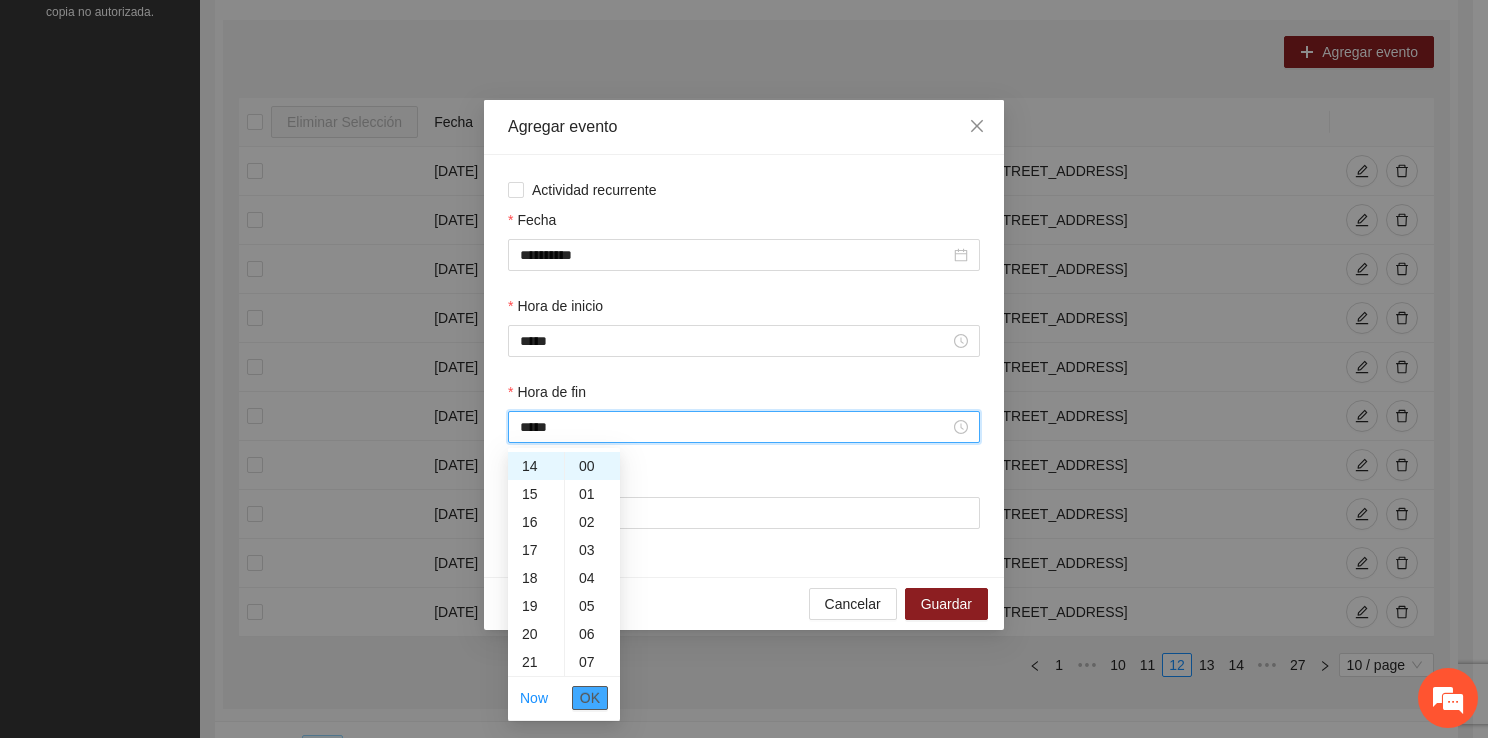 click on "OK" at bounding box center (590, 698) 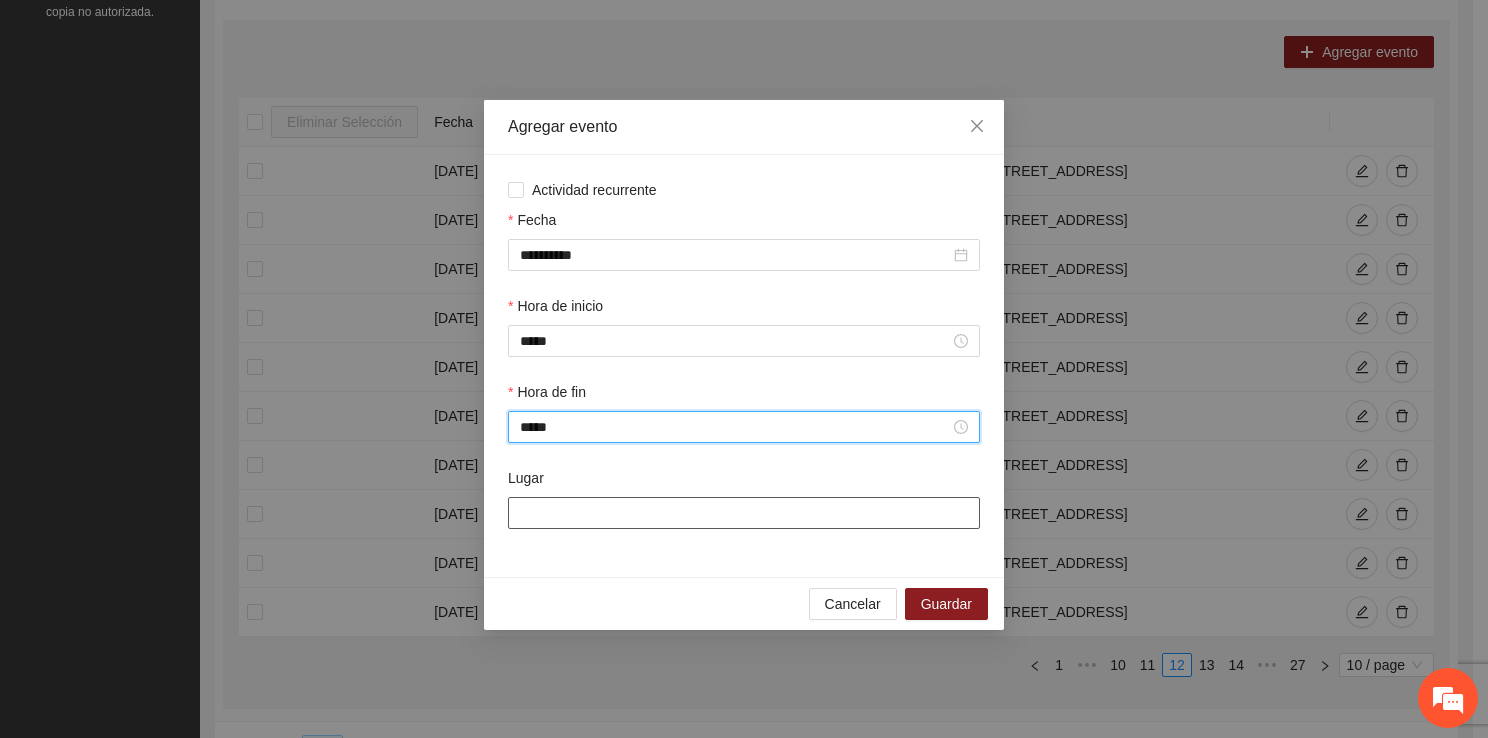 type on "*****" 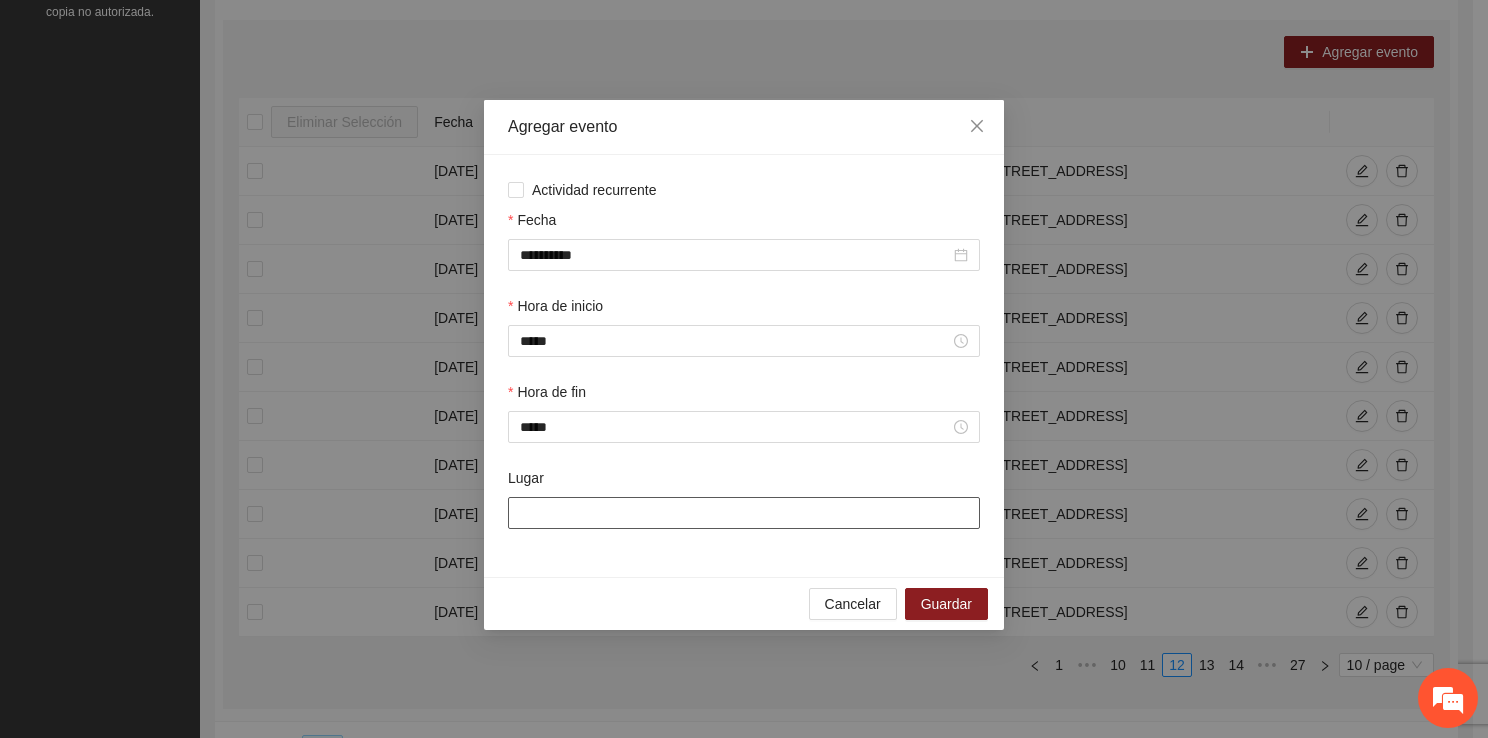 click on "Lugar" at bounding box center (744, 513) 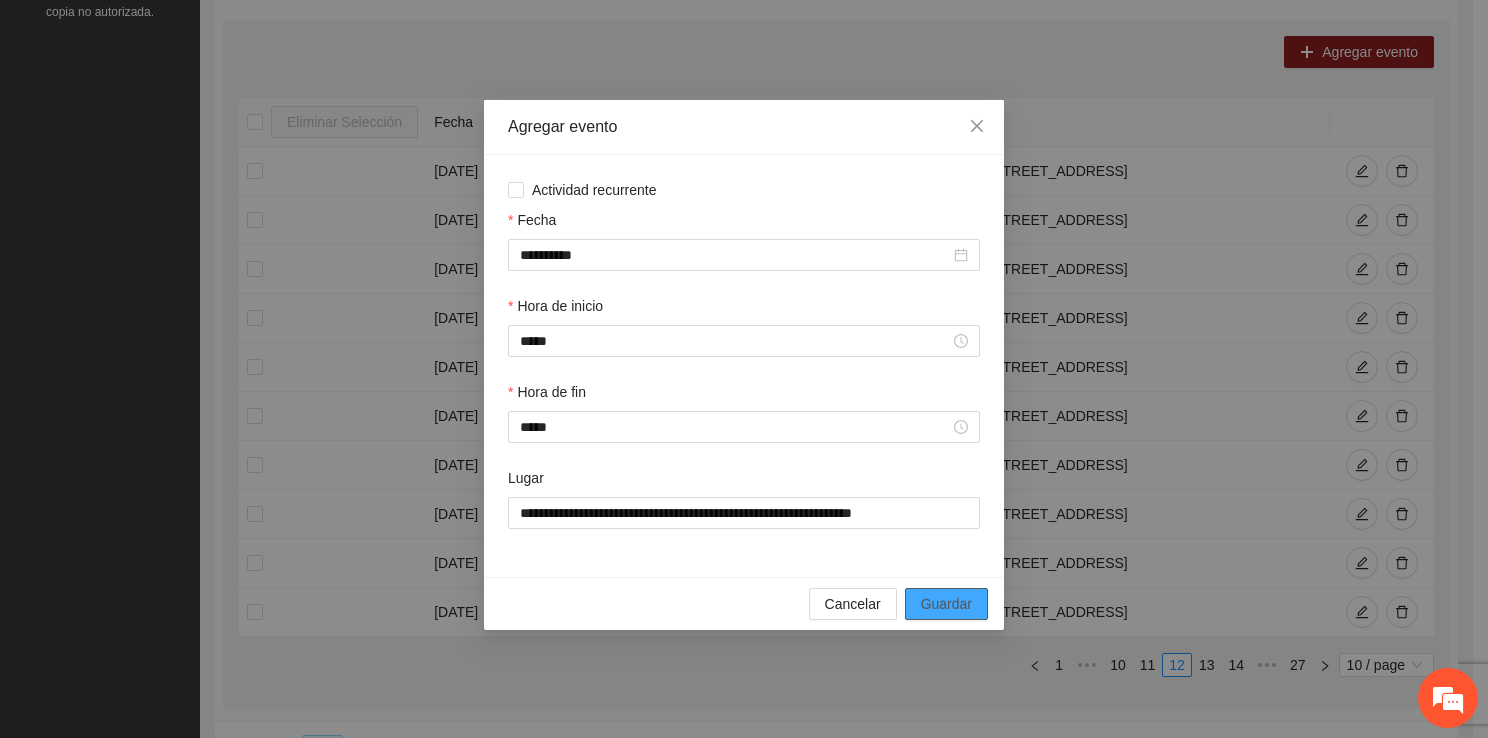 click on "Guardar" at bounding box center (946, 604) 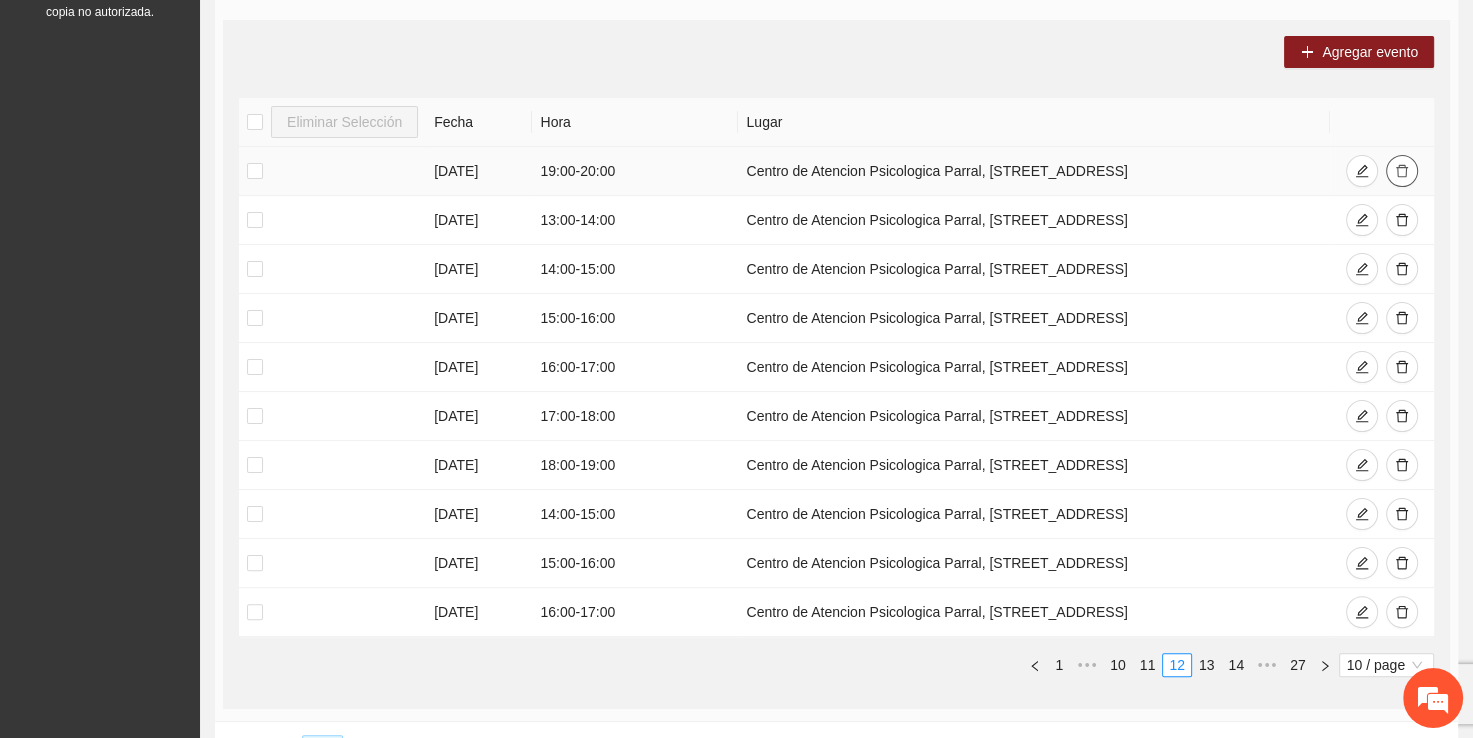 click at bounding box center (1402, 171) 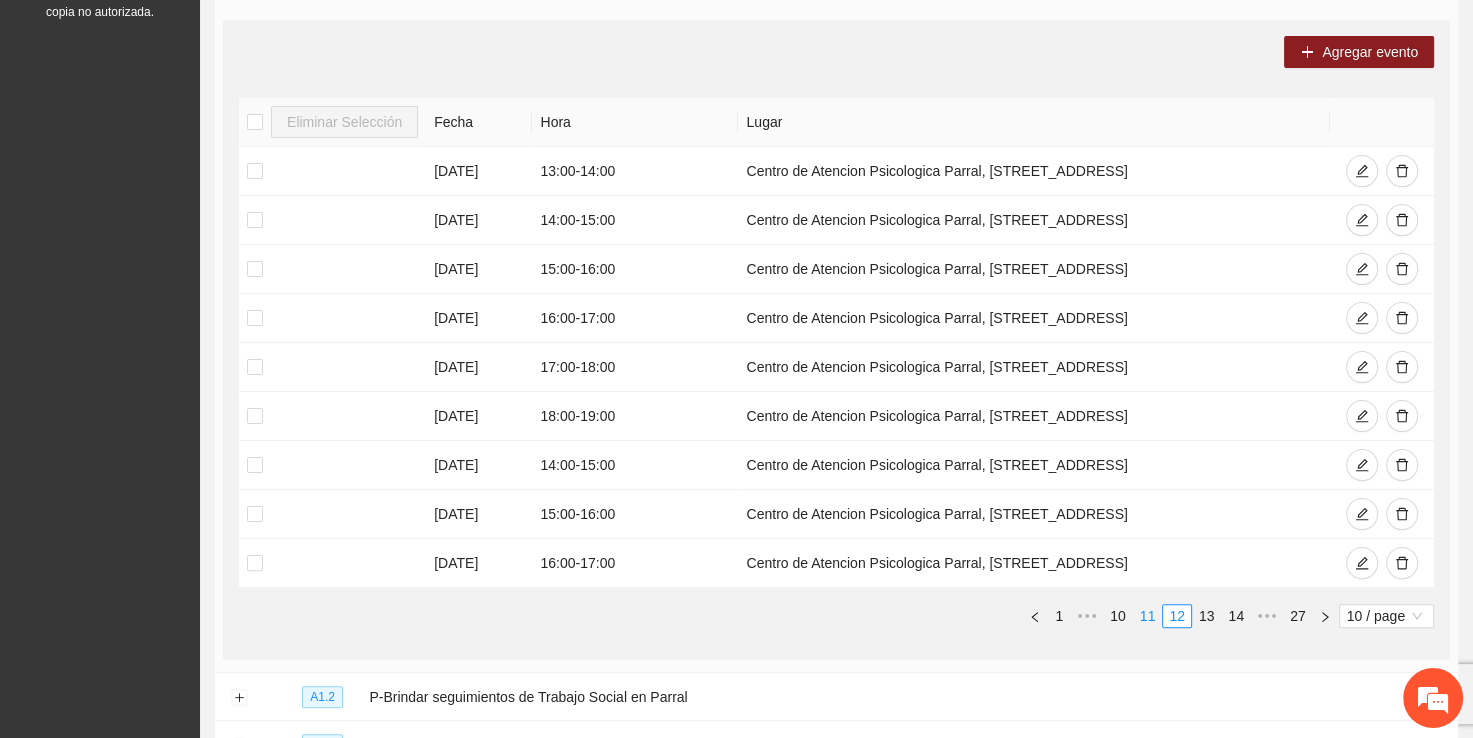click on "11" at bounding box center (1148, 616) 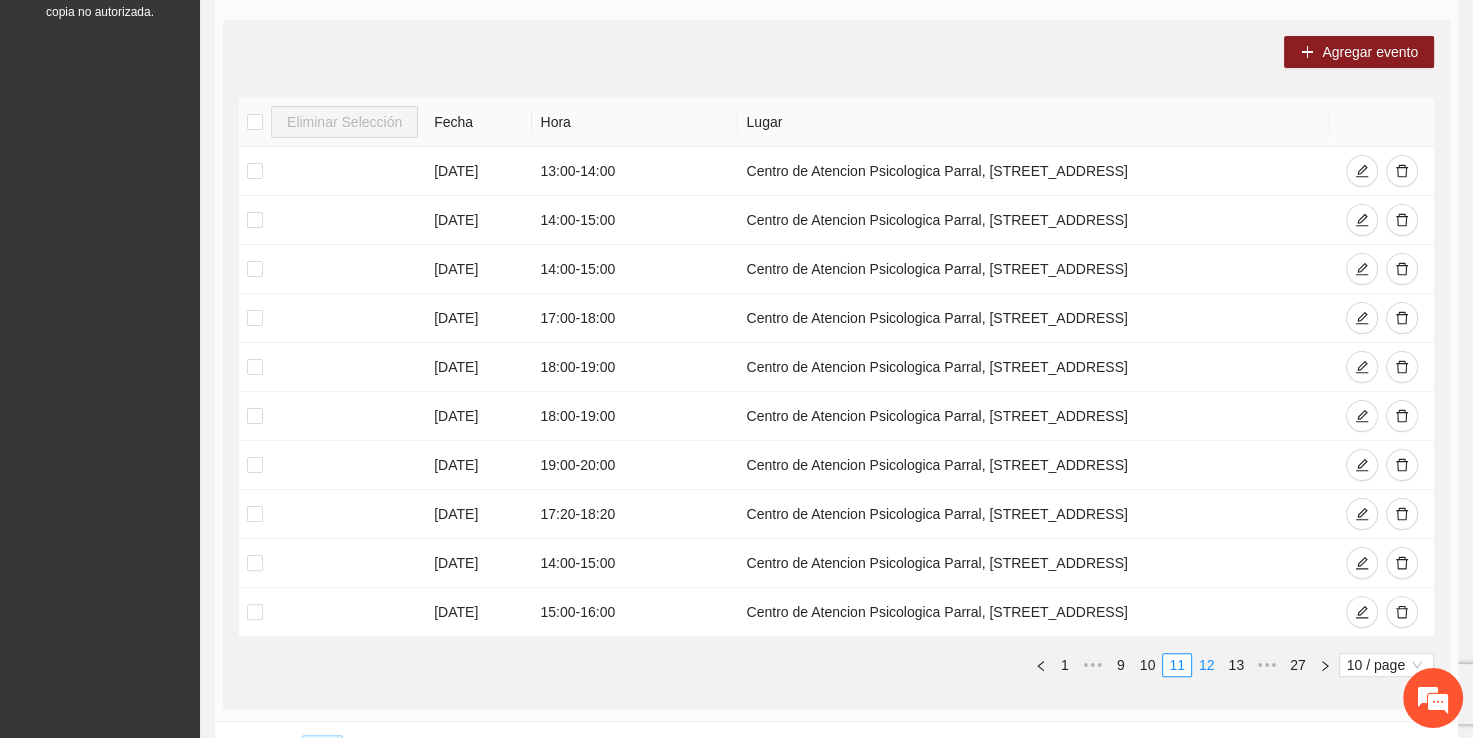 click on "12" at bounding box center [1207, 665] 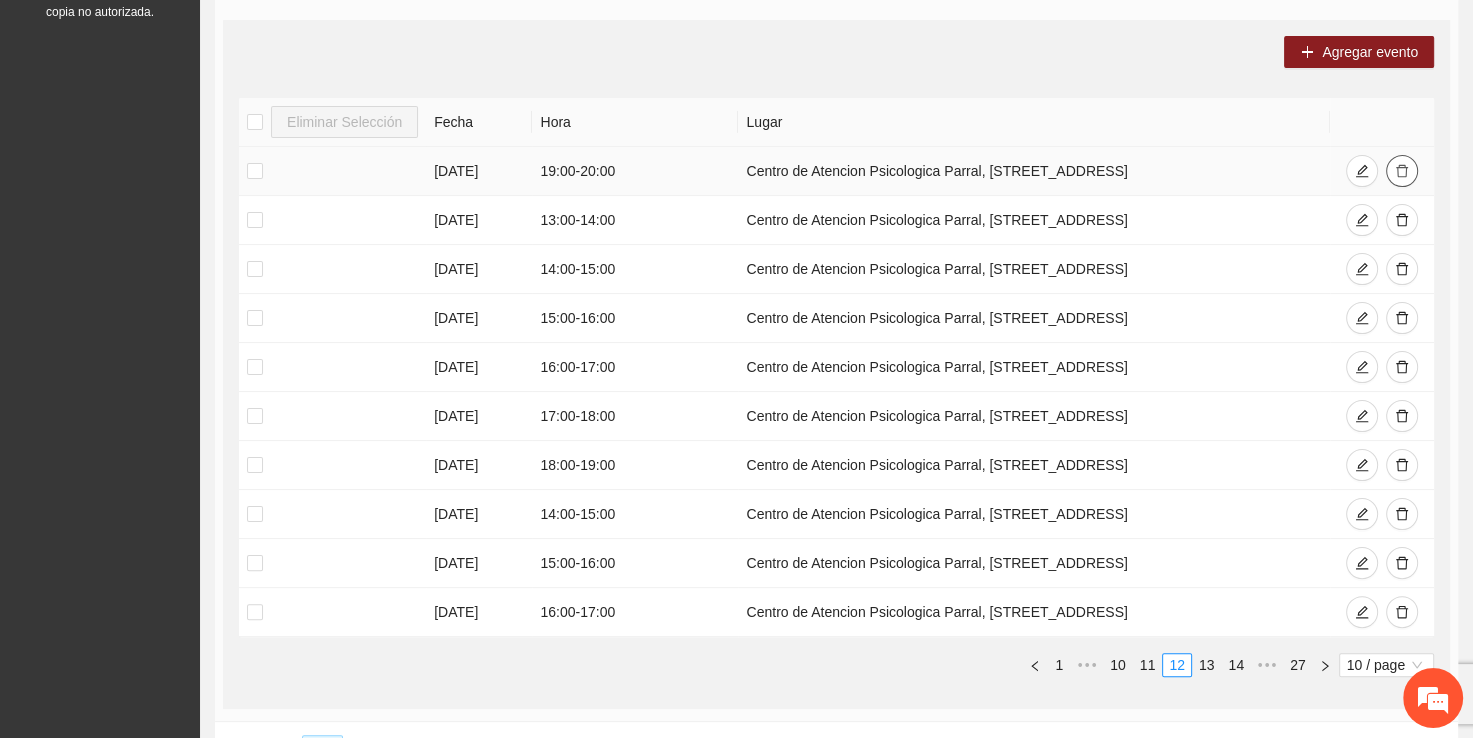 click 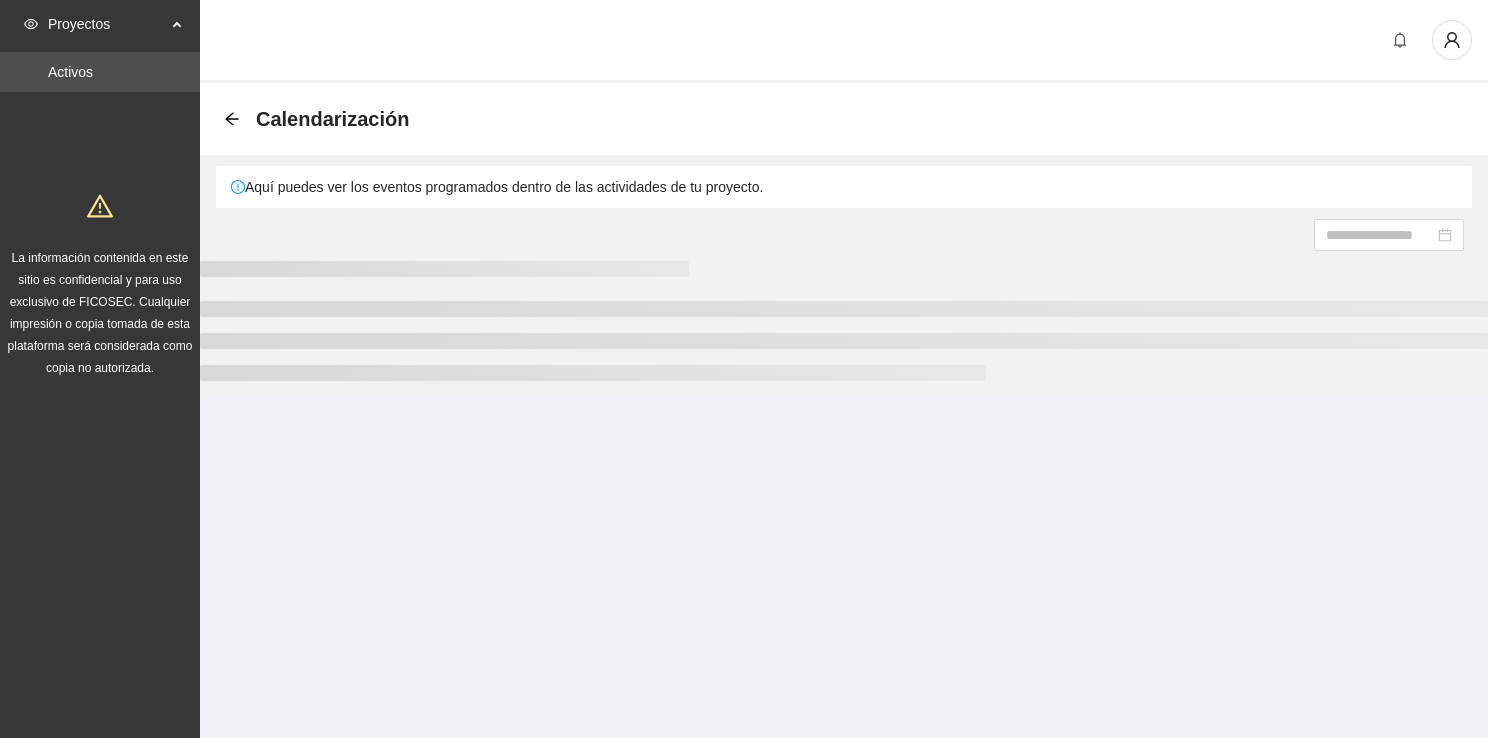 scroll, scrollTop: 0, scrollLeft: 0, axis: both 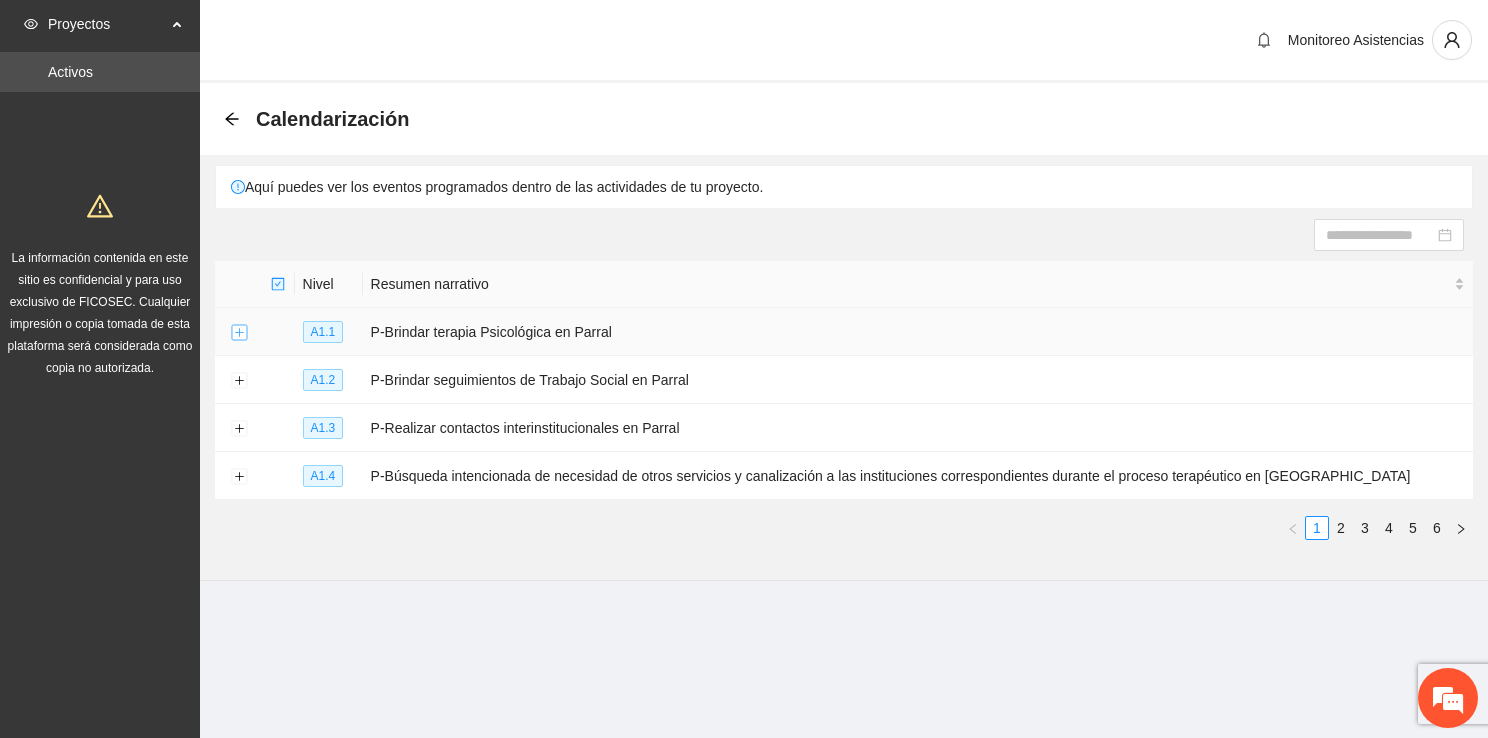click at bounding box center (239, 333) 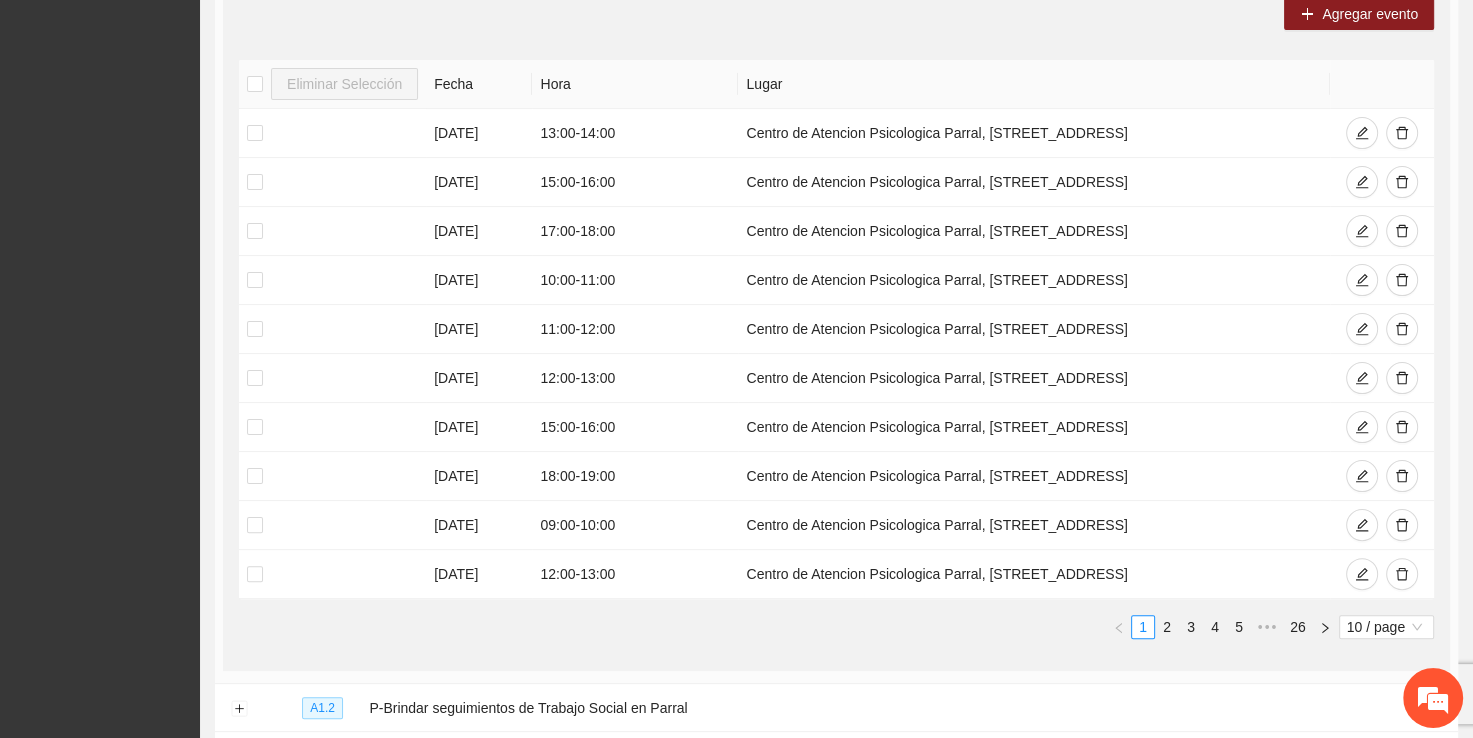 scroll, scrollTop: 432, scrollLeft: 0, axis: vertical 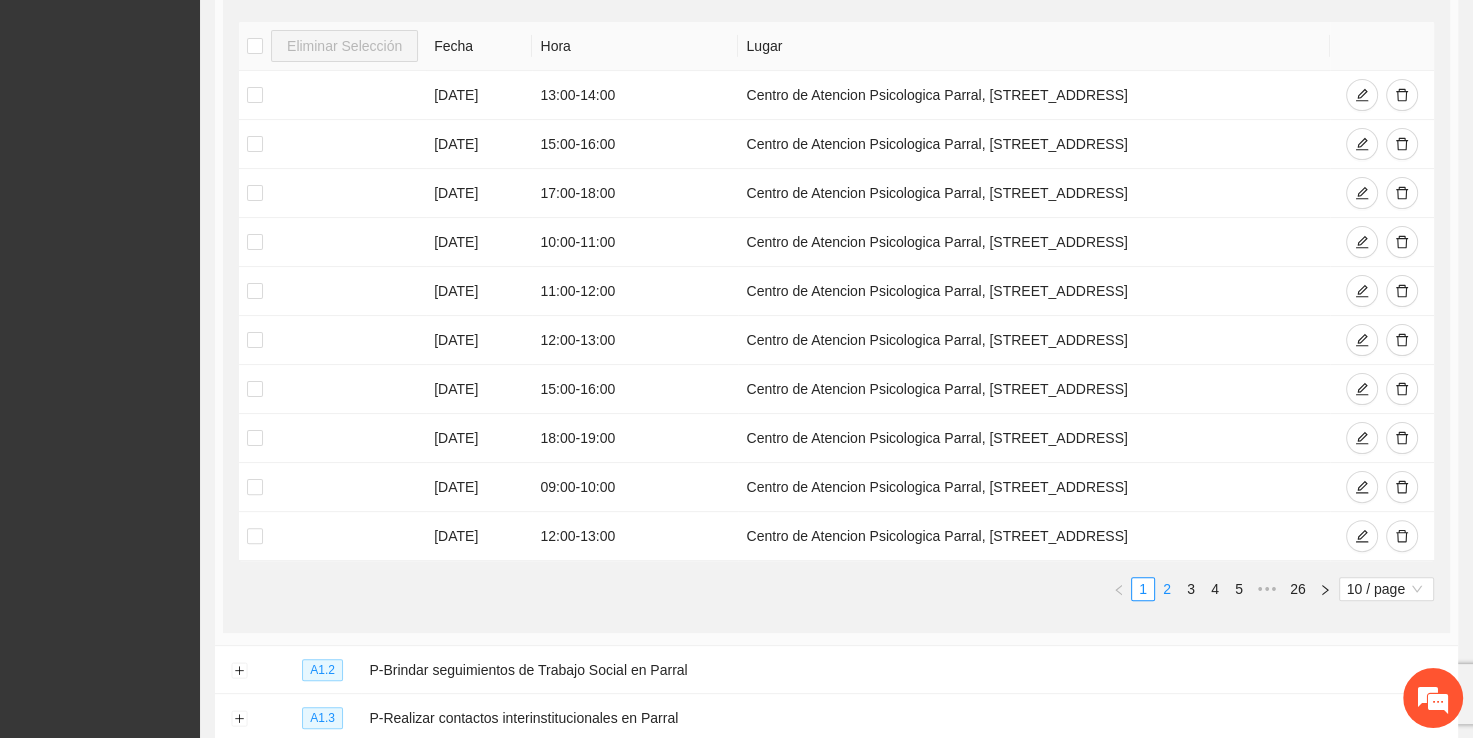 click on "2" at bounding box center [1167, 589] 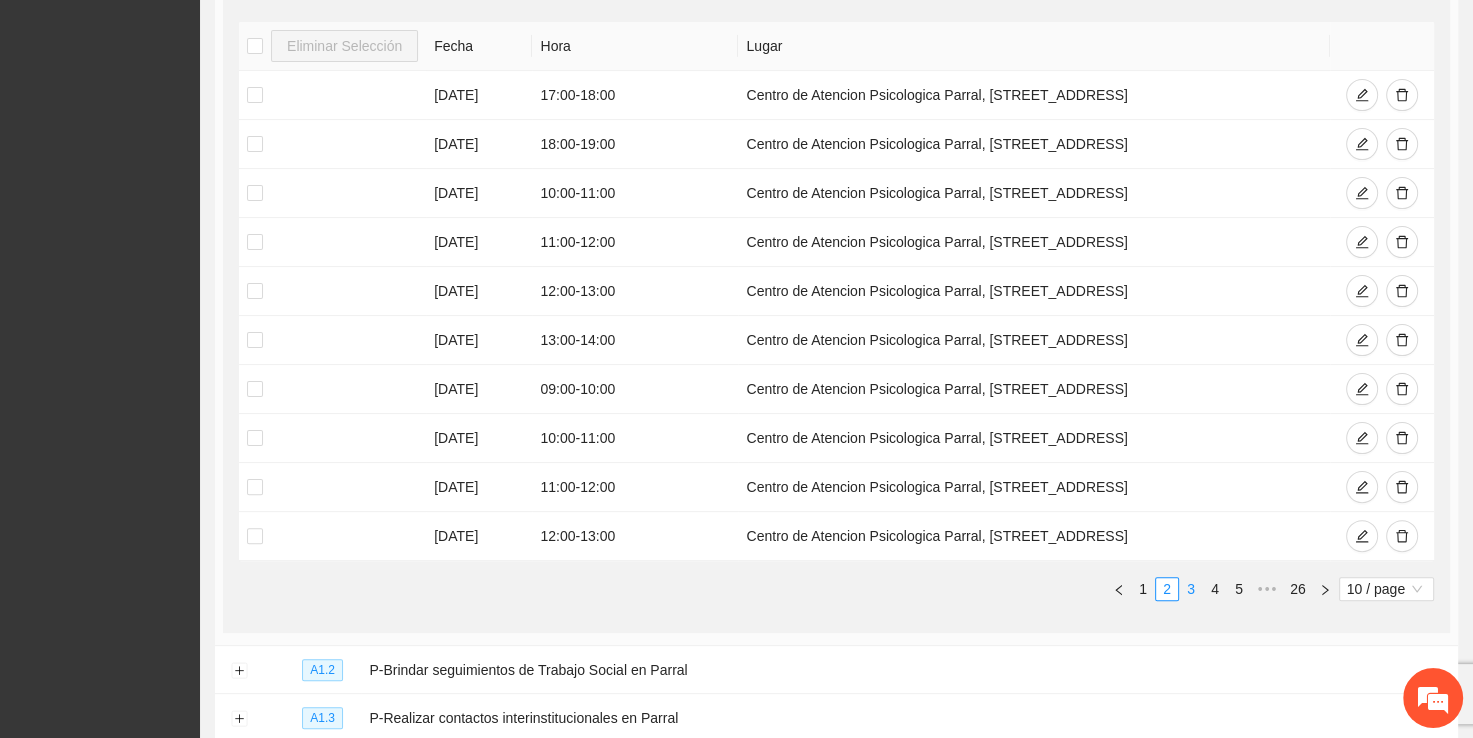 click on "3" at bounding box center (1191, 589) 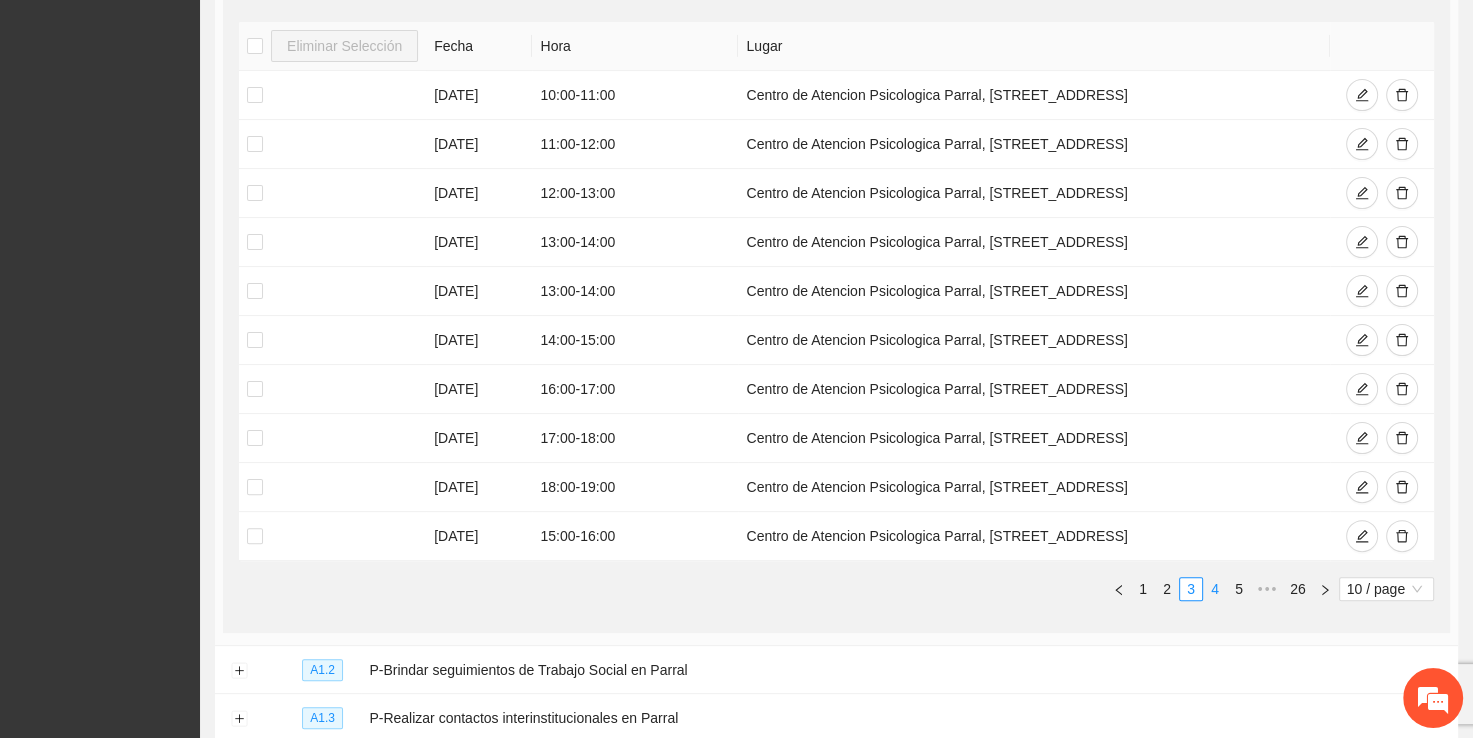 click on "4" at bounding box center [1215, 589] 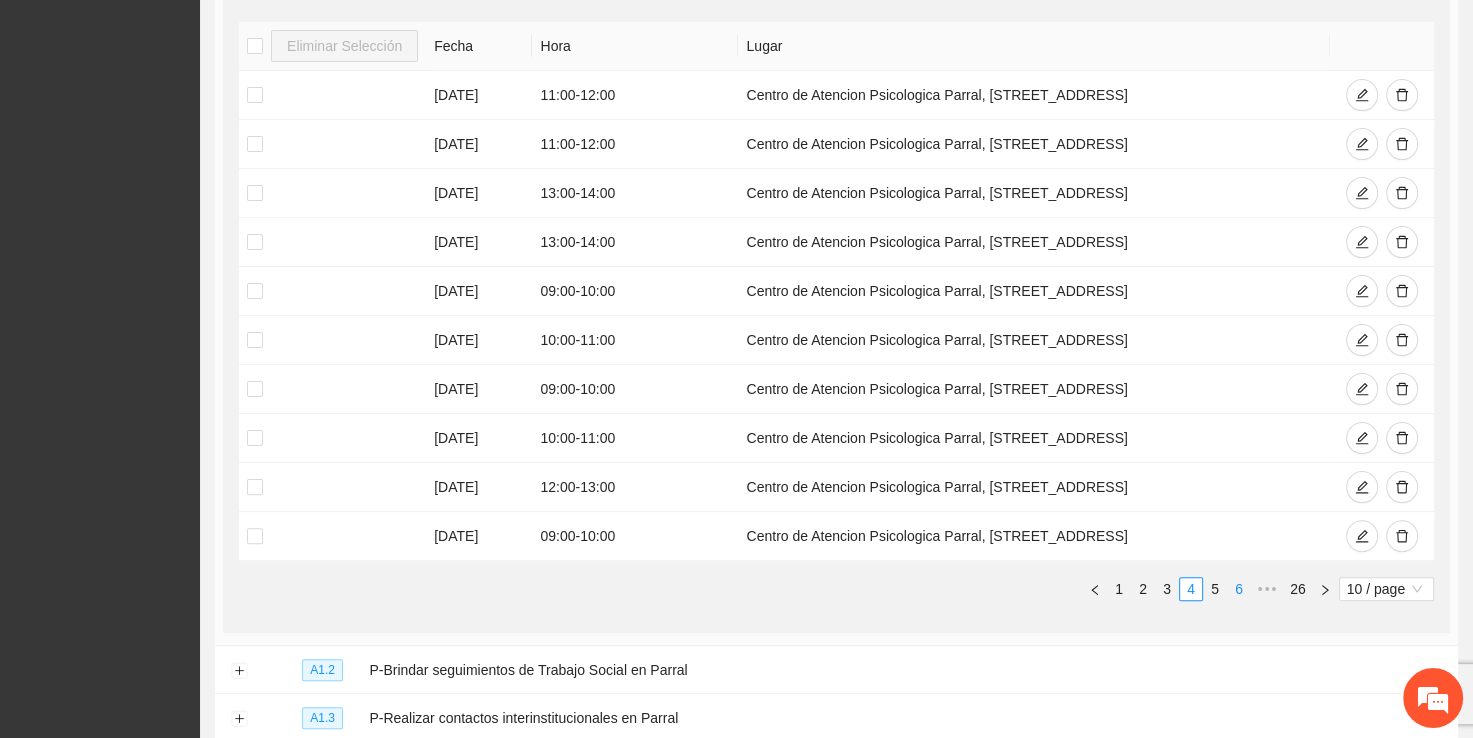 click on "6" at bounding box center [1239, 589] 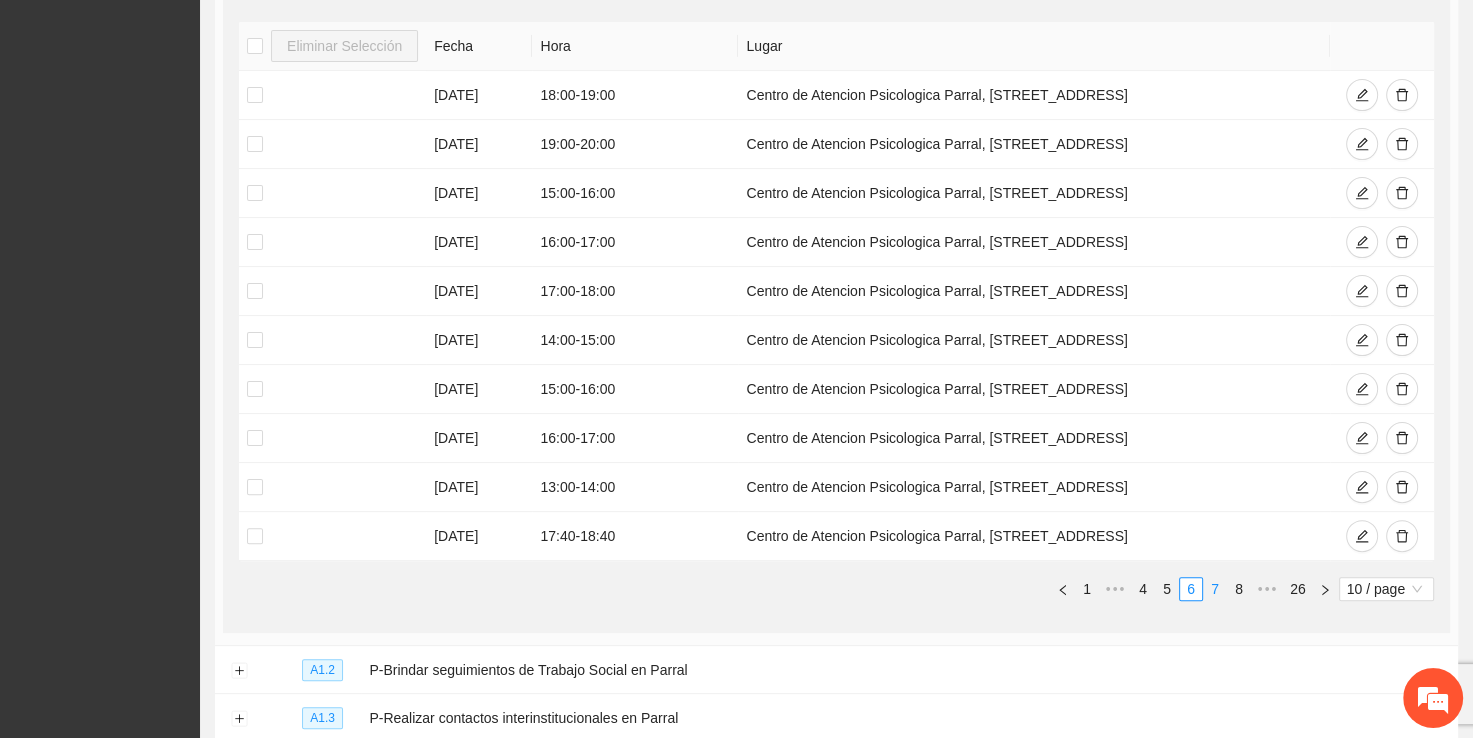 click on "7" at bounding box center [1215, 589] 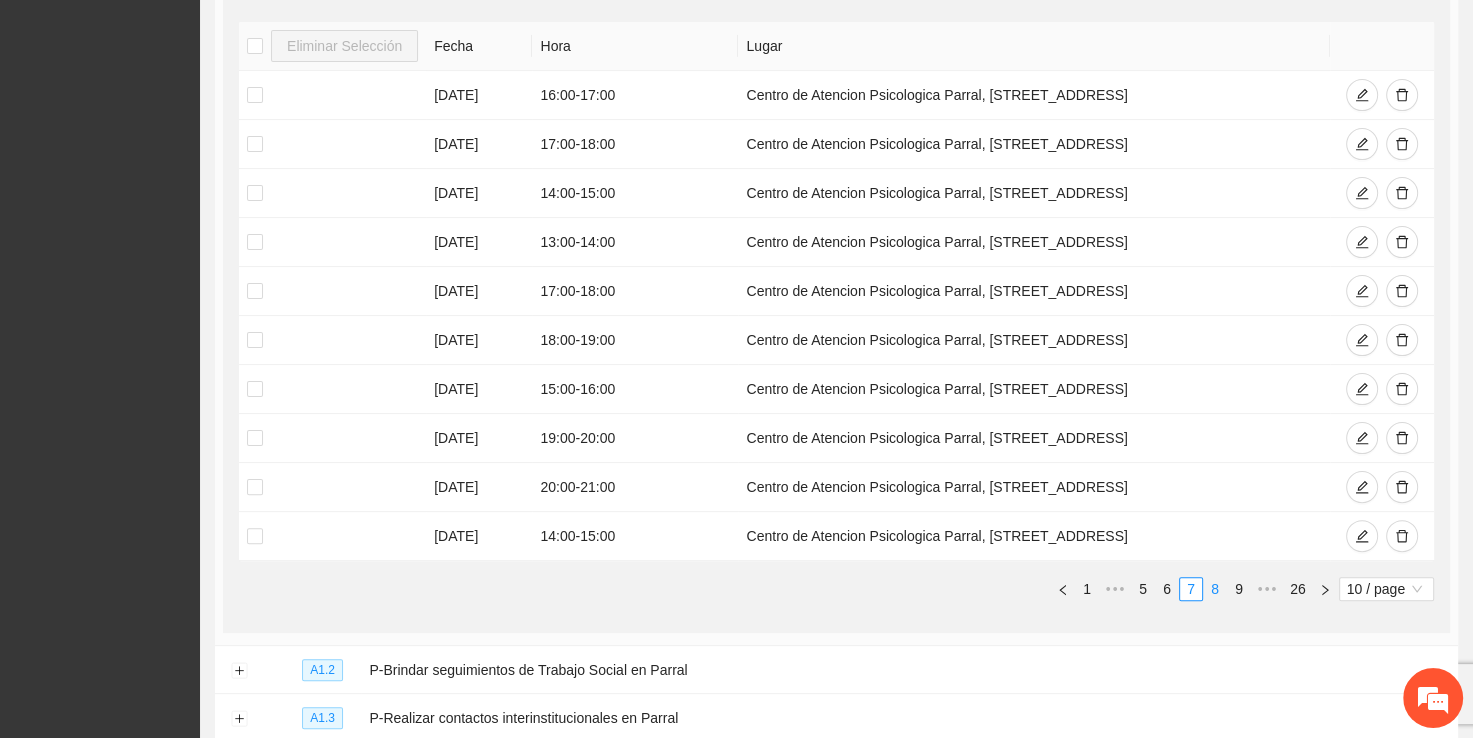 click on "8" at bounding box center [1215, 589] 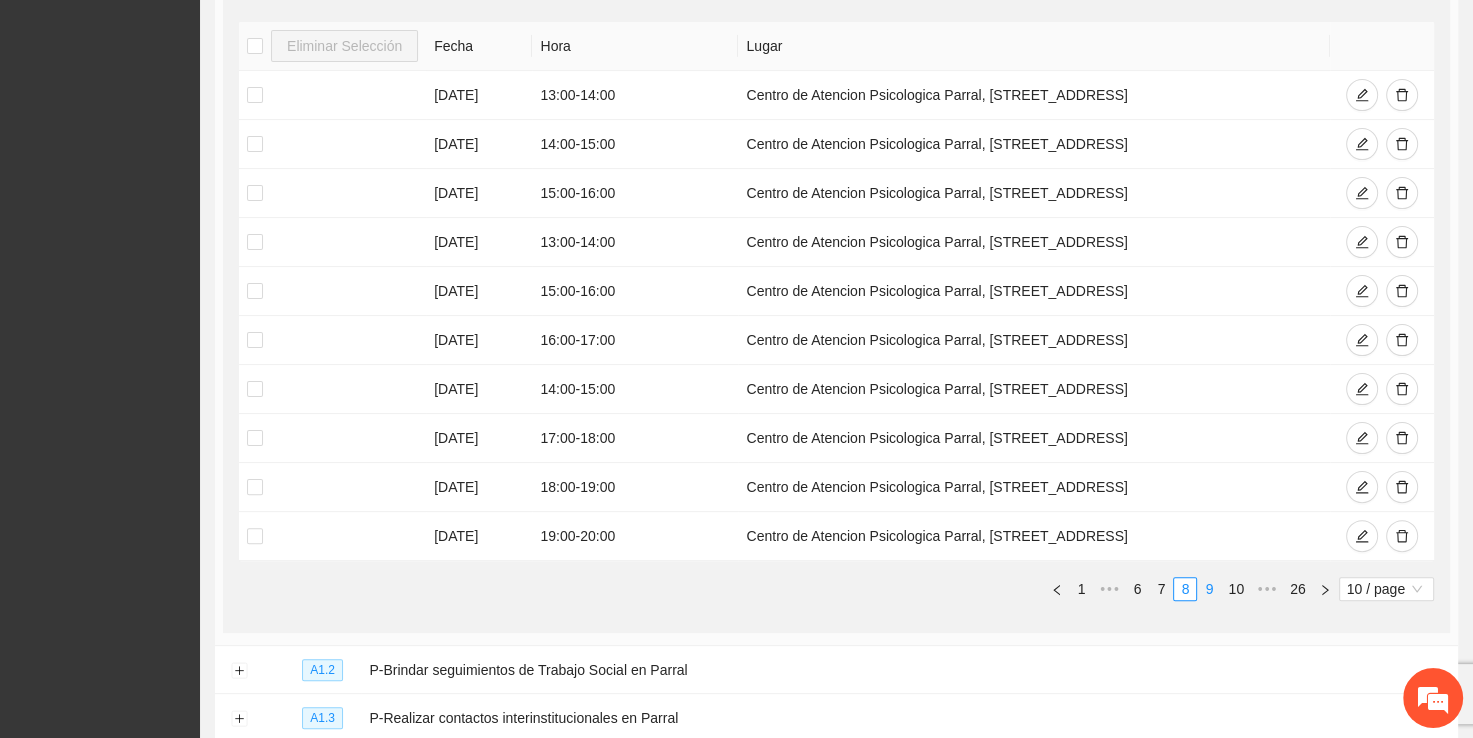click on "9" at bounding box center (1209, 589) 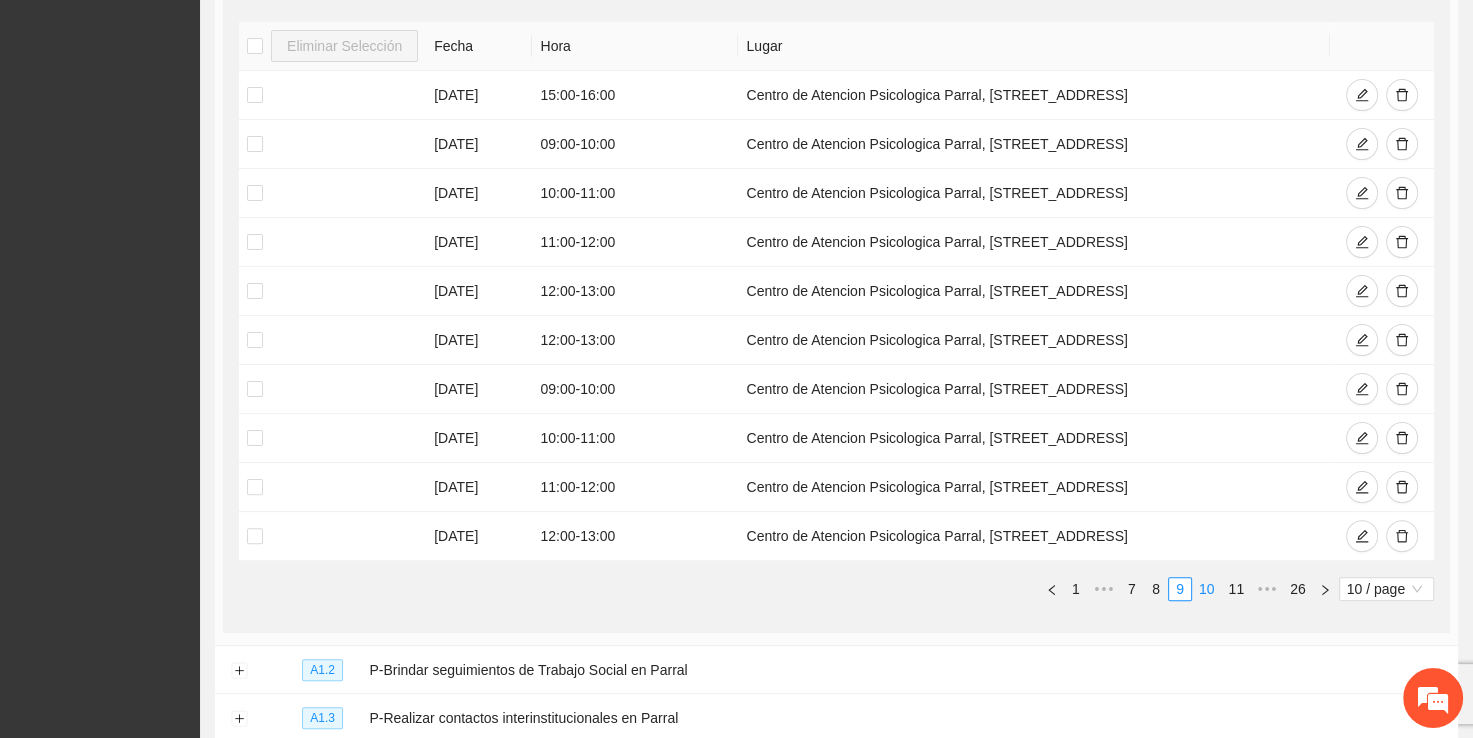 click on "10" at bounding box center [1207, 589] 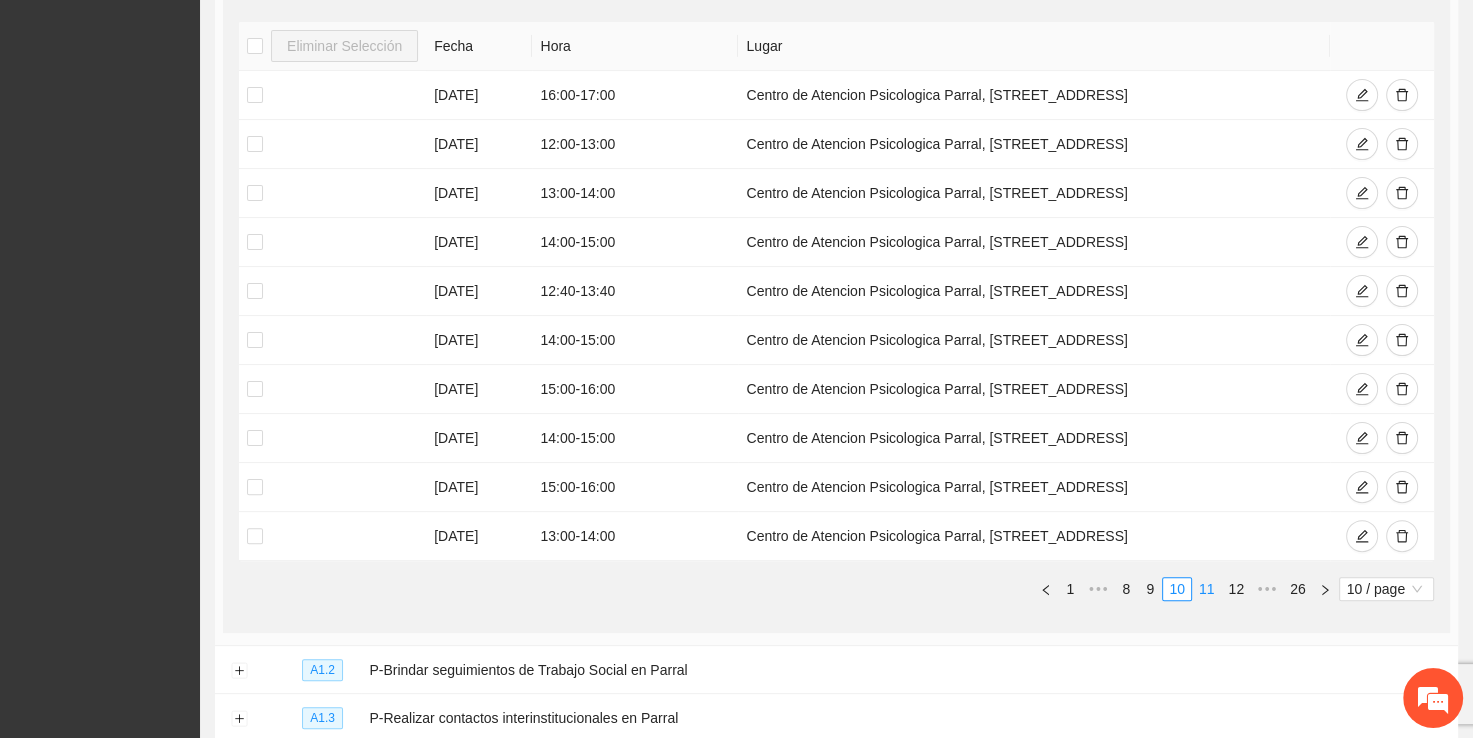 click on "11" at bounding box center [1207, 589] 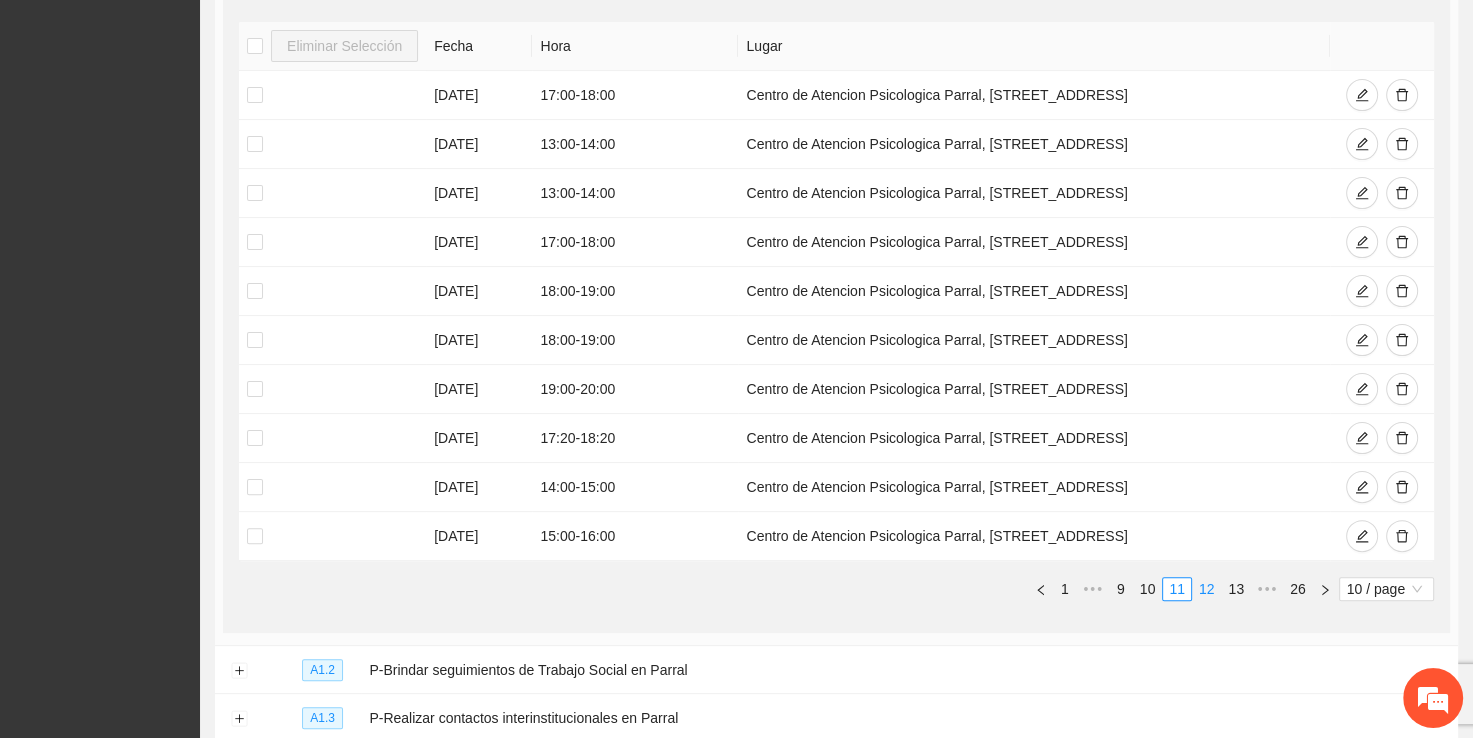 click on "12" at bounding box center (1207, 589) 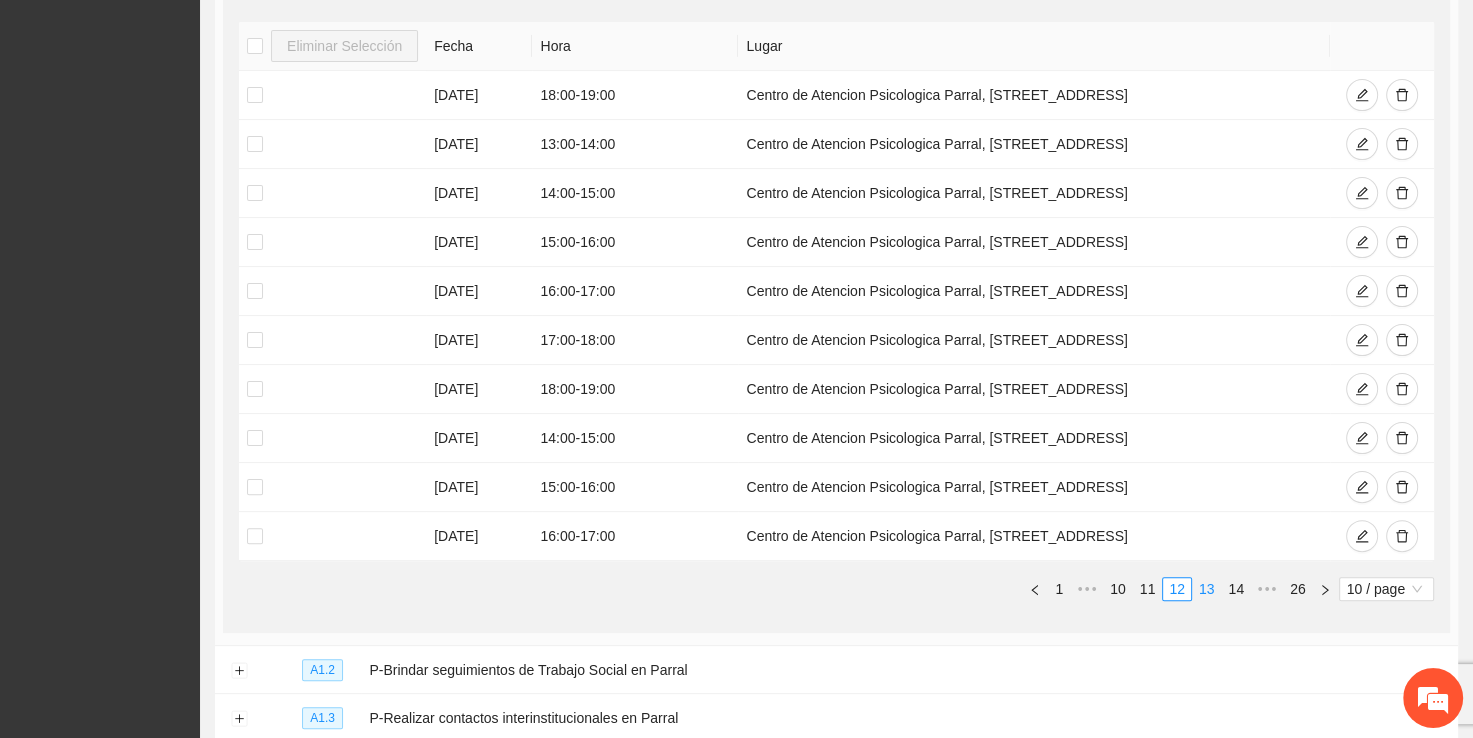 click on "13" at bounding box center (1207, 589) 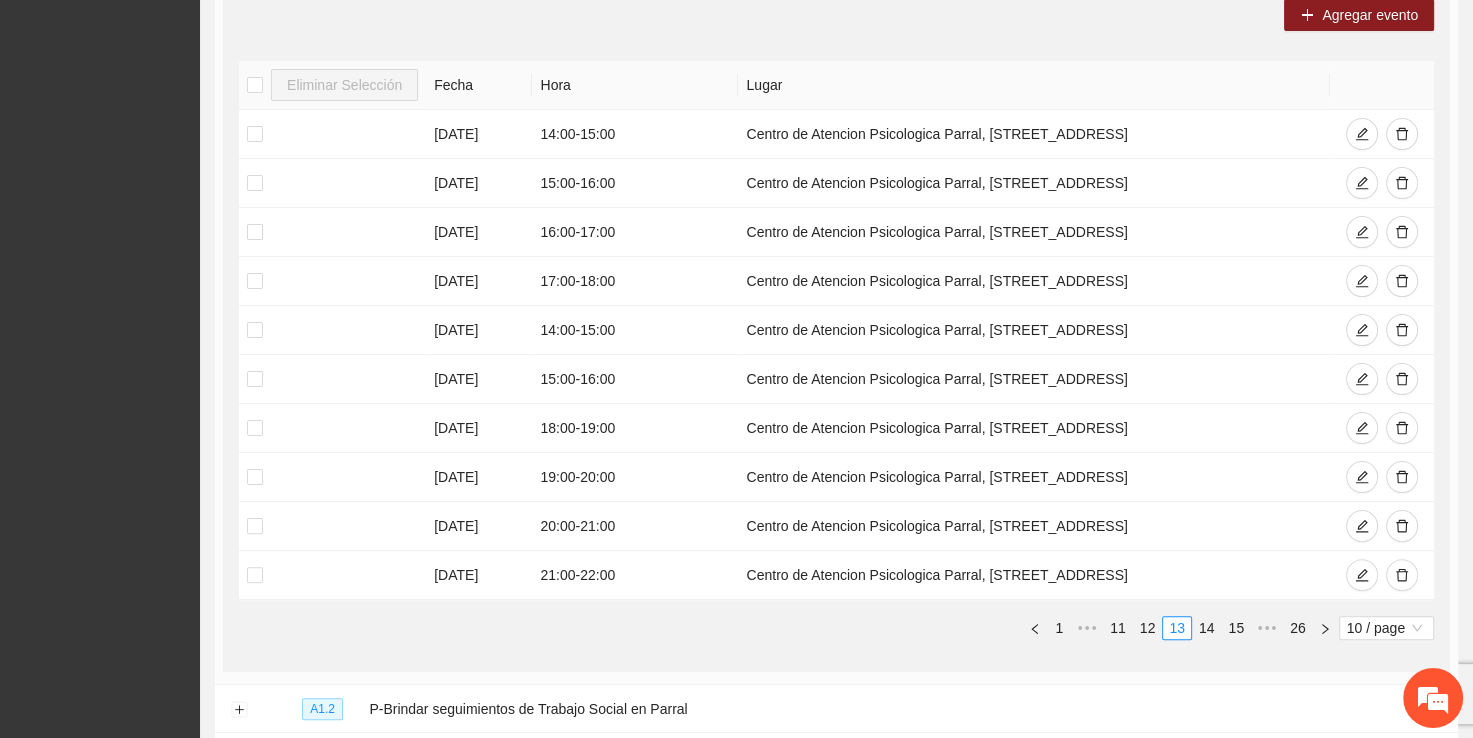 scroll, scrollTop: 401, scrollLeft: 0, axis: vertical 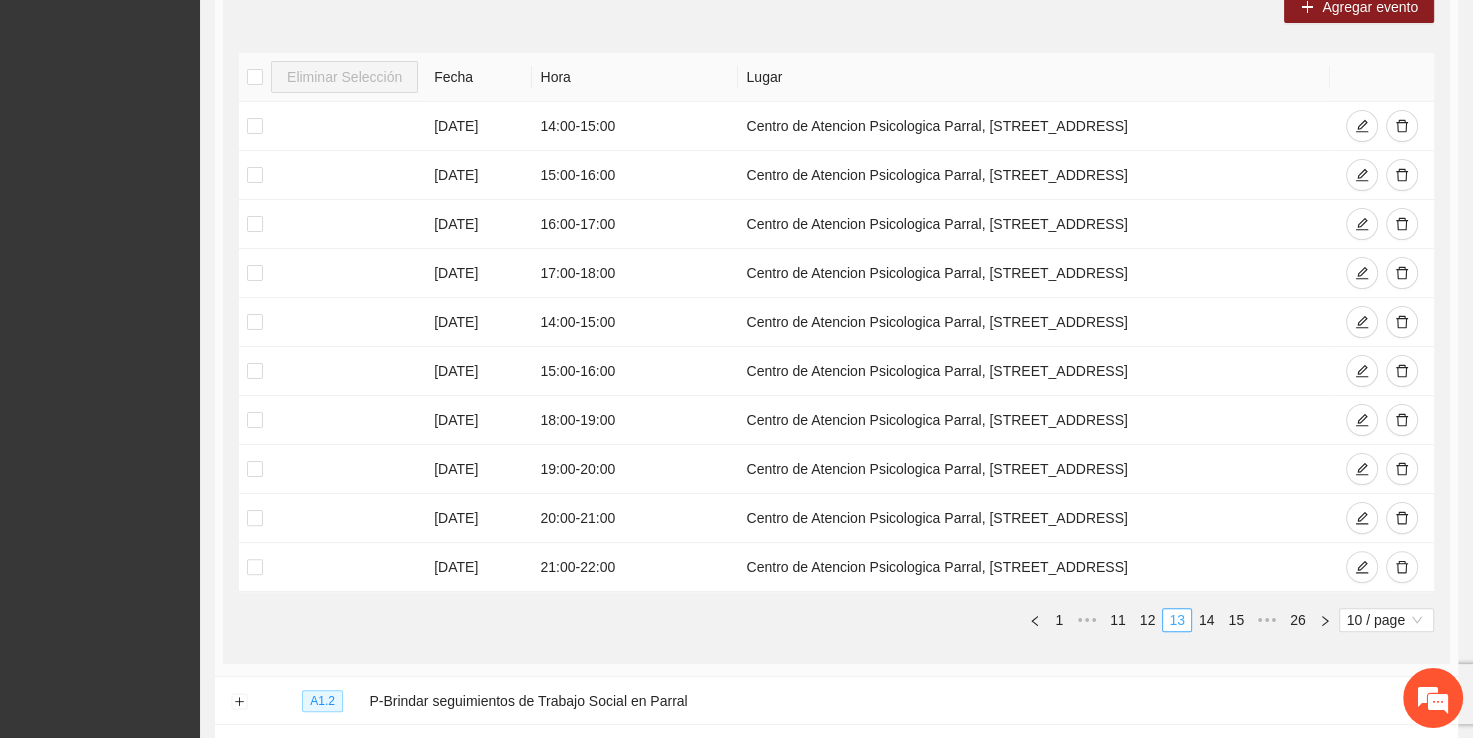 click on "13" at bounding box center [1177, 620] 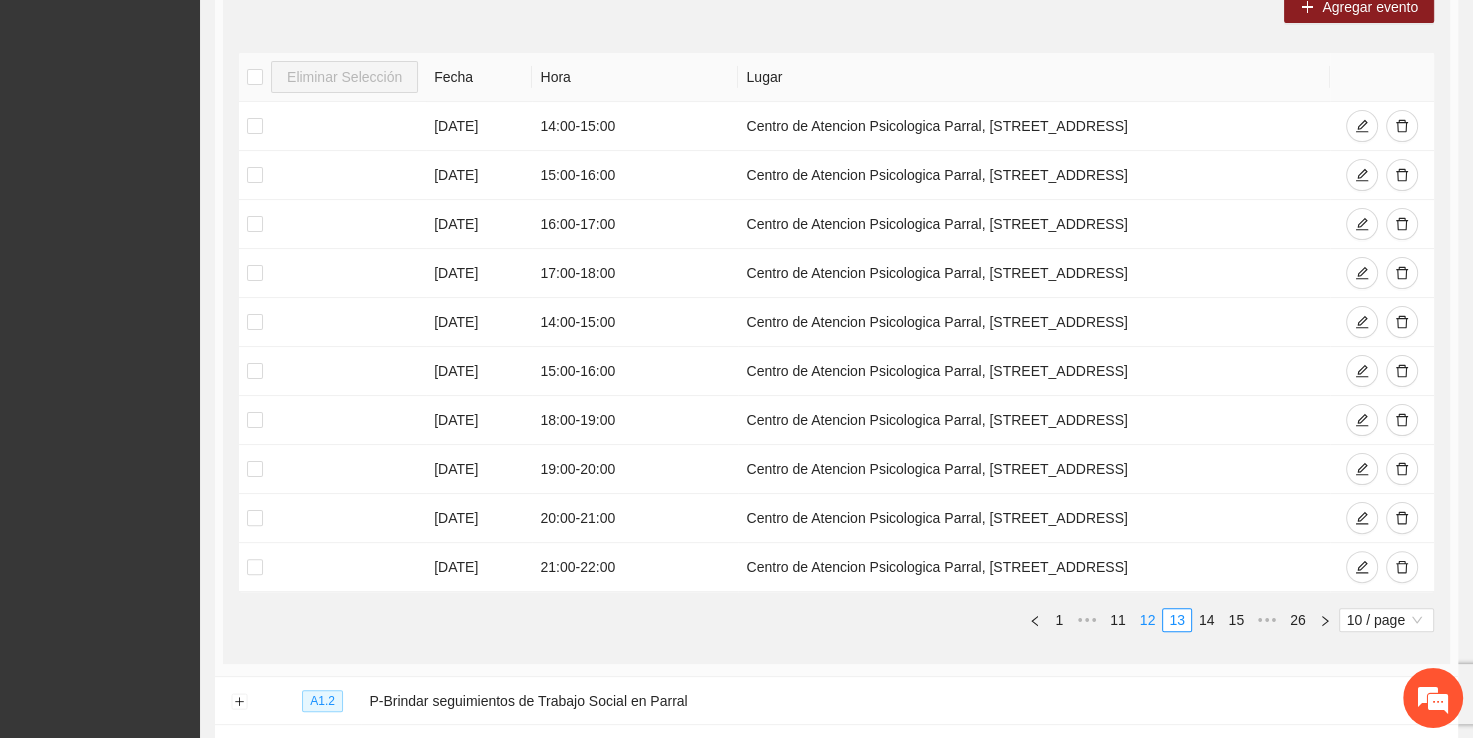click on "12" at bounding box center [1148, 620] 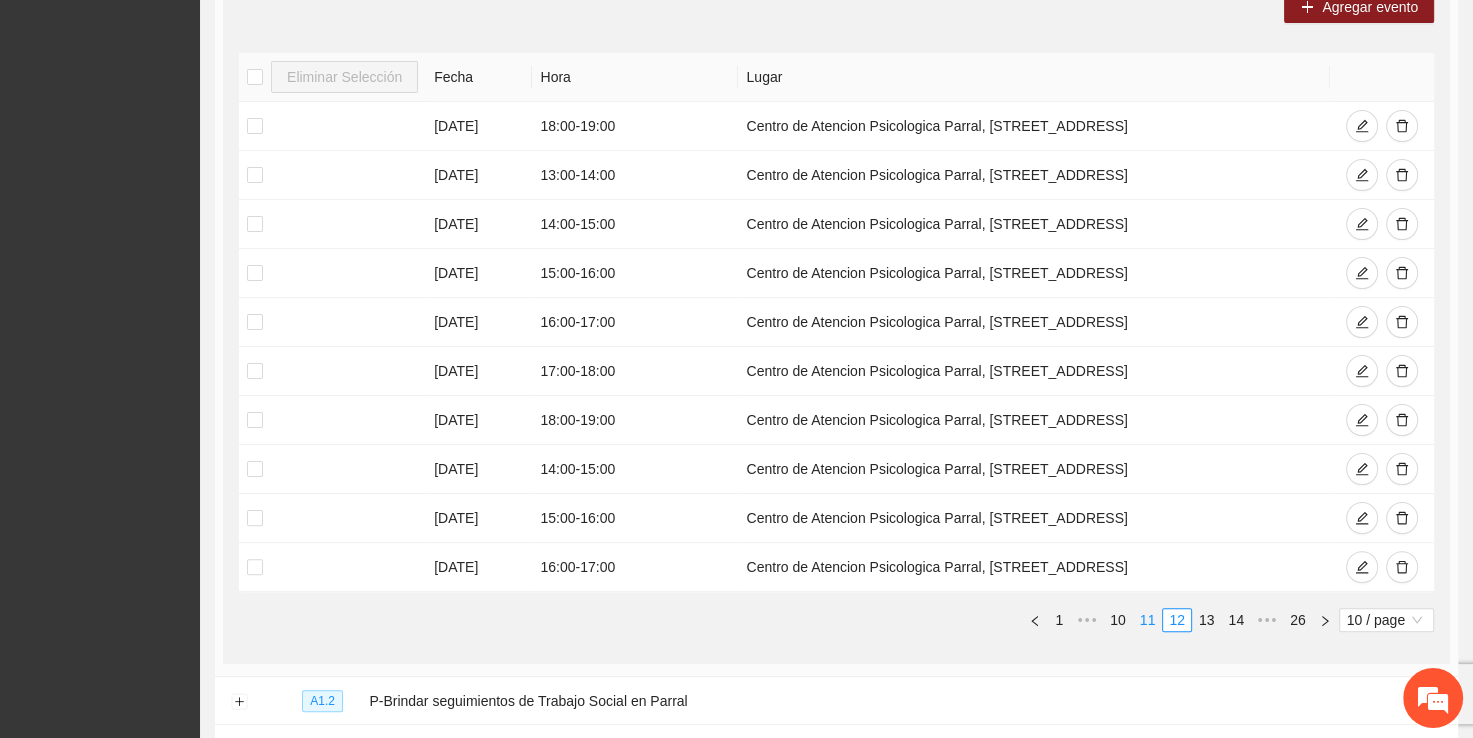 click on "11" at bounding box center [1148, 620] 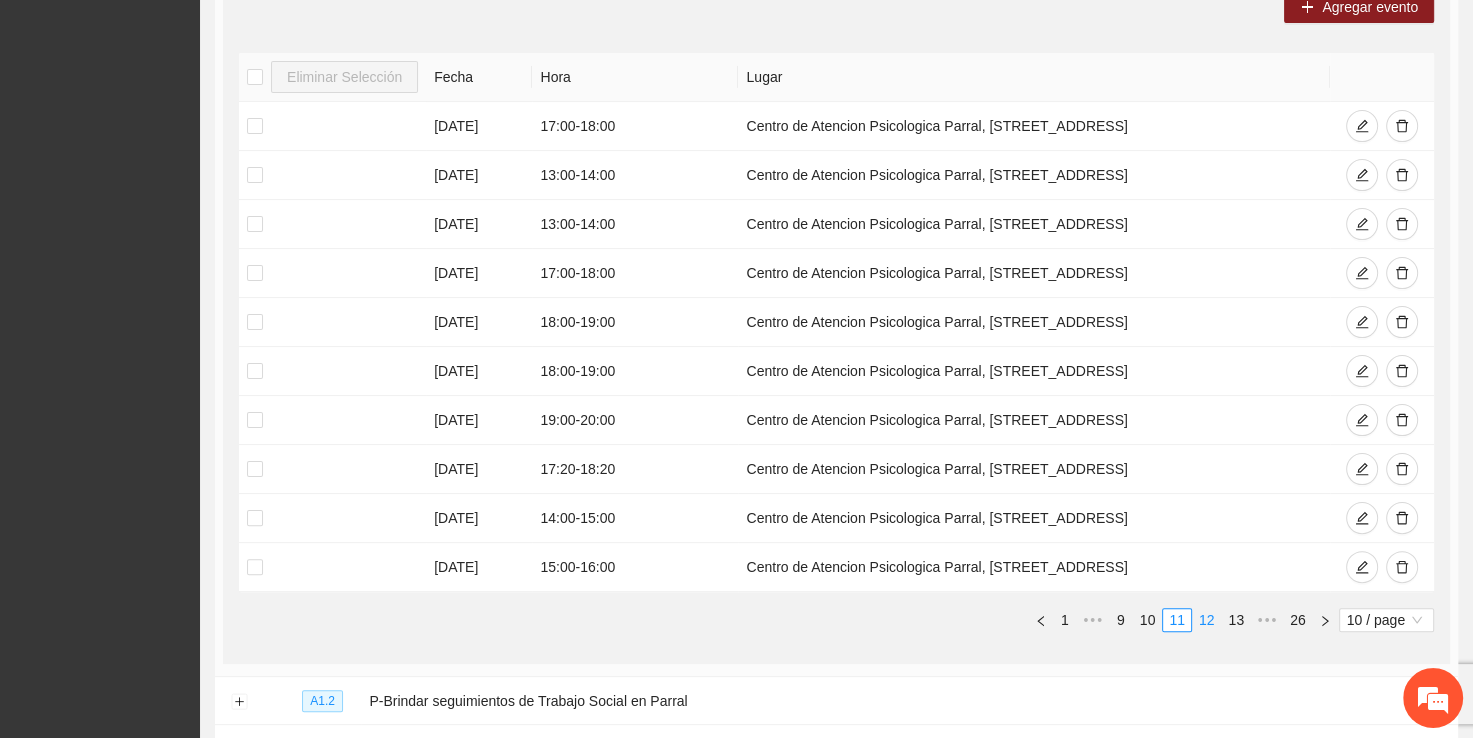 click on "12" at bounding box center (1207, 620) 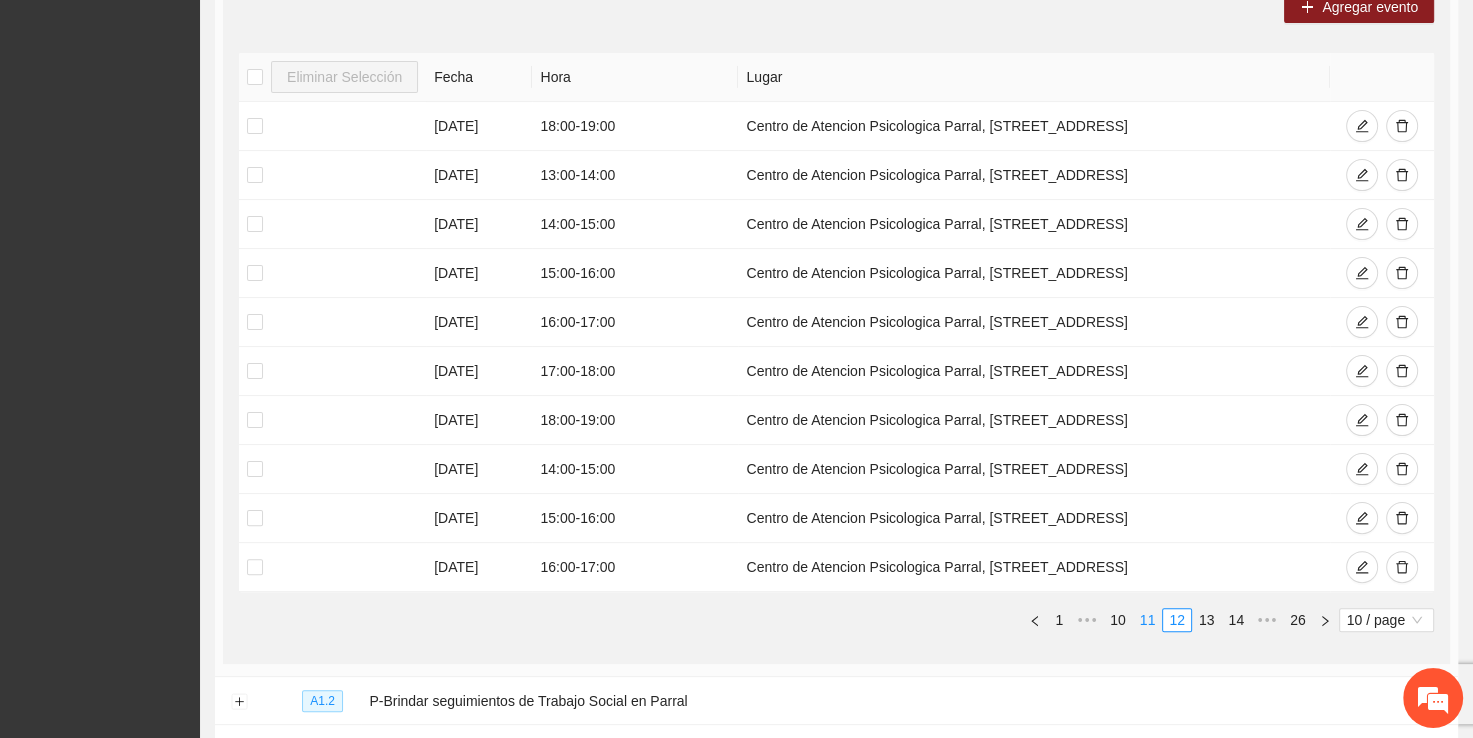 click on "11" at bounding box center (1148, 620) 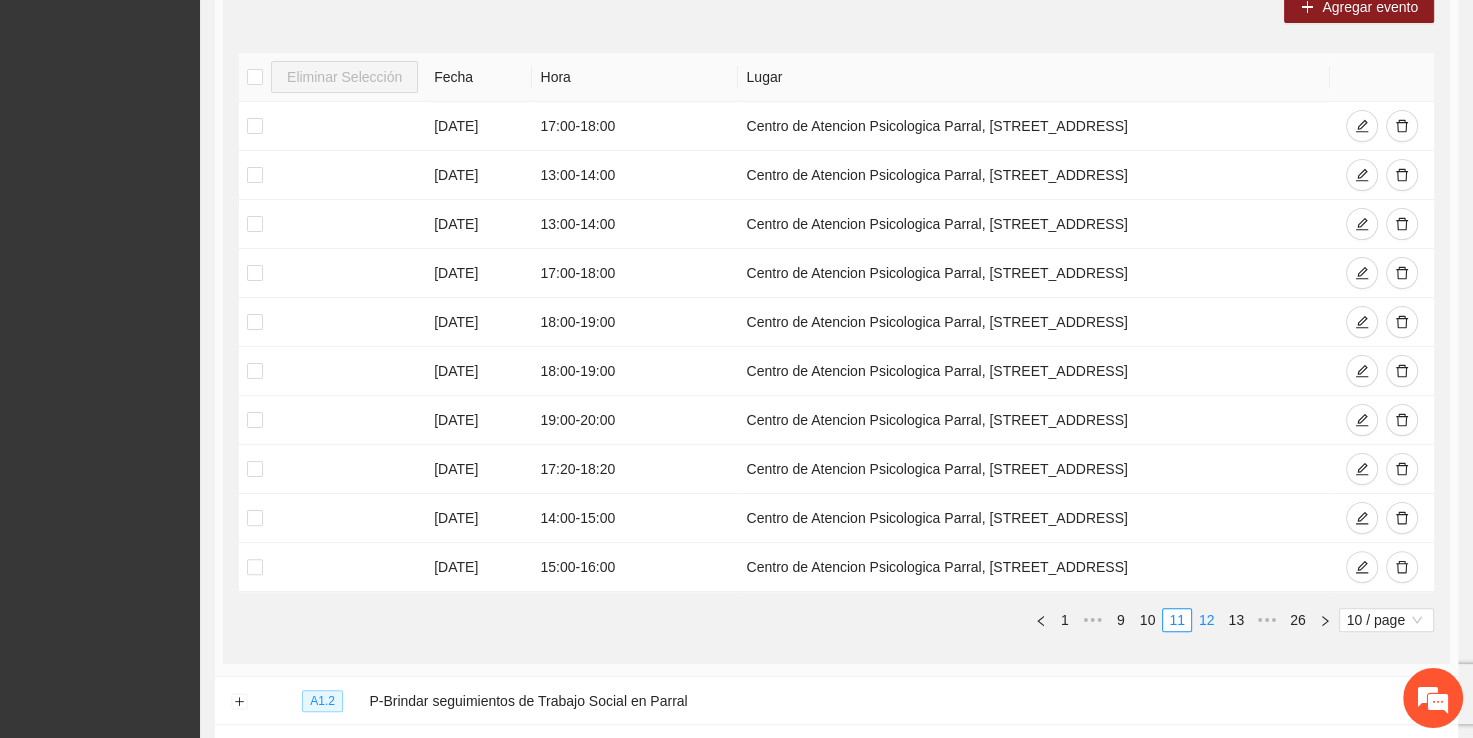 click on "12" at bounding box center (1207, 620) 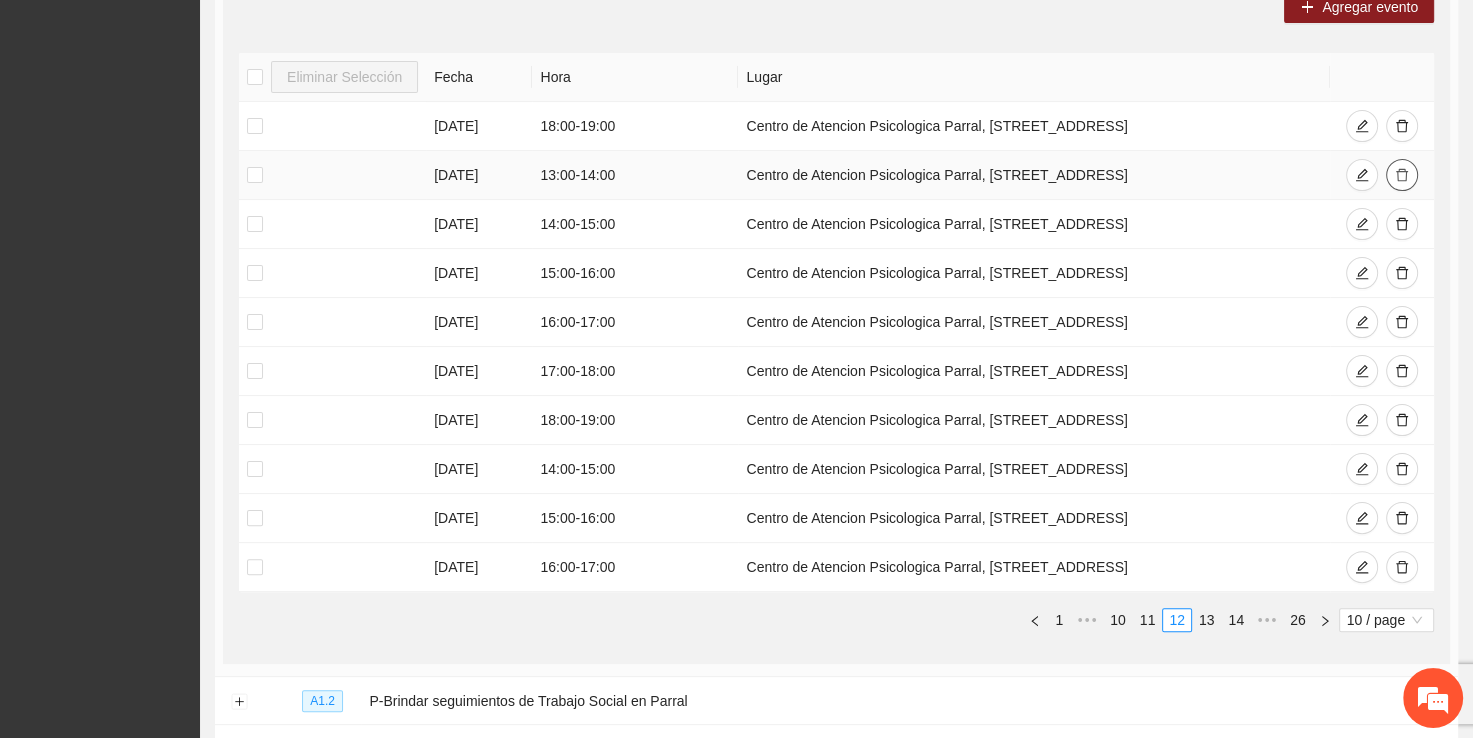 click 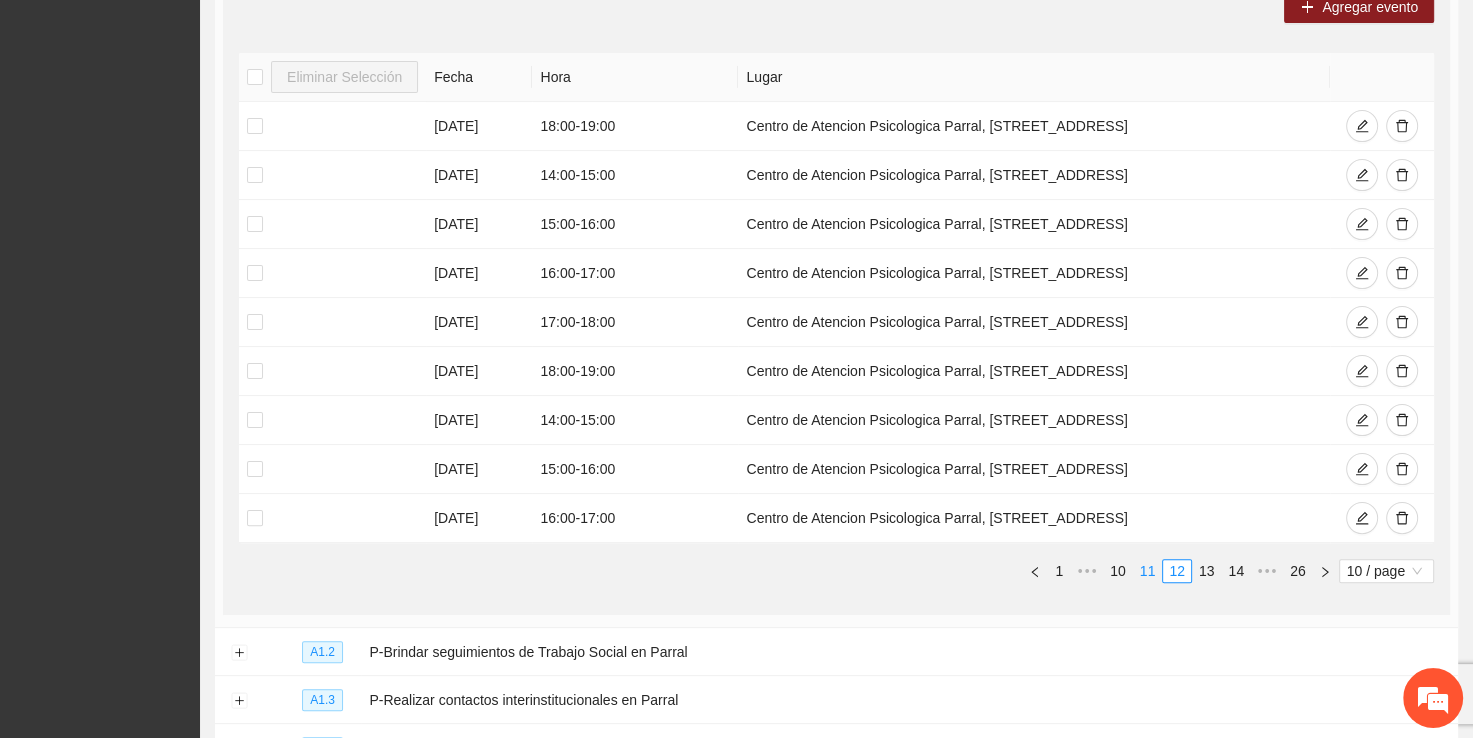 click on "11" at bounding box center (1148, 571) 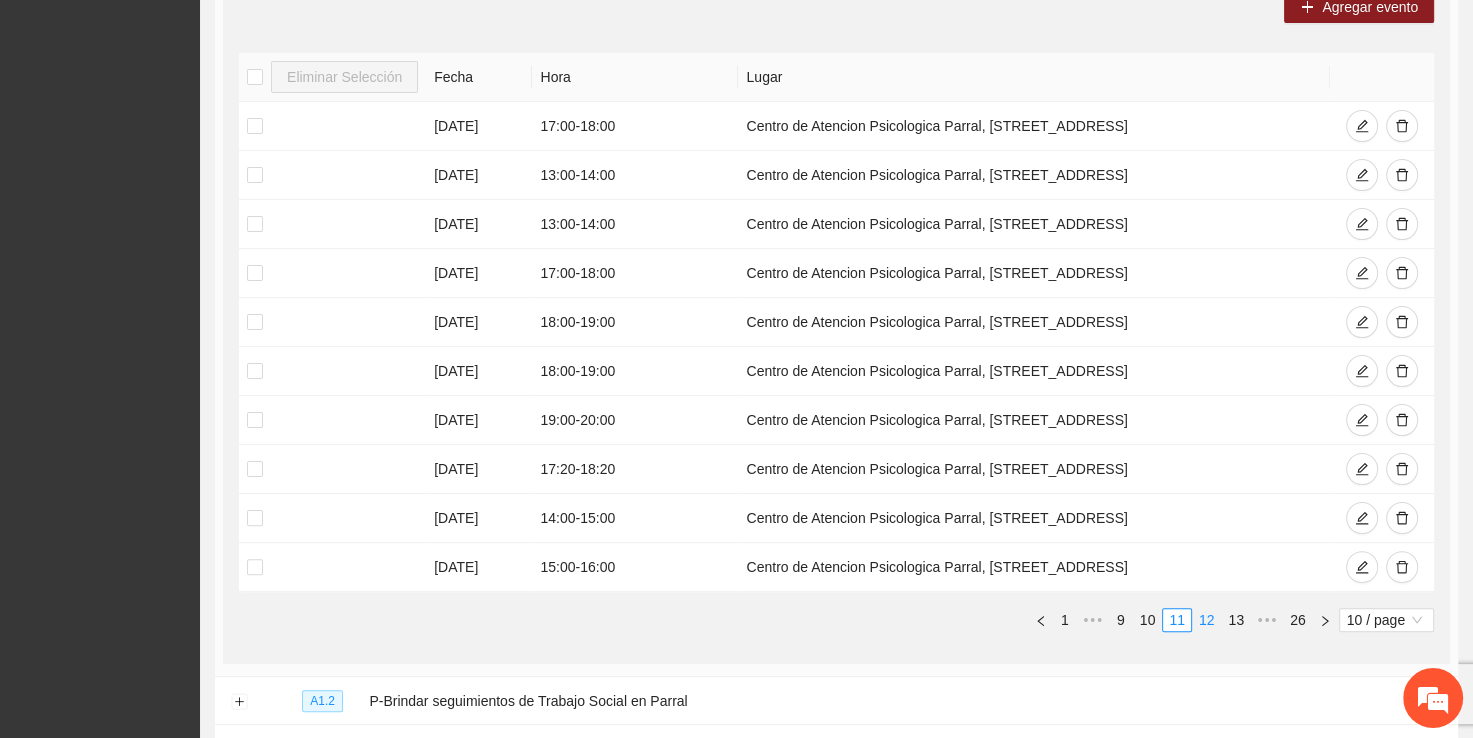 click on "12" at bounding box center [1207, 620] 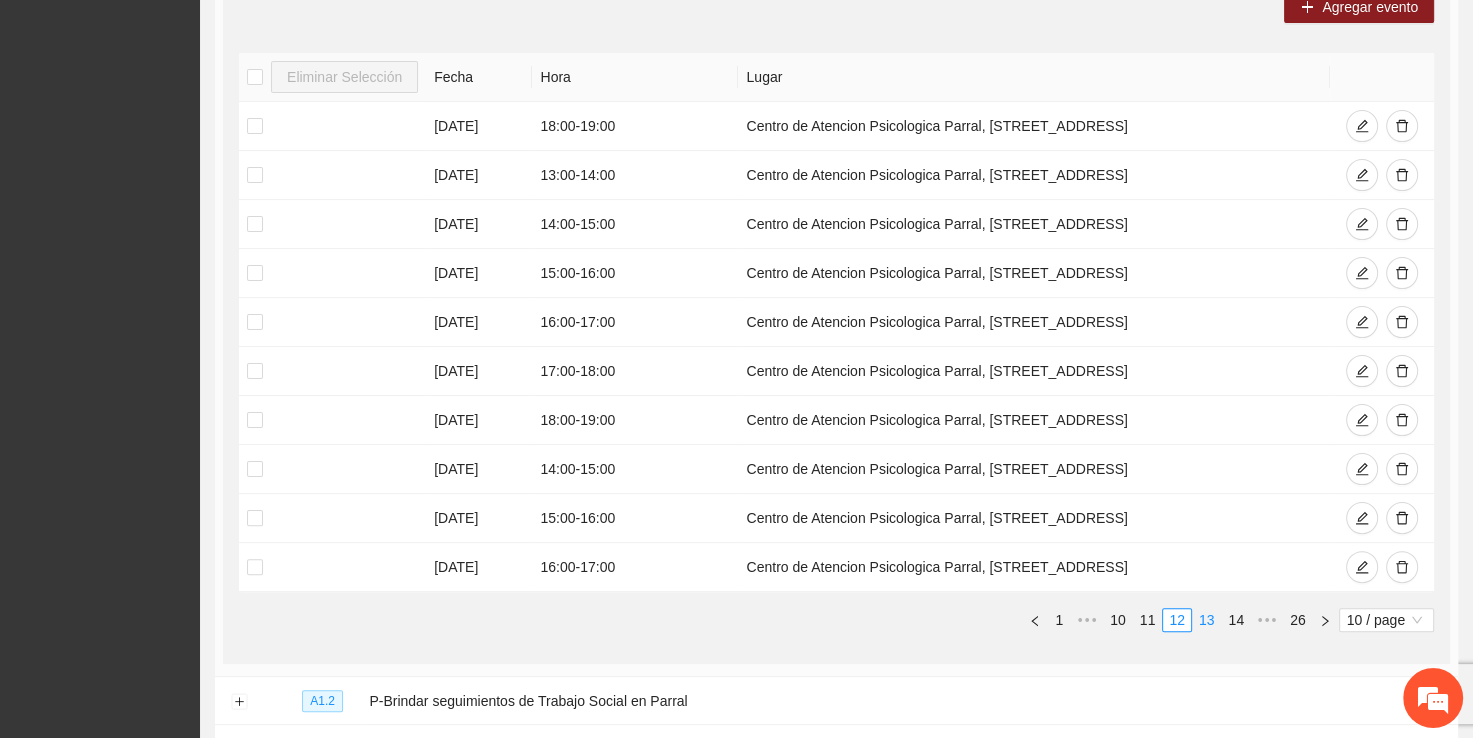 click on "13" at bounding box center [1207, 620] 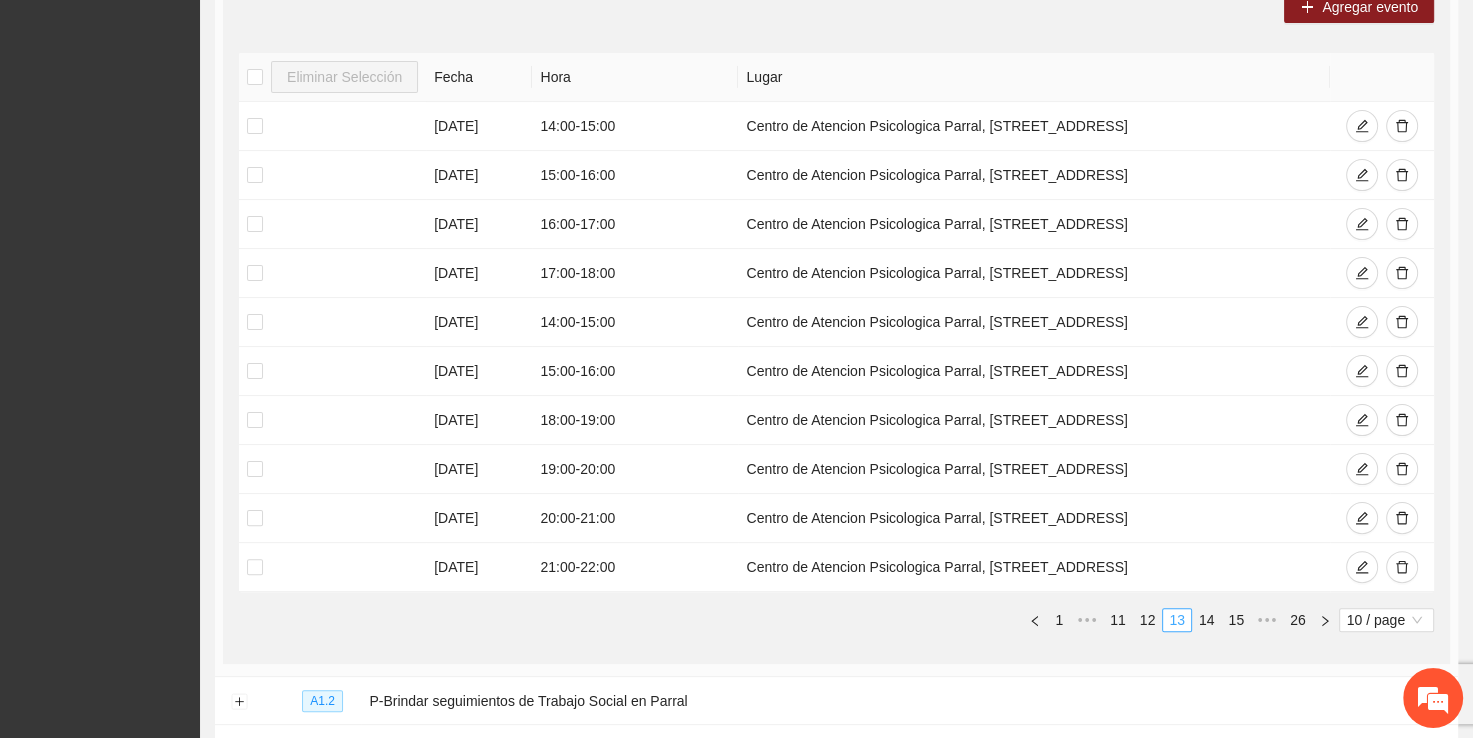 click on "13" at bounding box center (1177, 620) 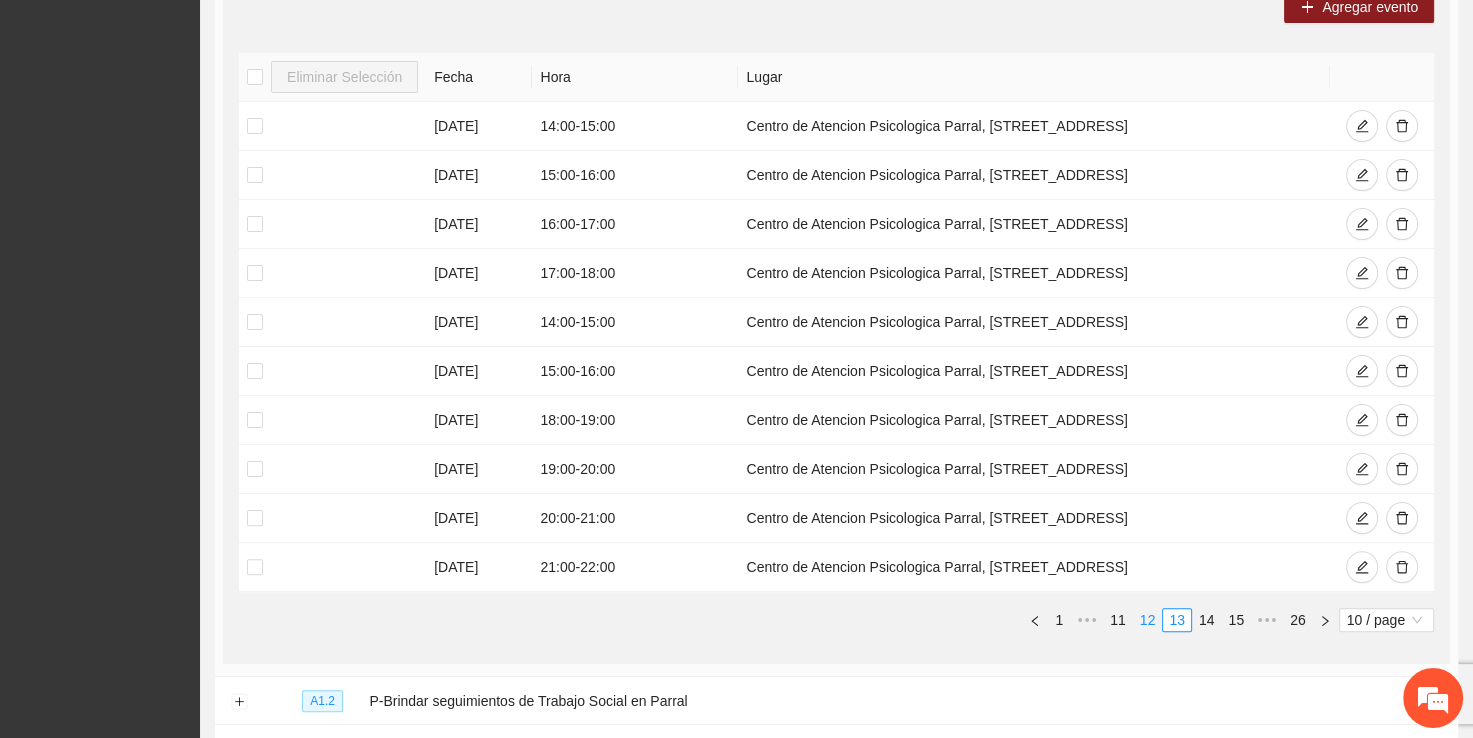 click on "12" at bounding box center (1148, 620) 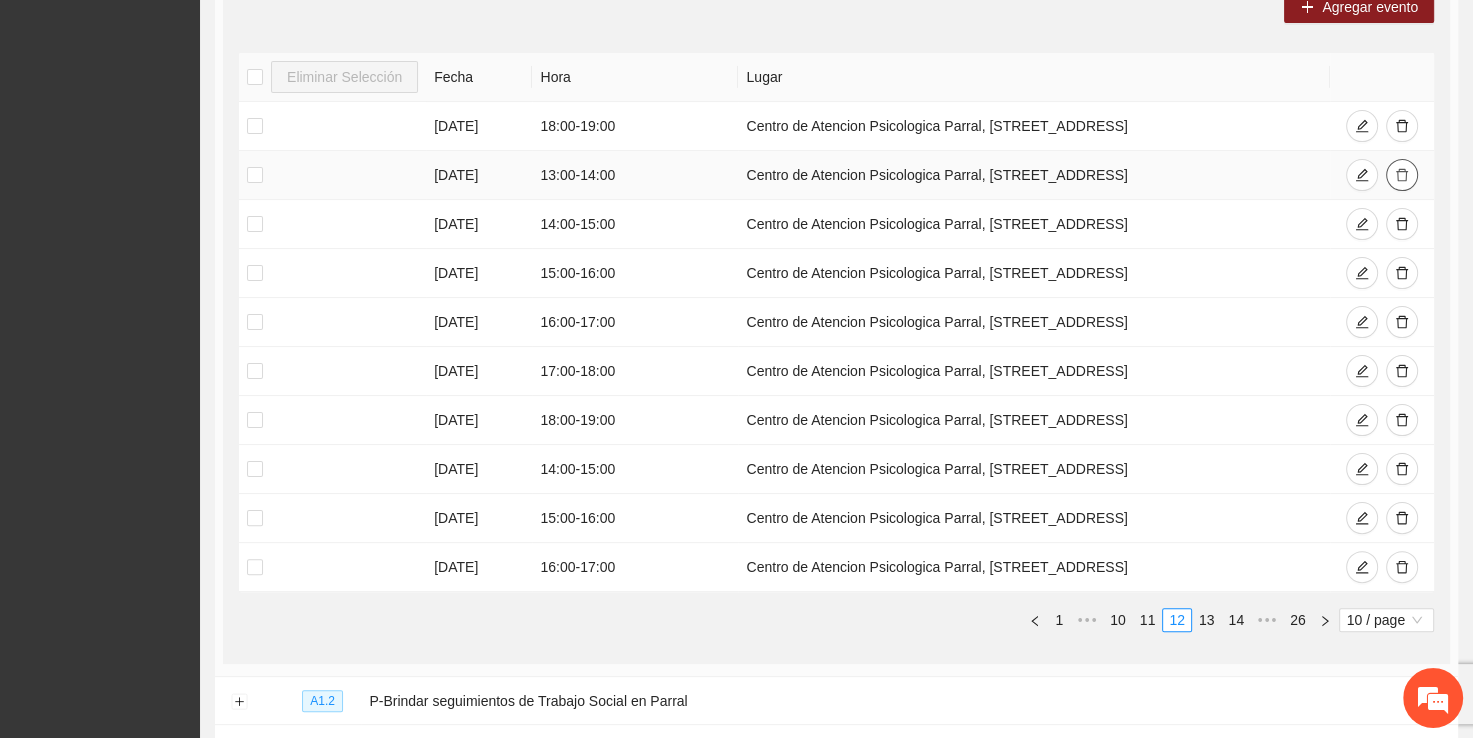 click 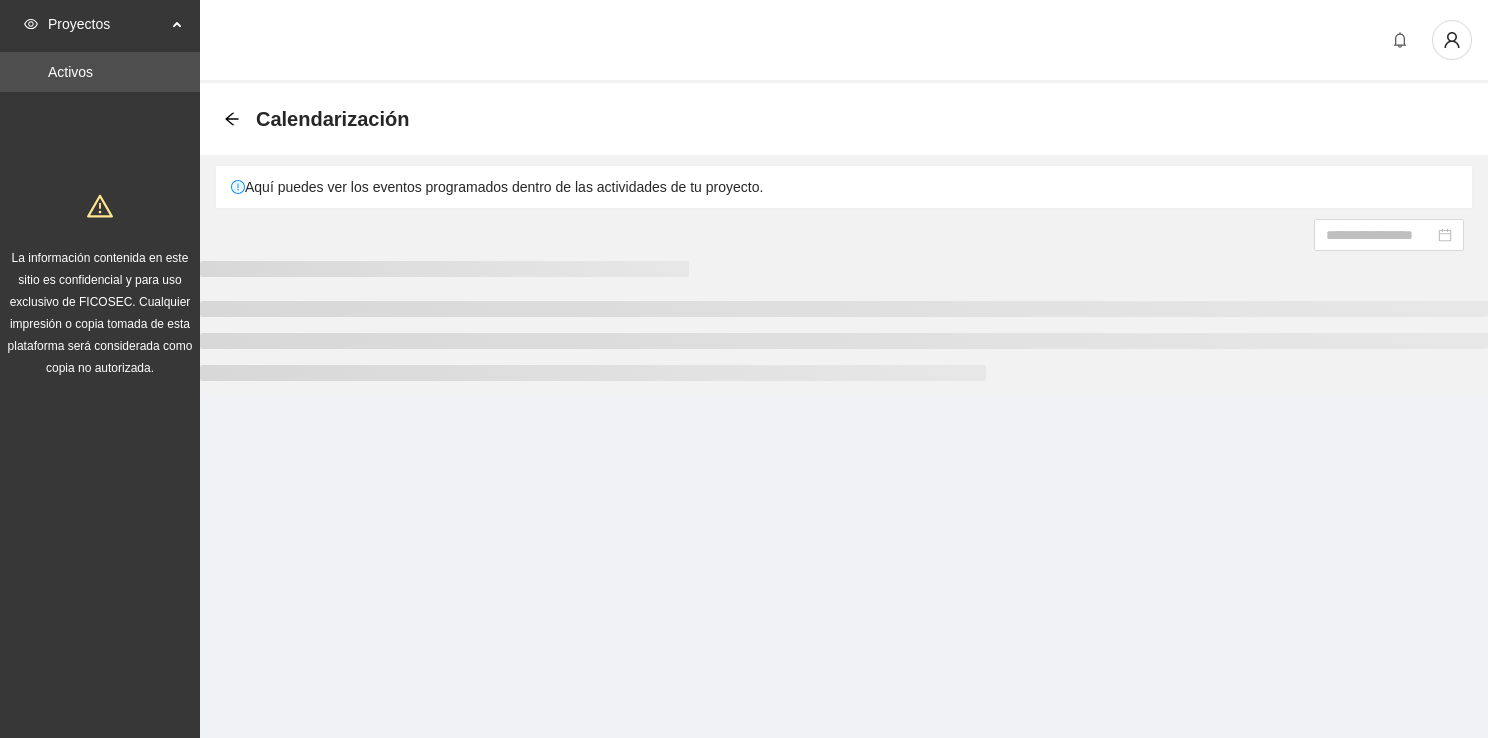 scroll, scrollTop: 0, scrollLeft: 0, axis: both 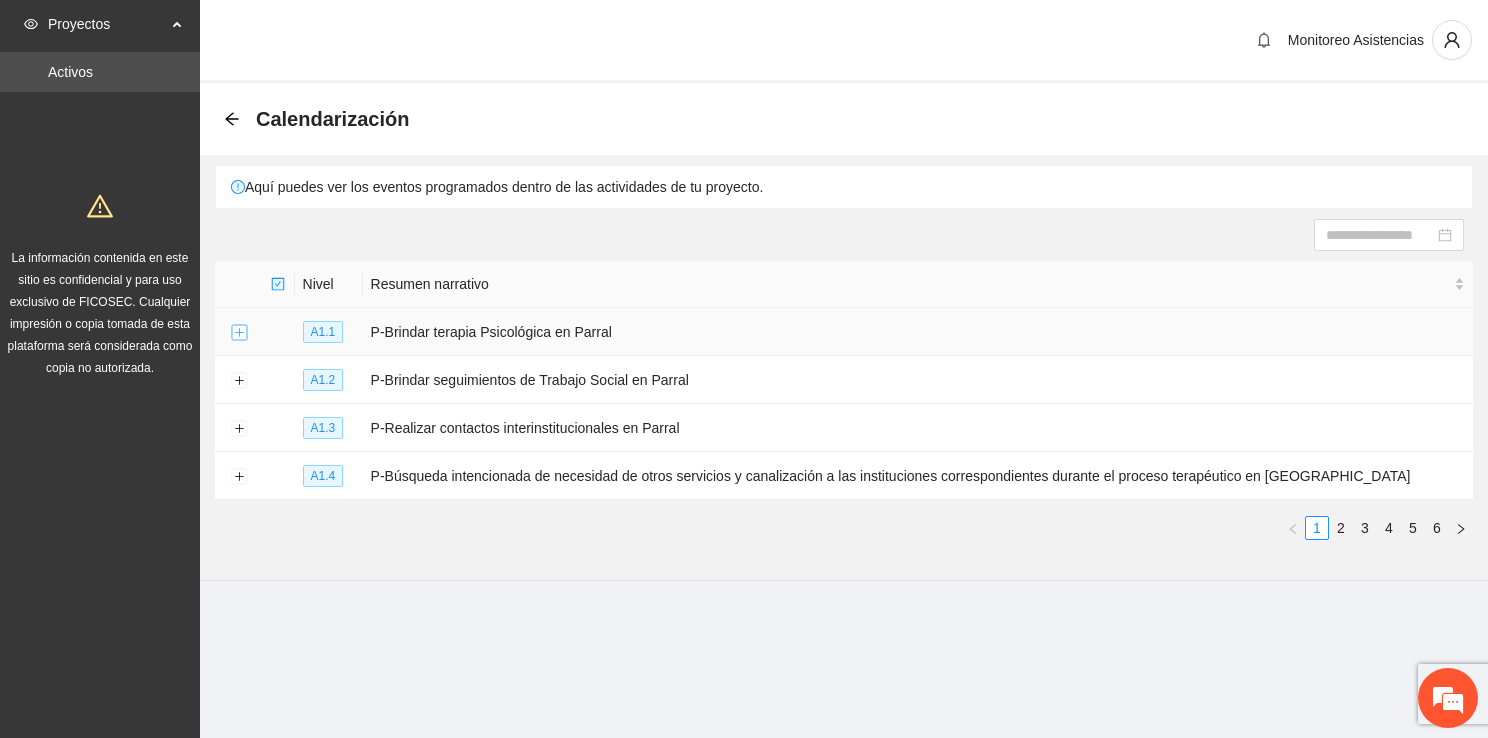 click at bounding box center [239, 333] 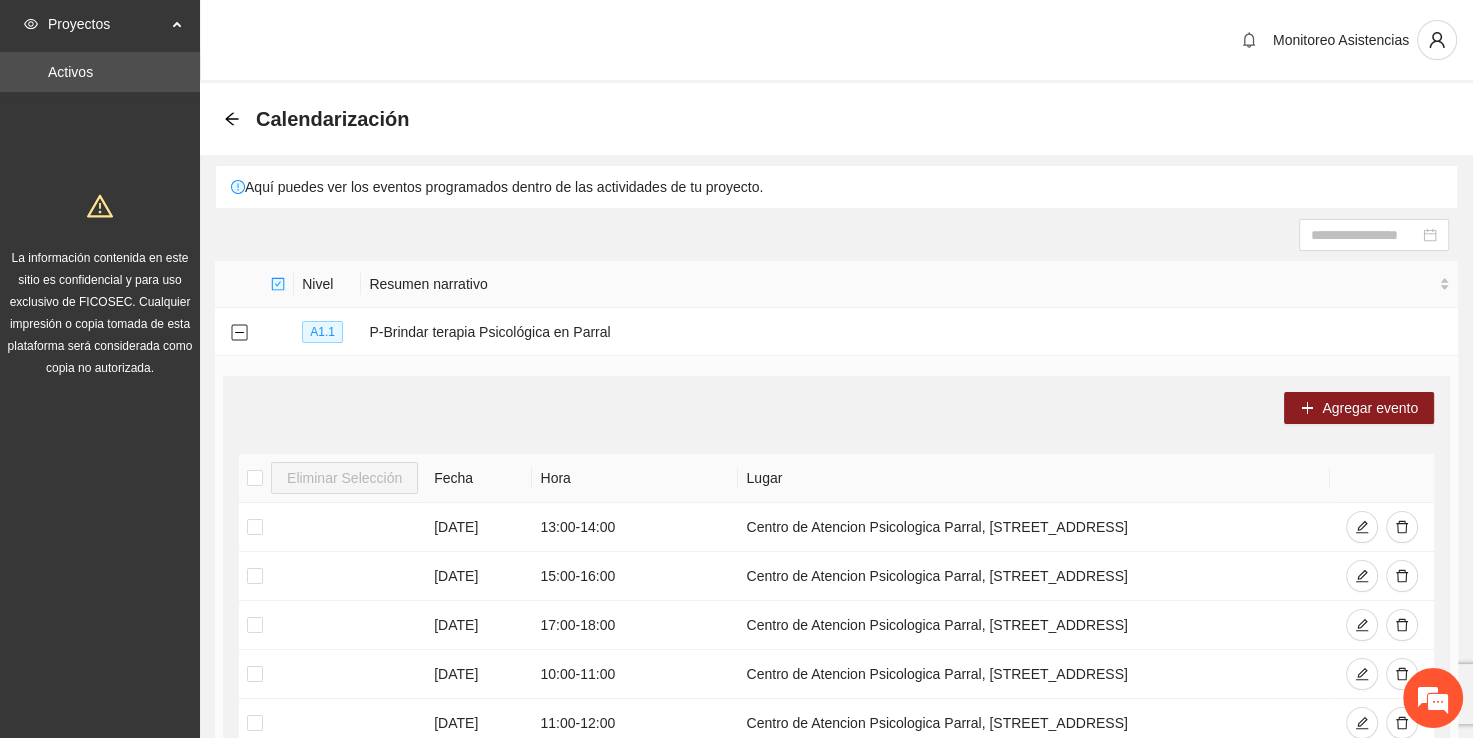 scroll, scrollTop: 55, scrollLeft: 0, axis: vertical 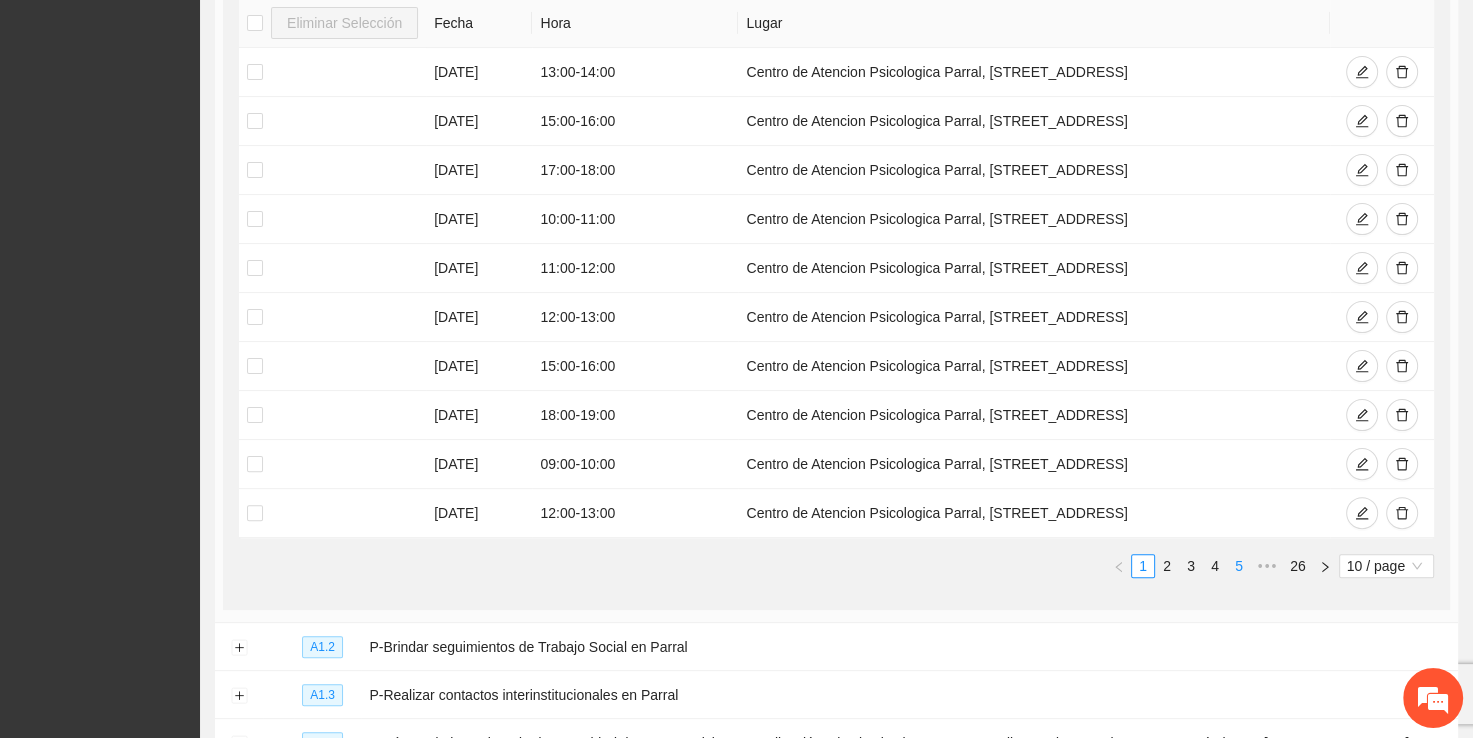 click on "5" at bounding box center [1239, 566] 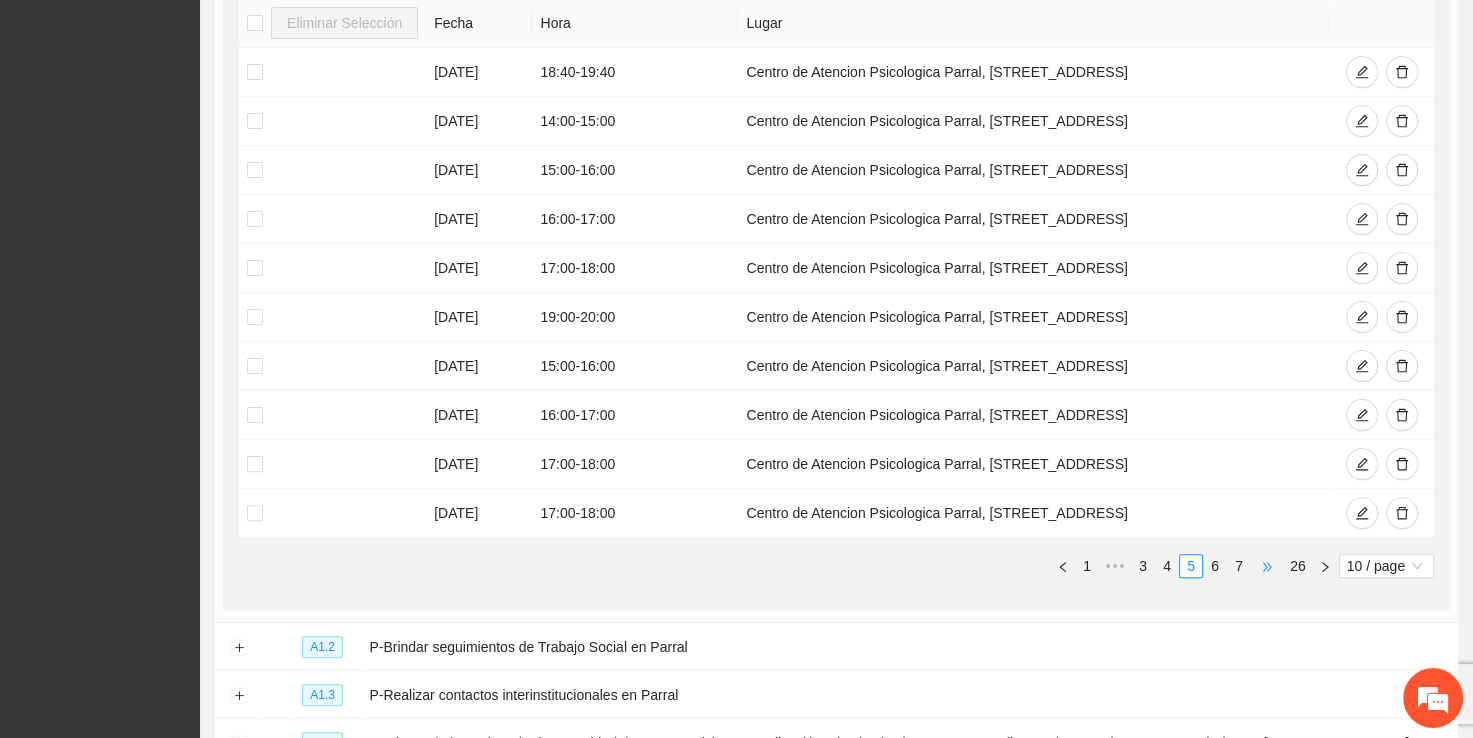 click on "•••" at bounding box center (1267, 566) 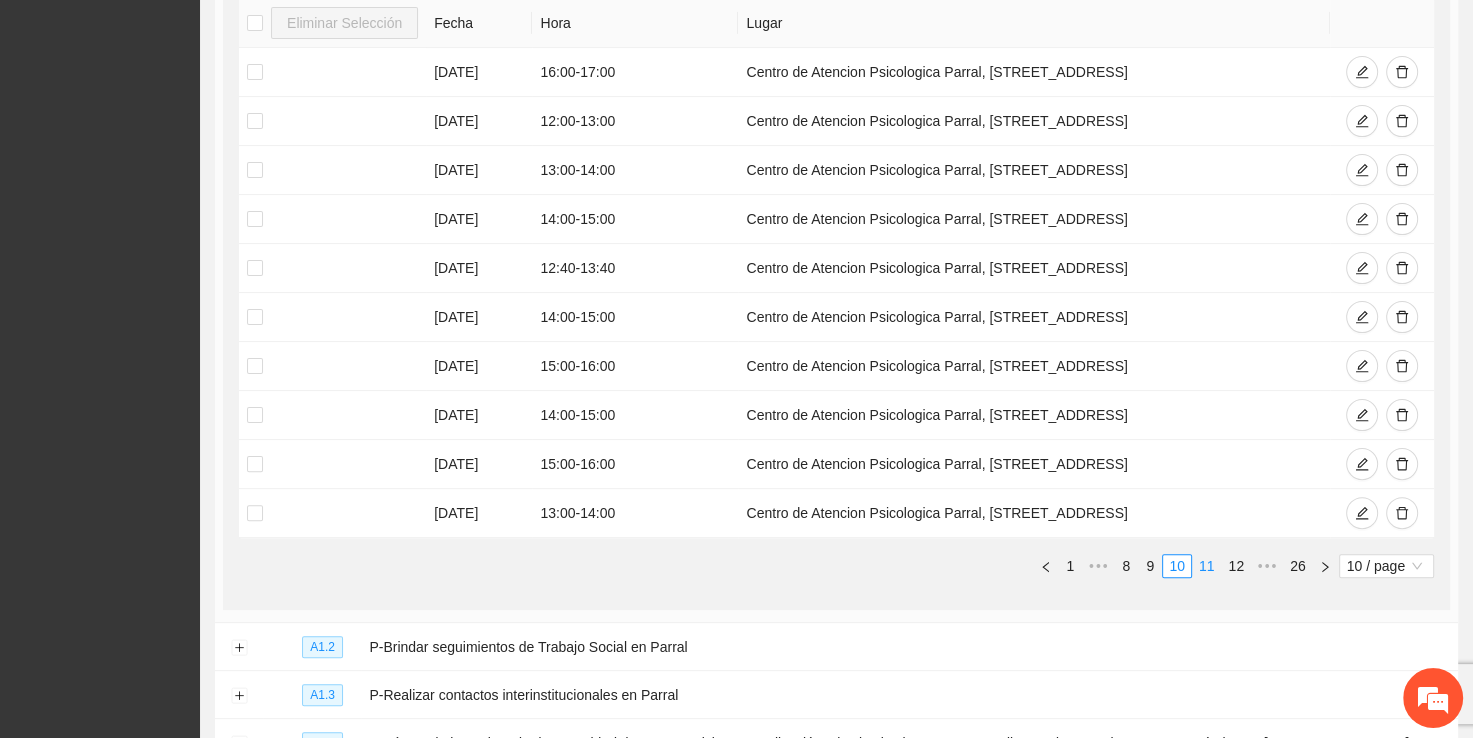 click on "11" at bounding box center (1207, 566) 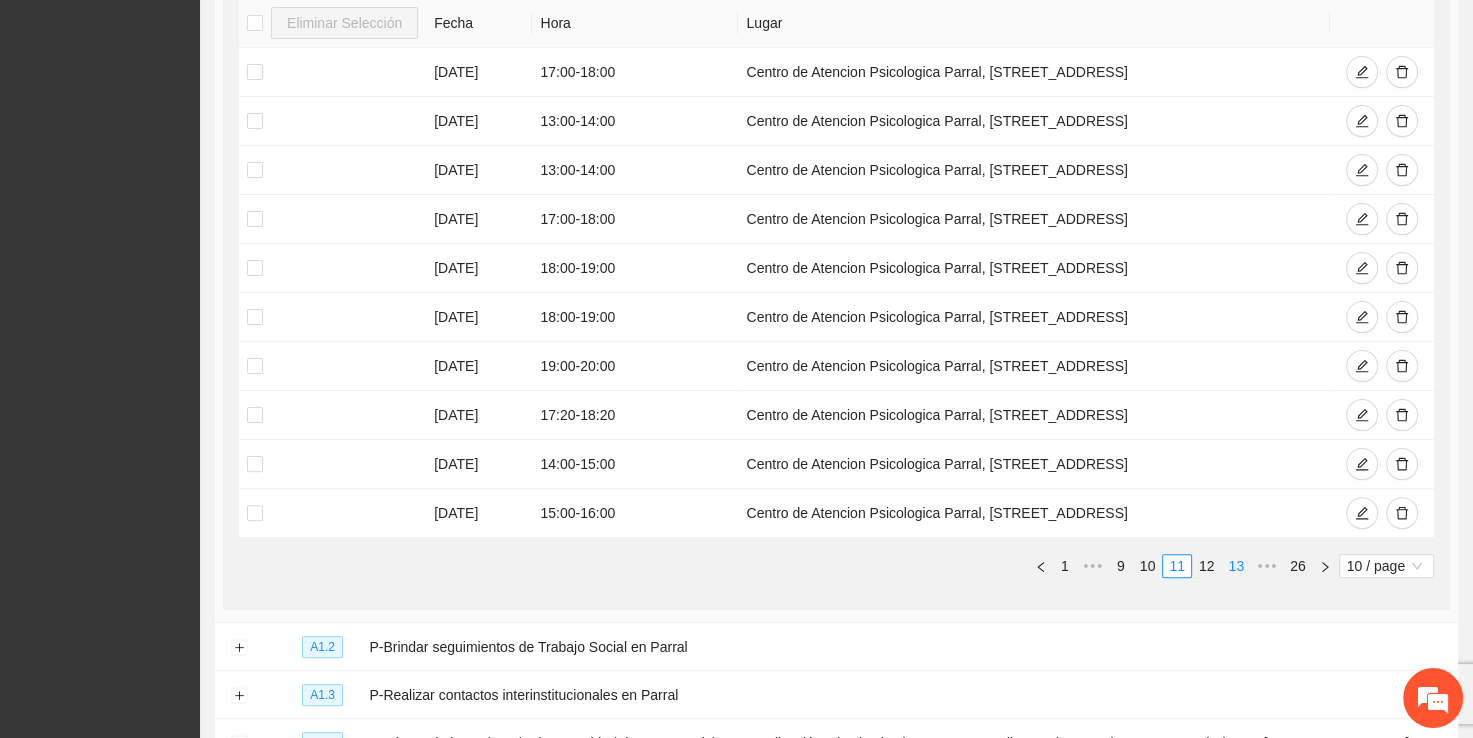 click on "13" at bounding box center [1236, 566] 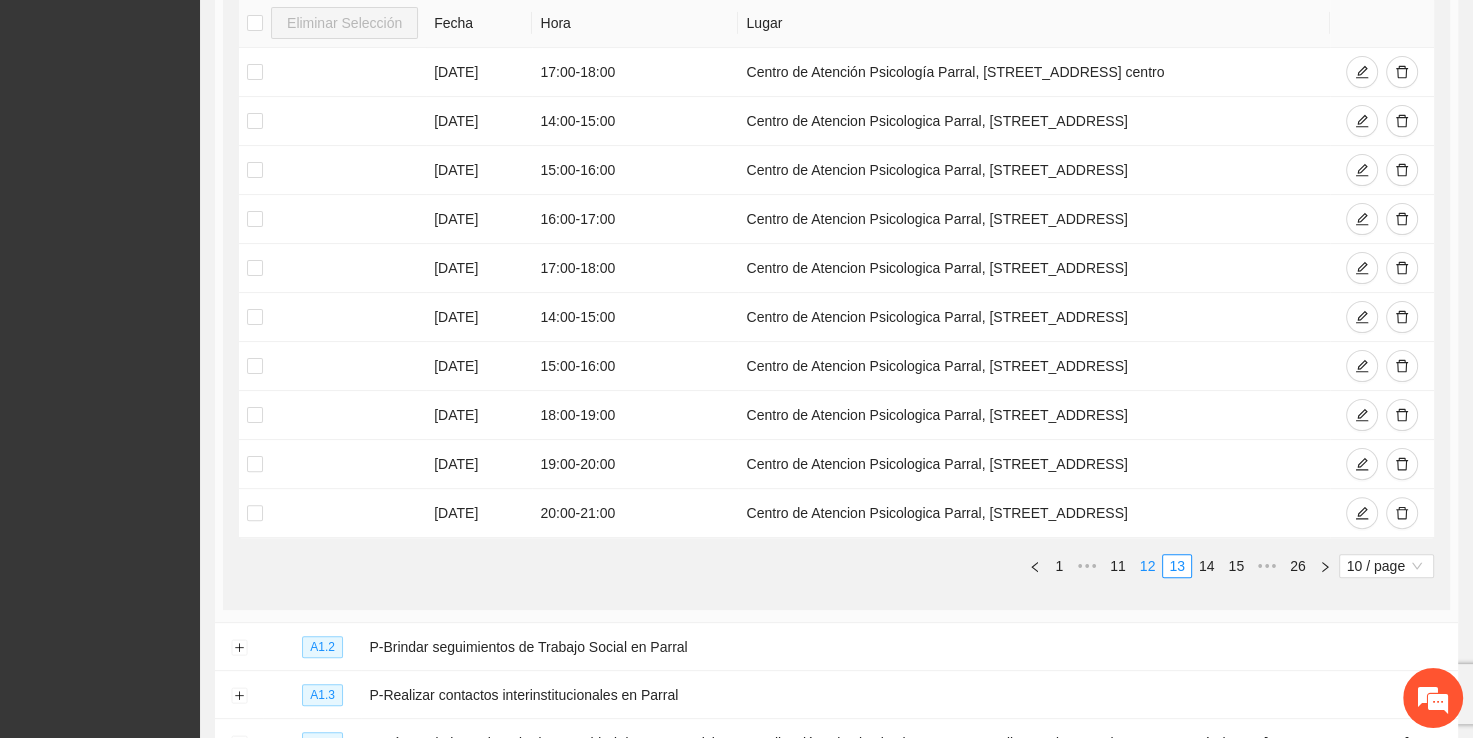 click on "12" at bounding box center [1148, 566] 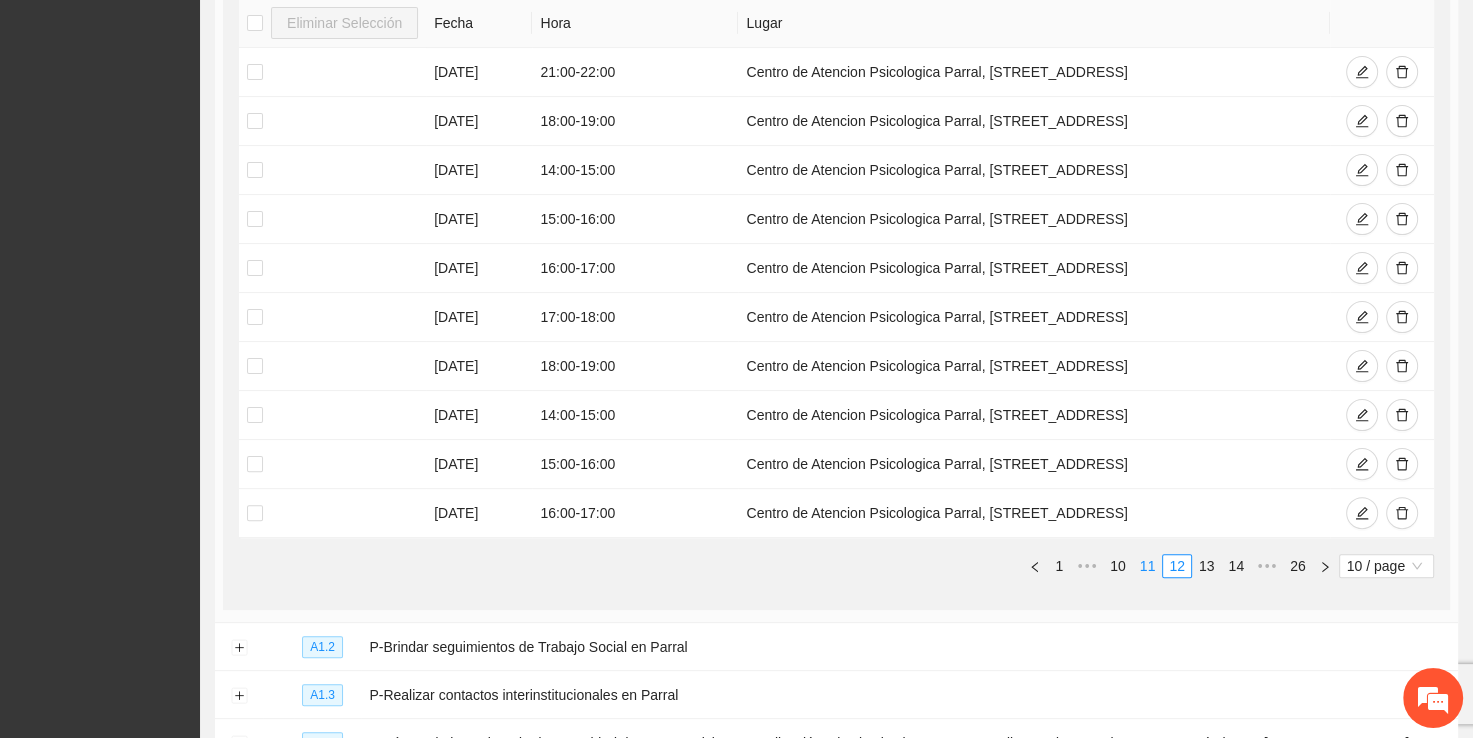 click on "11" at bounding box center (1148, 566) 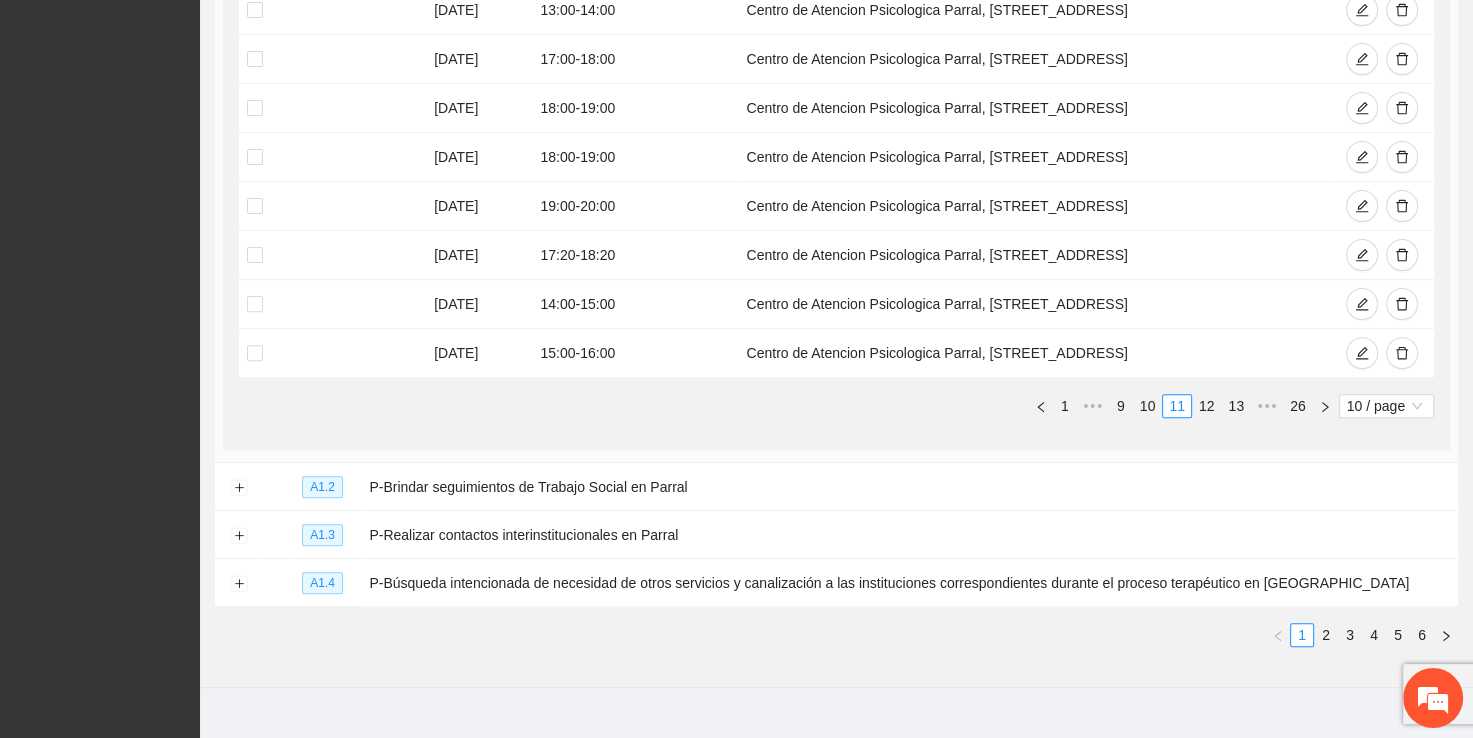 scroll, scrollTop: 616, scrollLeft: 0, axis: vertical 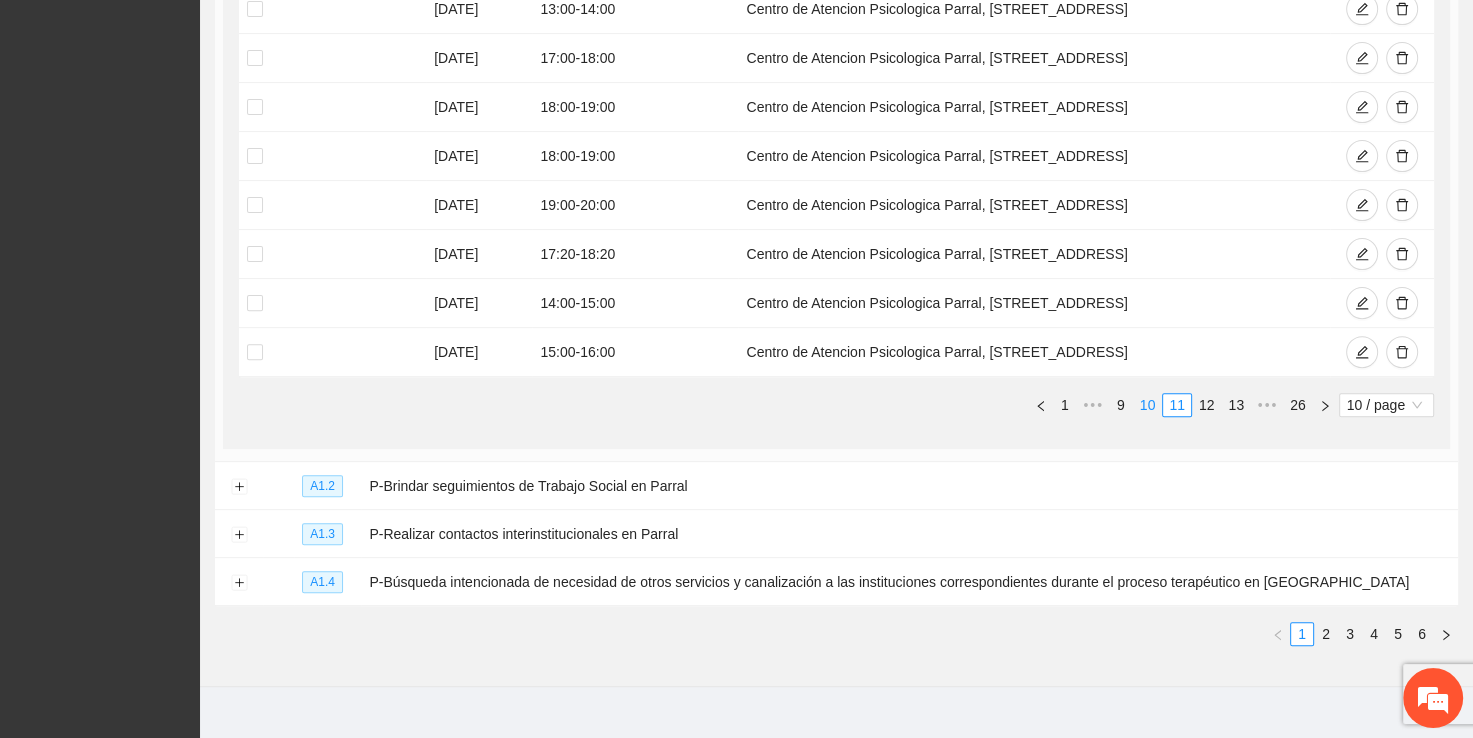 click on "10" at bounding box center [1148, 405] 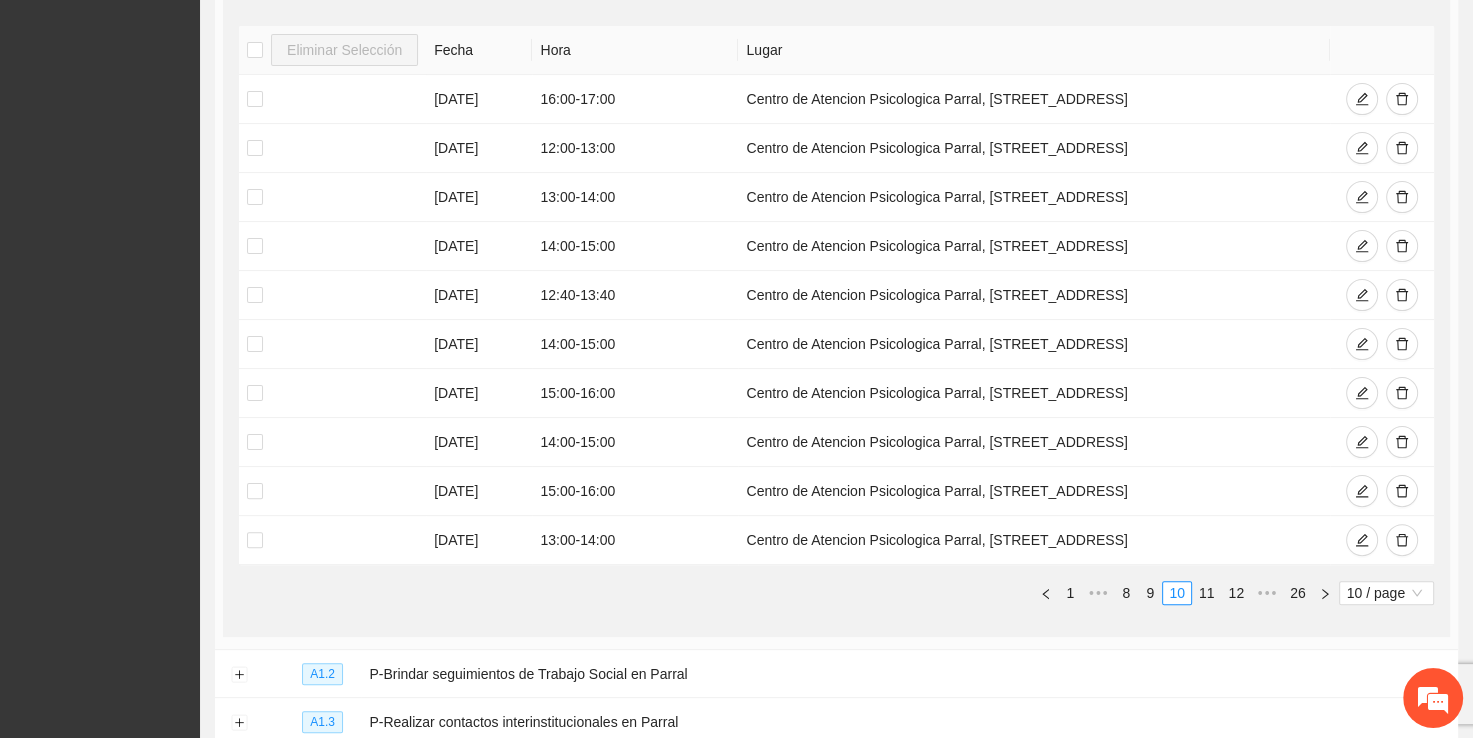 scroll, scrollTop: 416, scrollLeft: 0, axis: vertical 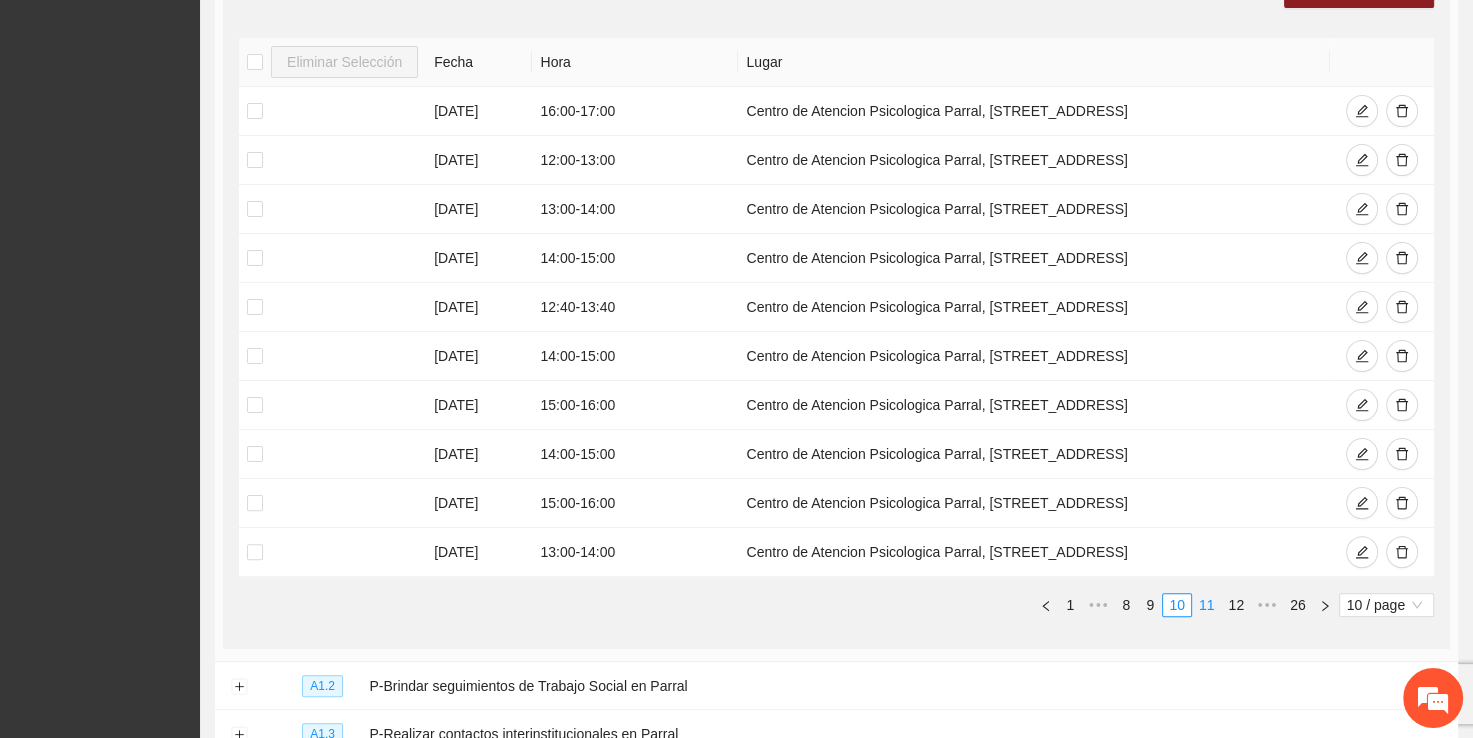 click on "11" at bounding box center [1207, 605] 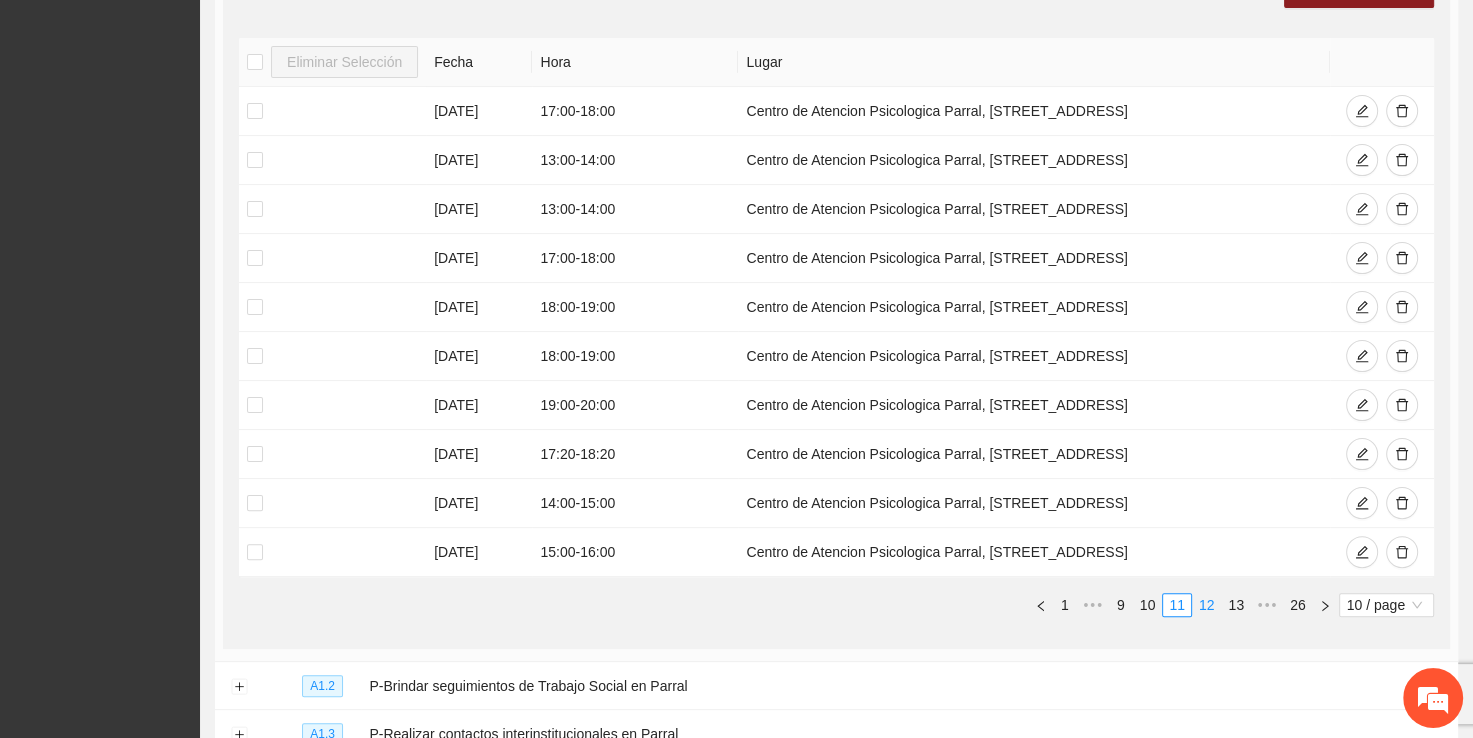 click on "12" at bounding box center (1207, 605) 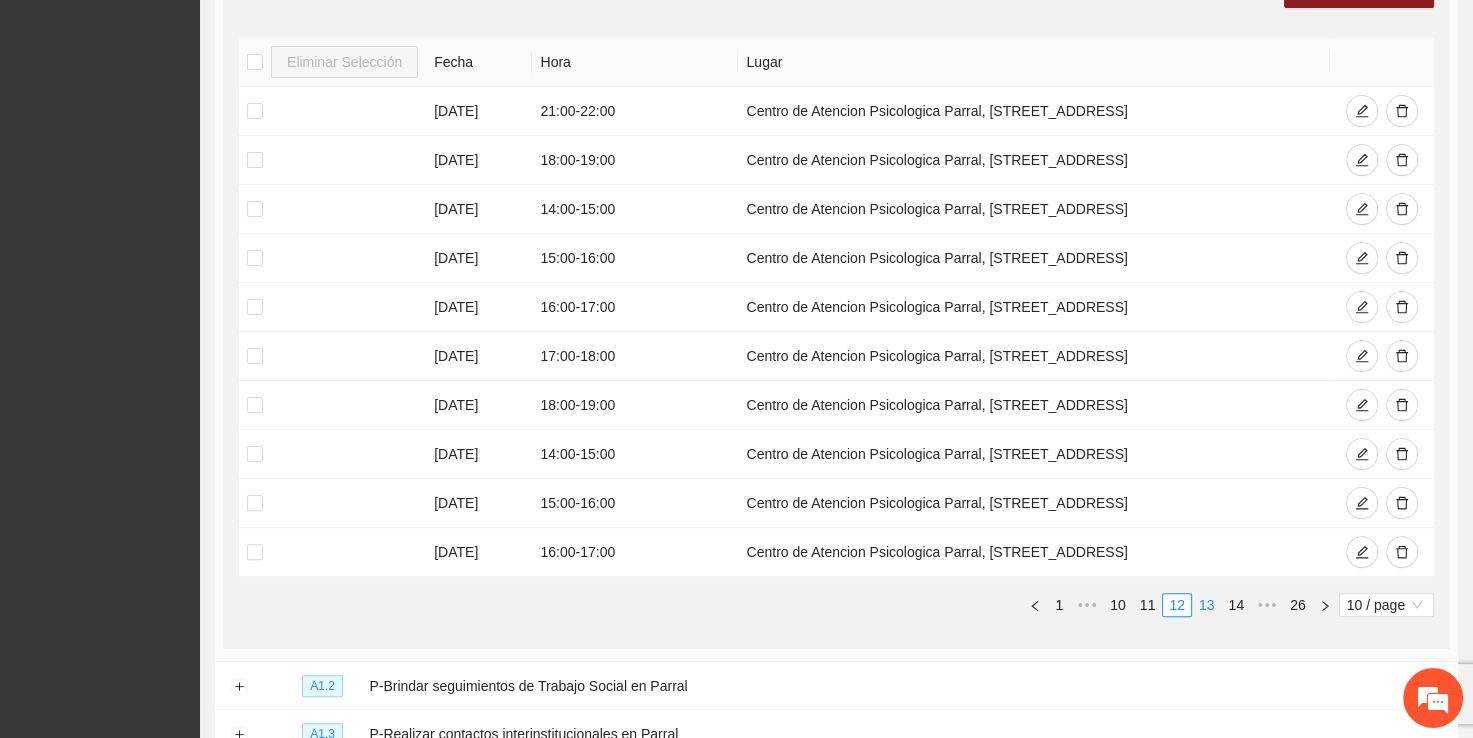 click on "13" at bounding box center (1207, 605) 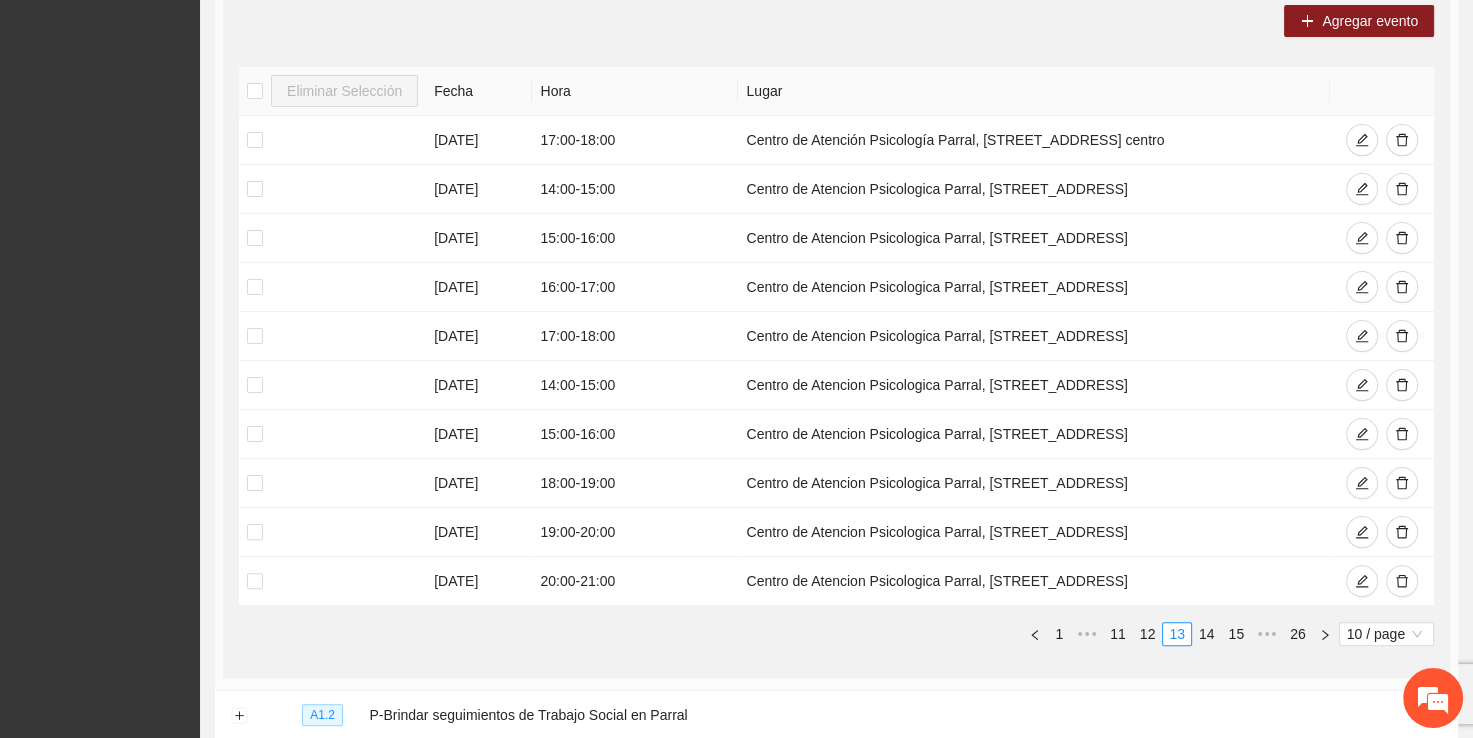 scroll, scrollTop: 395, scrollLeft: 0, axis: vertical 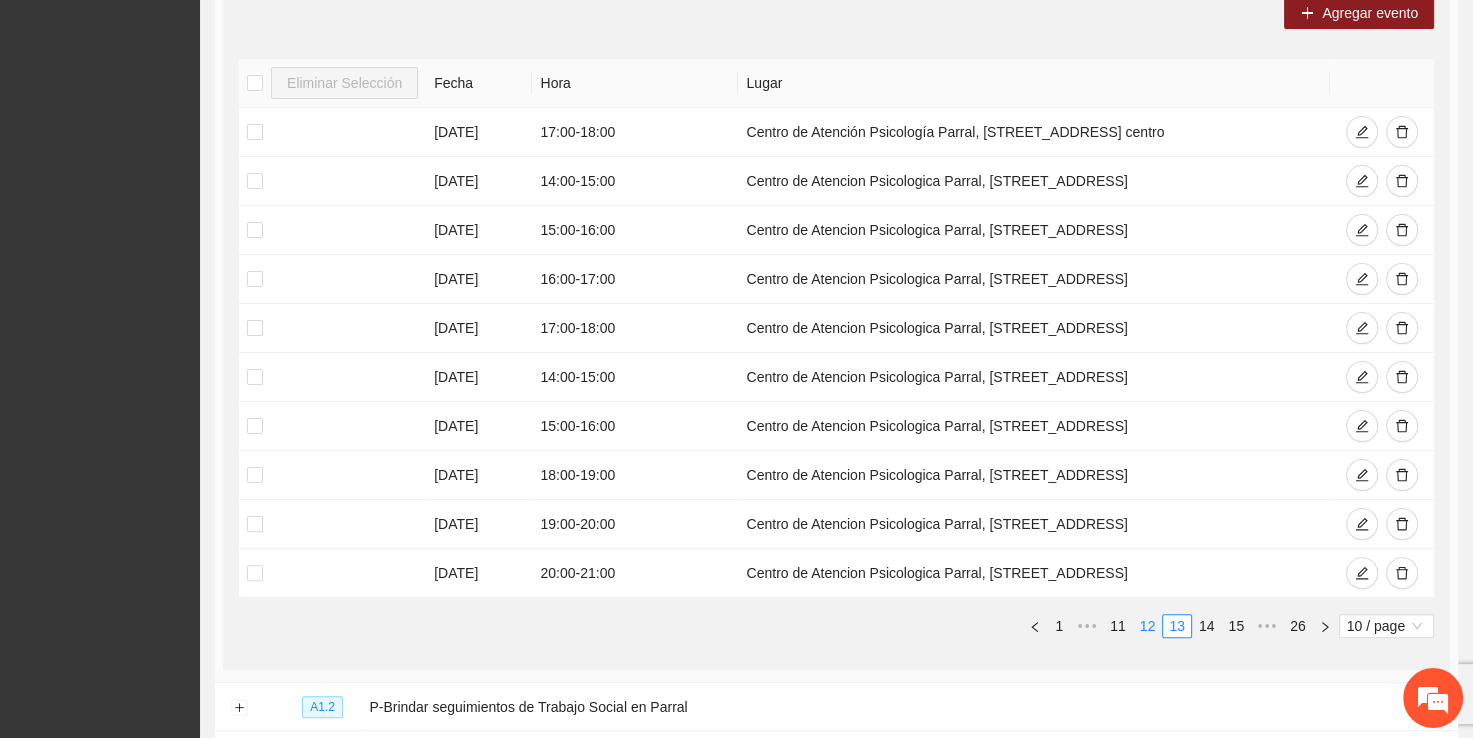 click on "12" at bounding box center (1148, 626) 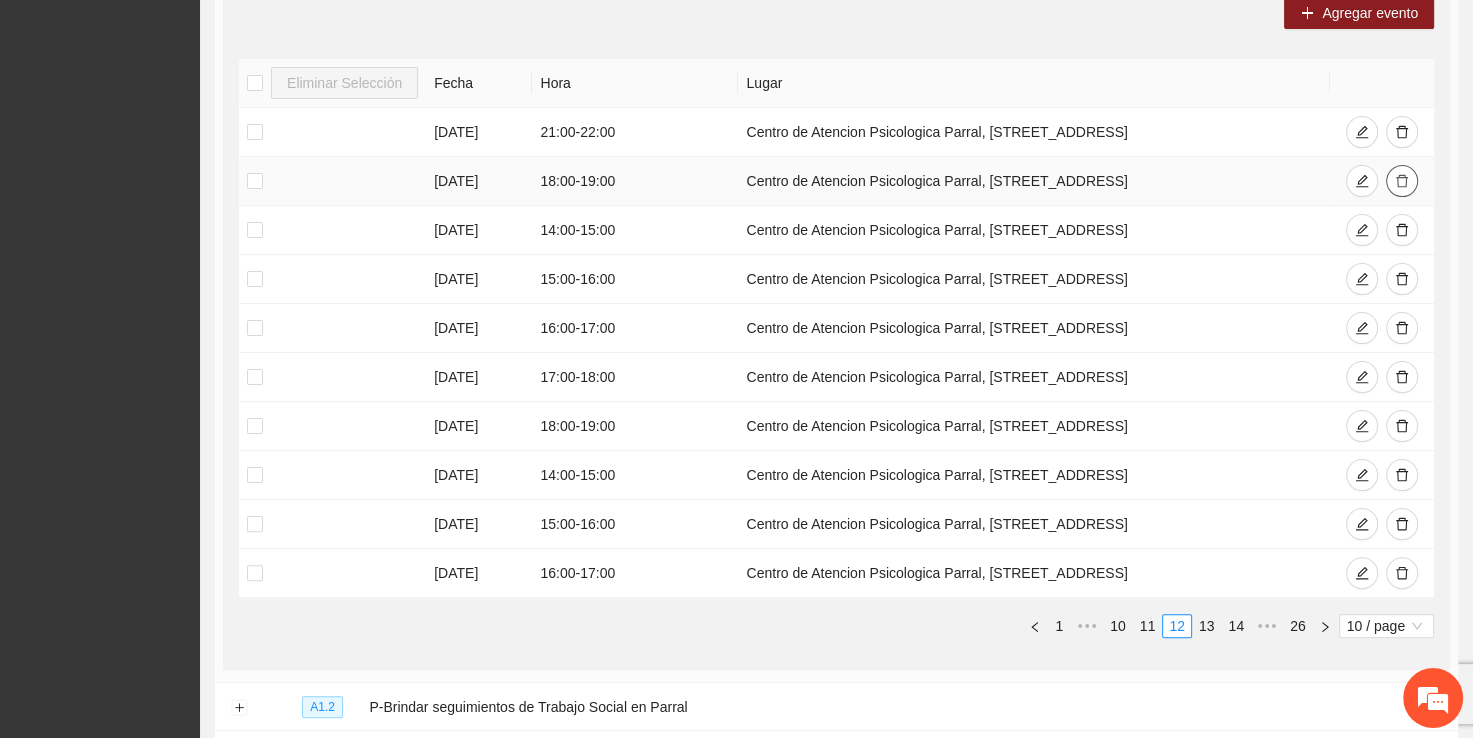 click at bounding box center [1402, 181] 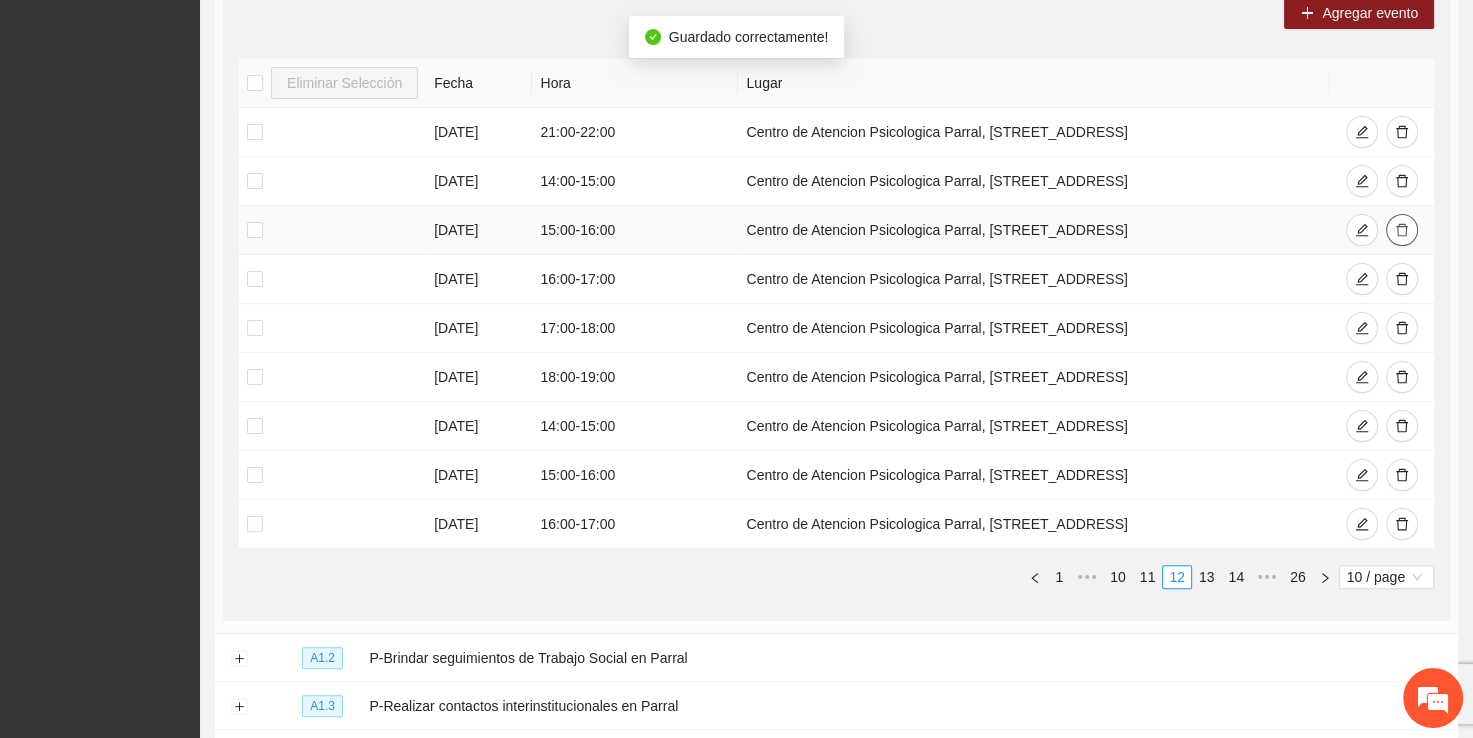 click 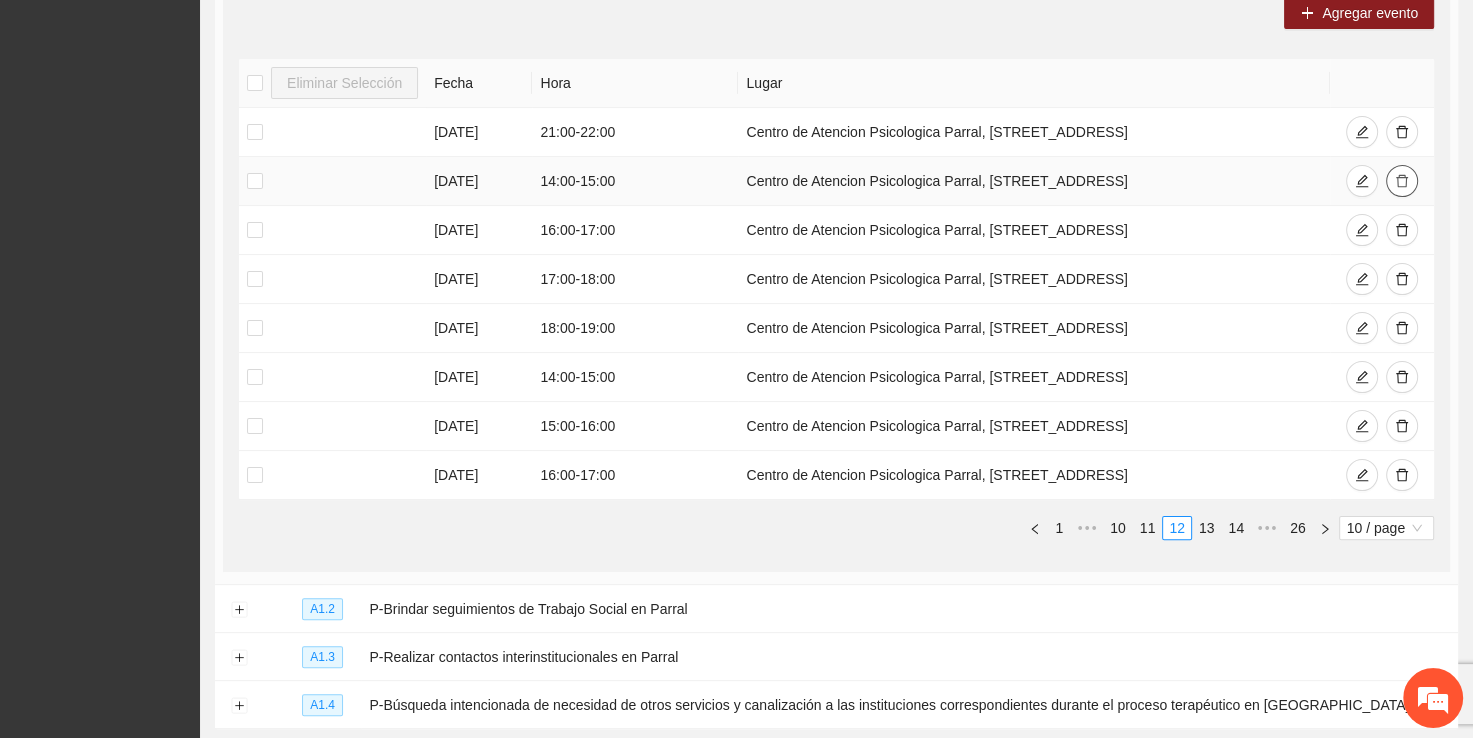 click 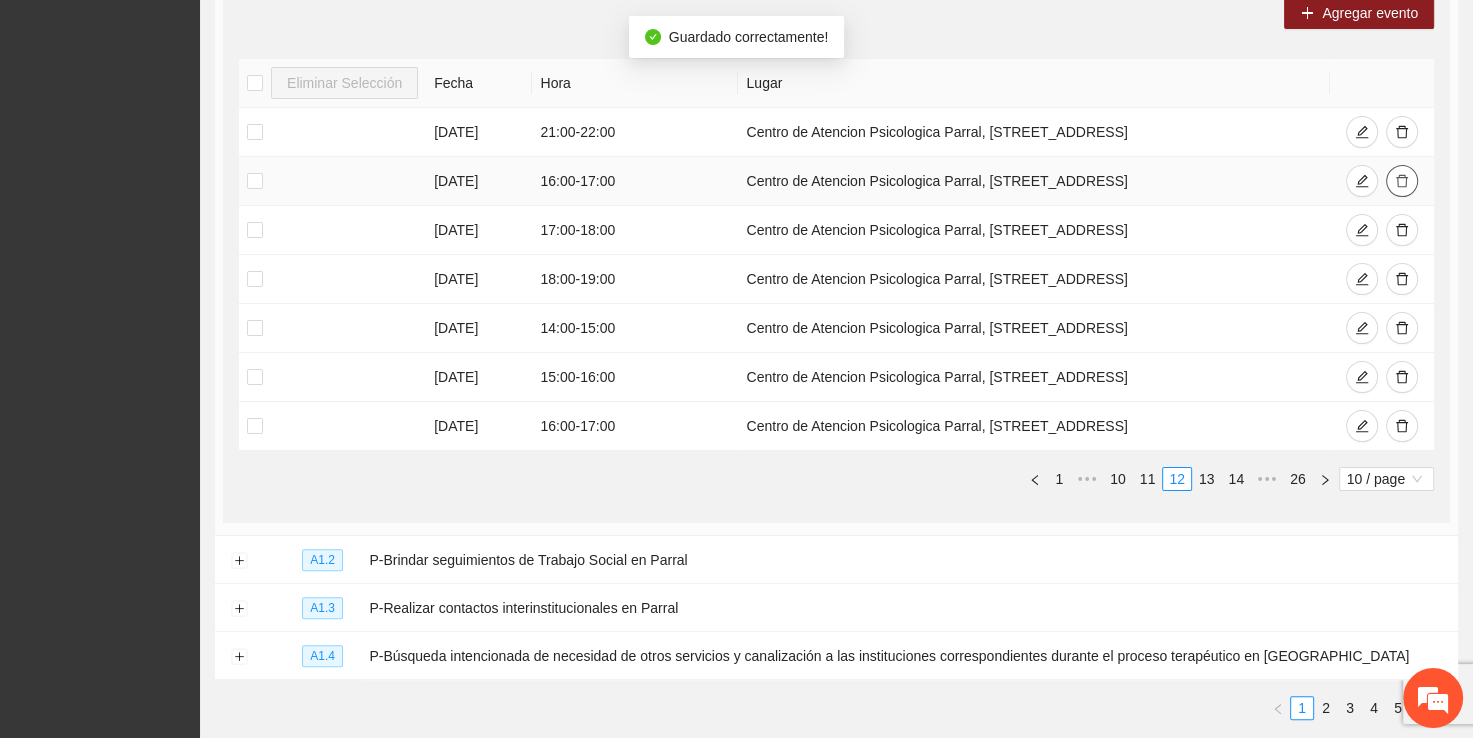 click 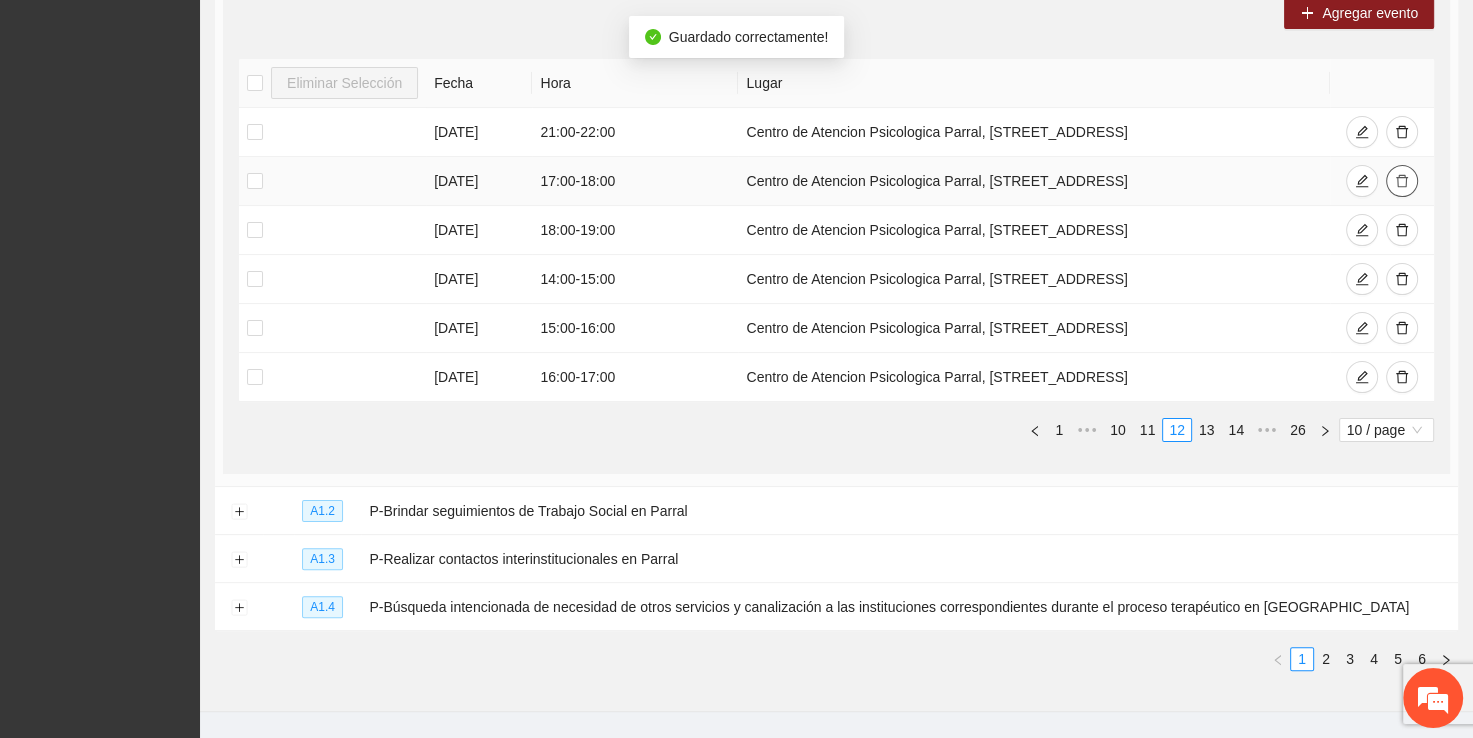 click 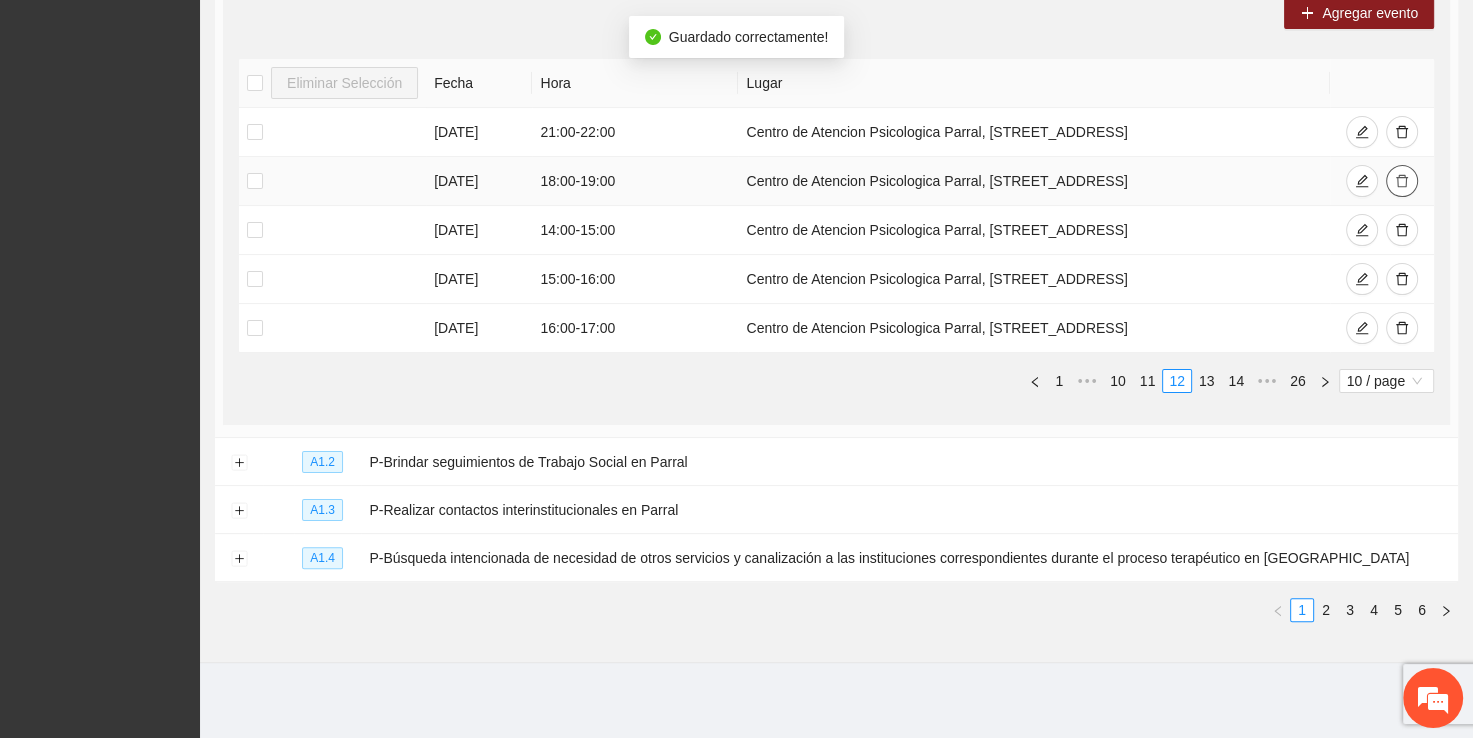 click 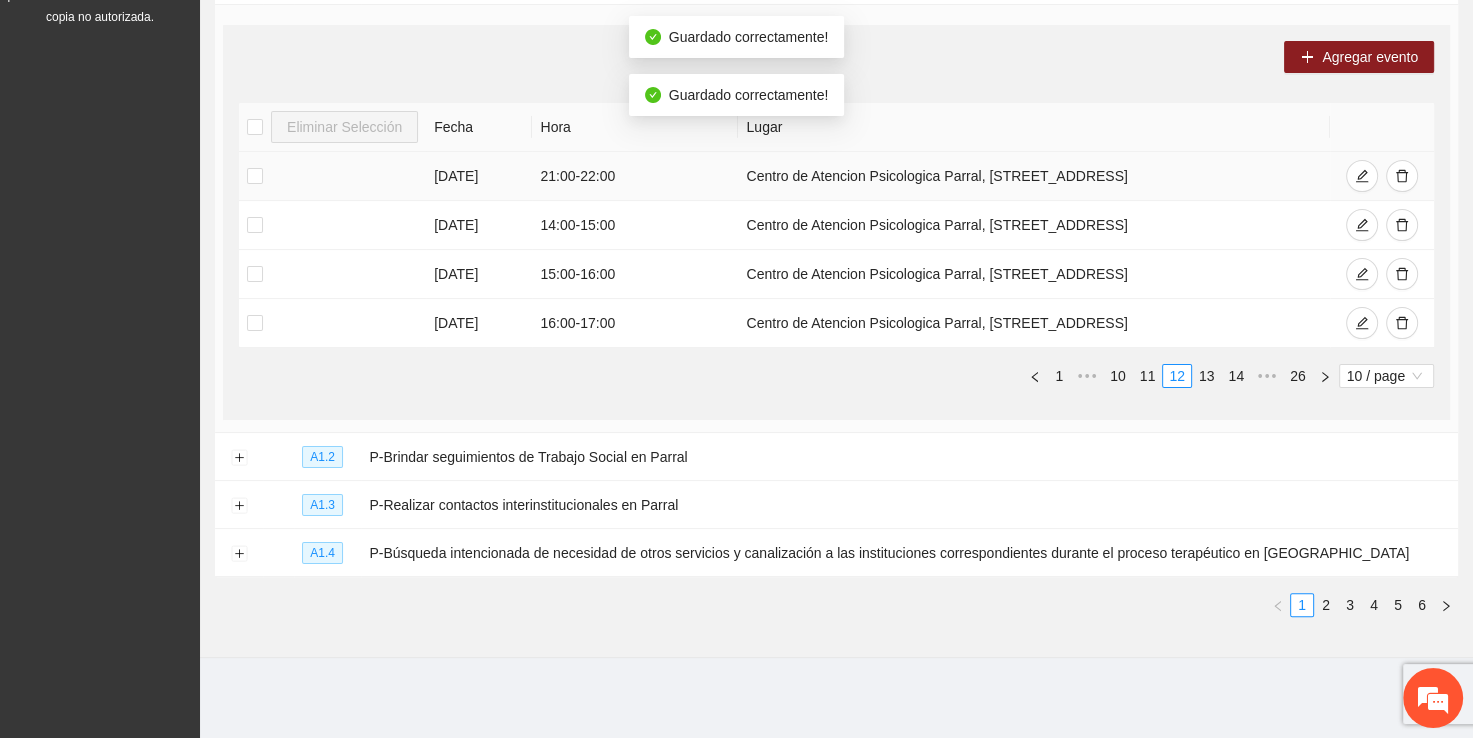scroll, scrollTop: 348, scrollLeft: 0, axis: vertical 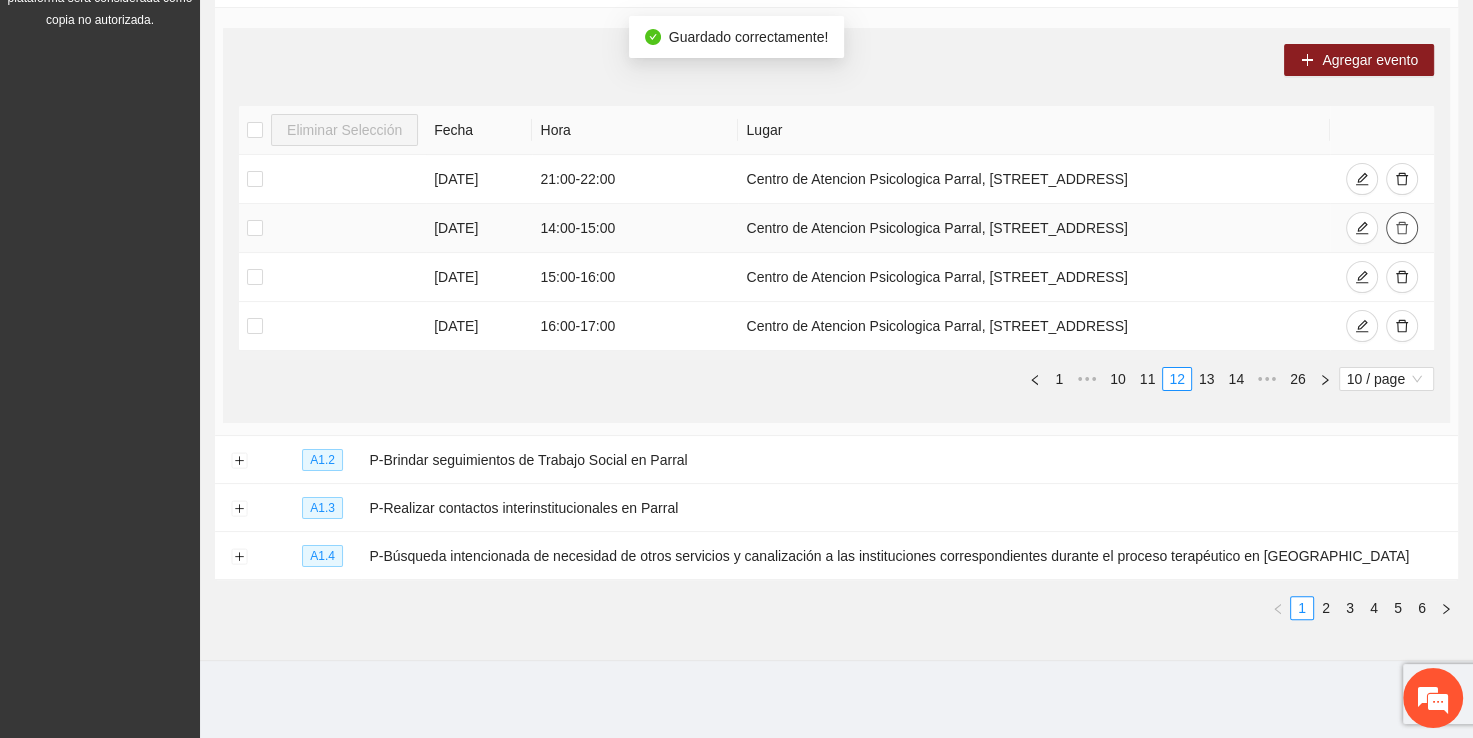 click 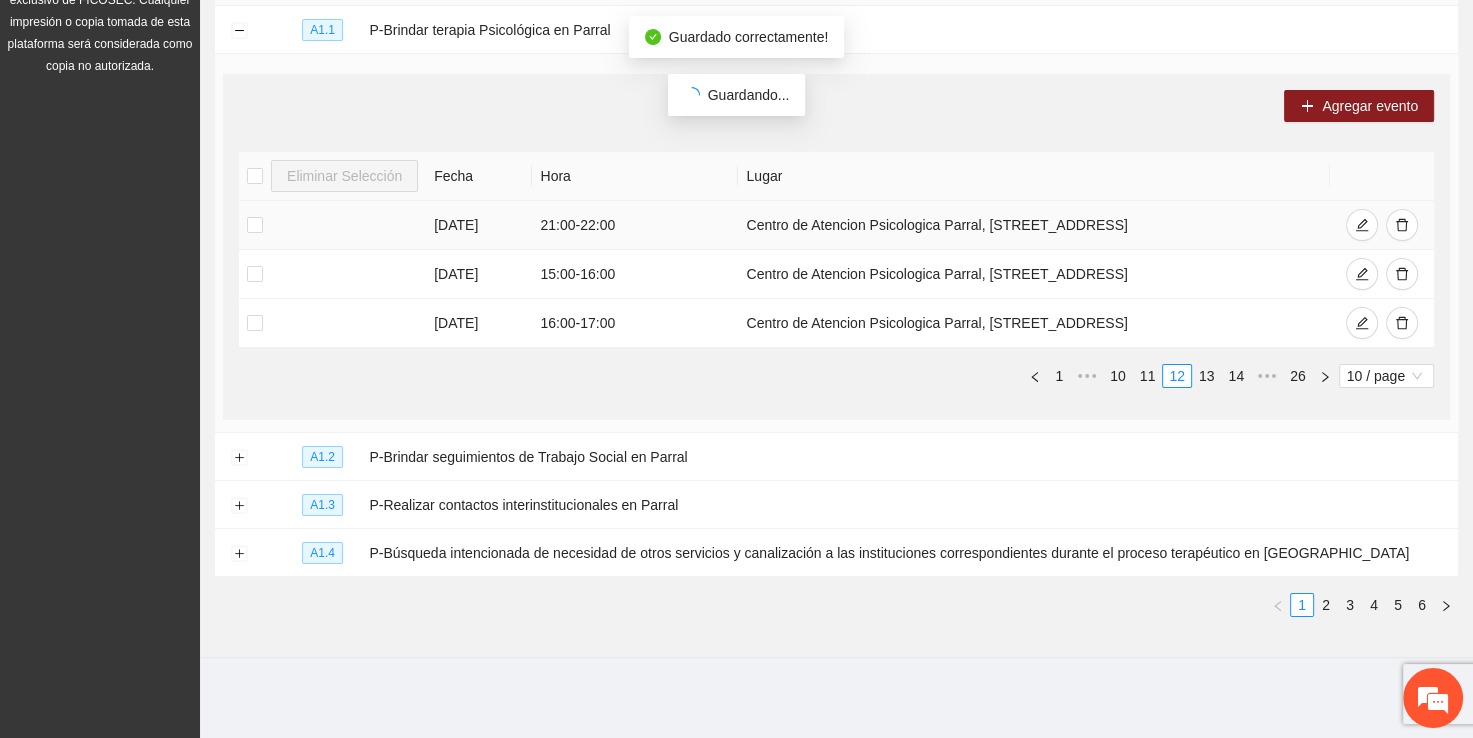 scroll, scrollTop: 299, scrollLeft: 0, axis: vertical 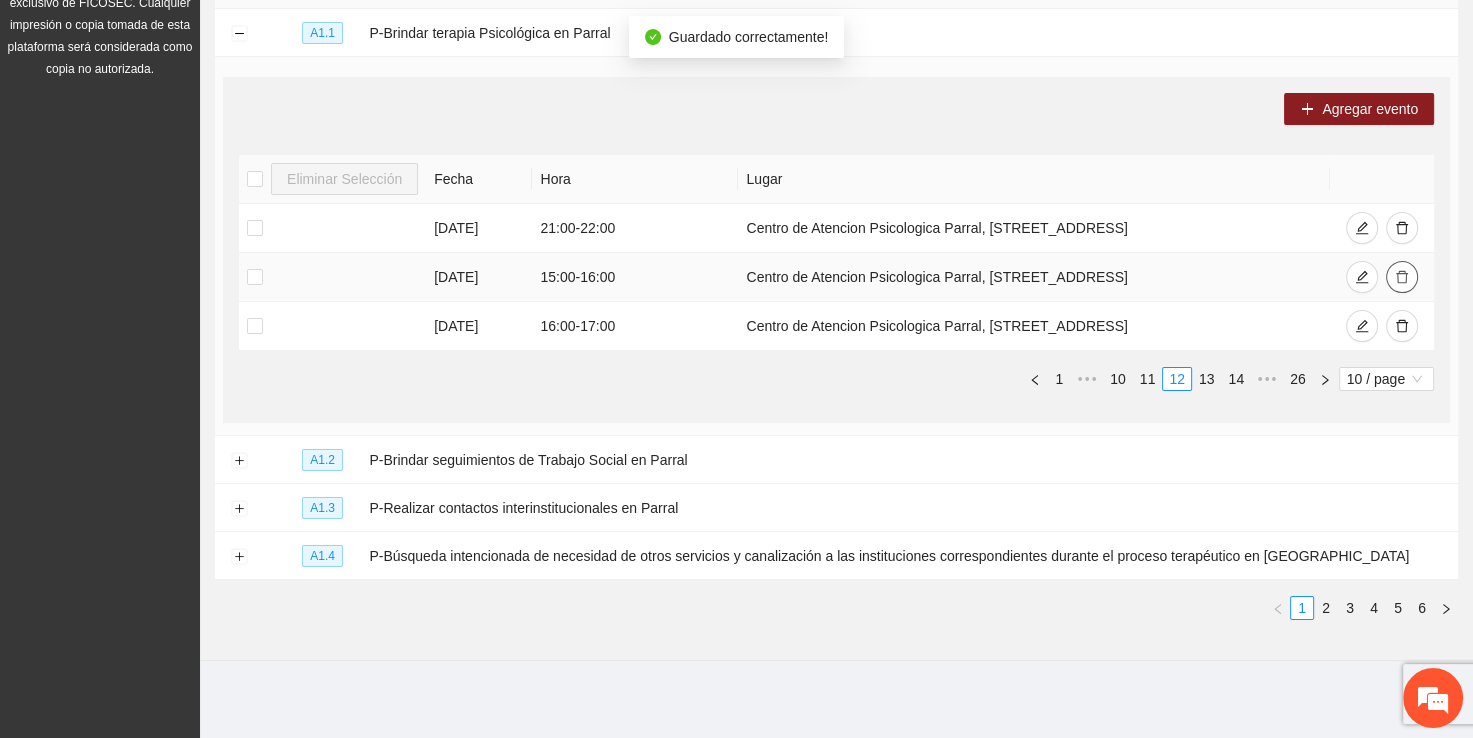 click at bounding box center (1402, 277) 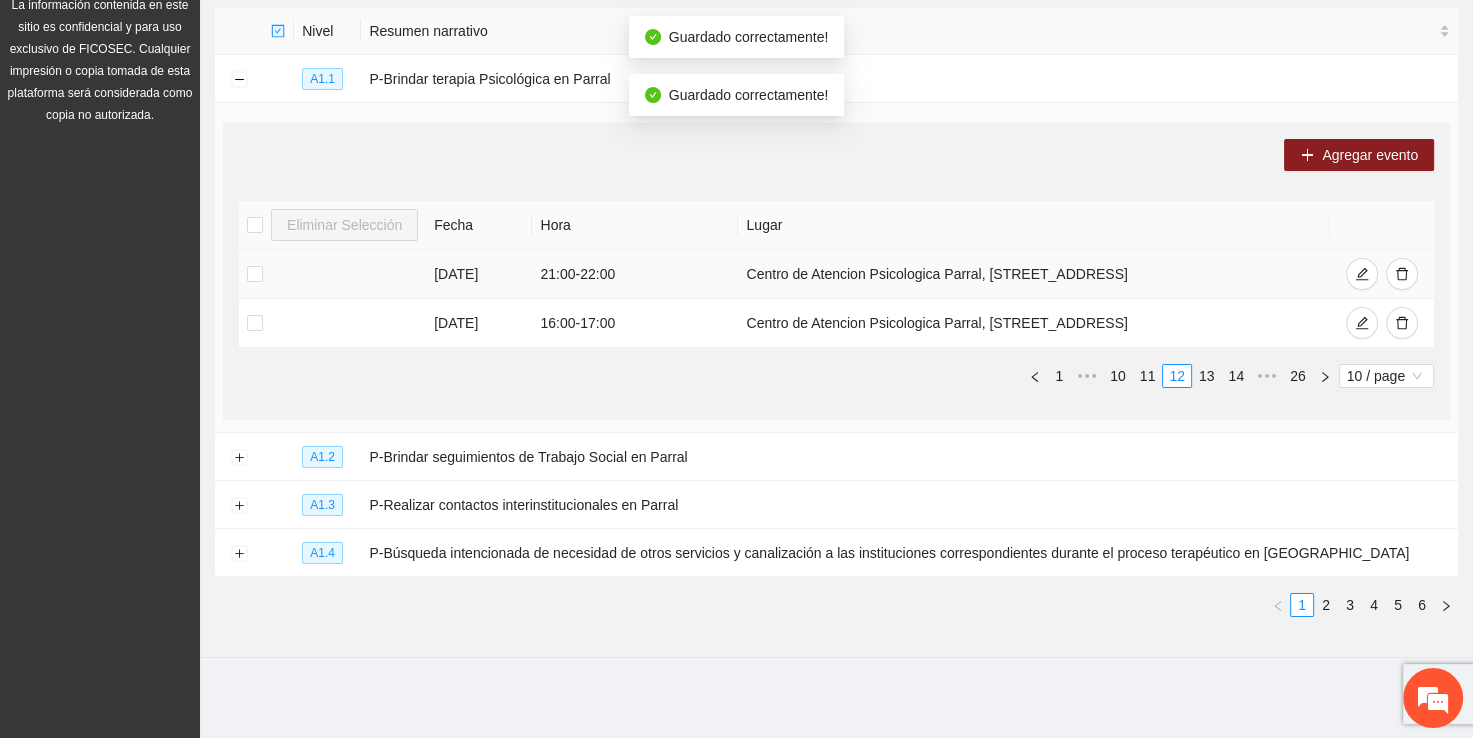 scroll, scrollTop: 250, scrollLeft: 0, axis: vertical 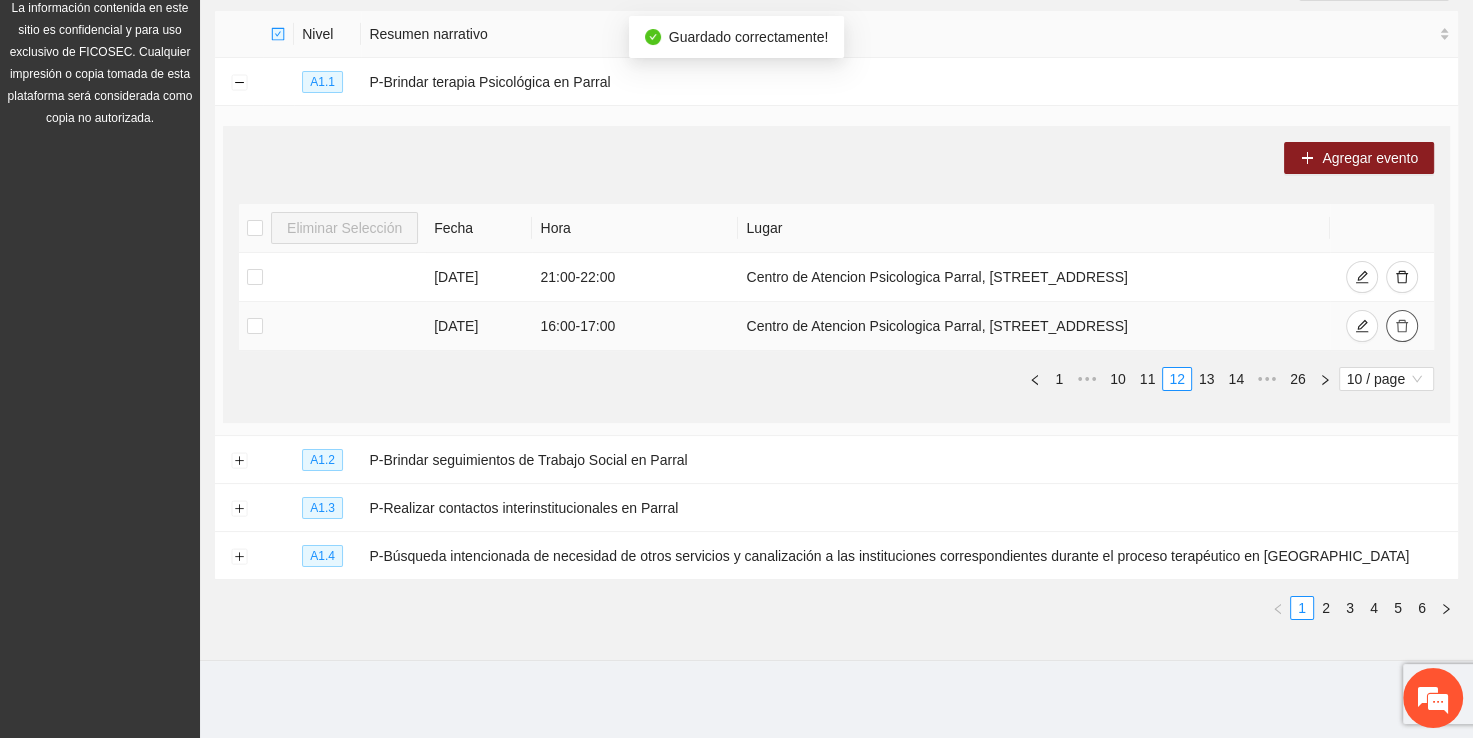 click at bounding box center (1402, 326) 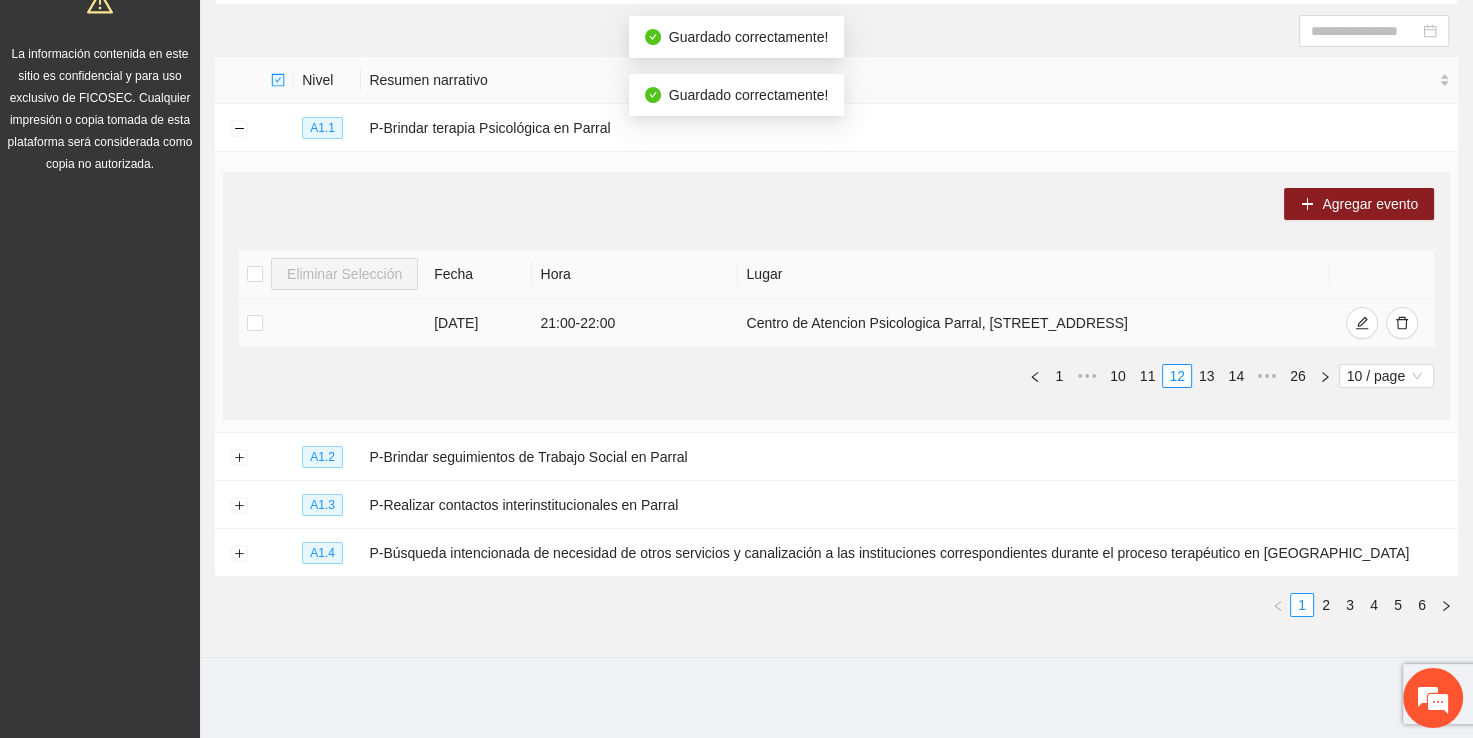 scroll, scrollTop: 201, scrollLeft: 0, axis: vertical 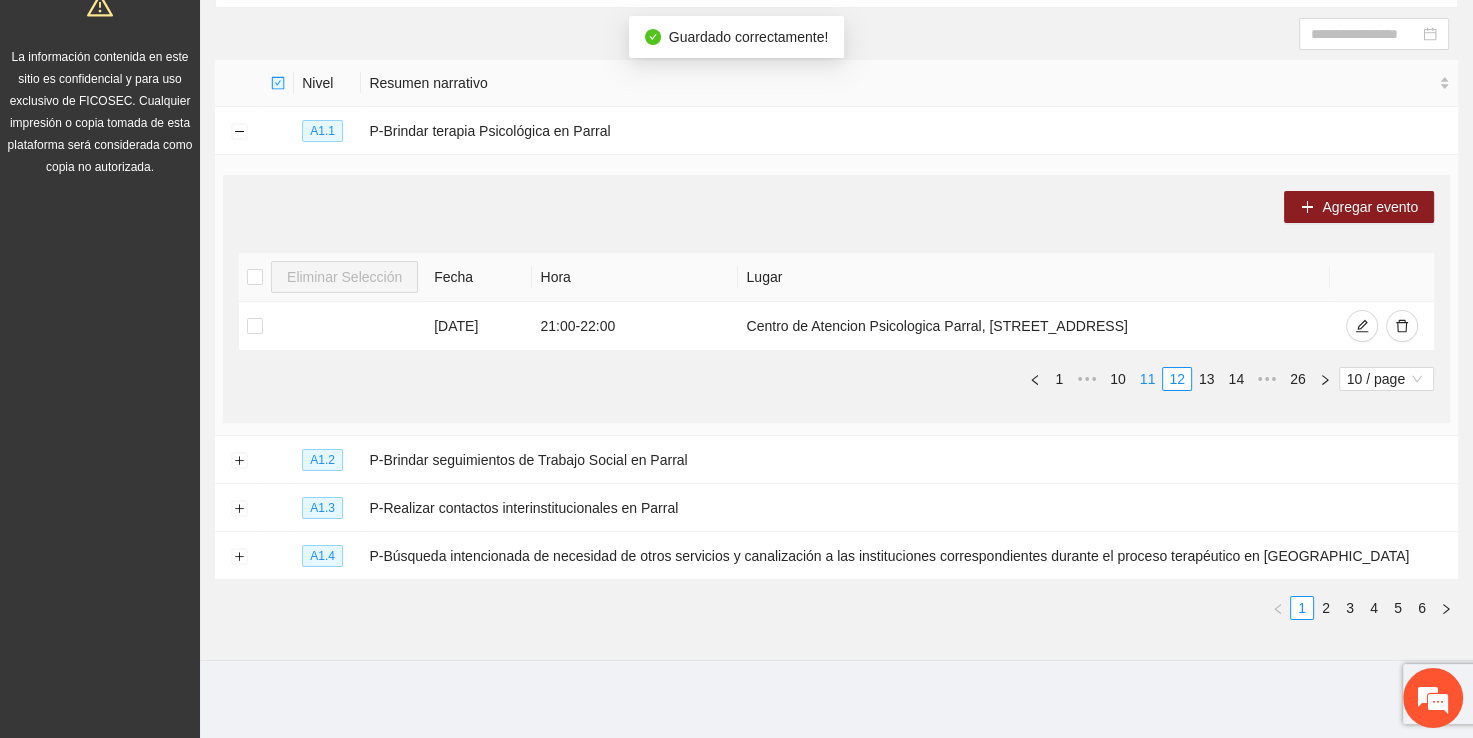 click on "11" at bounding box center [1148, 379] 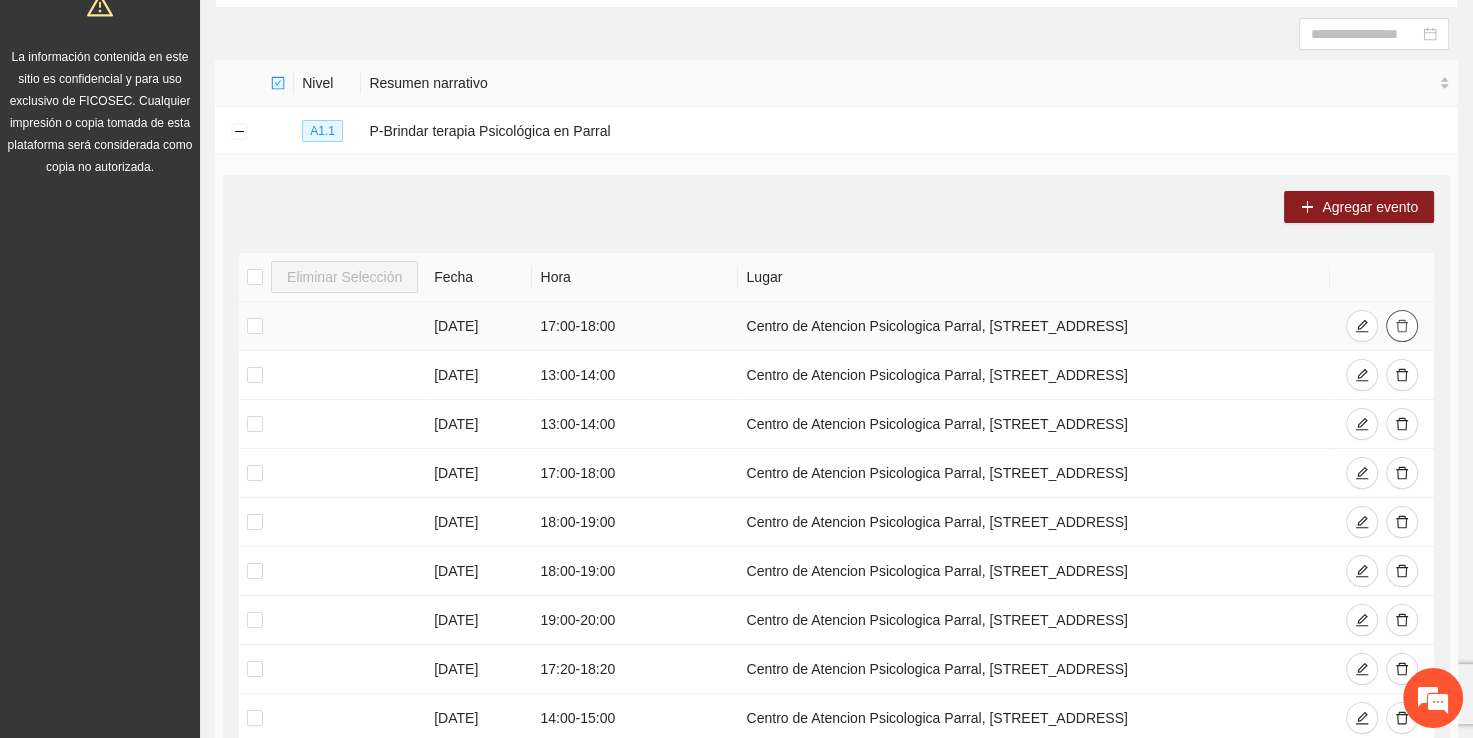 click 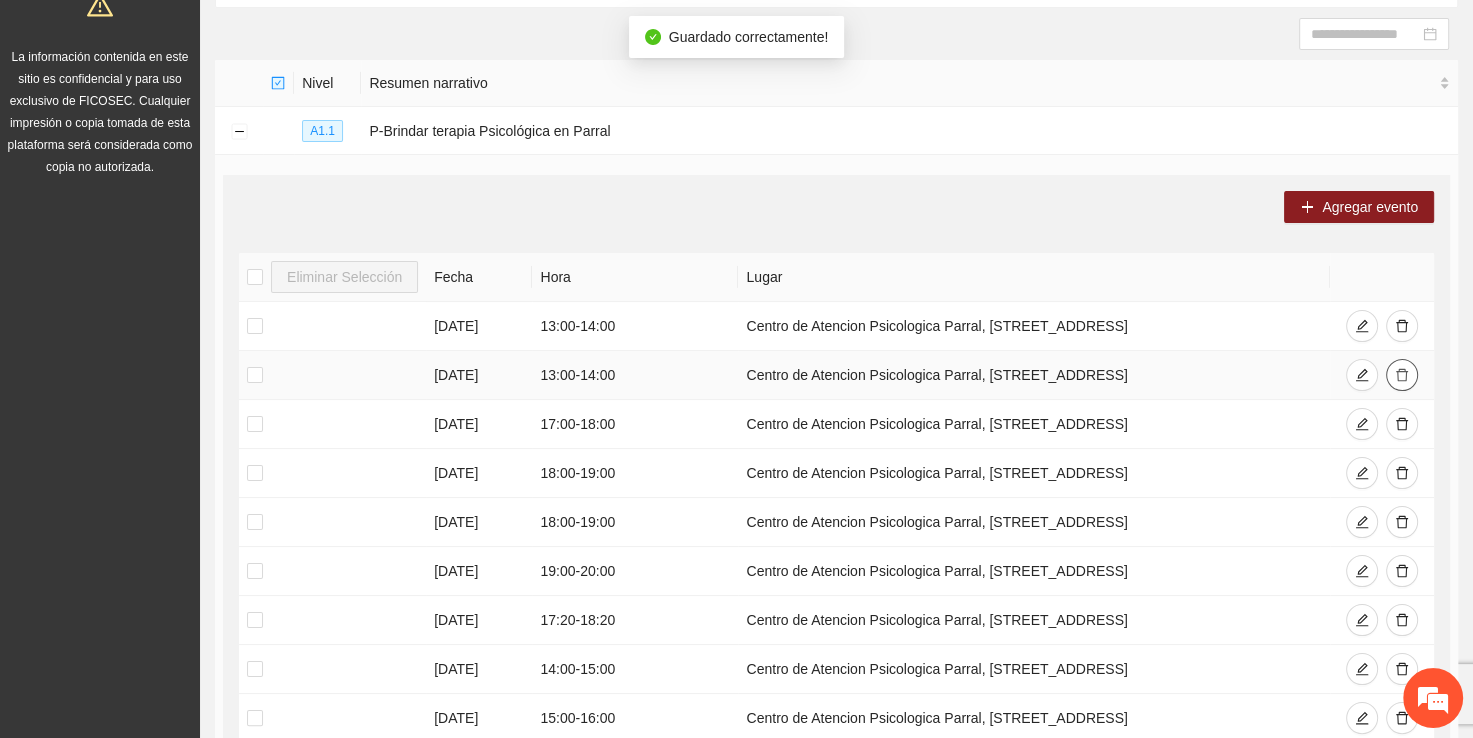 click 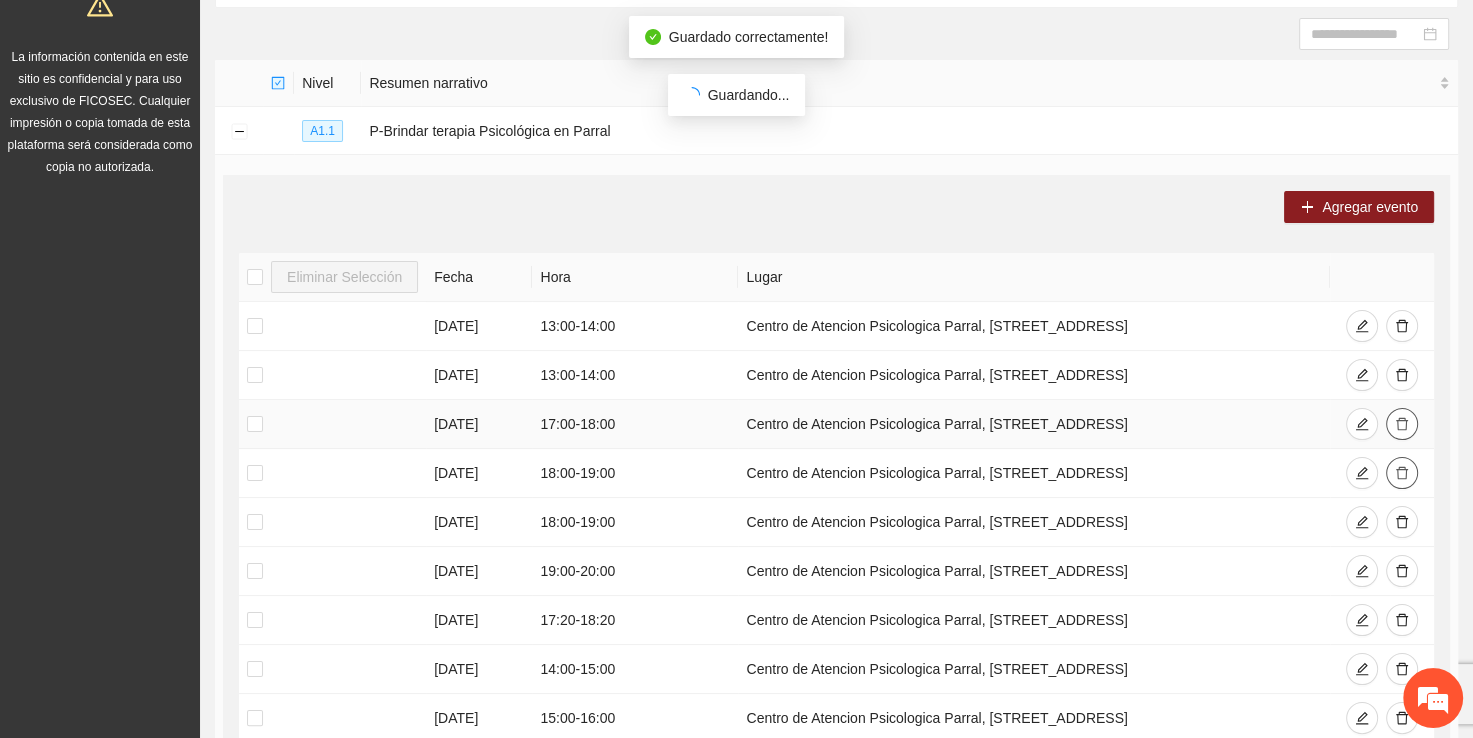 click 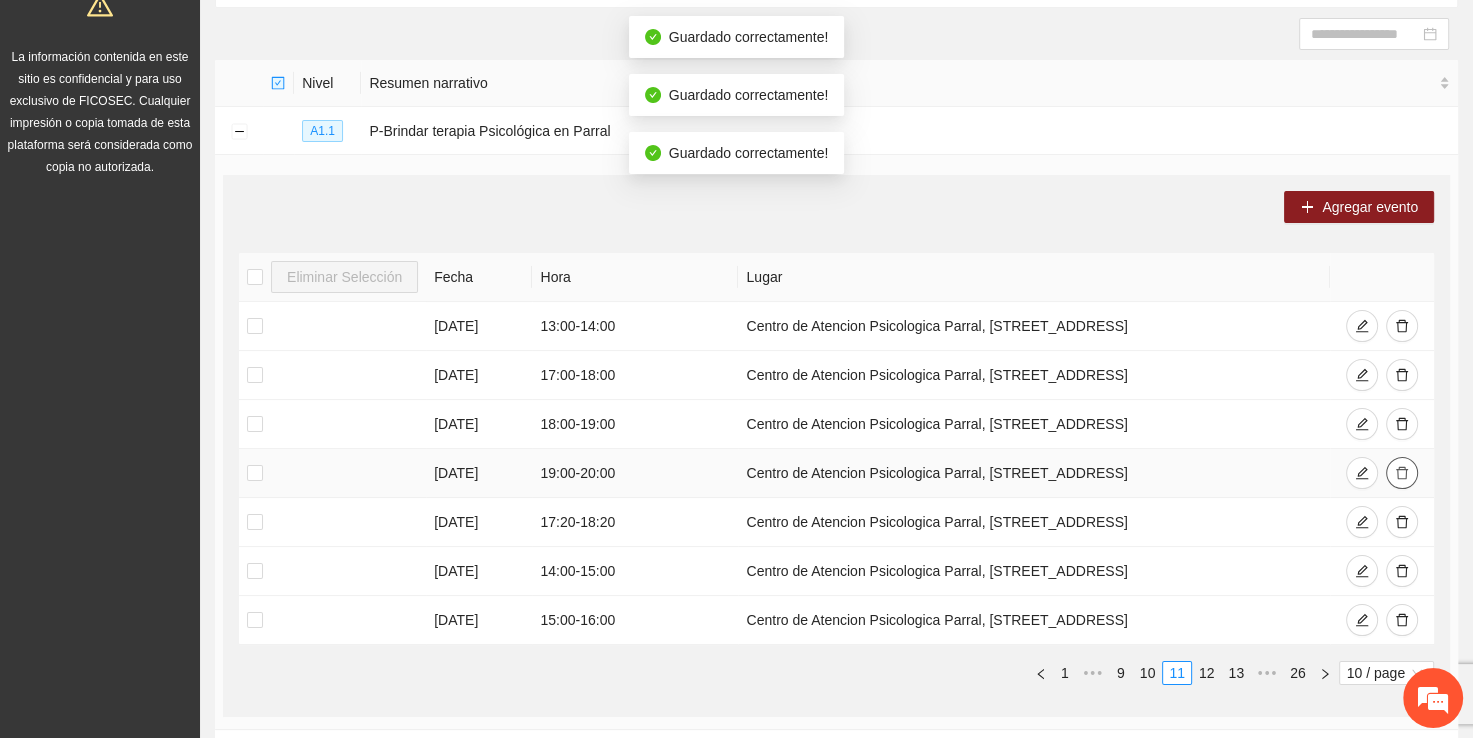 click 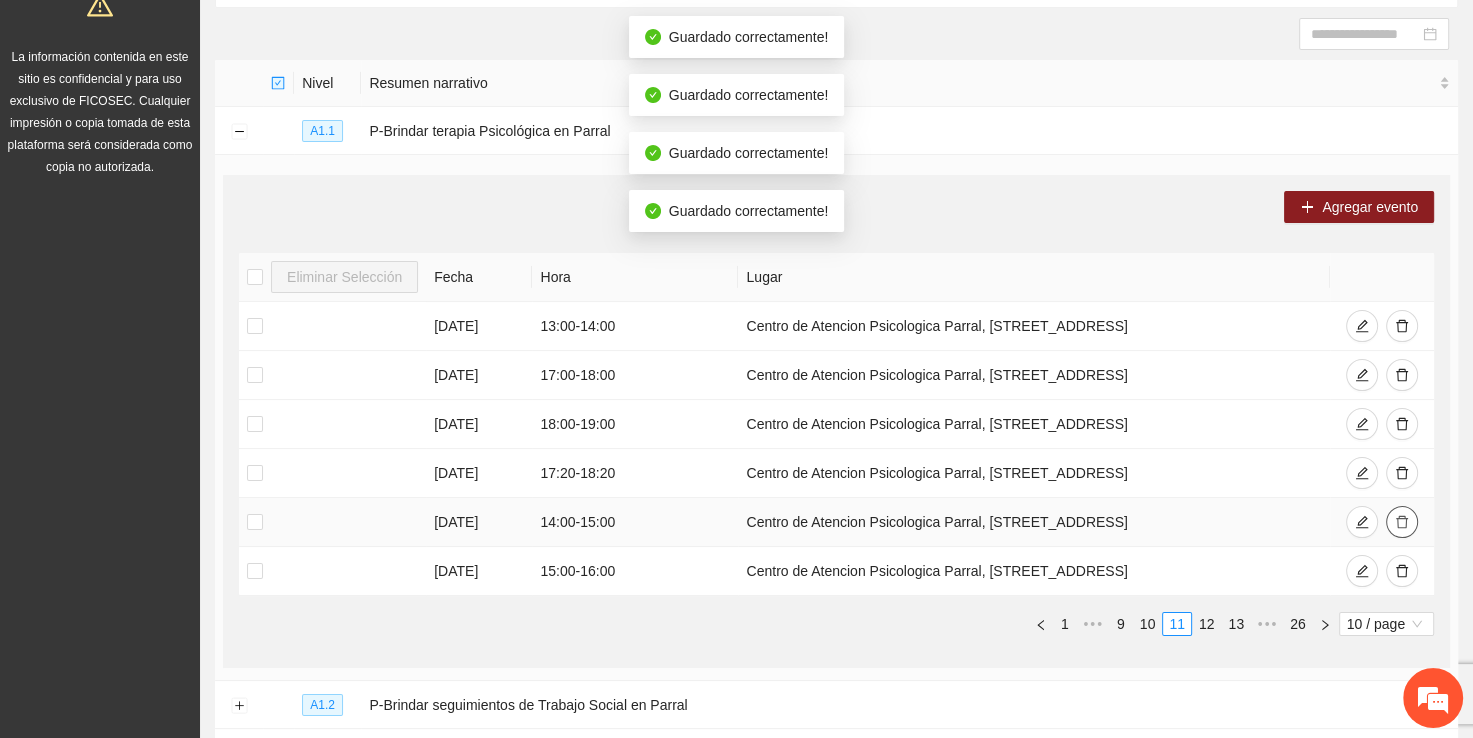 click 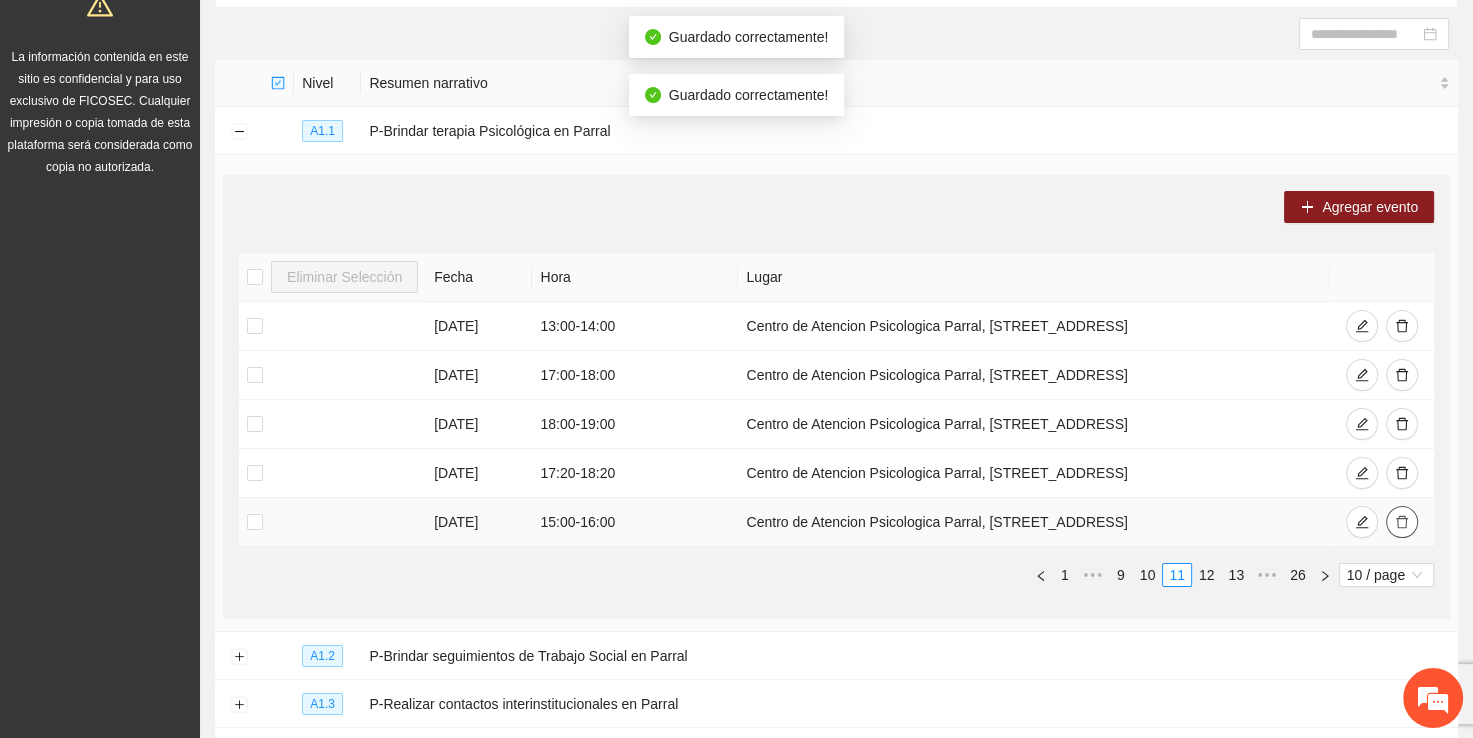 click 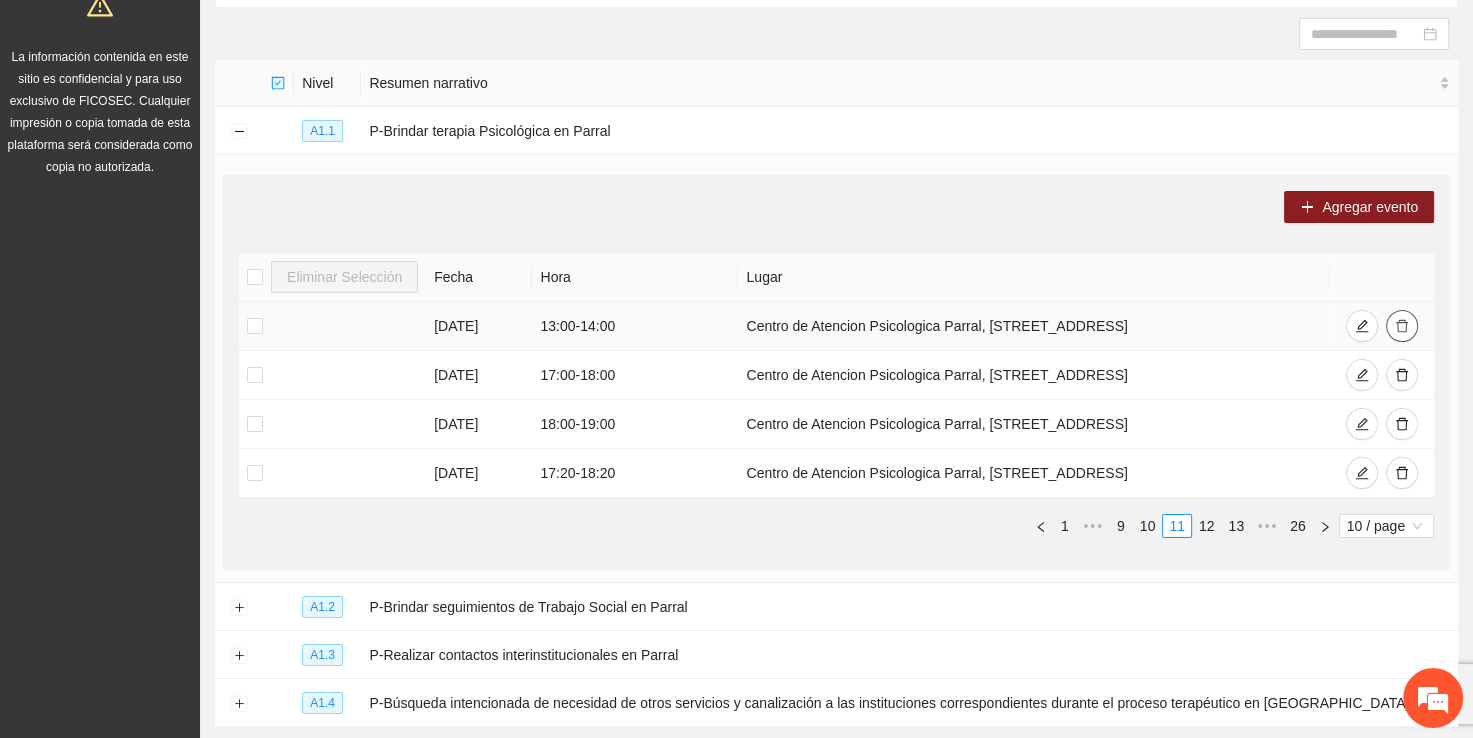 click at bounding box center [1402, 326] 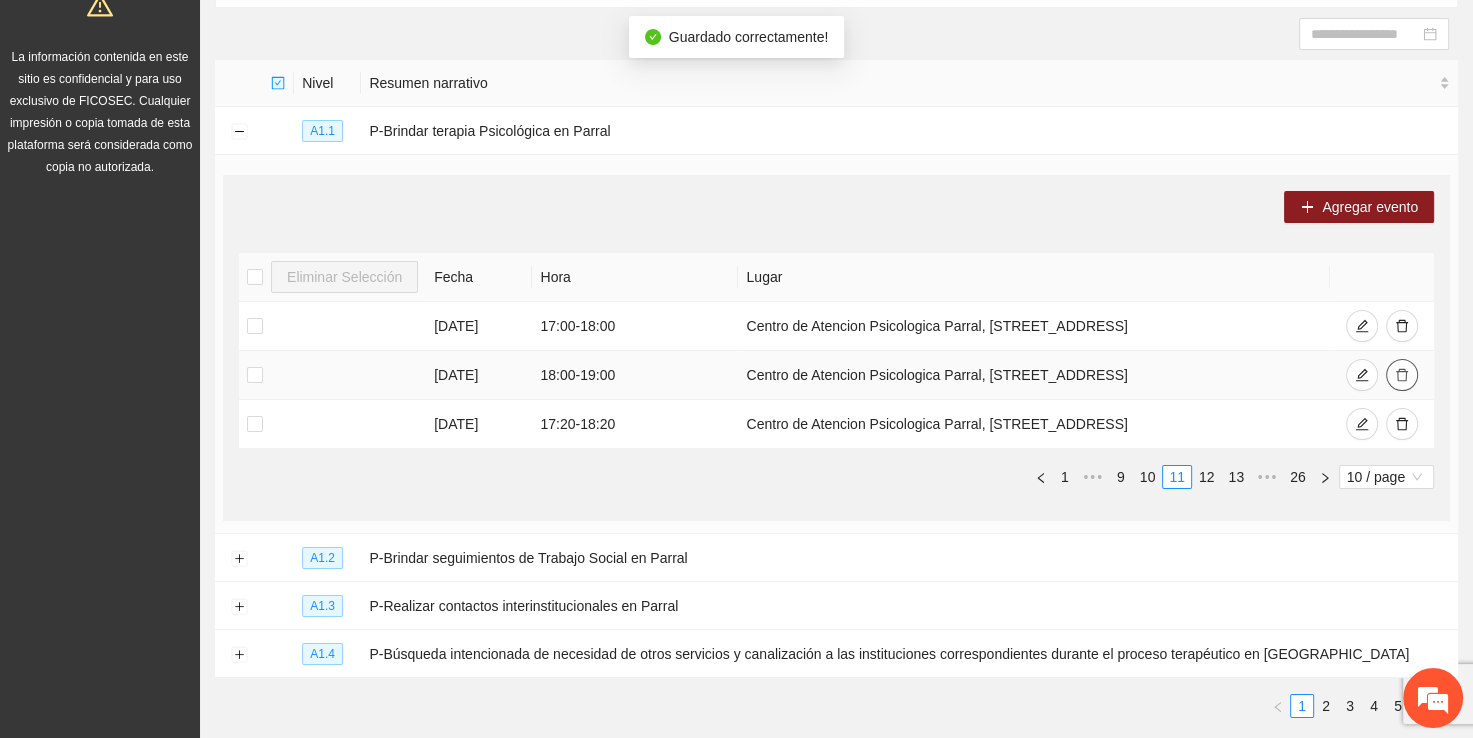 click 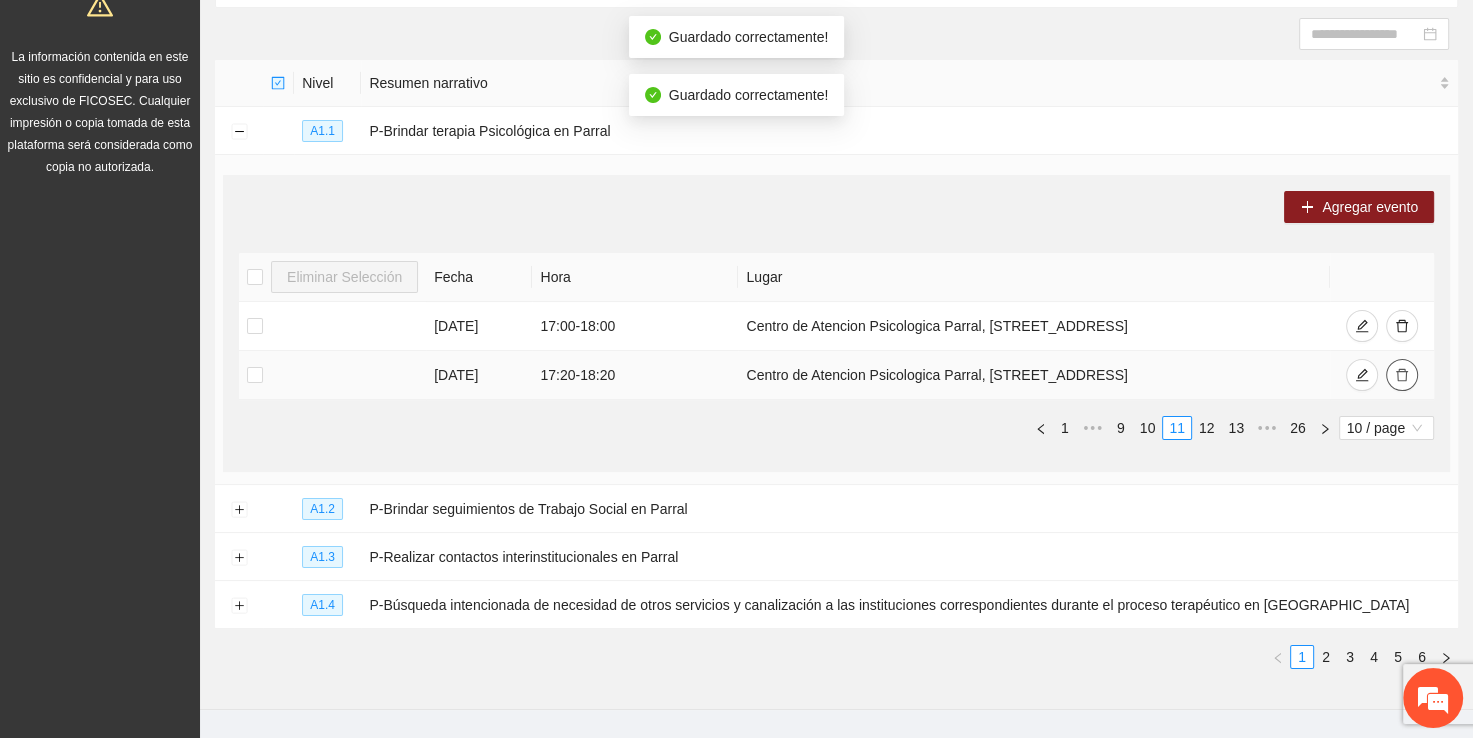 click 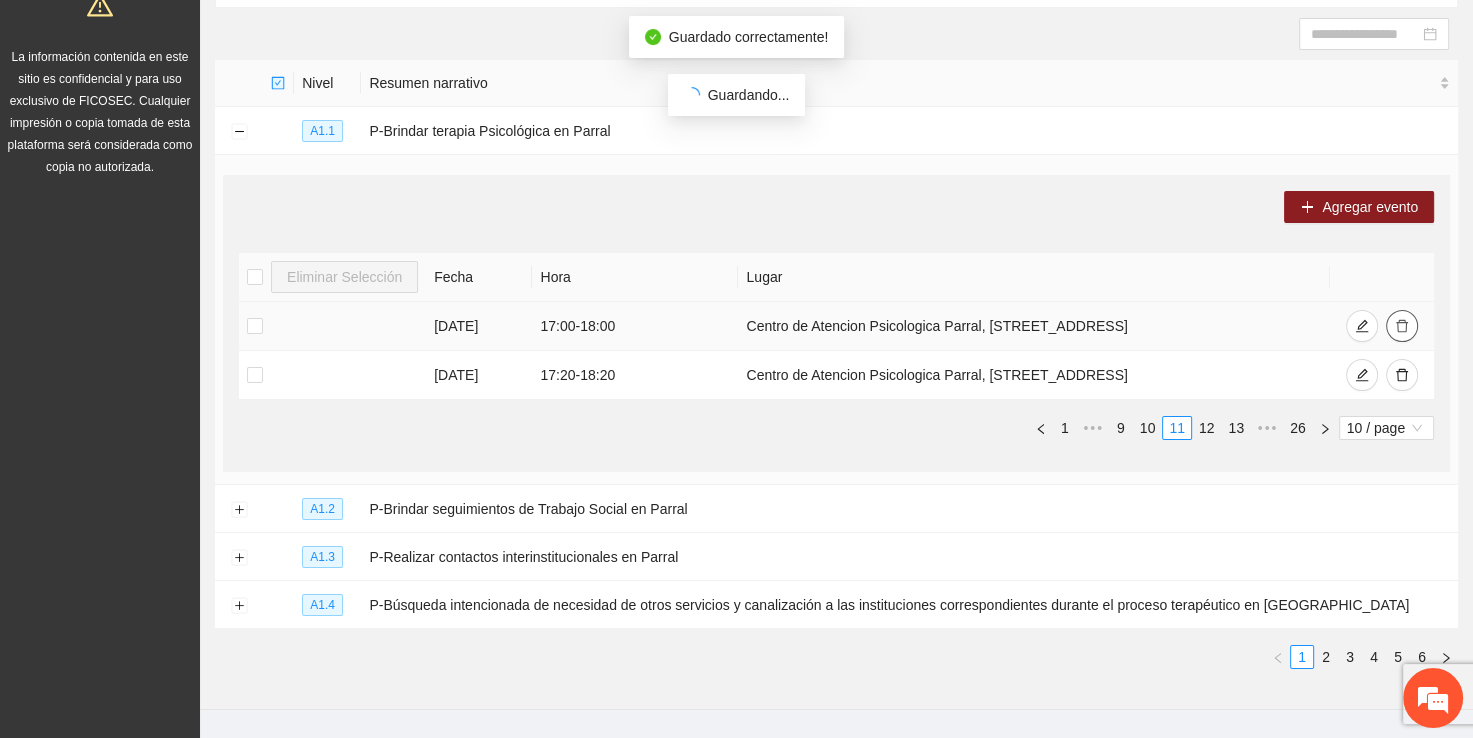 click 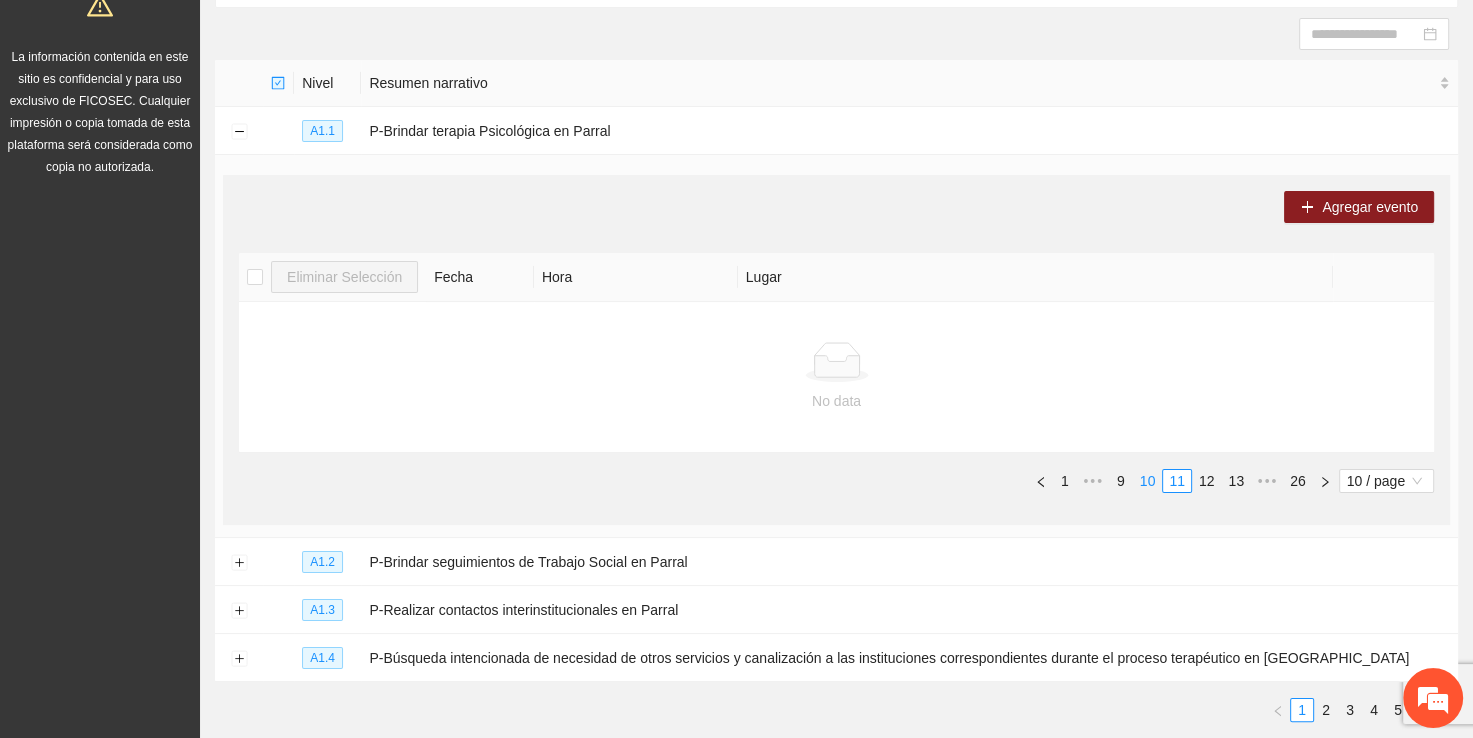 click on "10" at bounding box center [1148, 481] 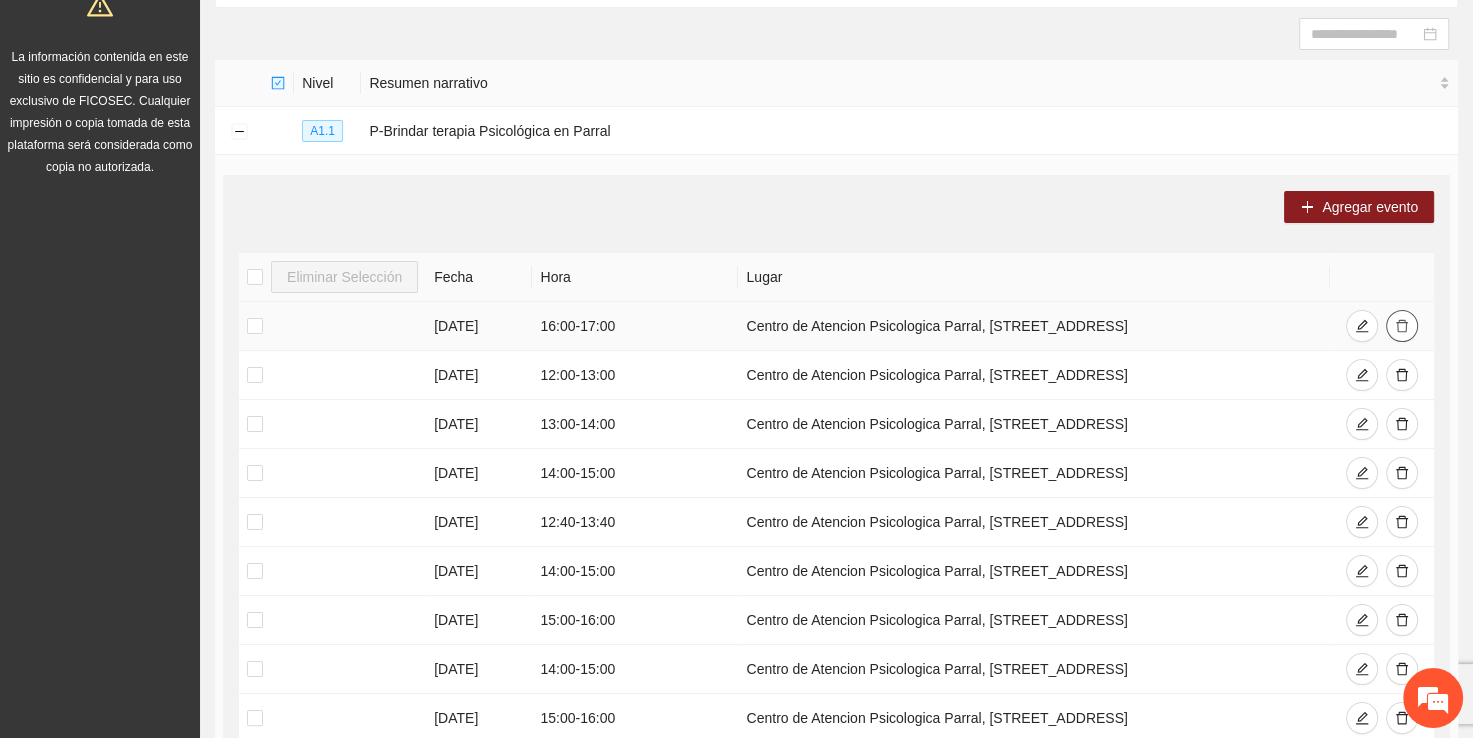 click 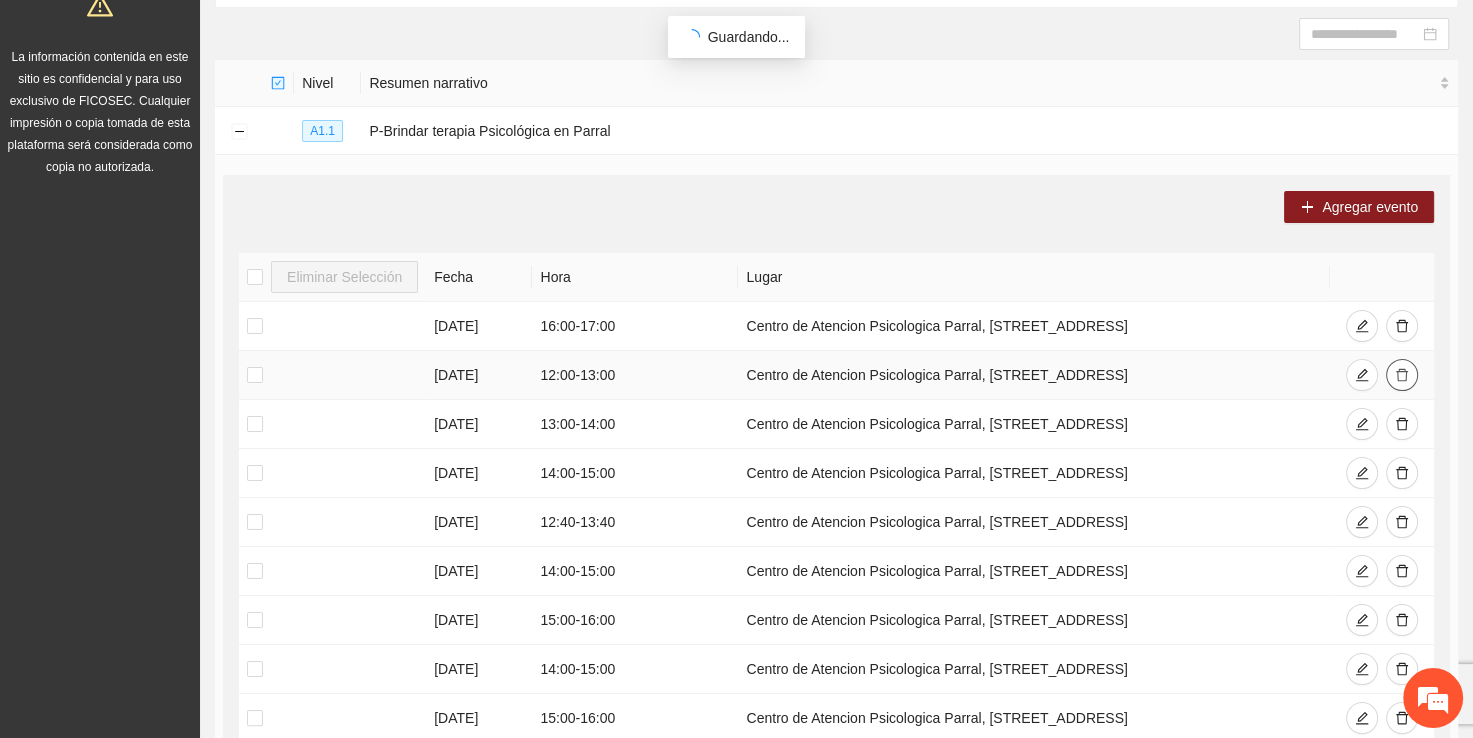 click 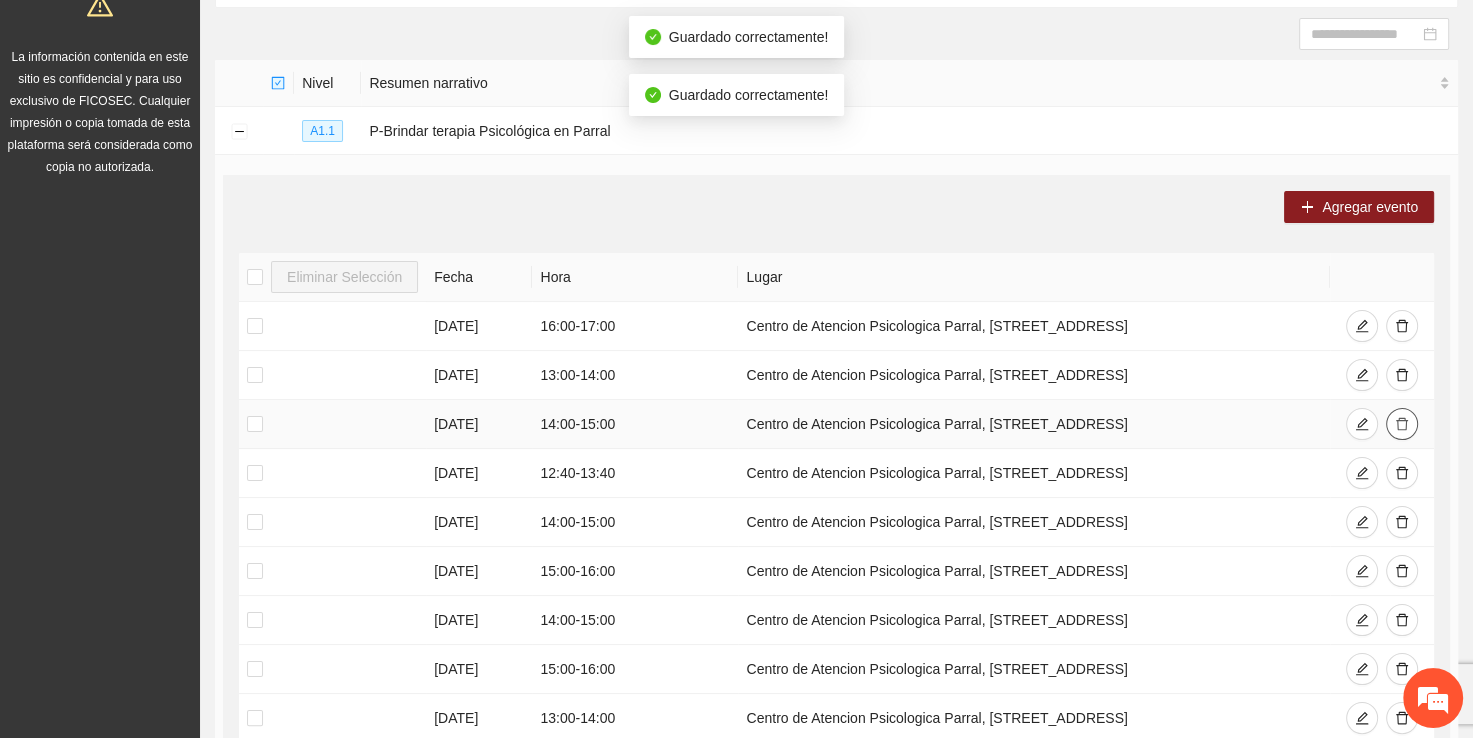 click 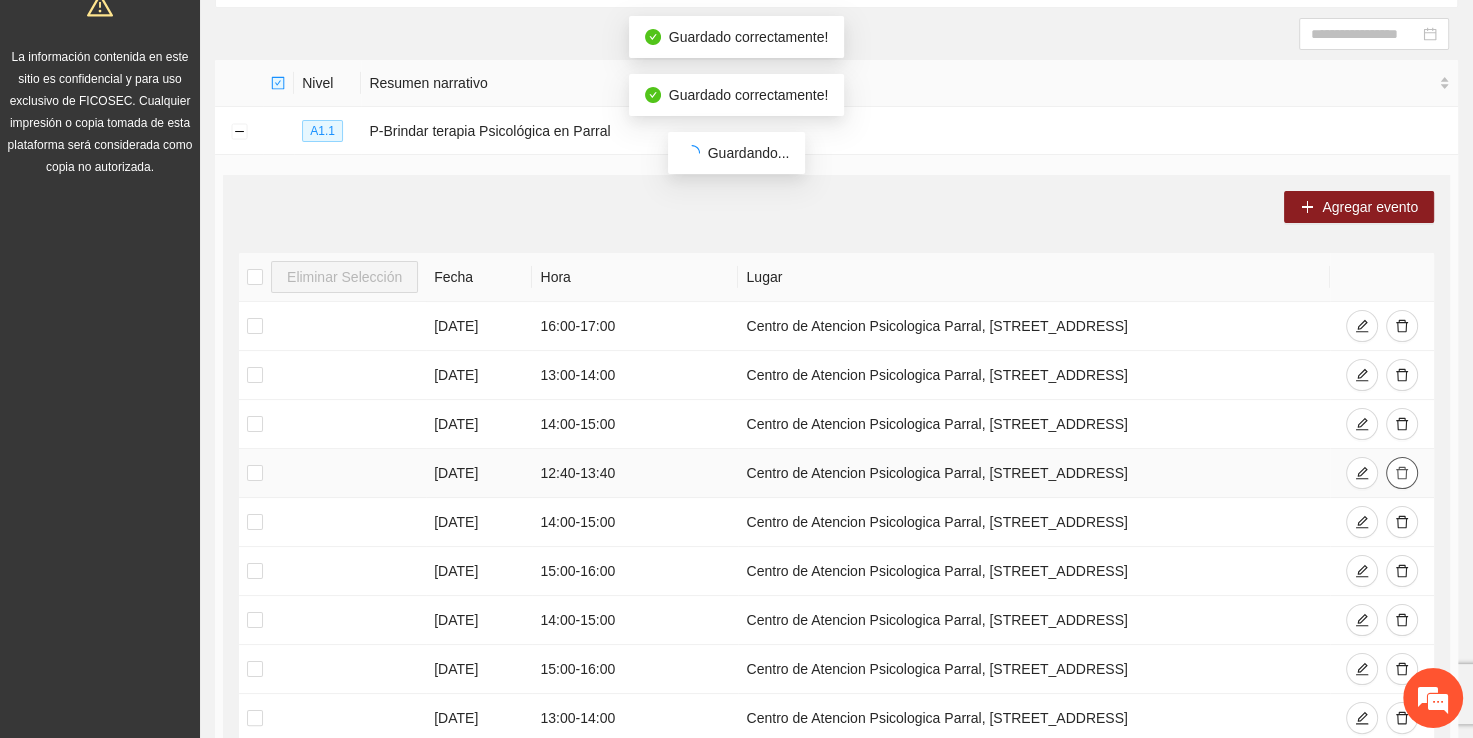 click on "02/07/2025 16:00  -  17:00 Centro de Atencion Psicologica Parral, calle stalfoth#2 col.centro 02/07/2025 13:00  -  14:00 Centro de Atencion Psicologica Parral, calle stalfoth#2 col.centro 02/07/2025 14:00  -  15:00 Centro de Atencion Psicologica Parral, calle stalfoth#2 col.centro 03/07/2025 12:40  -  13:40 Centro de Atencion Psicologica Parral, calle stalfoth#2 col.centro 03/07/2025 14:00  -  15:00 Centro de Atencion Psicologica Parral, calle stalfoth#2 col.centro 03/07/2025 15:00  -  16:00 Centro de Atencion Psicologica Parral, calle stalfoth#2 col.centro 03/07/2025 14:00  -  15:00 Centro de Atencion Psicologica Parral, calle stalfoth#2 col.centro  03/07/2025 15:00  -  16:00 Centro de Atencion Psicologica Parral, calle stalfoth#2 col.centro  03/07/2025 13:00  -  14:00 Centro de Atencion Psicologica Parral, calle stalfoth#2 col.centro" at bounding box center [836, 522] 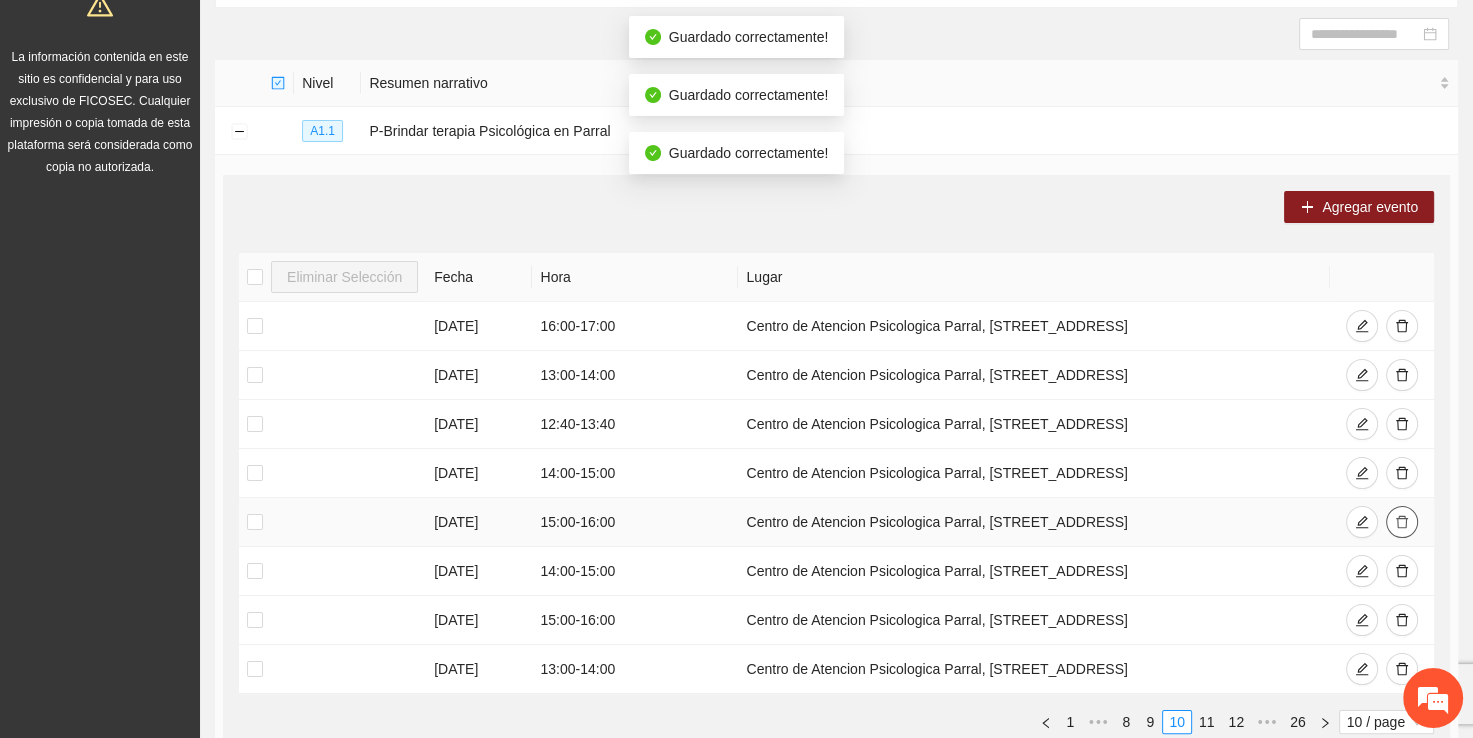 click 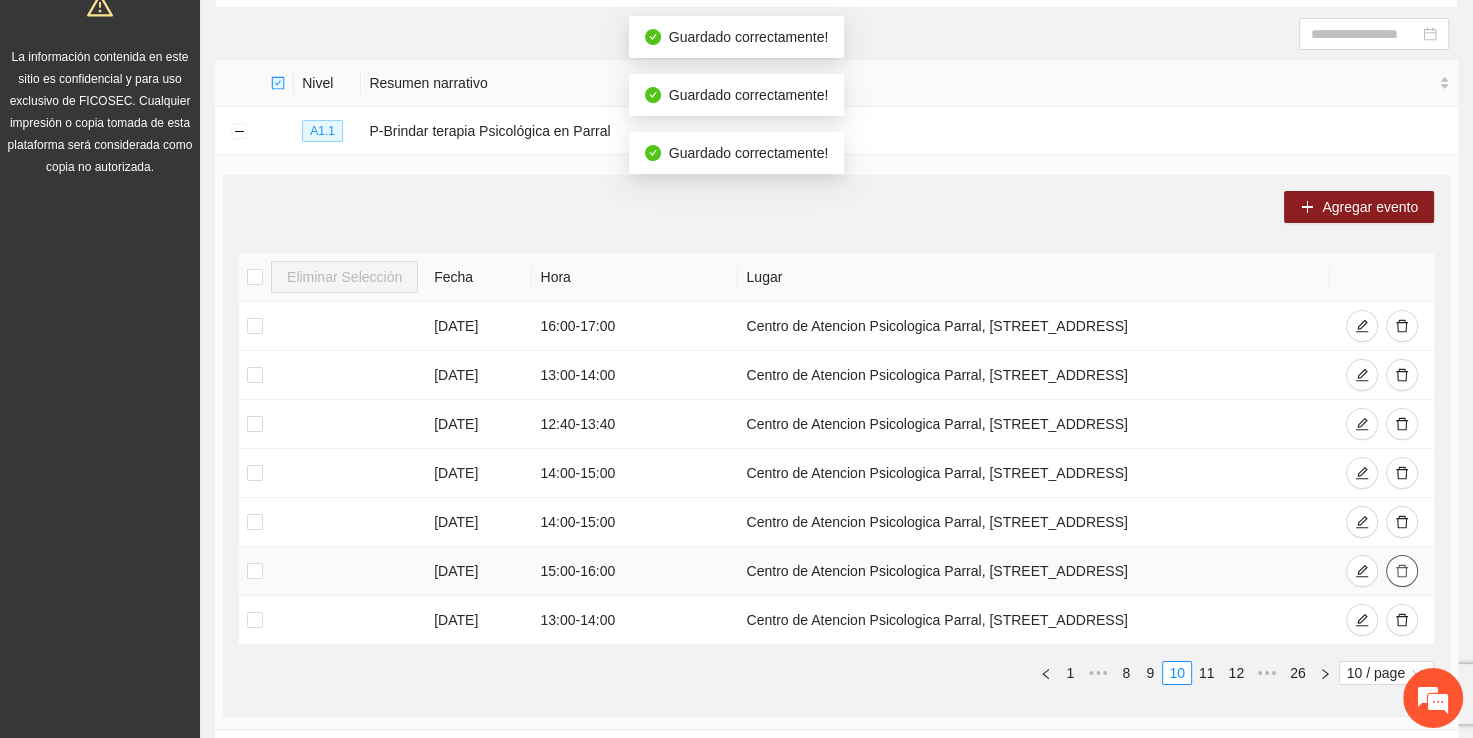 click at bounding box center [1402, 571] 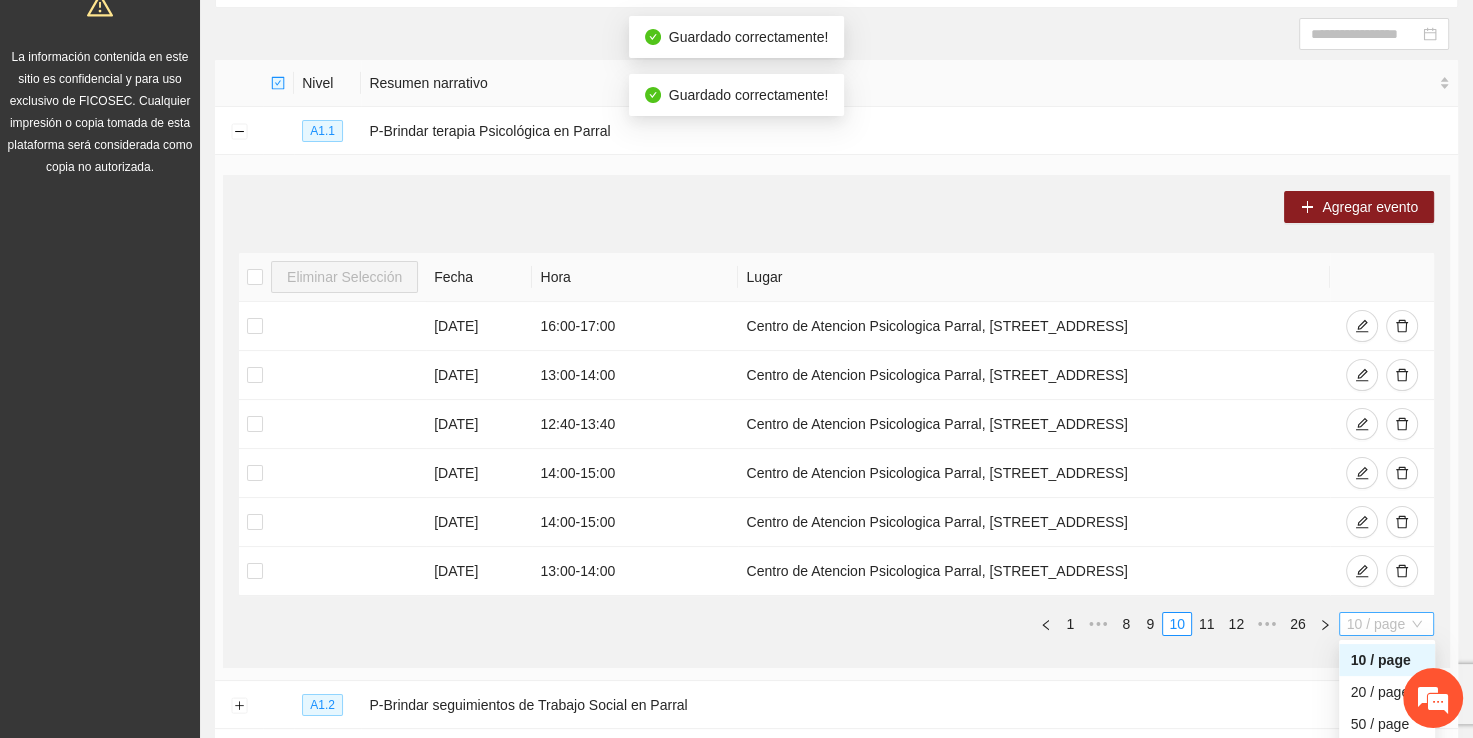 click on "10 / page" at bounding box center (1386, 624) 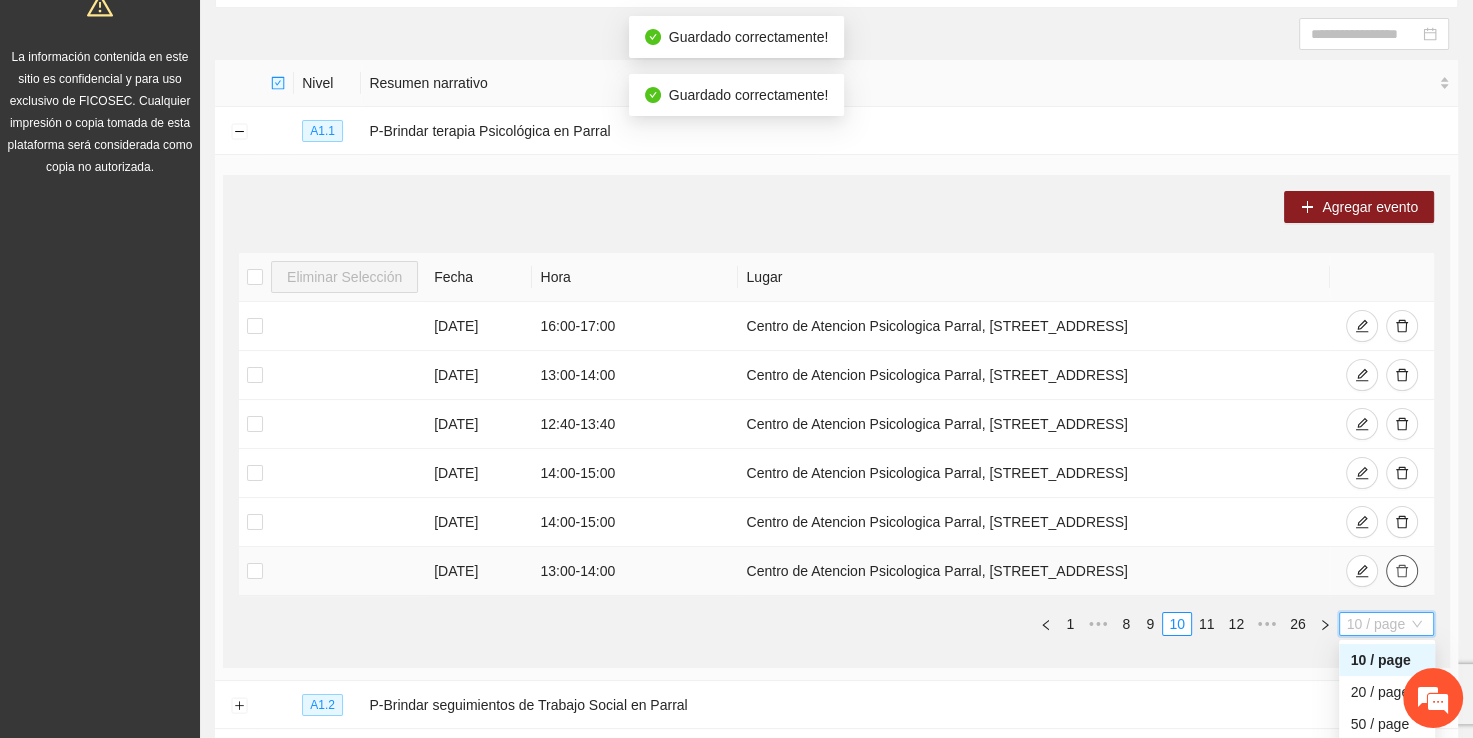 click 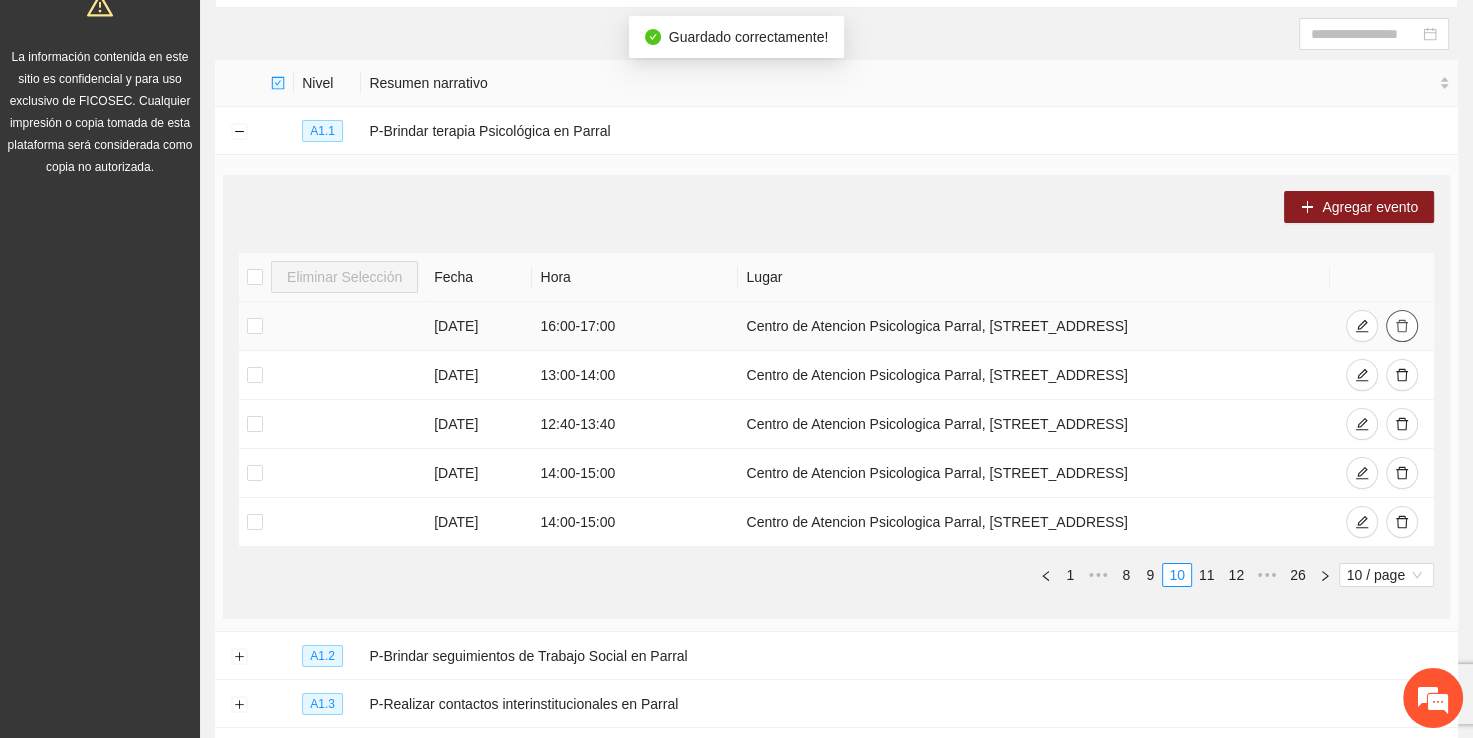 click at bounding box center (1402, 326) 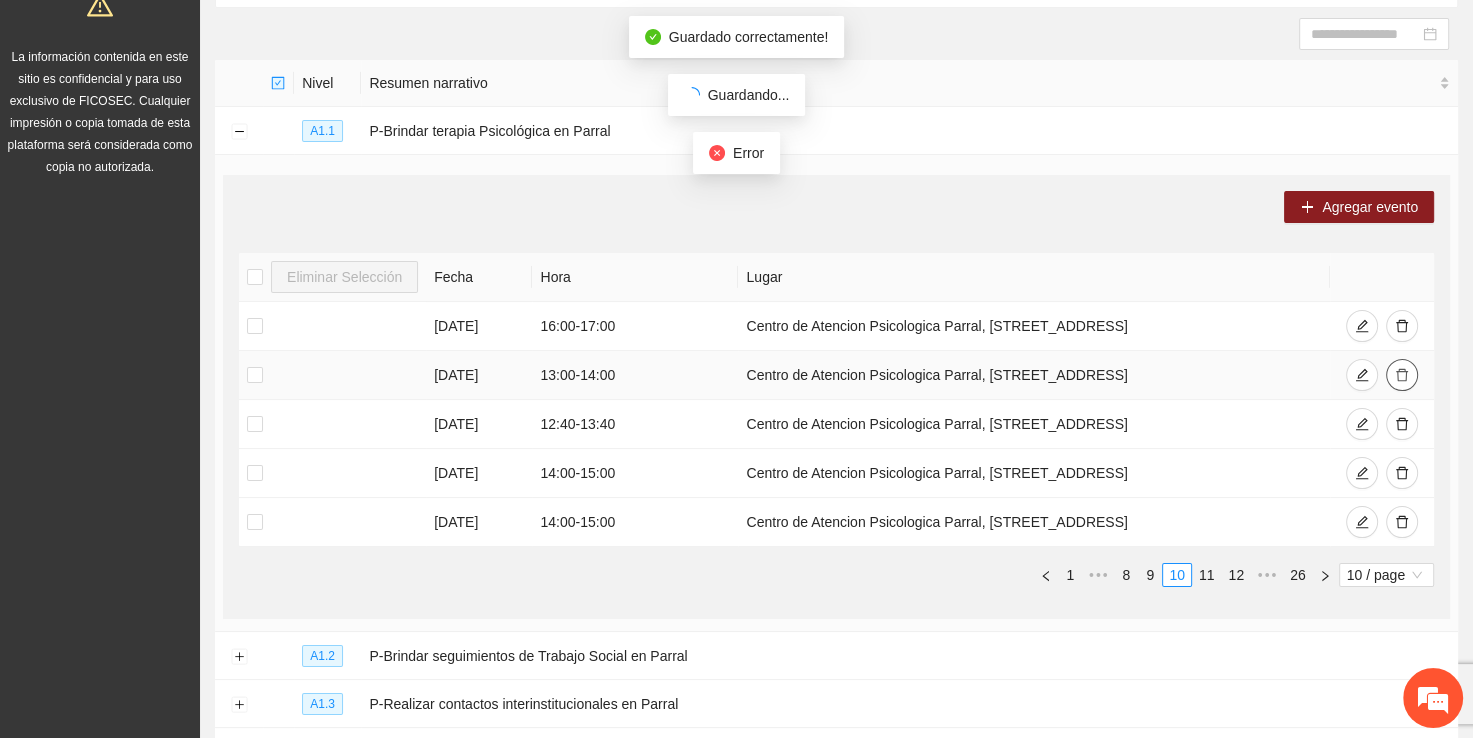 click 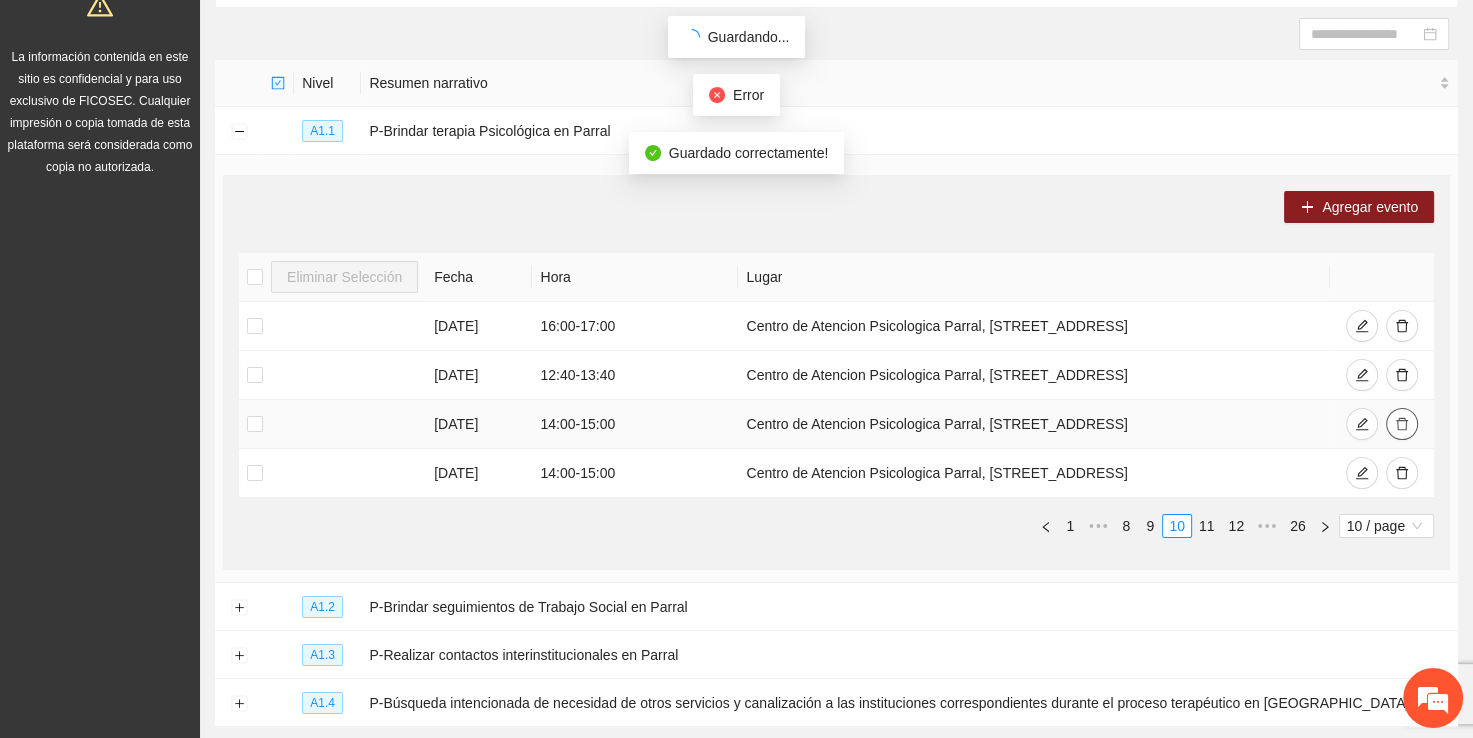 click 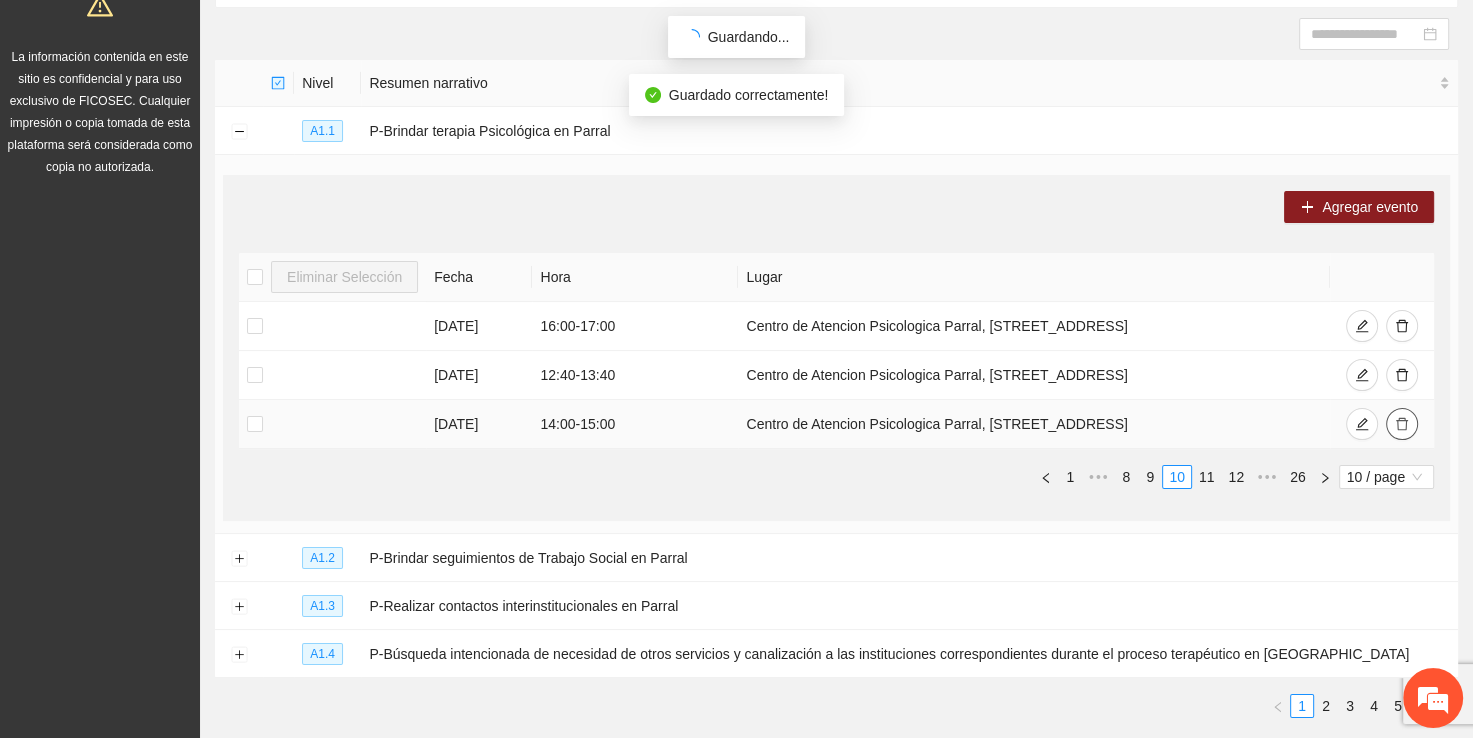 click 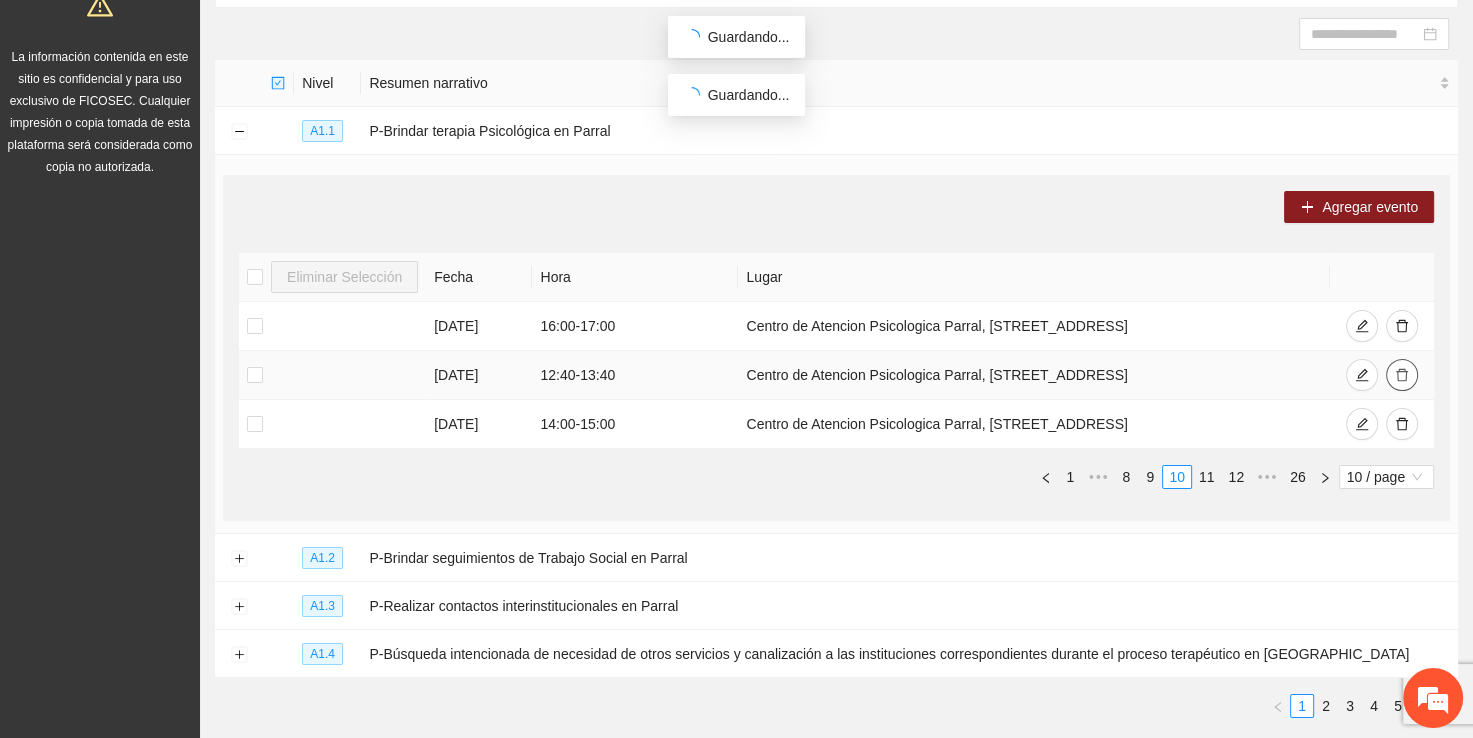 click at bounding box center (1402, 375) 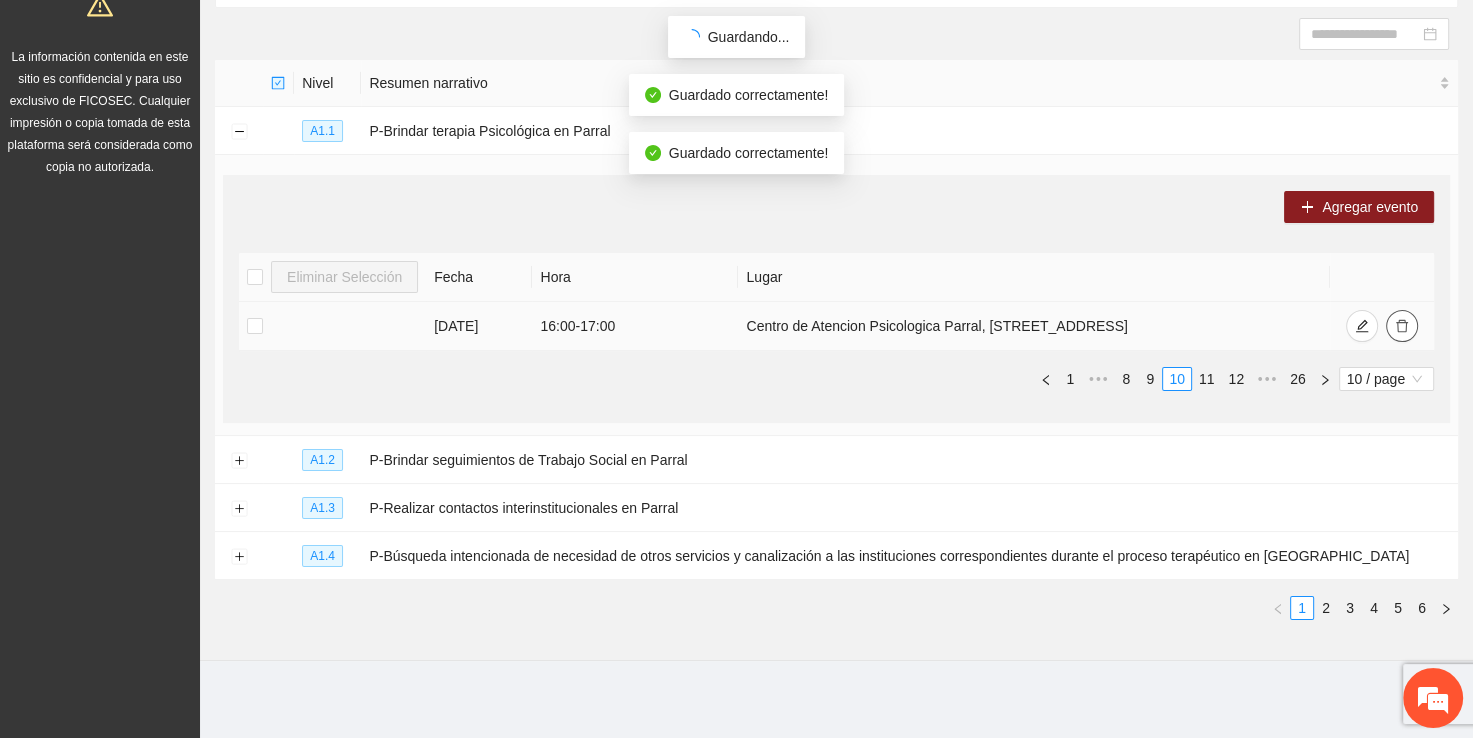 click 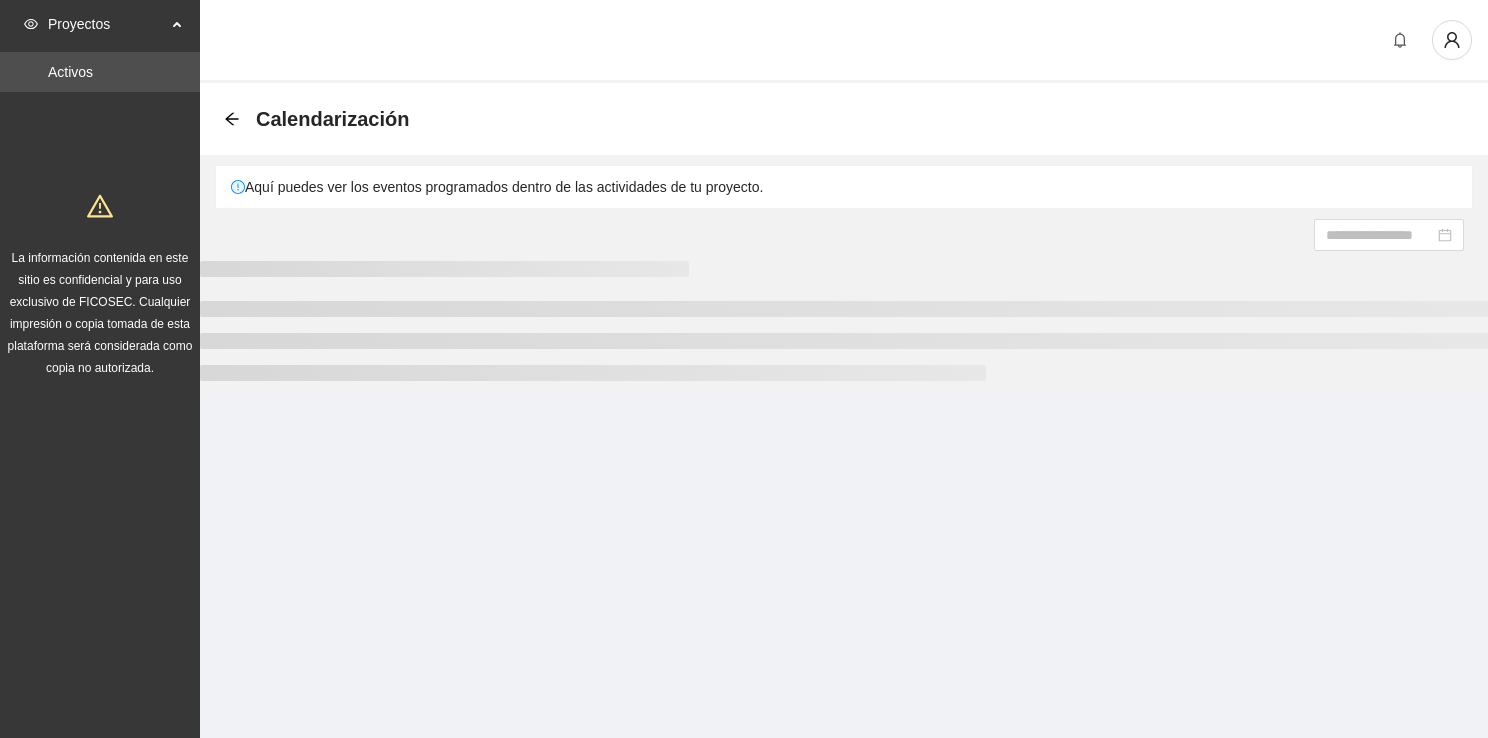 scroll, scrollTop: 0, scrollLeft: 0, axis: both 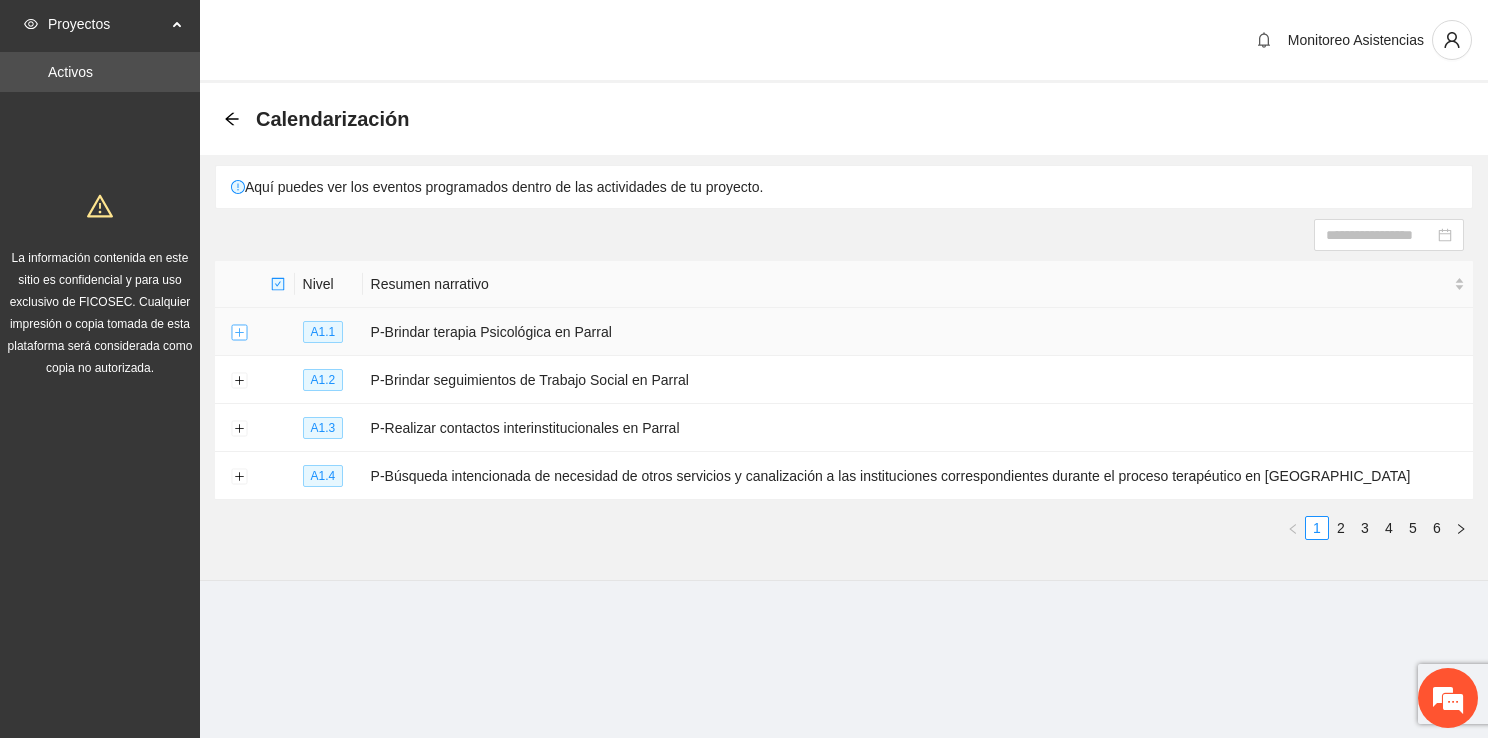 click at bounding box center [239, 333] 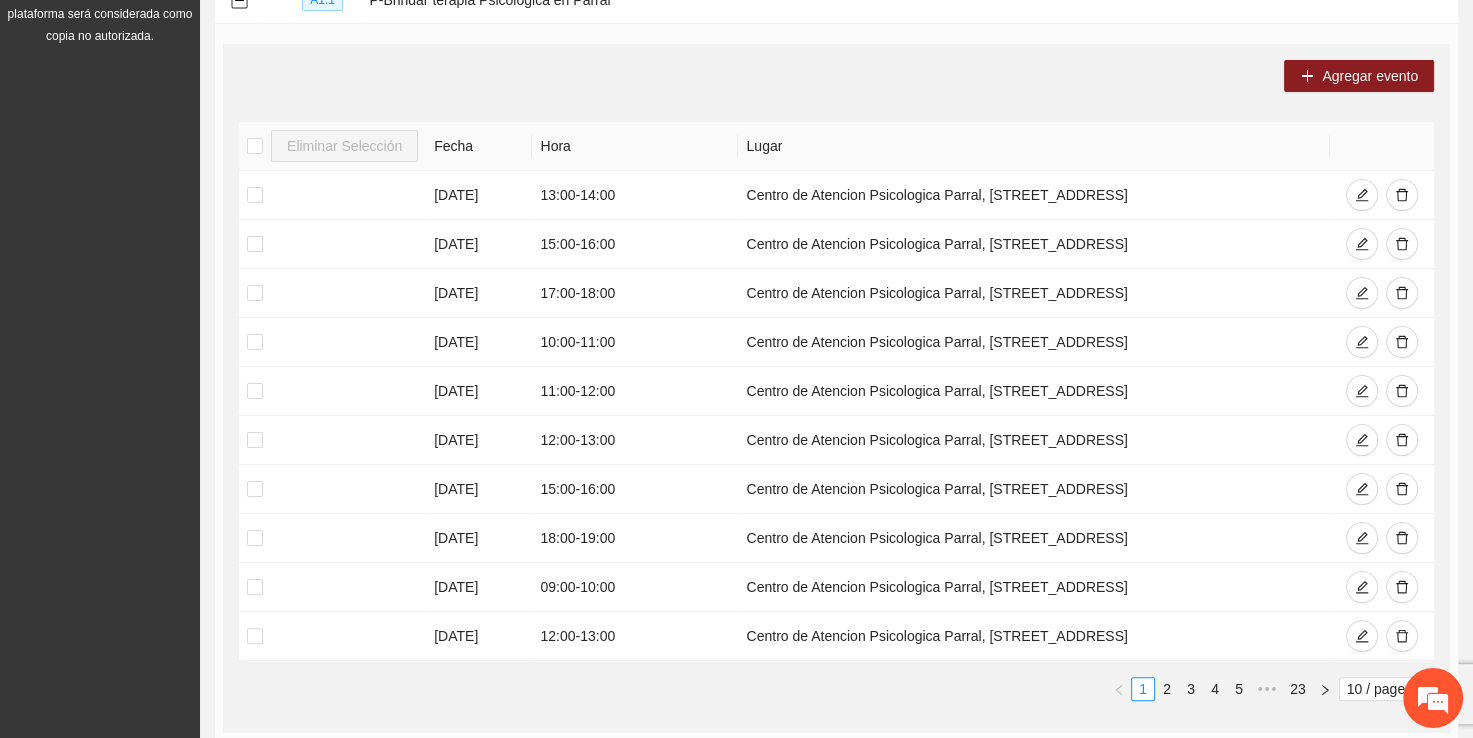 scroll, scrollTop: 325, scrollLeft: 0, axis: vertical 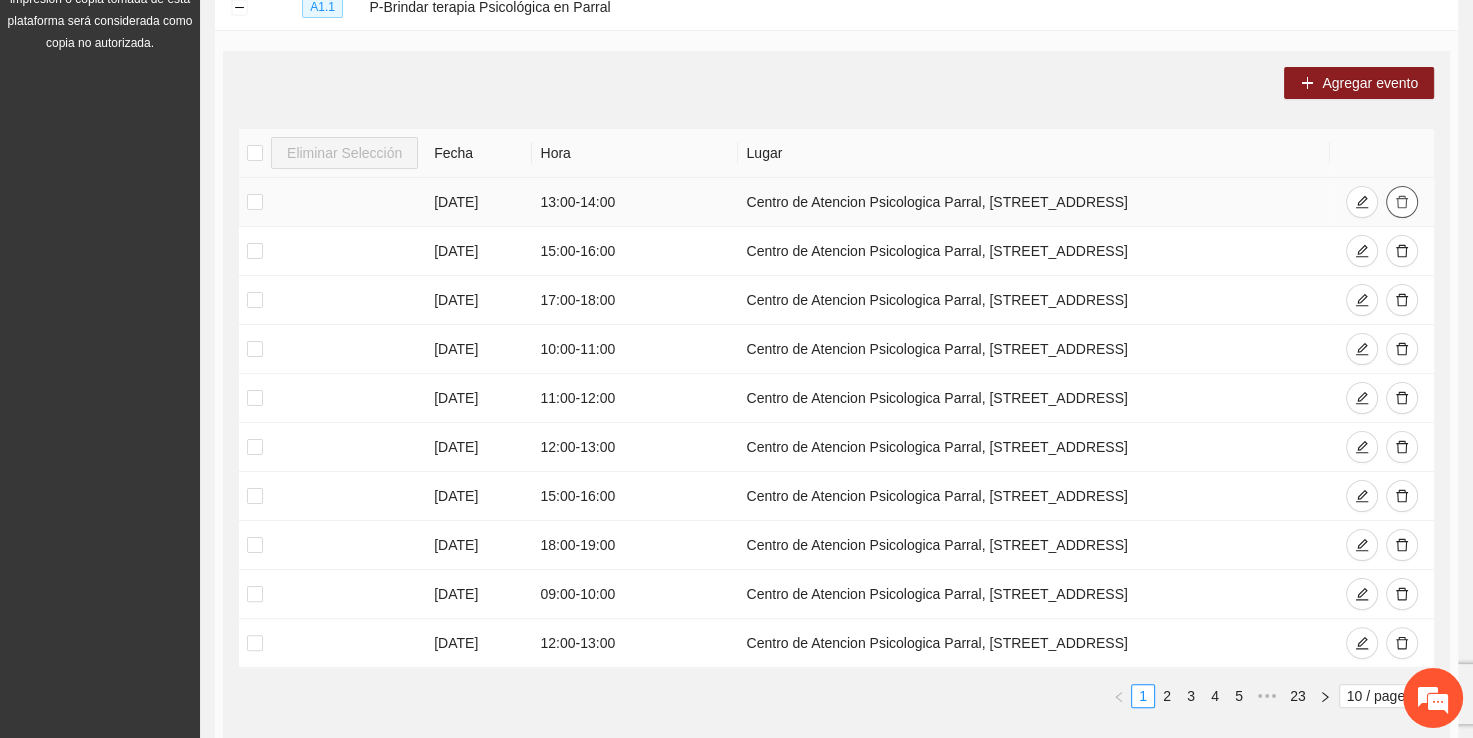 click 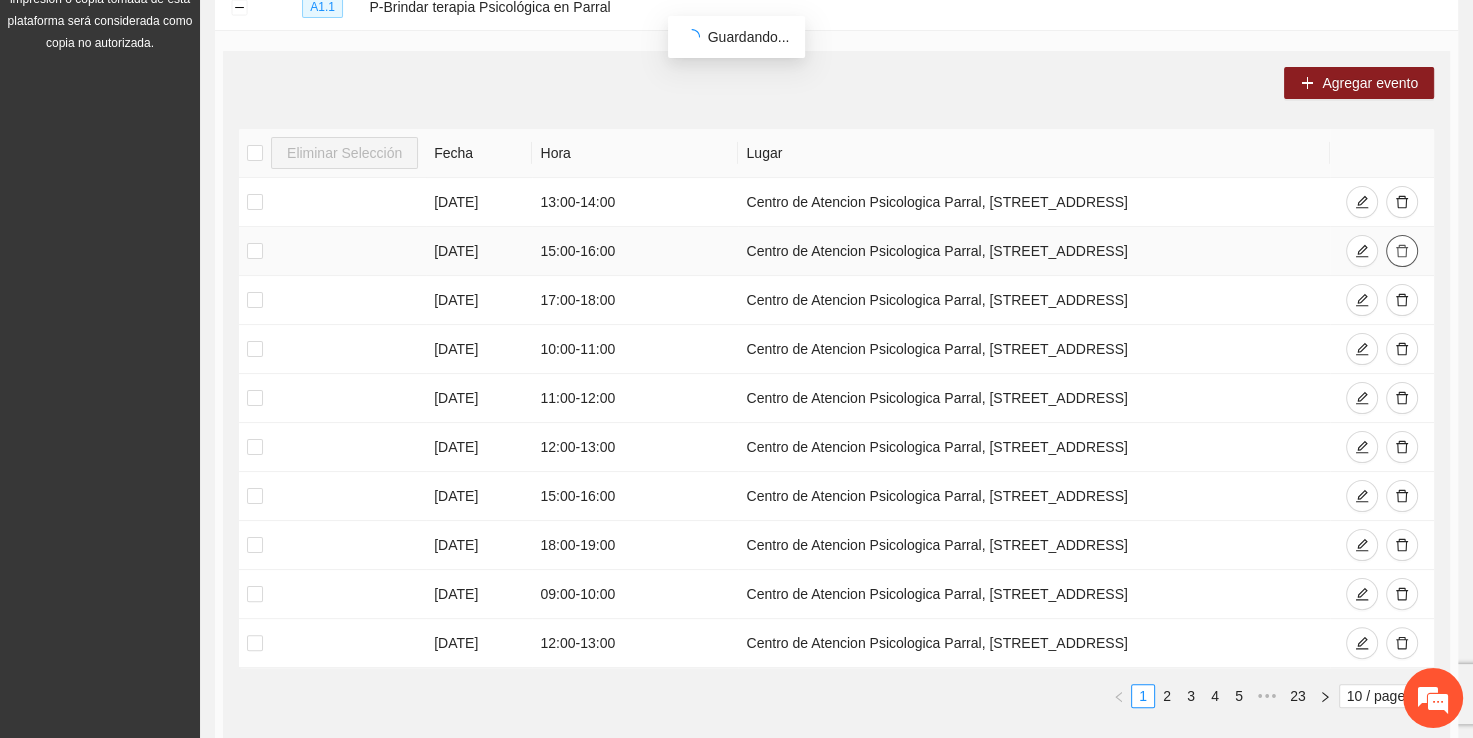 click at bounding box center [1402, 251] 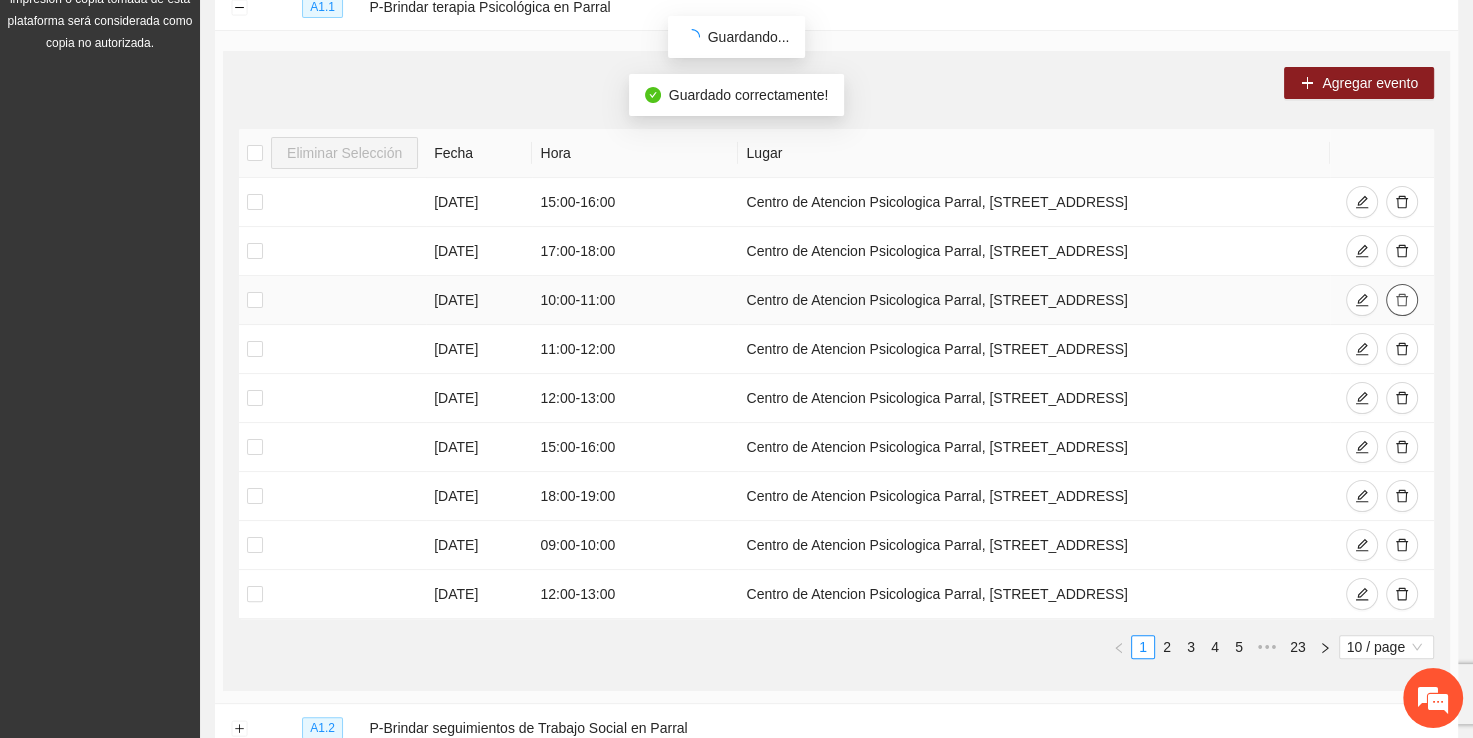 click at bounding box center (1402, 300) 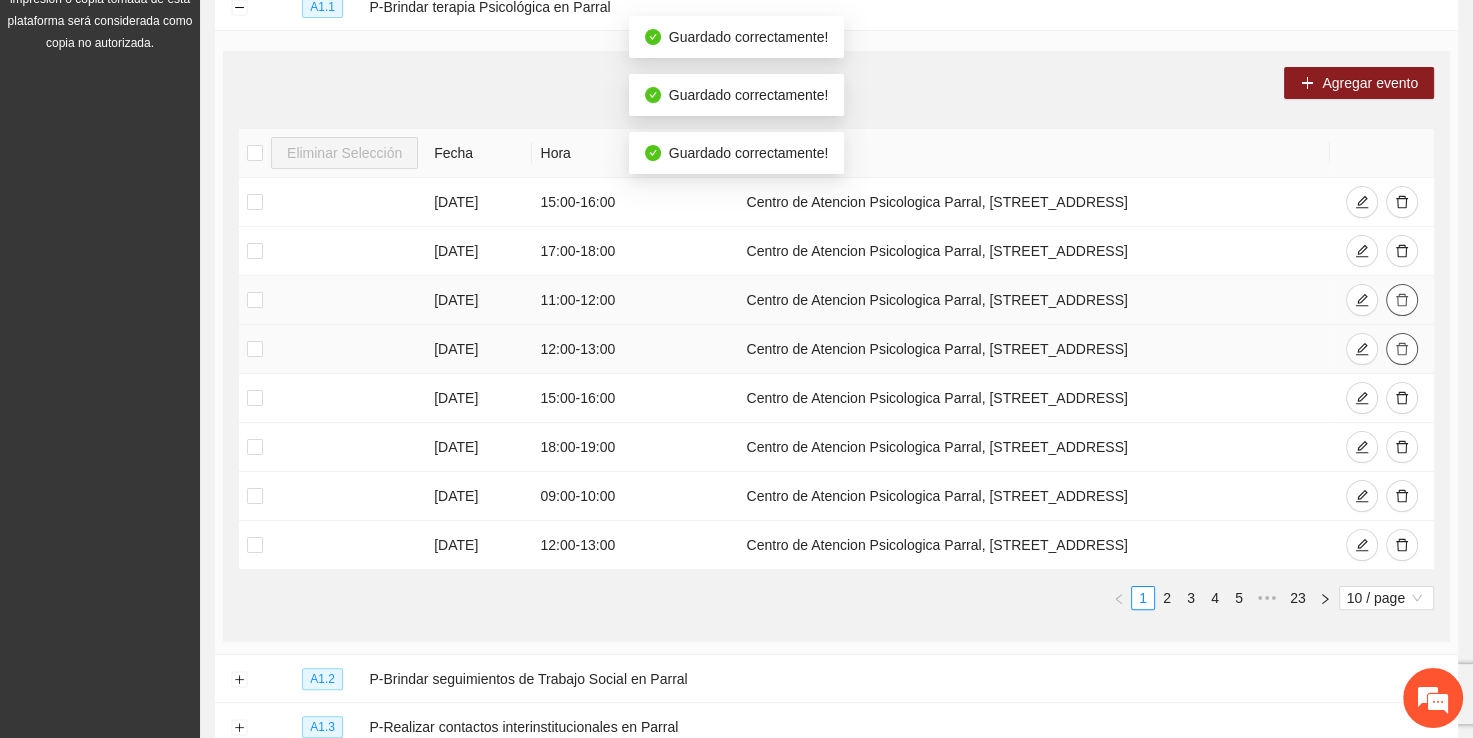 click 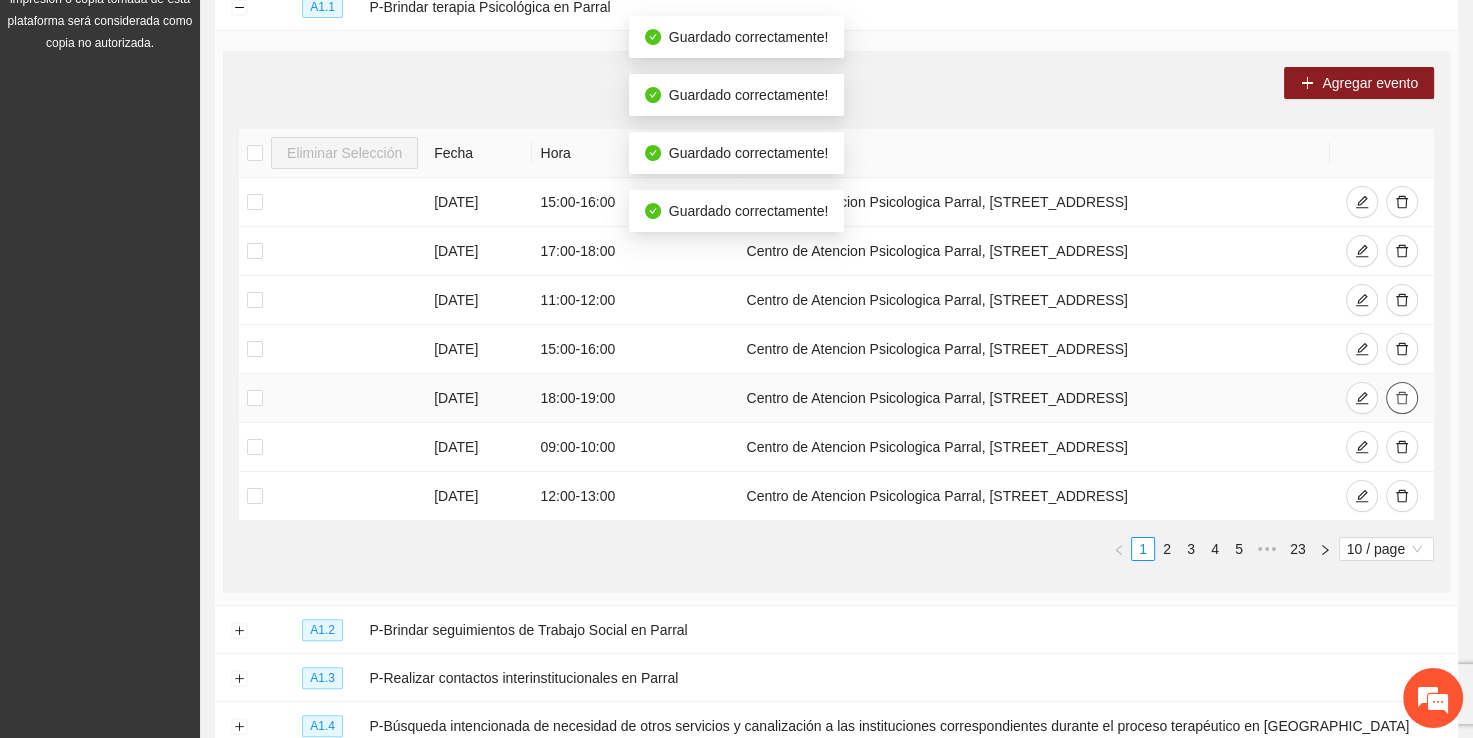 click 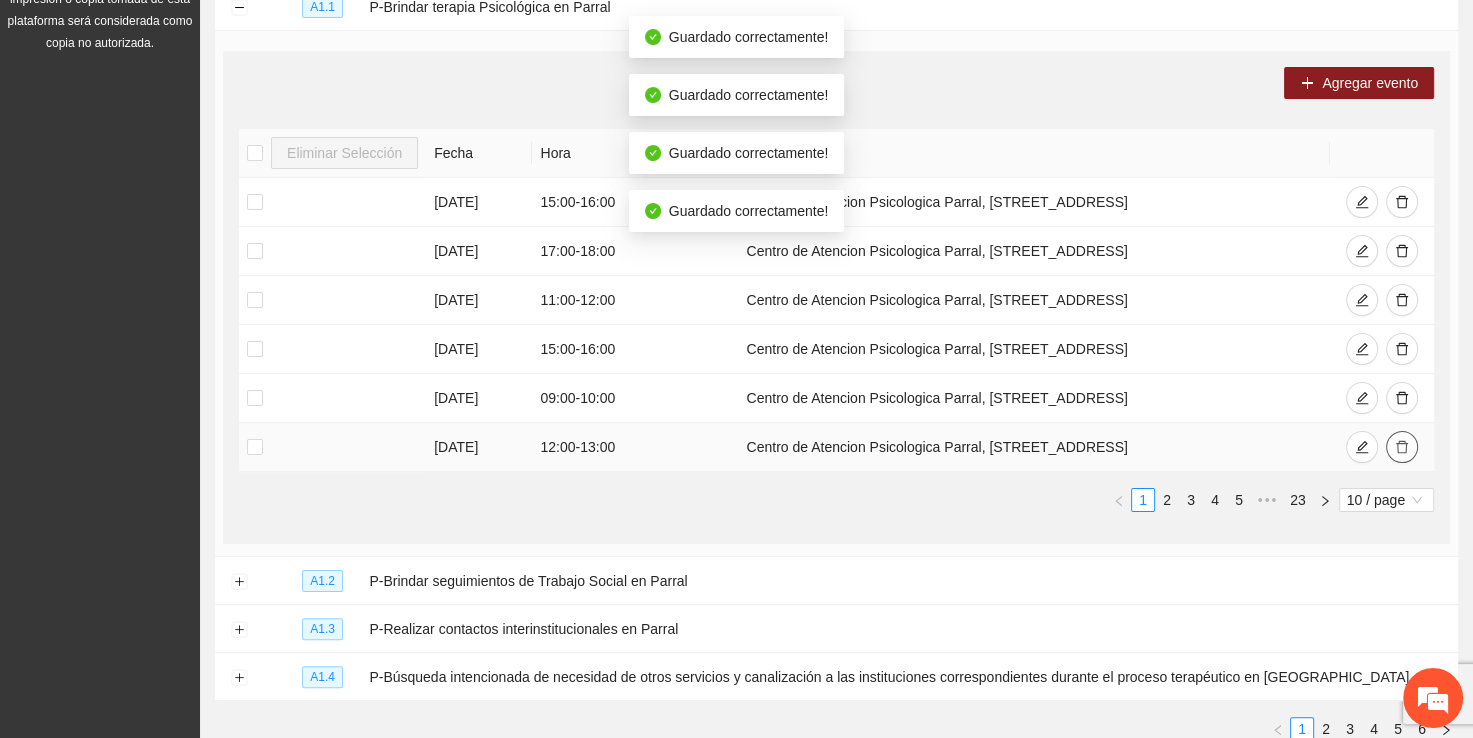 click at bounding box center (1402, 447) 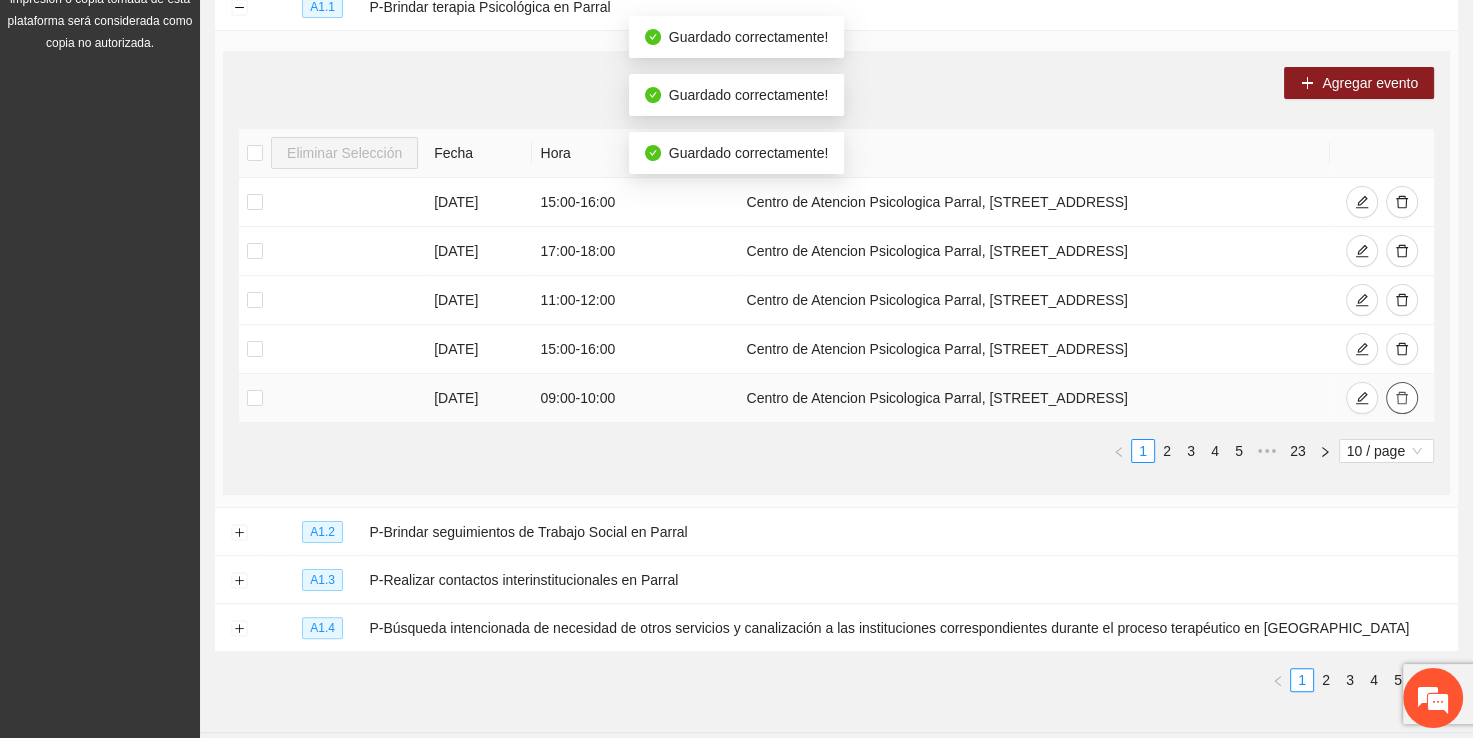 click 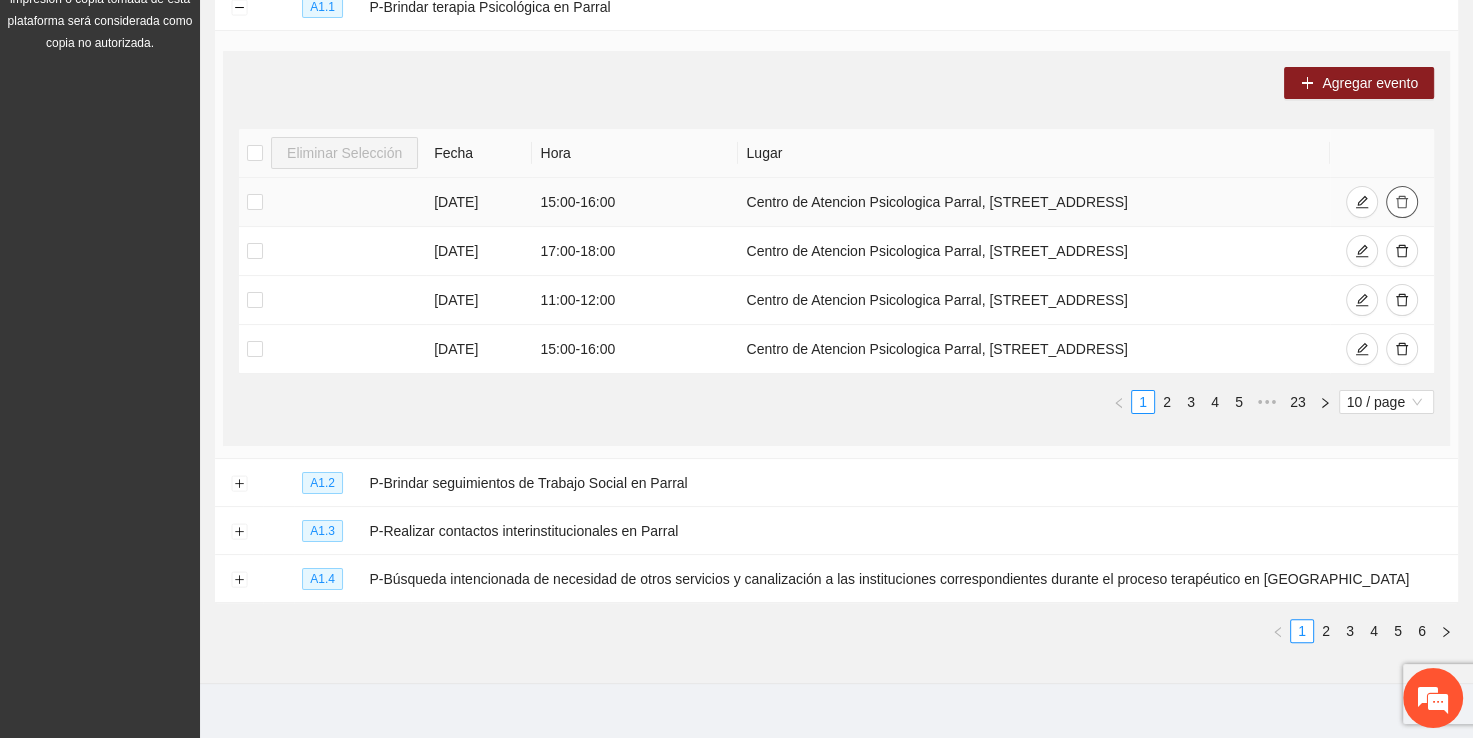 click 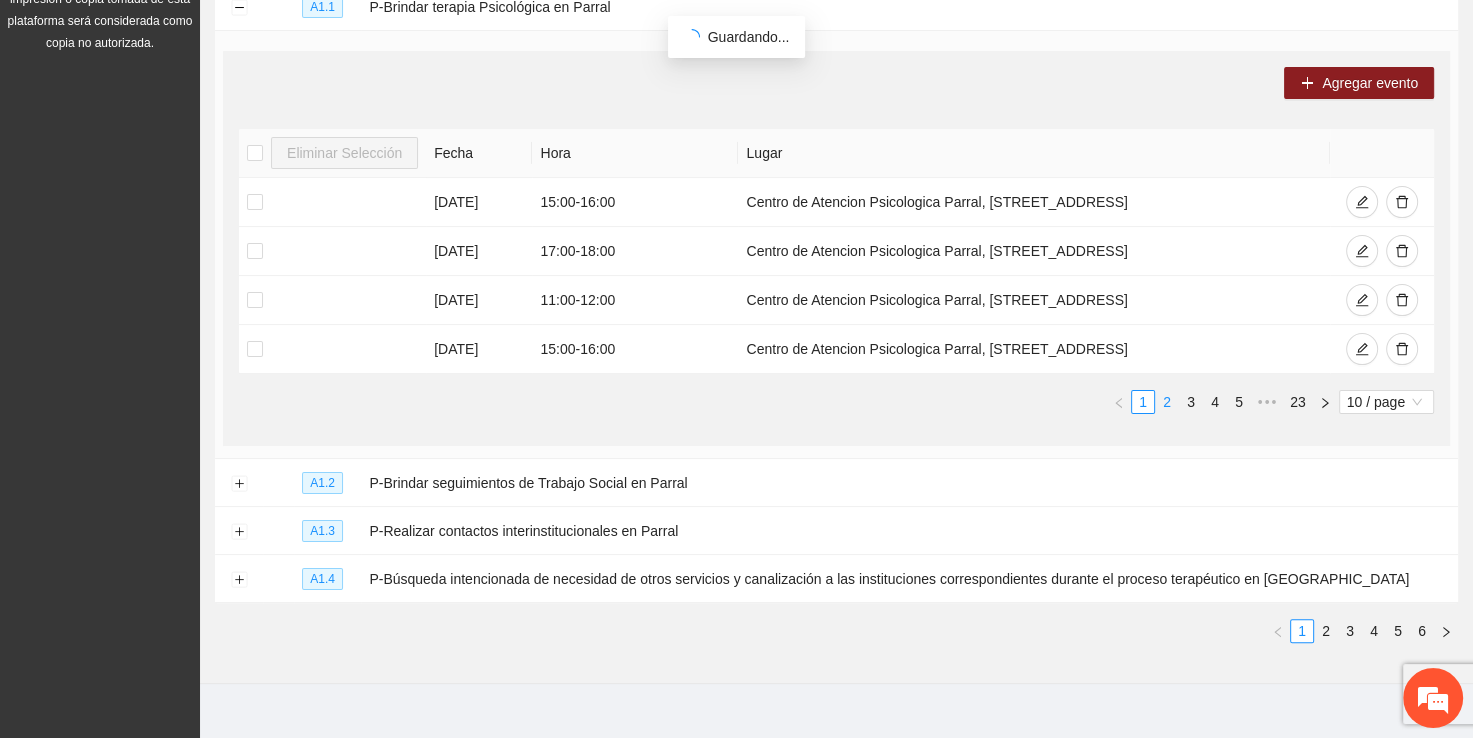 click on "2" at bounding box center (1167, 402) 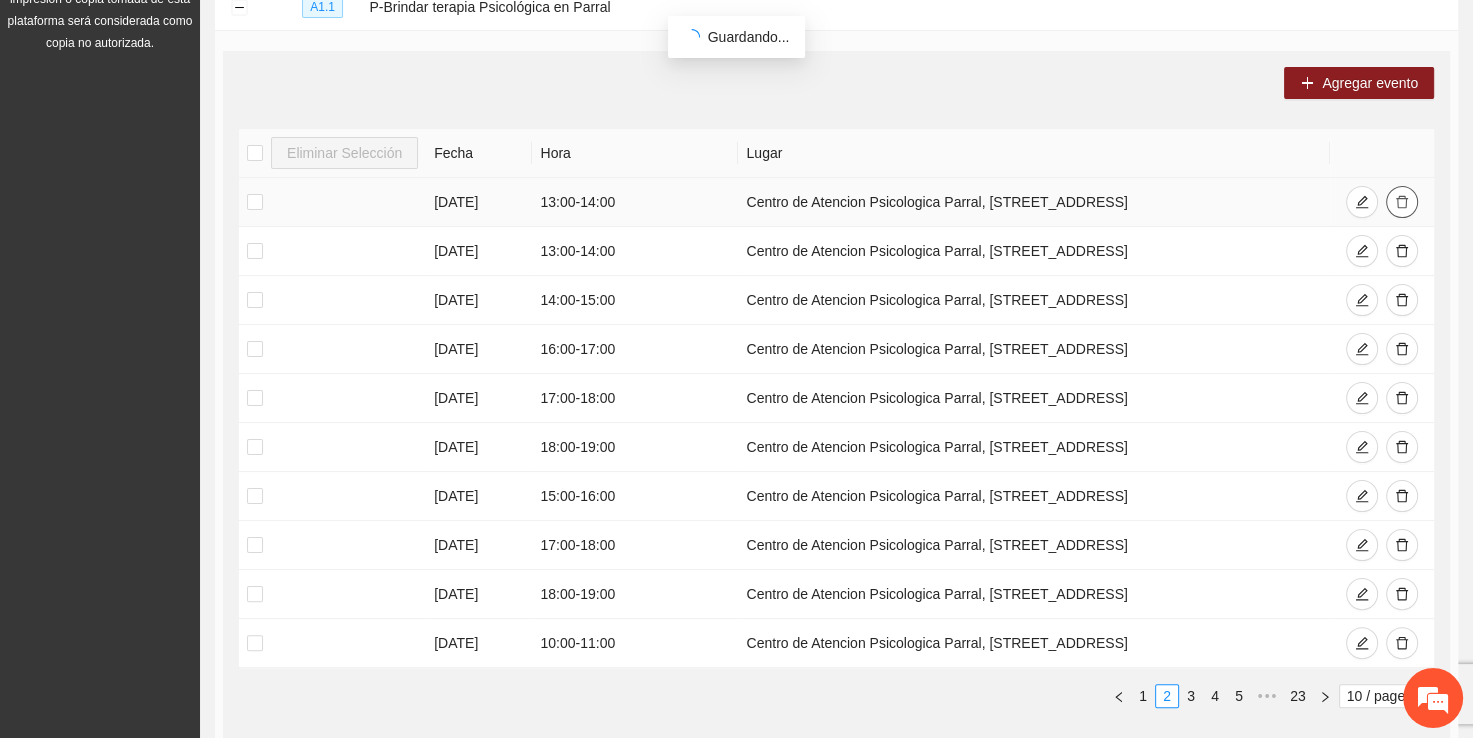 click 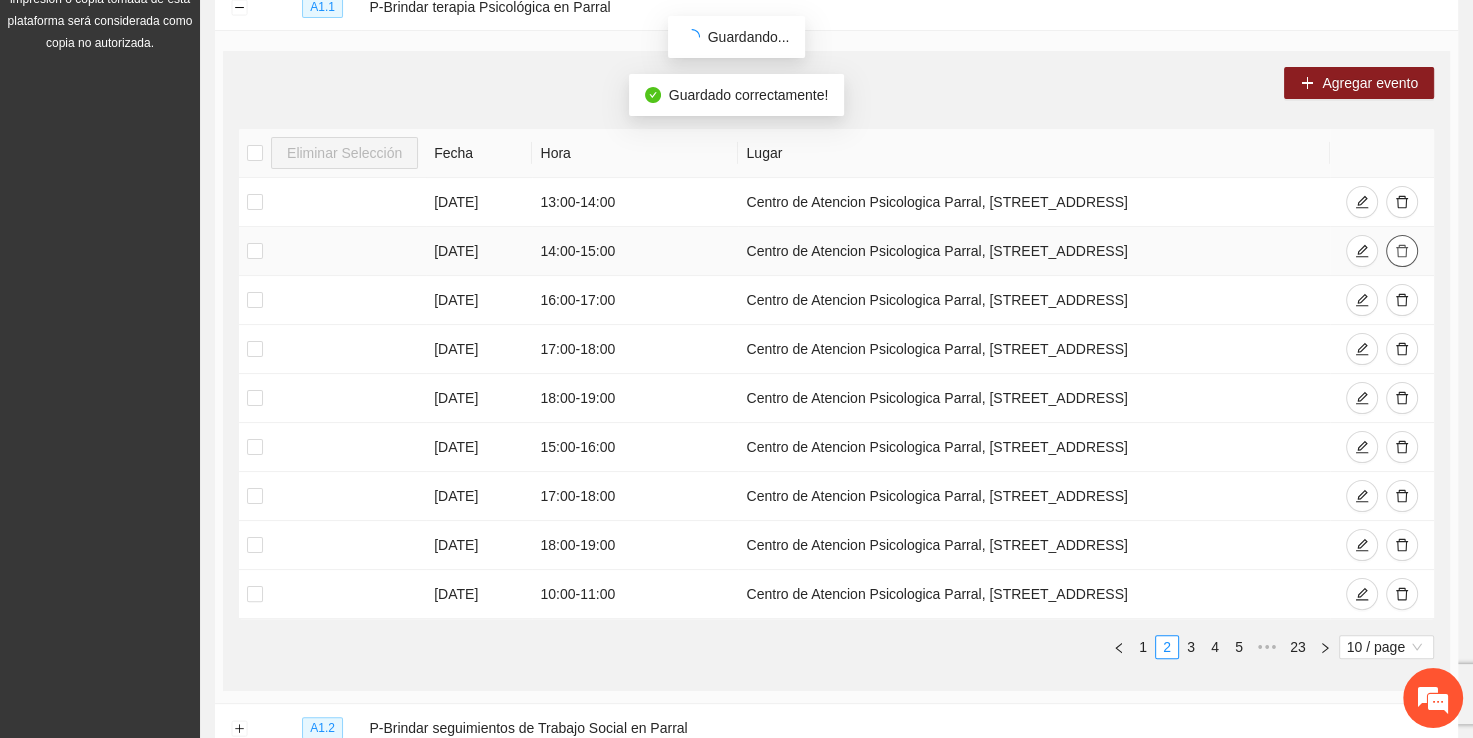 click at bounding box center (1402, 251) 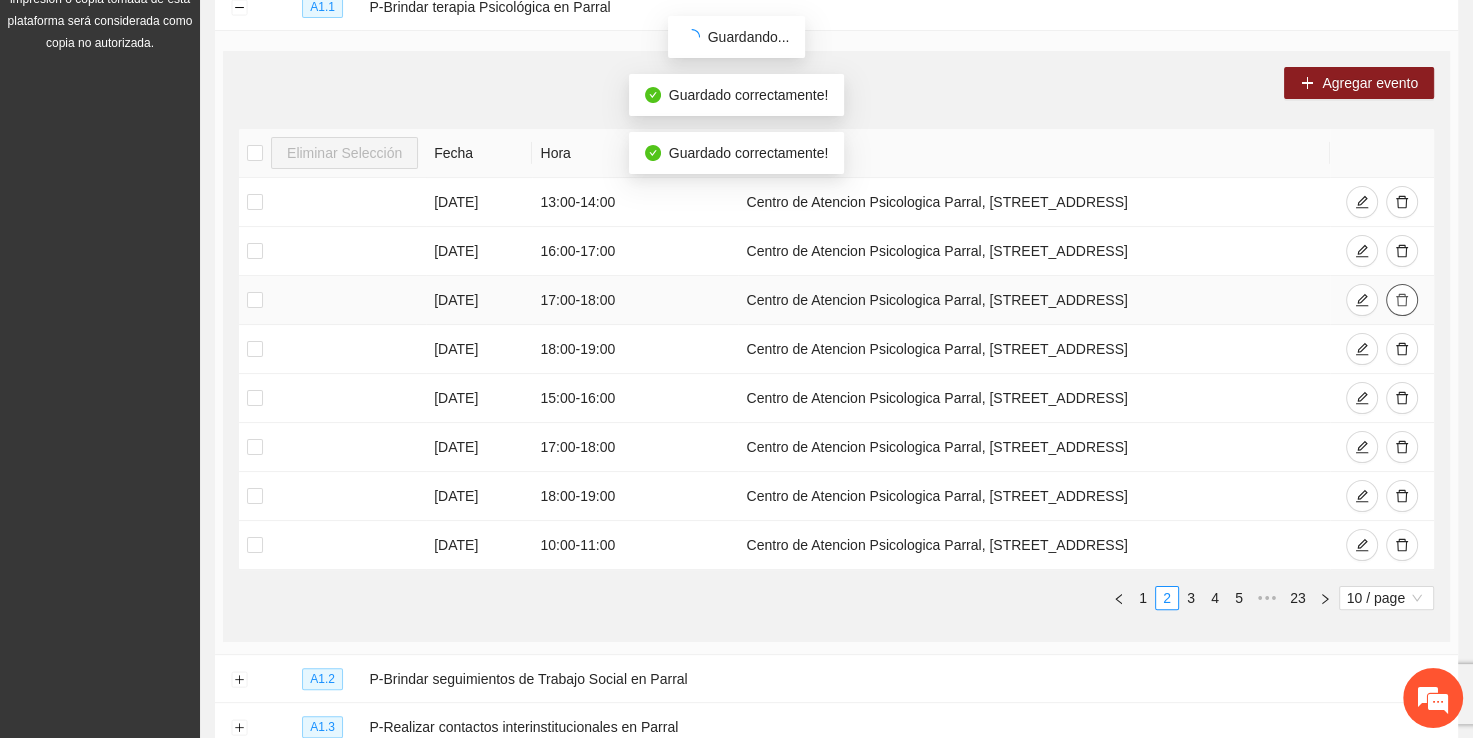 click 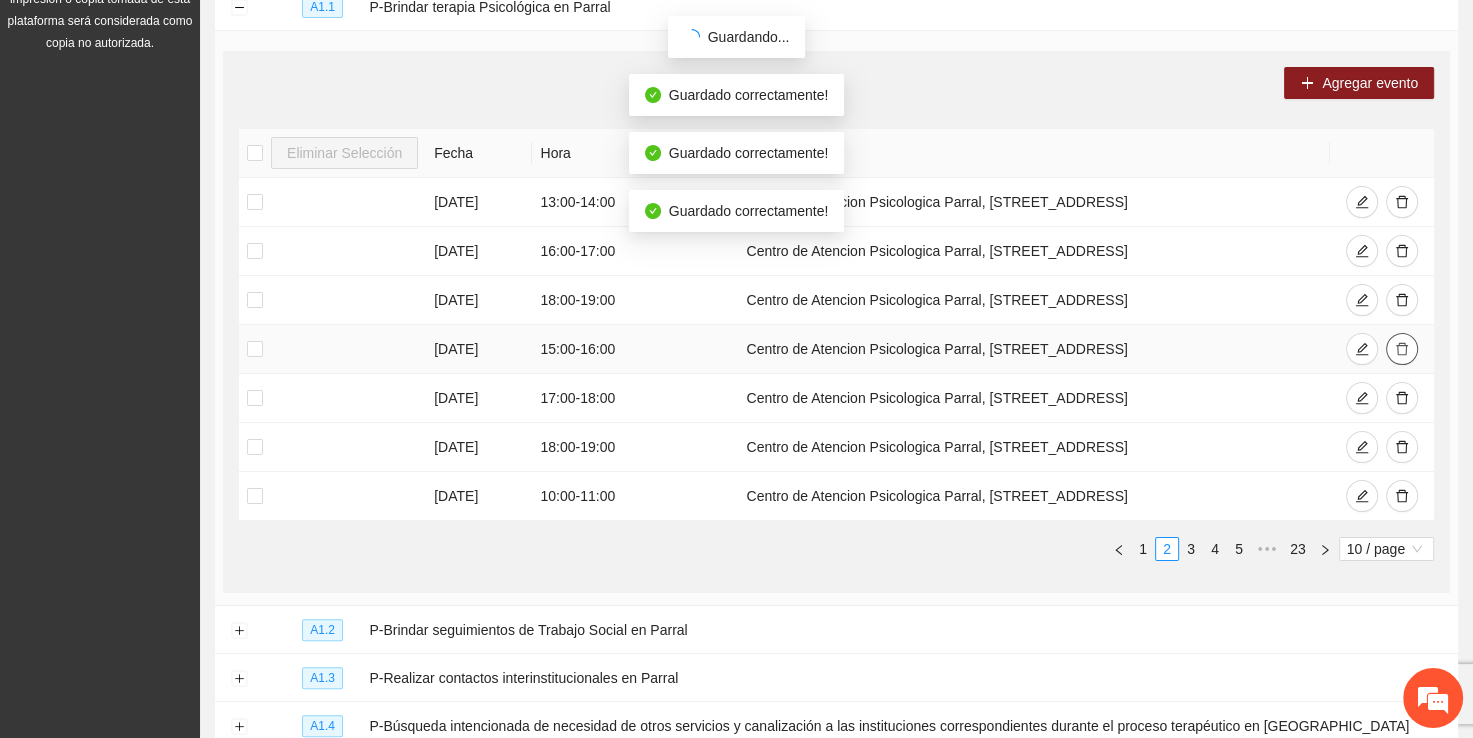 click at bounding box center [1402, 349] 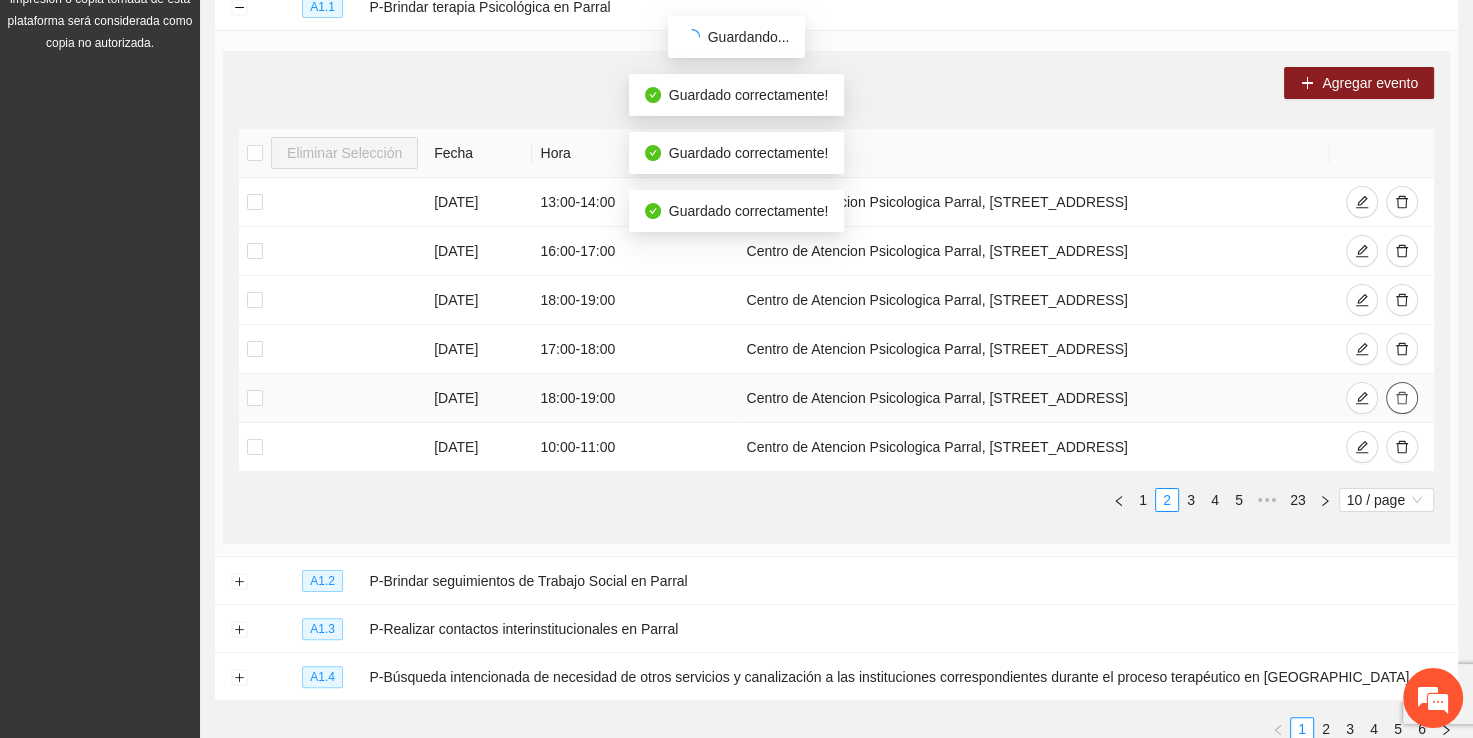 click 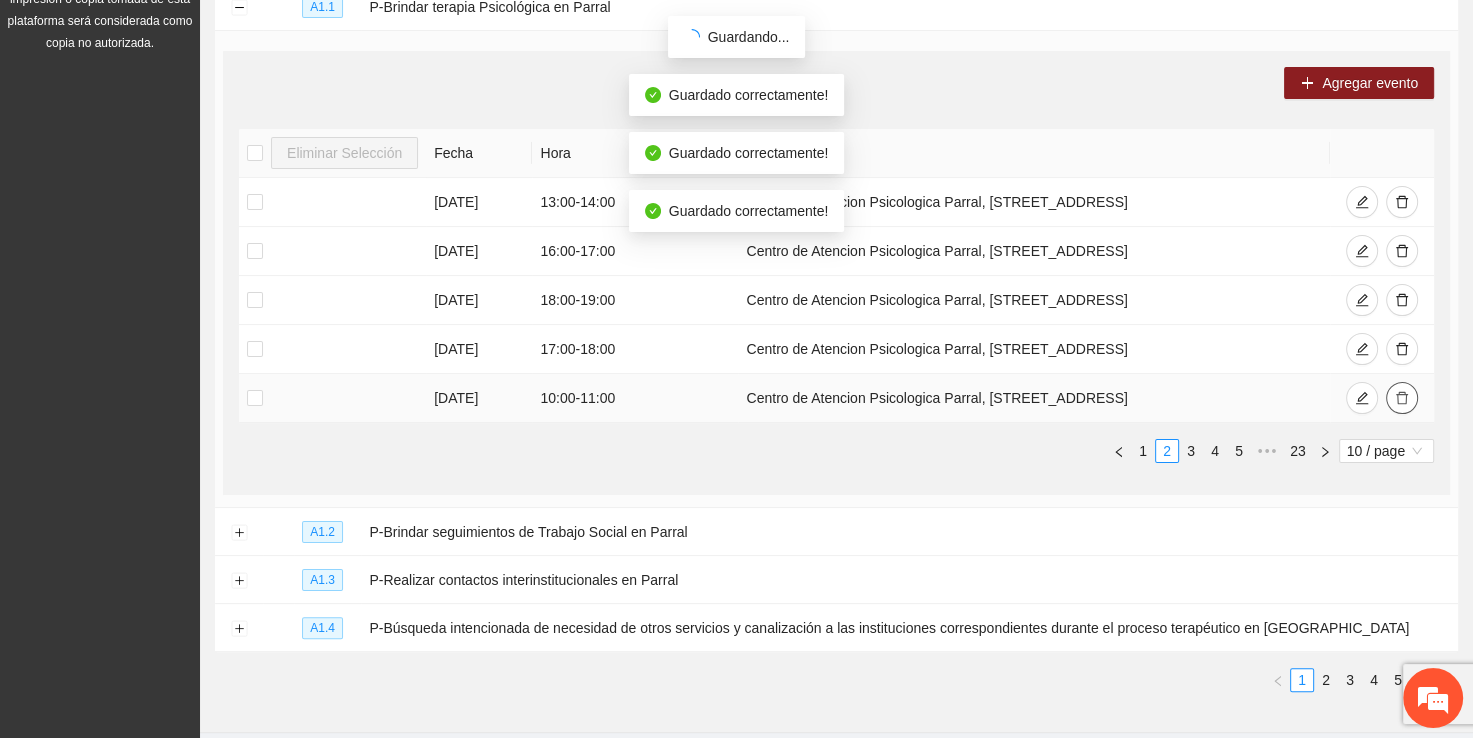 click 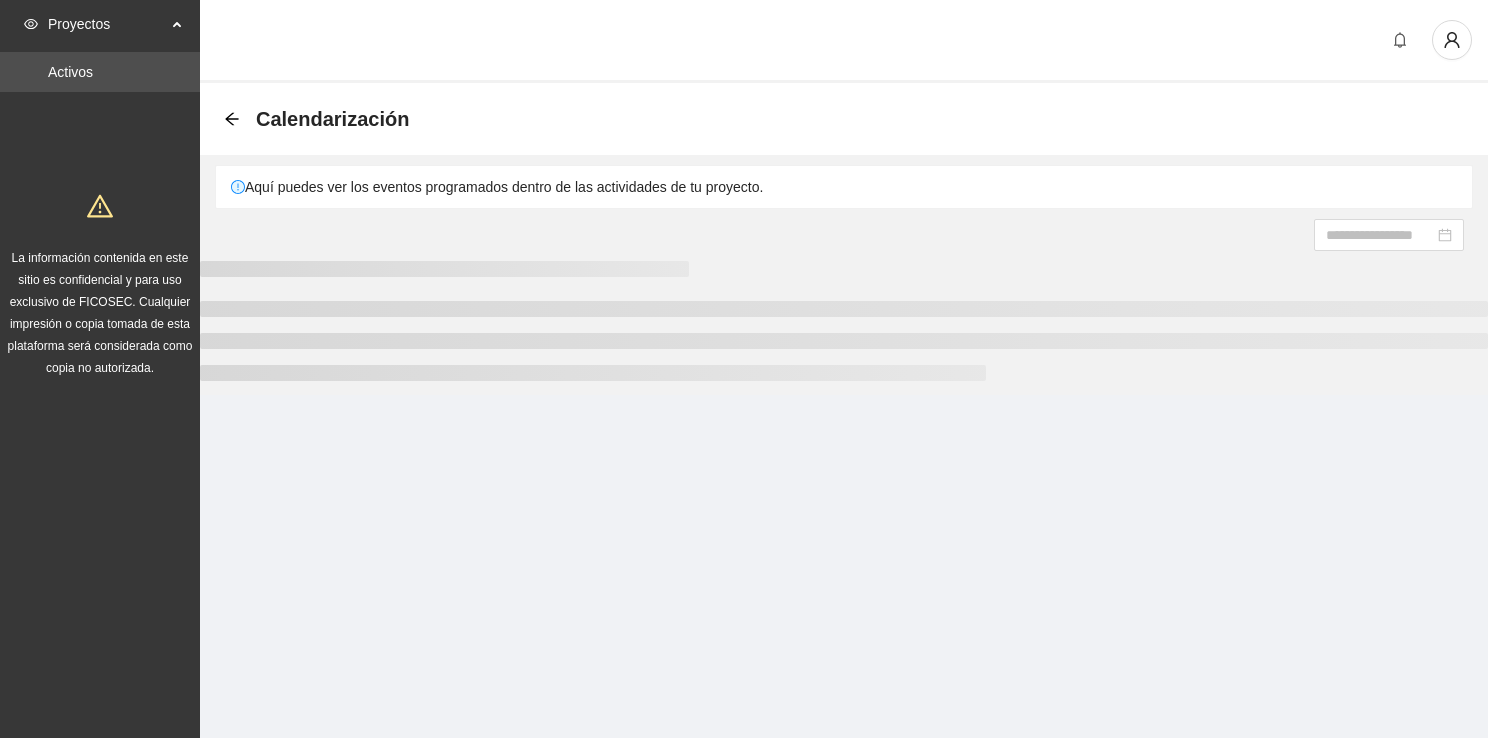scroll, scrollTop: 0, scrollLeft: 0, axis: both 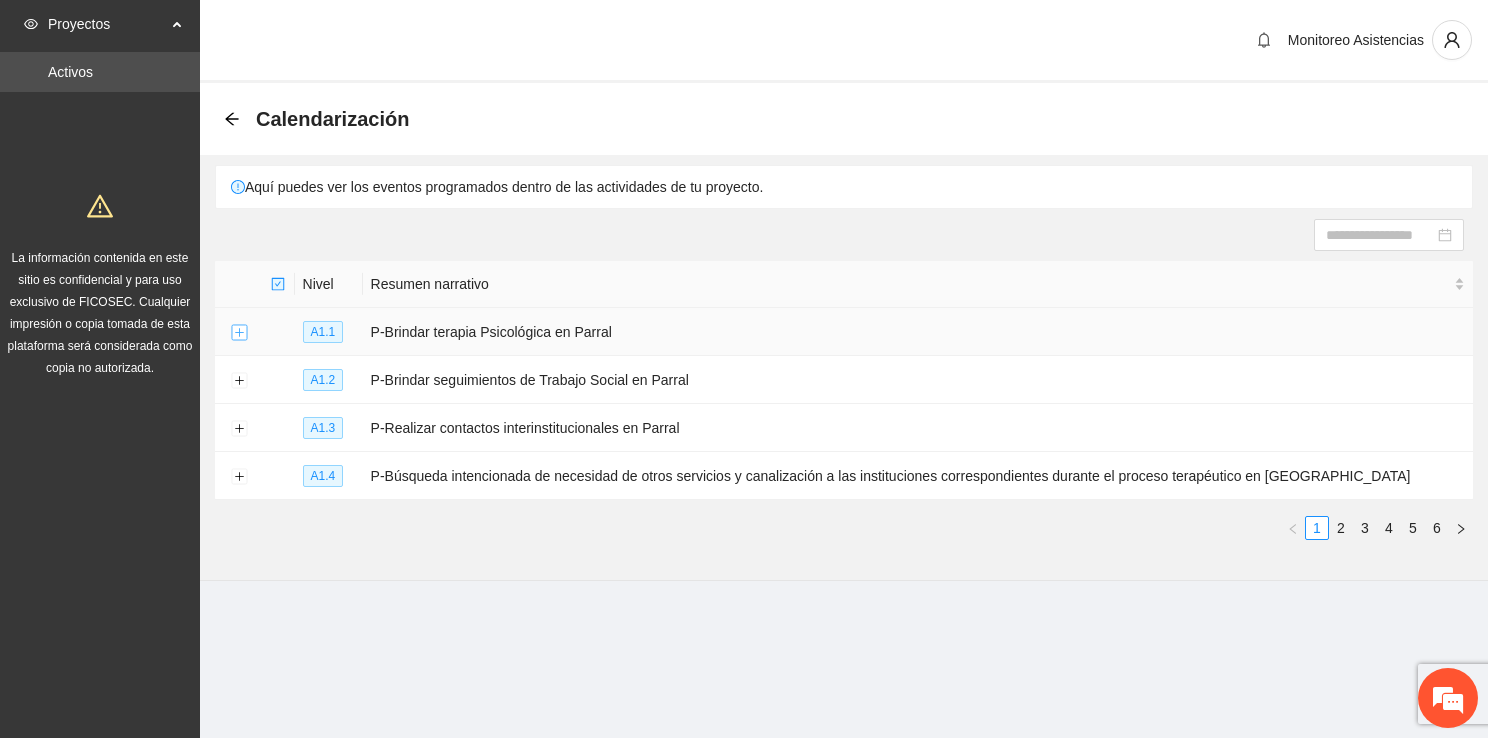 click at bounding box center (239, 333) 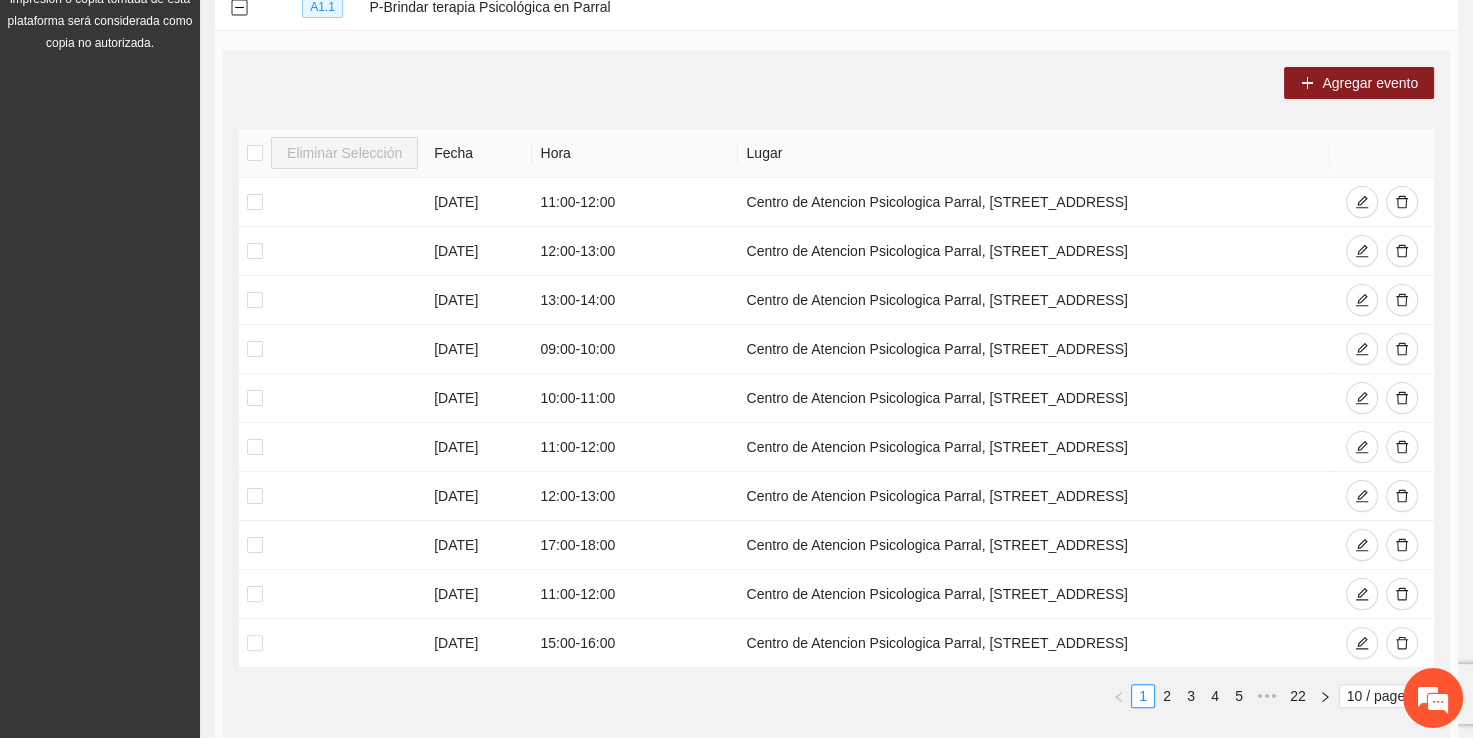 scroll, scrollTop: 316, scrollLeft: 0, axis: vertical 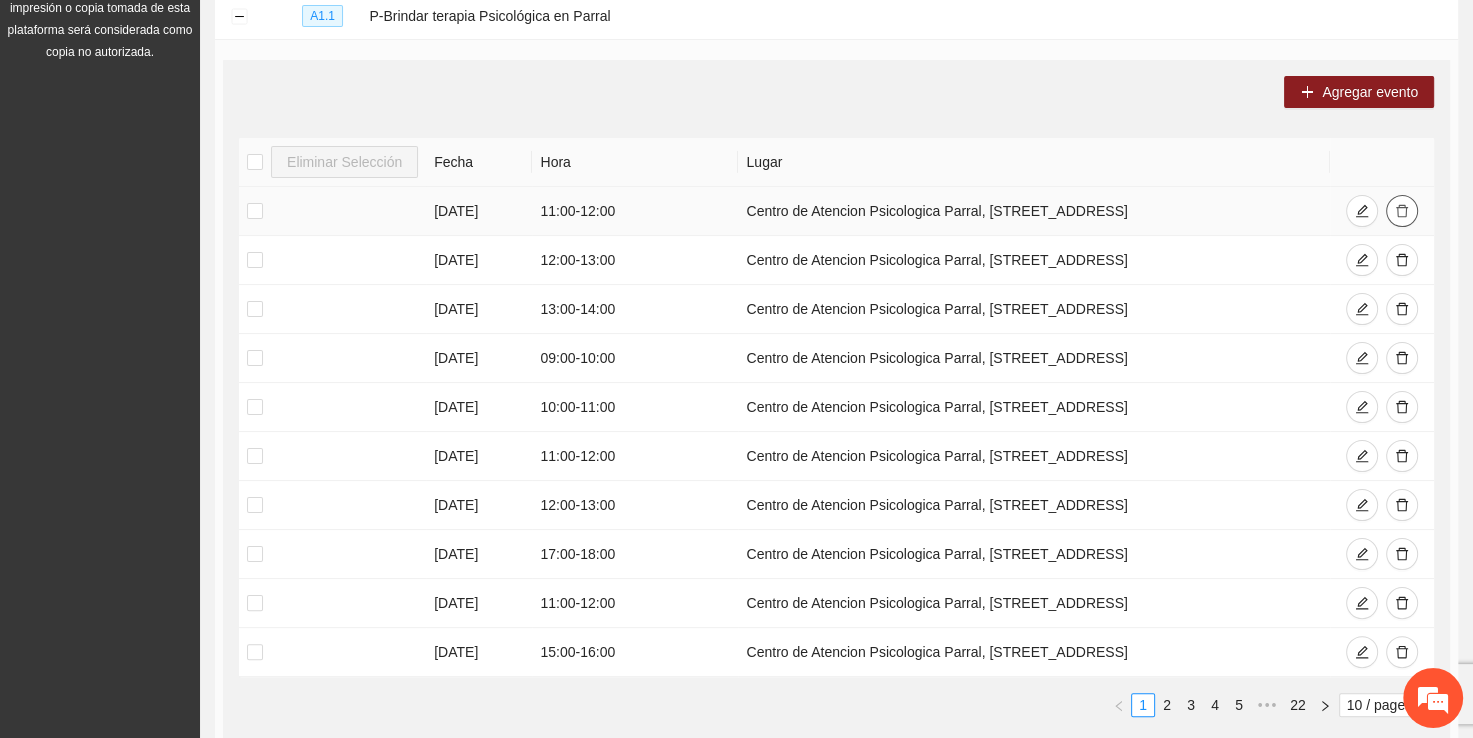 click at bounding box center [1402, 211] 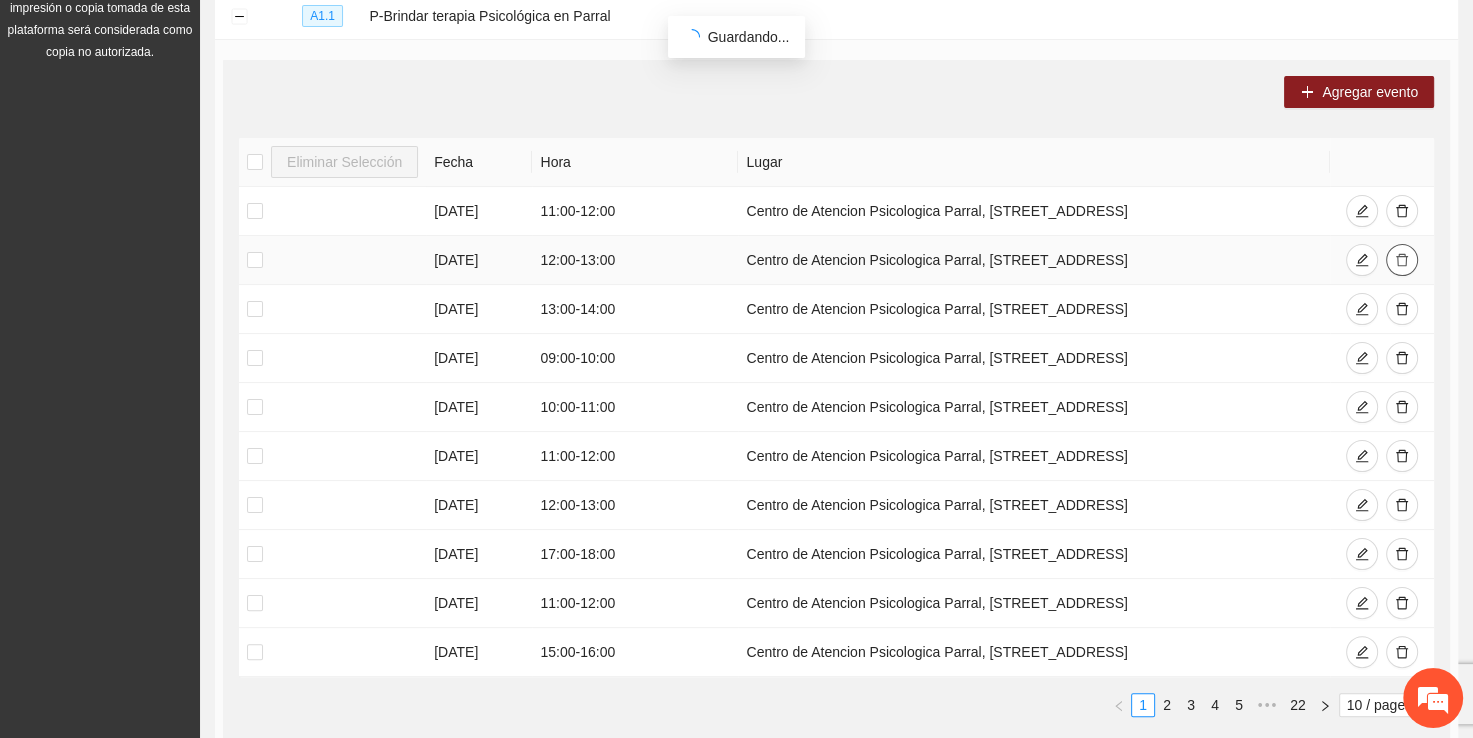 click 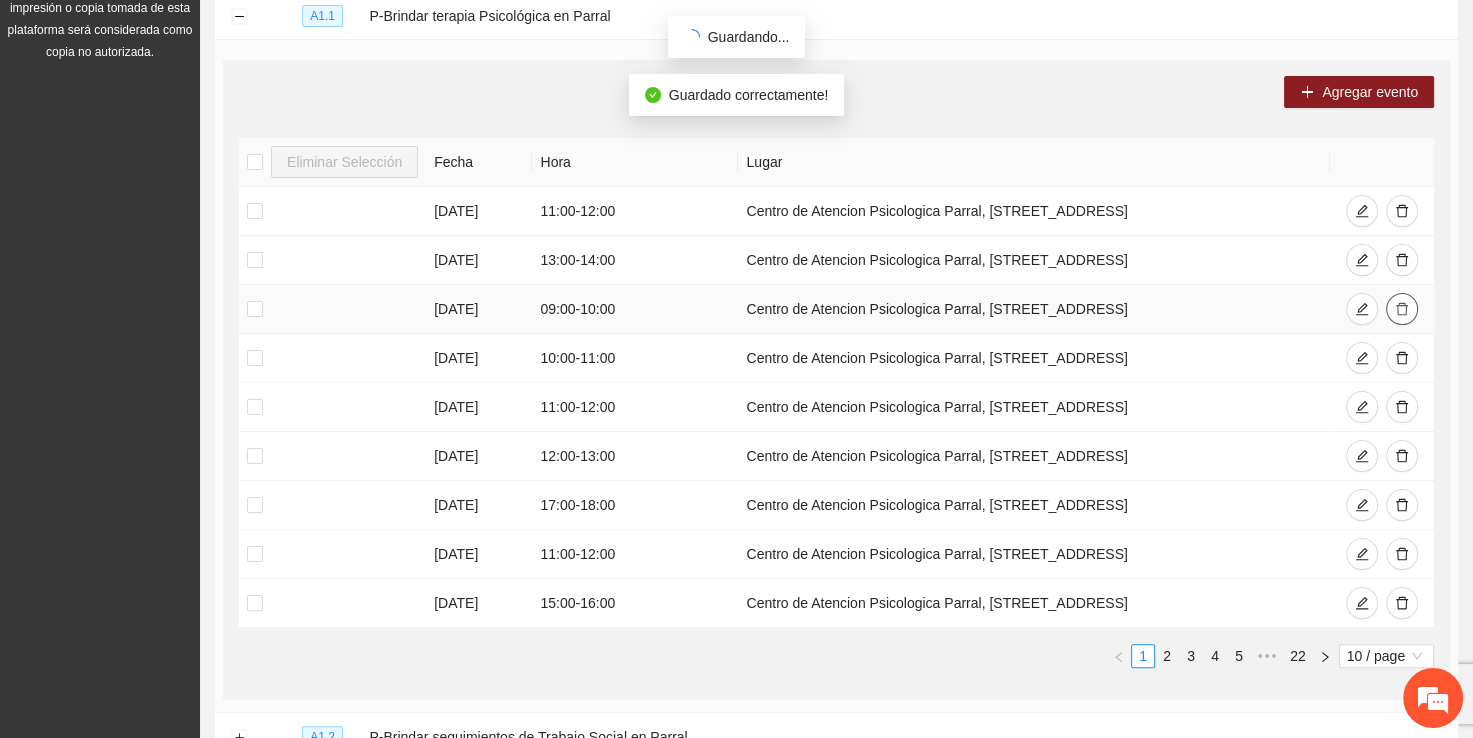 click 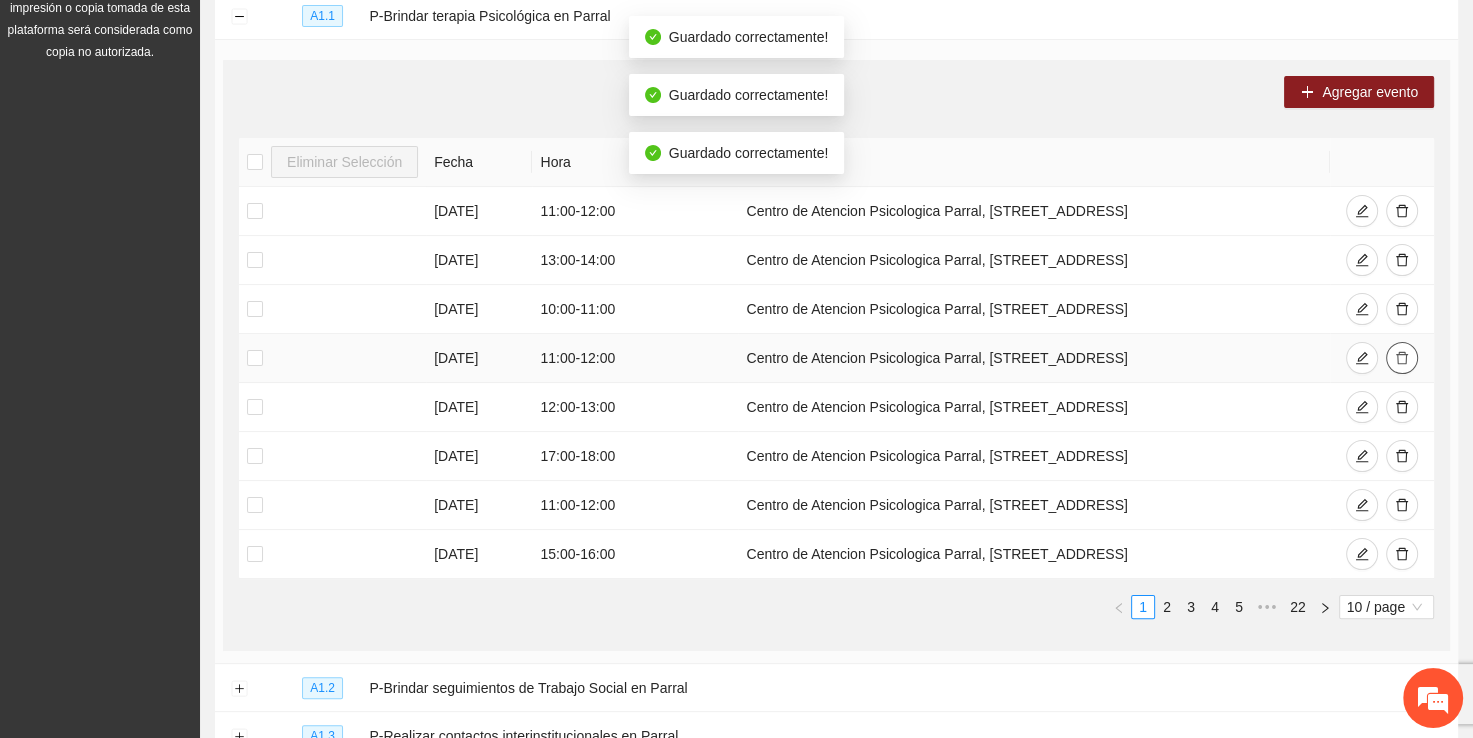 click 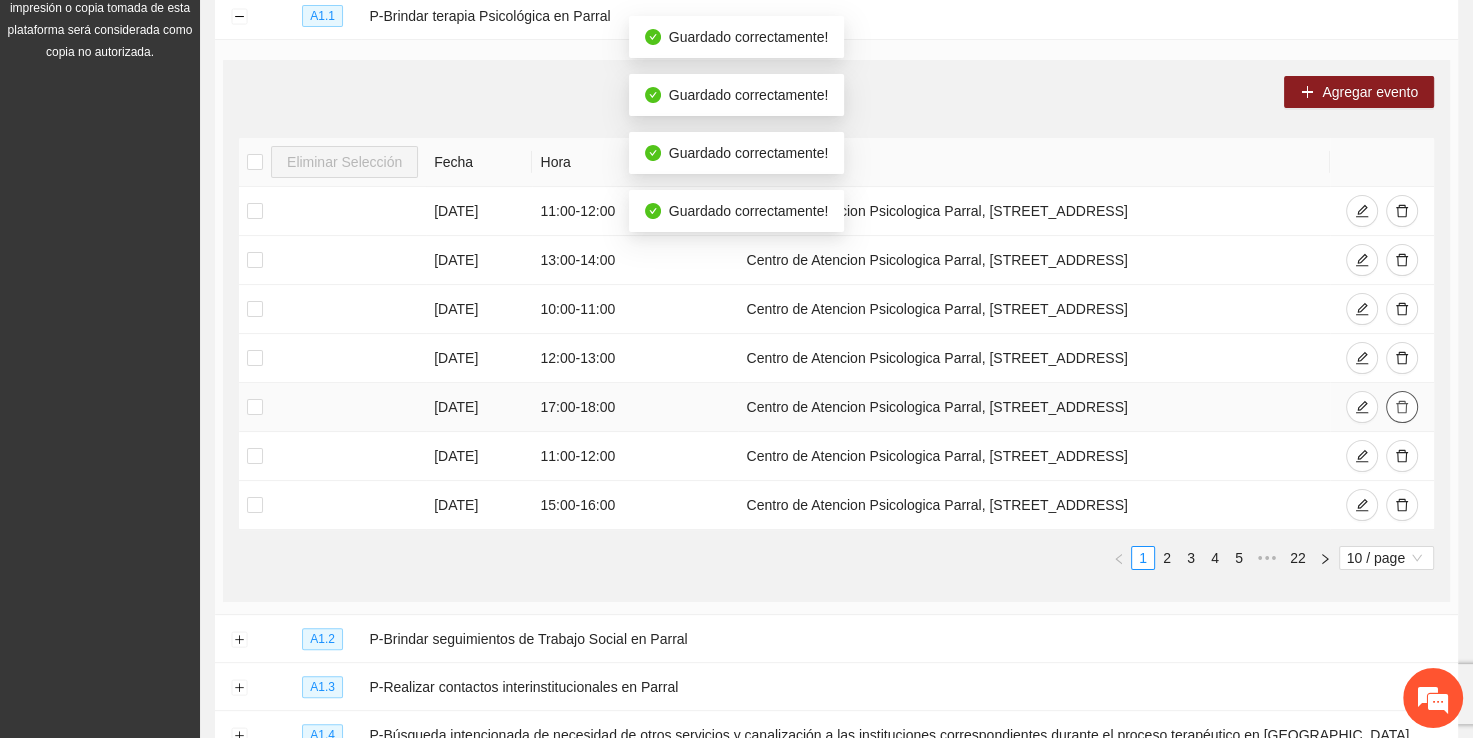 click 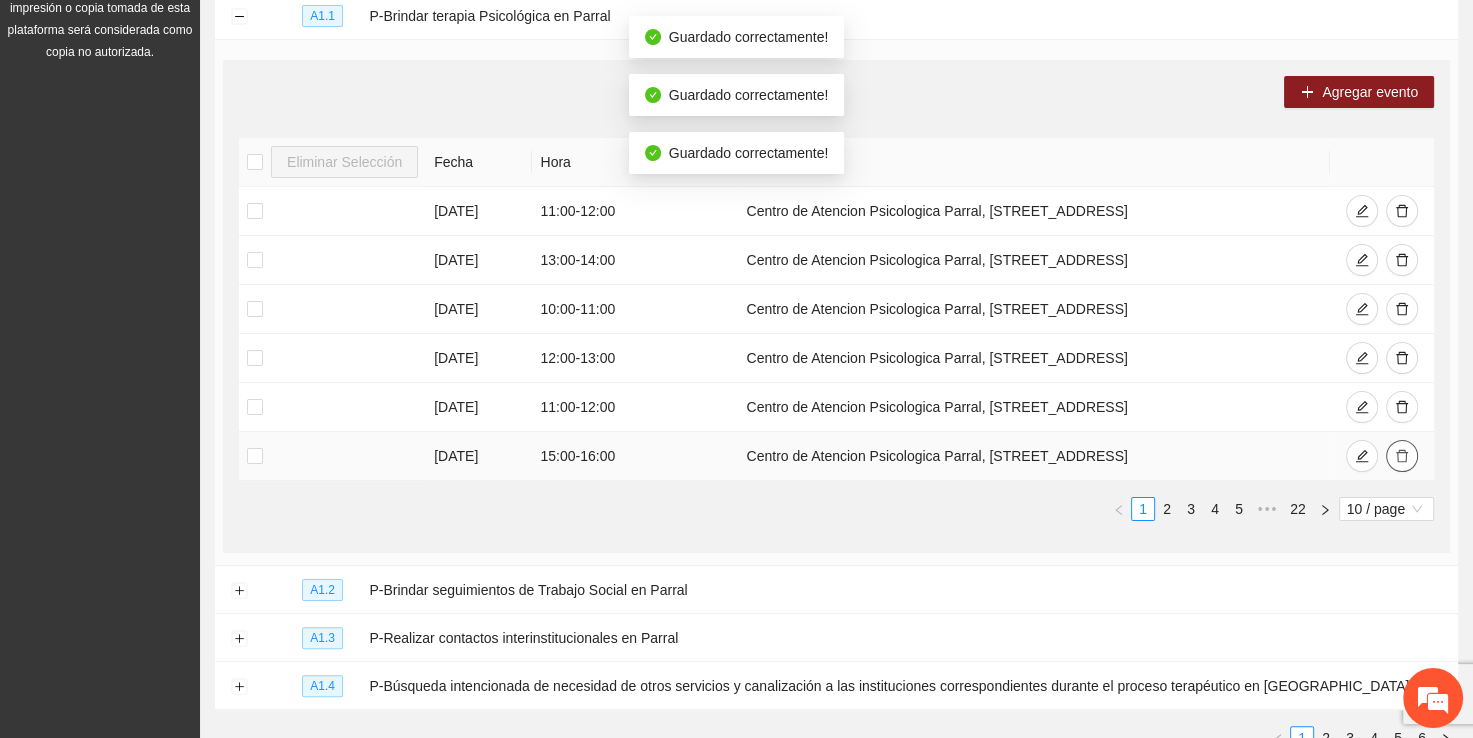 click 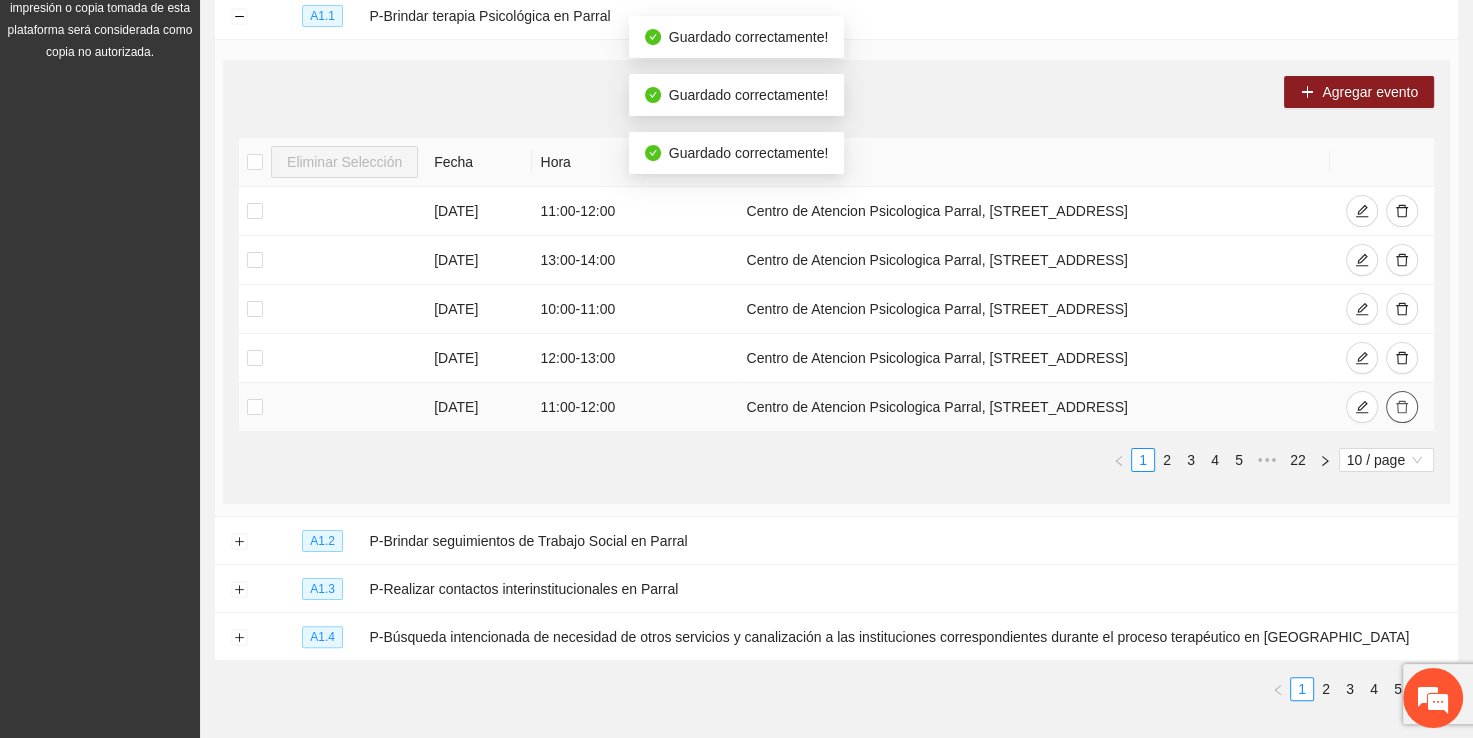 click 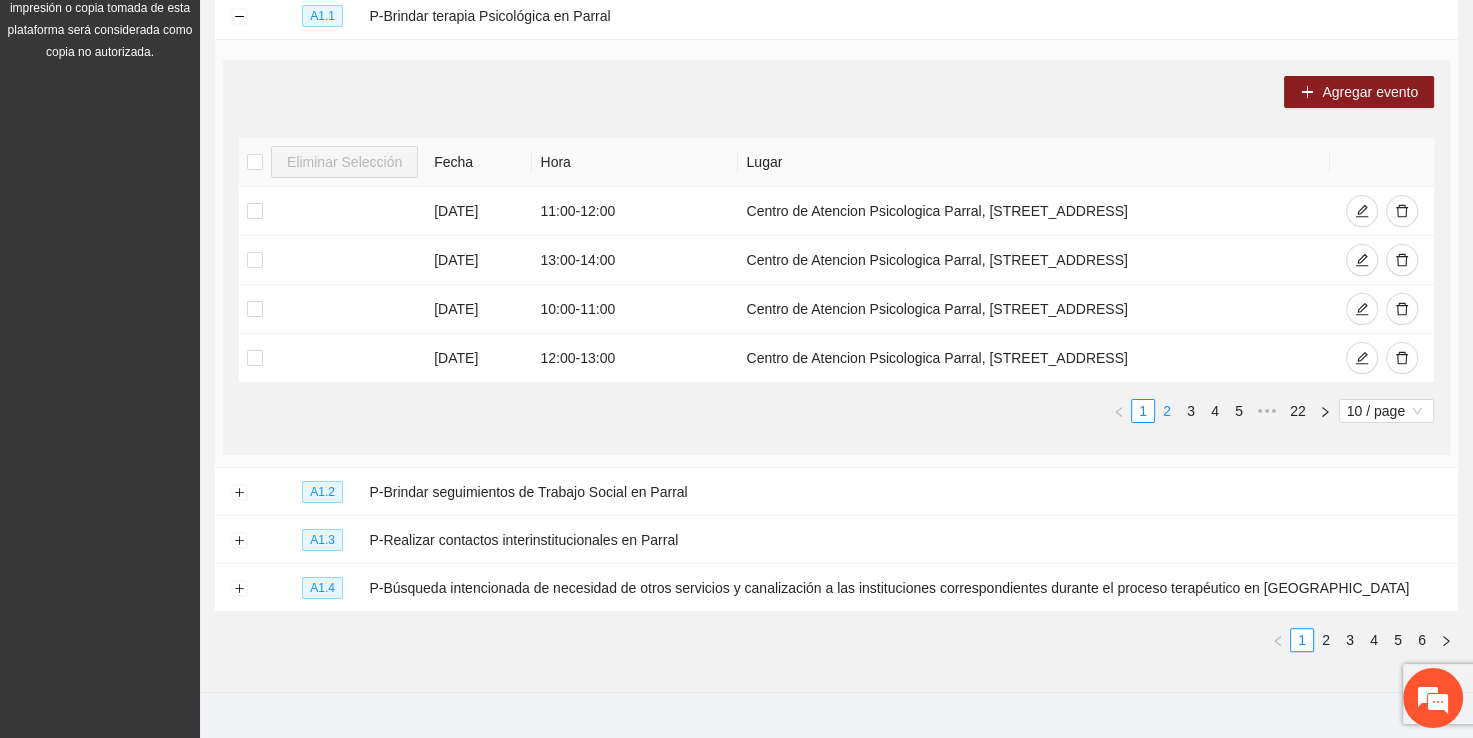 click on "2" at bounding box center [1167, 411] 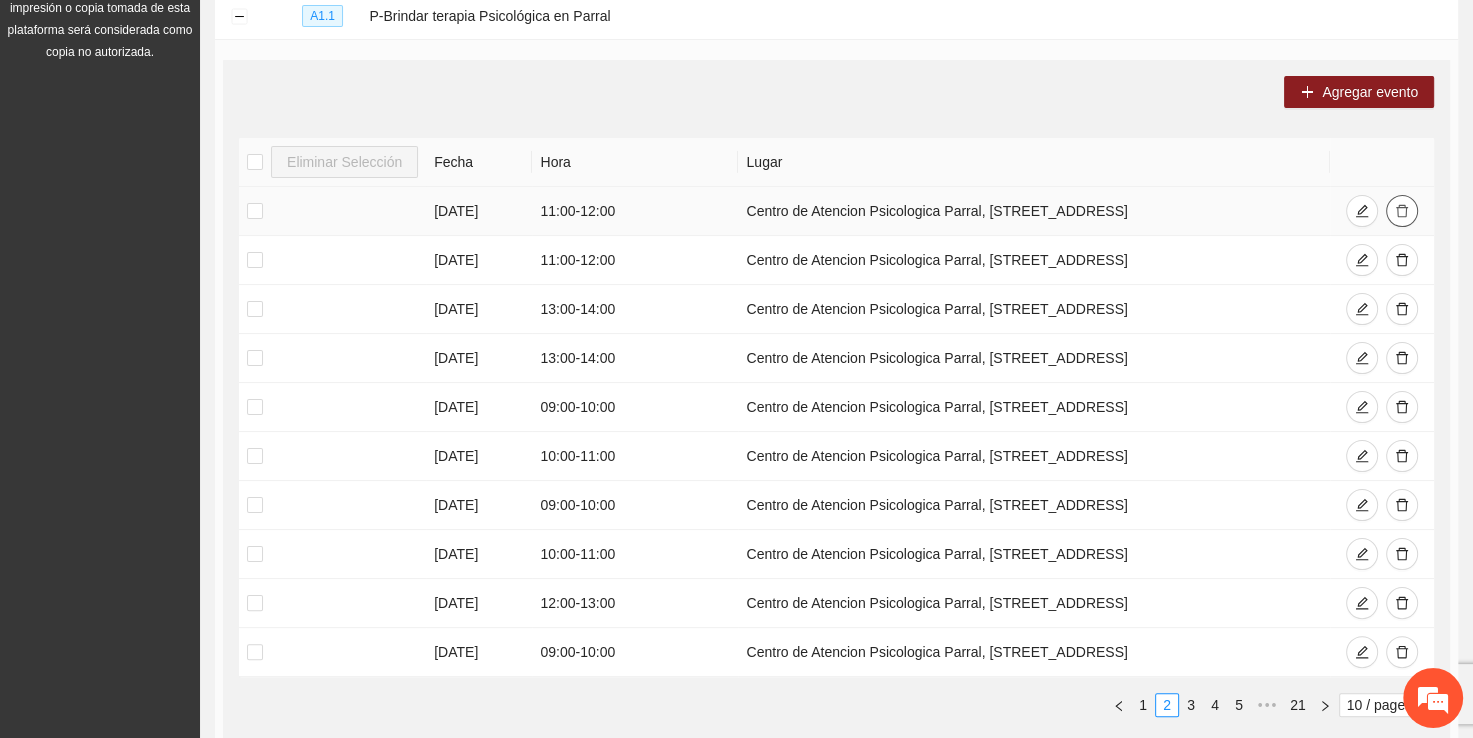 click at bounding box center (1402, 211) 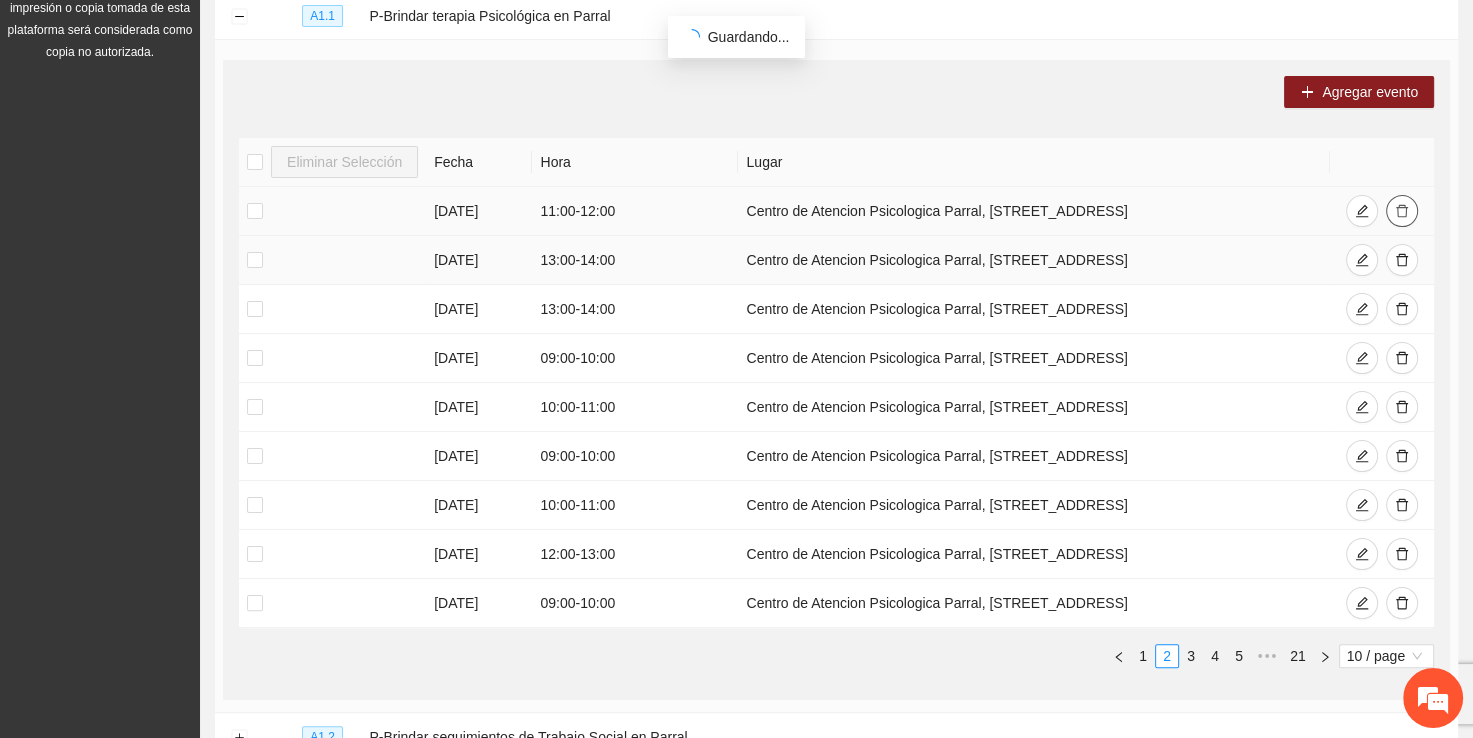 click on "[DATE] 11:00  -  12:00 Centro de Atencion Psicologica Parral, [STREET_ADDRESS] [DATE] 13:00  -  14:00 Centro de Atencion Psicologica Parral, [GEOGRAPHIC_DATA]#2 col.centro [DATE] 13:00  -  14:00 Centro de Atencion Psicologica Parral, calle stalfoth#2 col.centro [DATE] 09:00  -  10:00 Centro de Atencion Psicologica Parral, [GEOGRAPHIC_DATA]#2 col.centro [DATE] 10:00  -  11:00 Centro de Atencion Psicologica Parral, [GEOGRAPHIC_DATA]#2 col.centro [DATE] 09:00  -  10:00 Centro de Atencion Psicologica Parral, [GEOGRAPHIC_DATA]#2 col.centro [DATE] 10:00  -  11:00 Centro de Atencion Psicologica Parral, calle stalfoth#2 col.centro [DATE] 12:00  -  13:00 Centro de Atencion Psicologica Parral, [STREET_ADDRESS] [DATE] 09:00  -  10:00 Centro de Atencion Psicologica Parral, [GEOGRAPHIC_DATA]#2 col.centro" at bounding box center [836, 407] 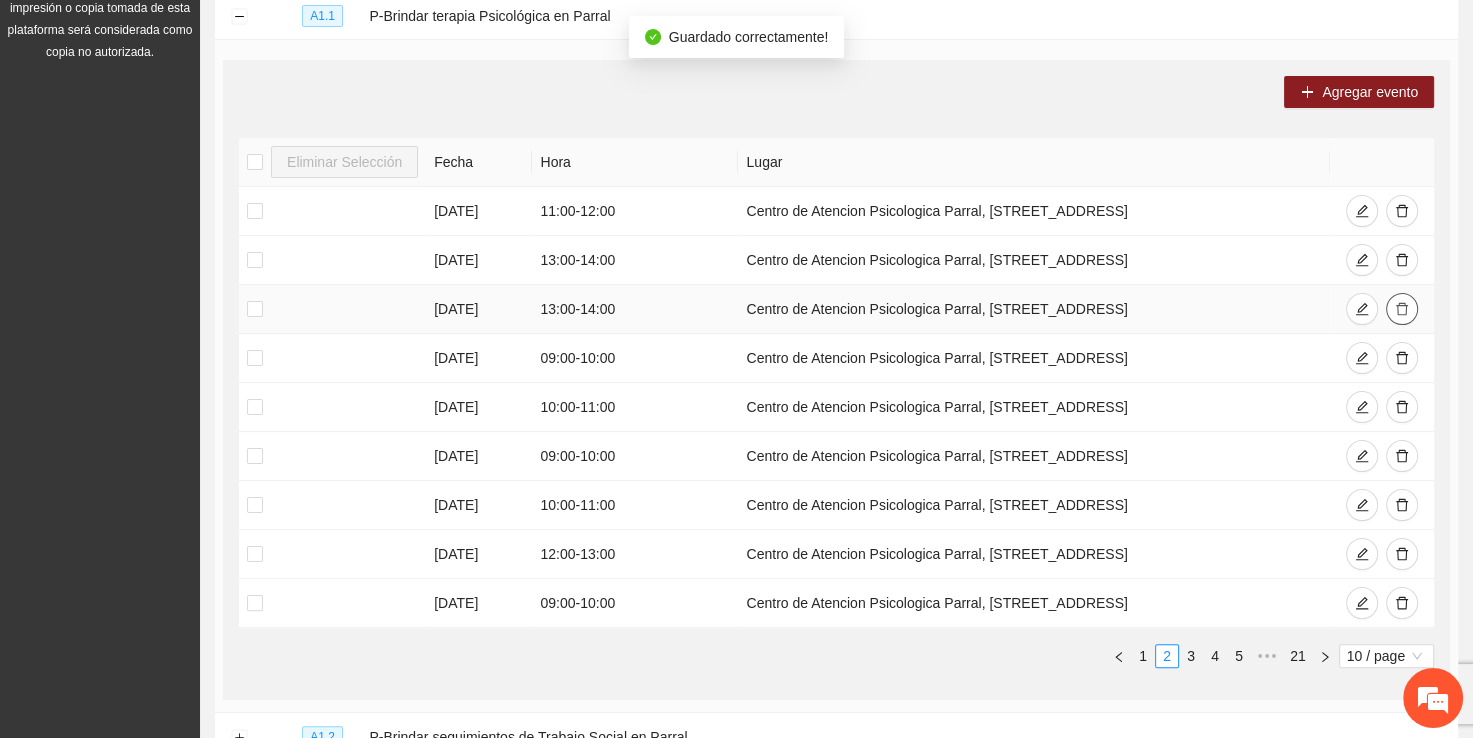 click 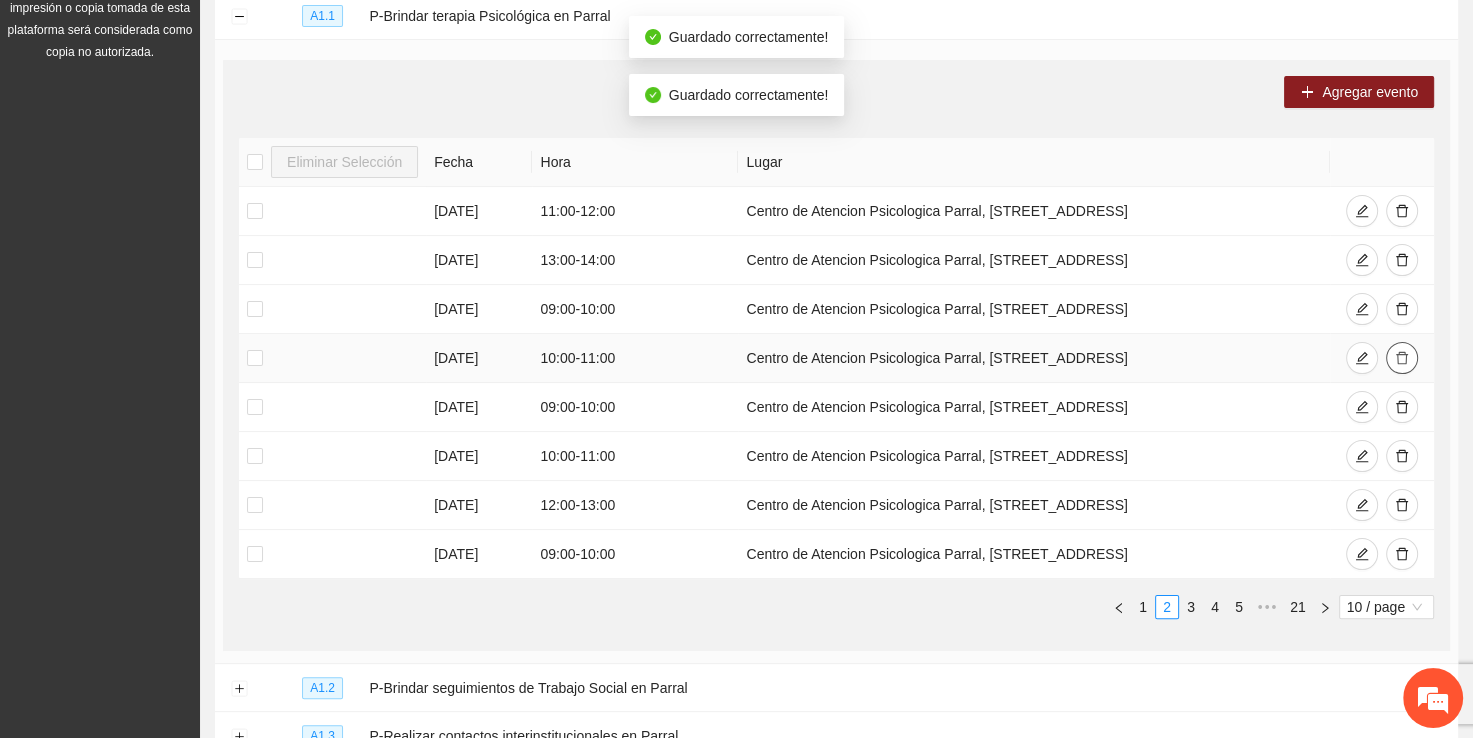 click 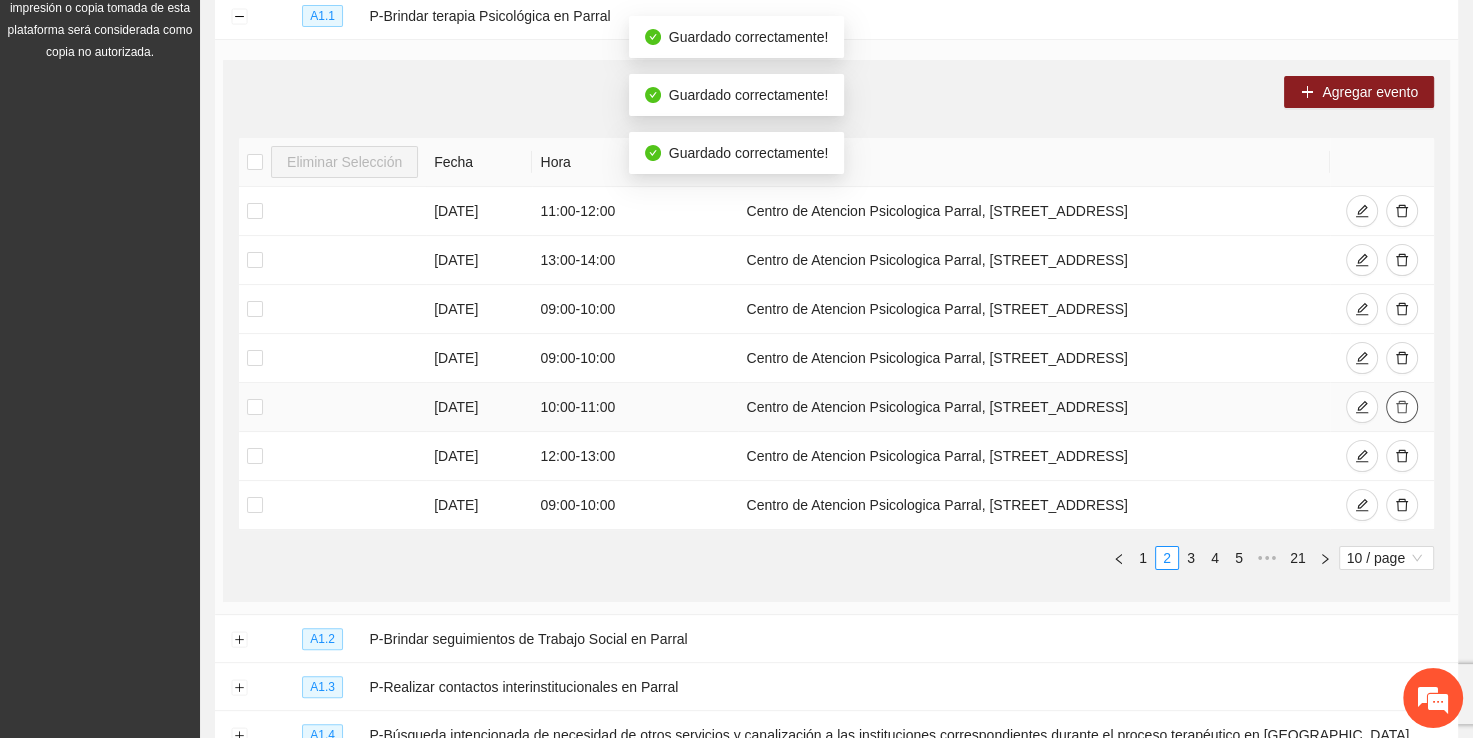 click 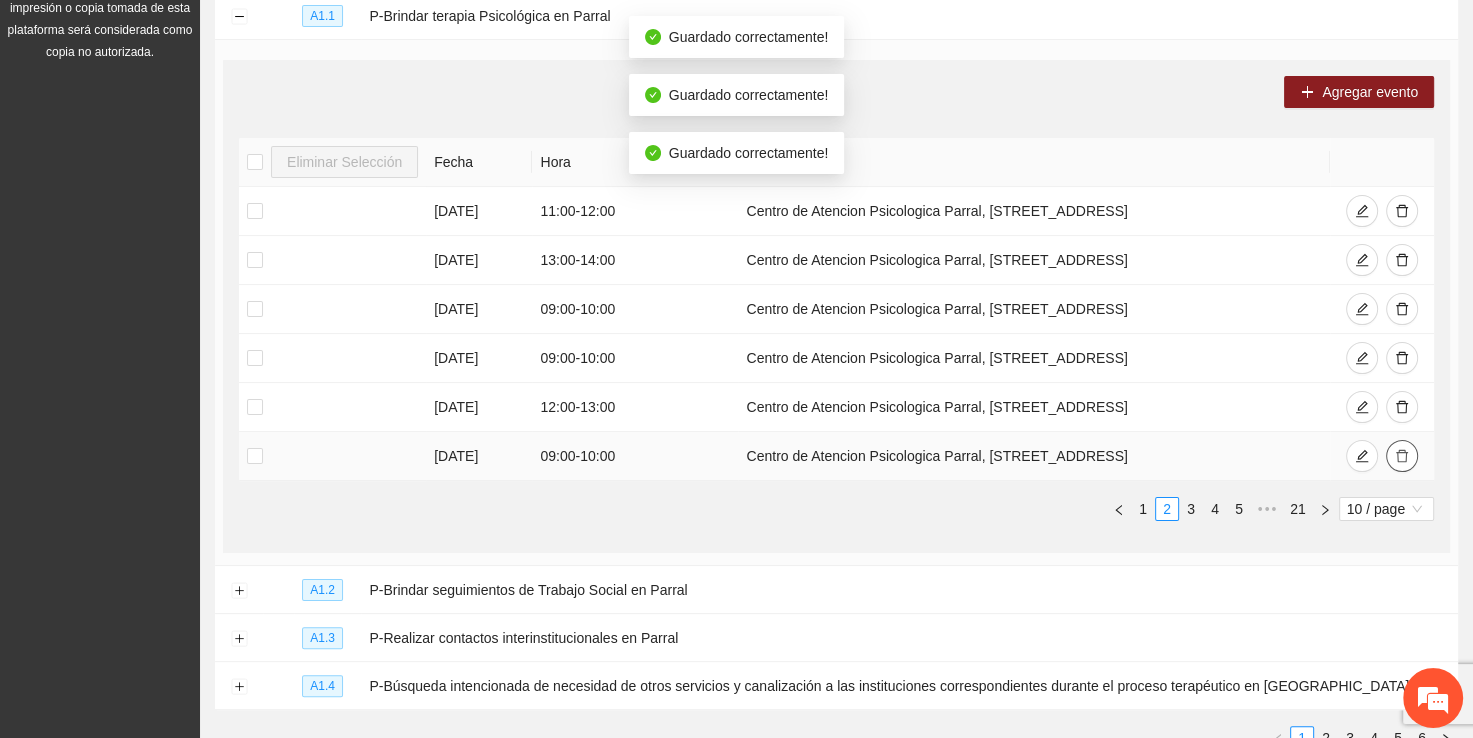 click 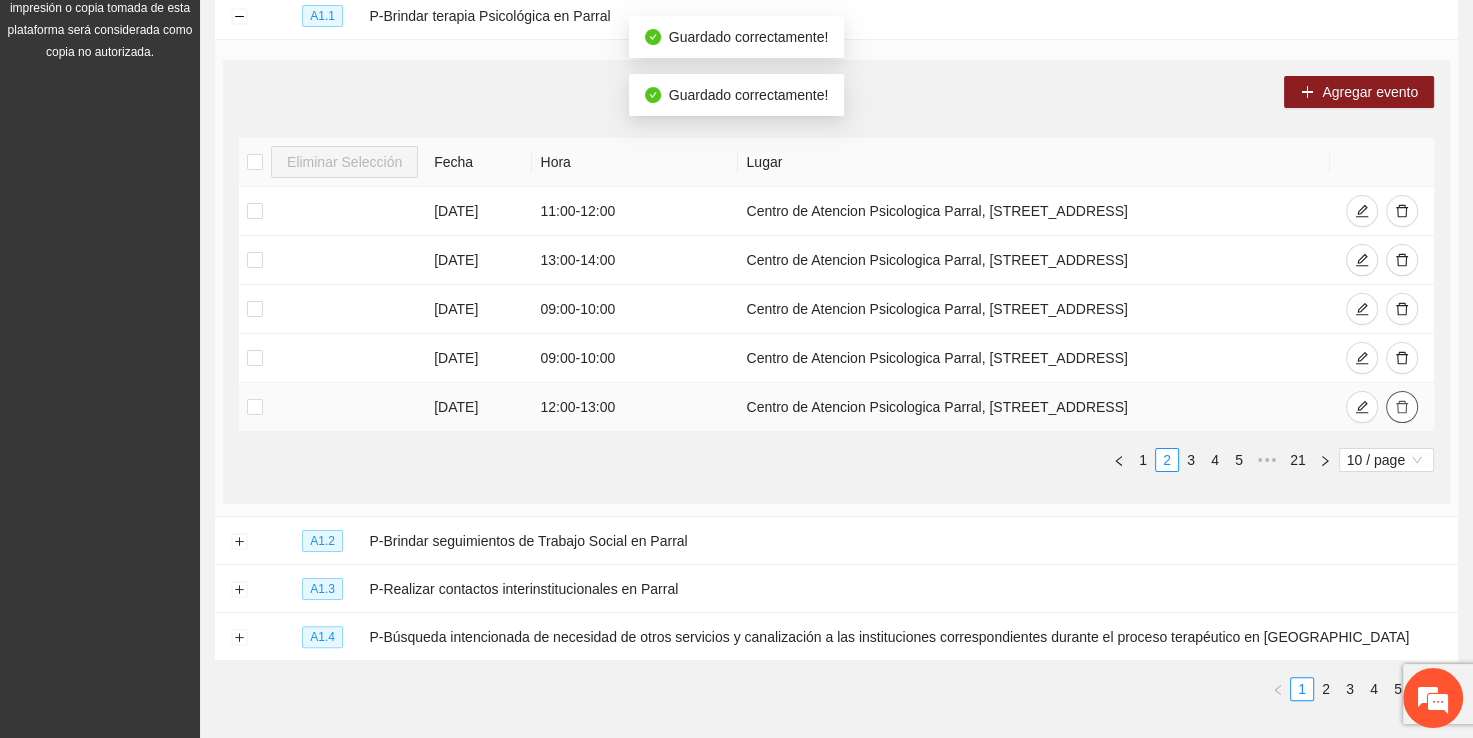 click at bounding box center (1402, 408) 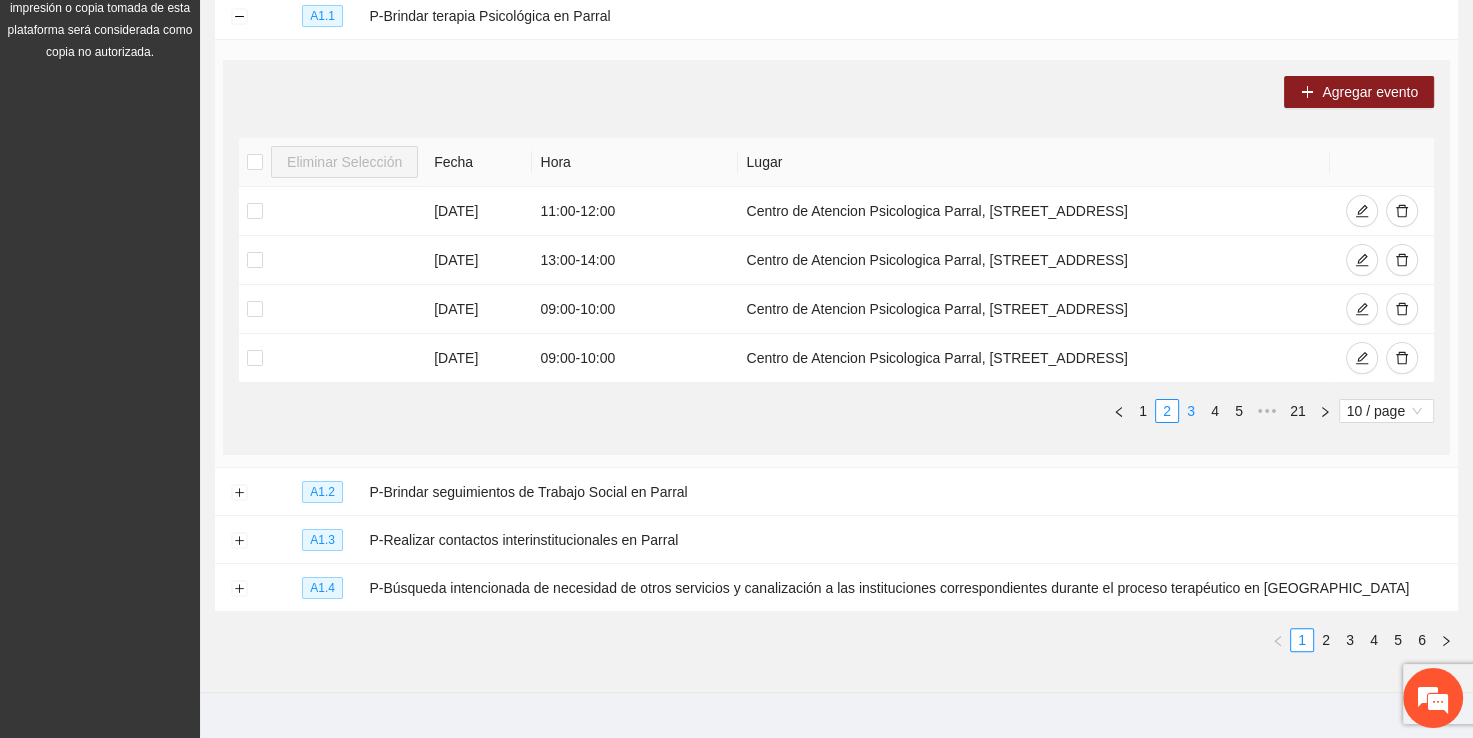 click on "3" at bounding box center (1191, 411) 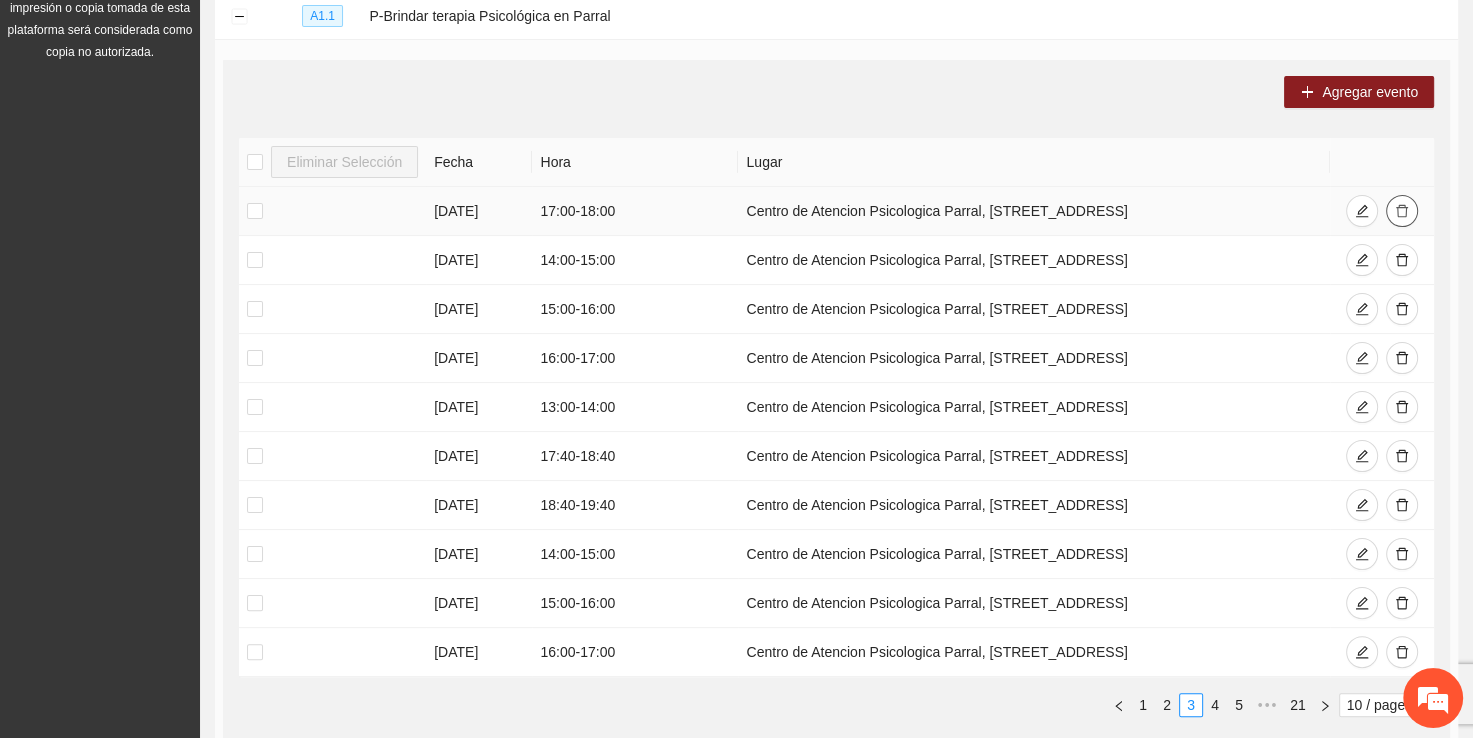 click at bounding box center [1402, 211] 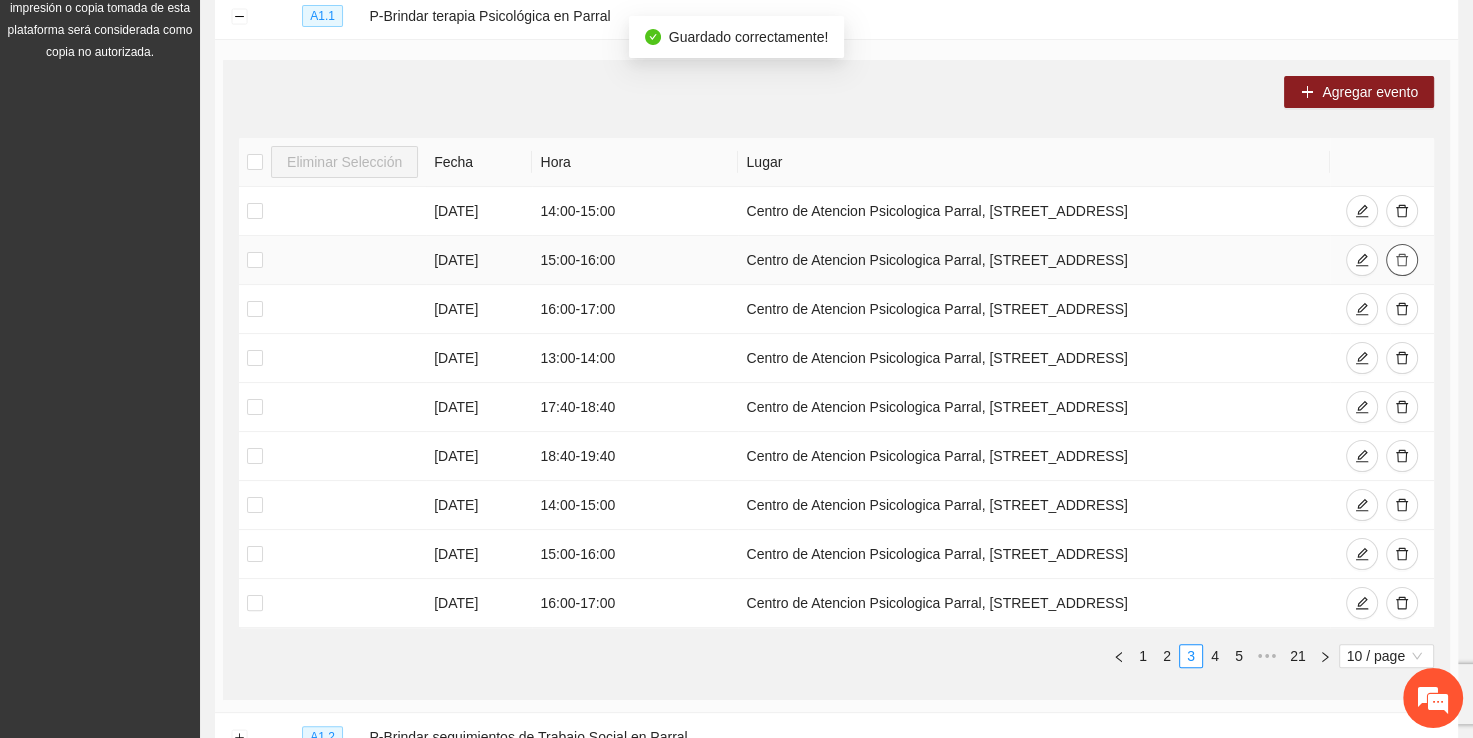click 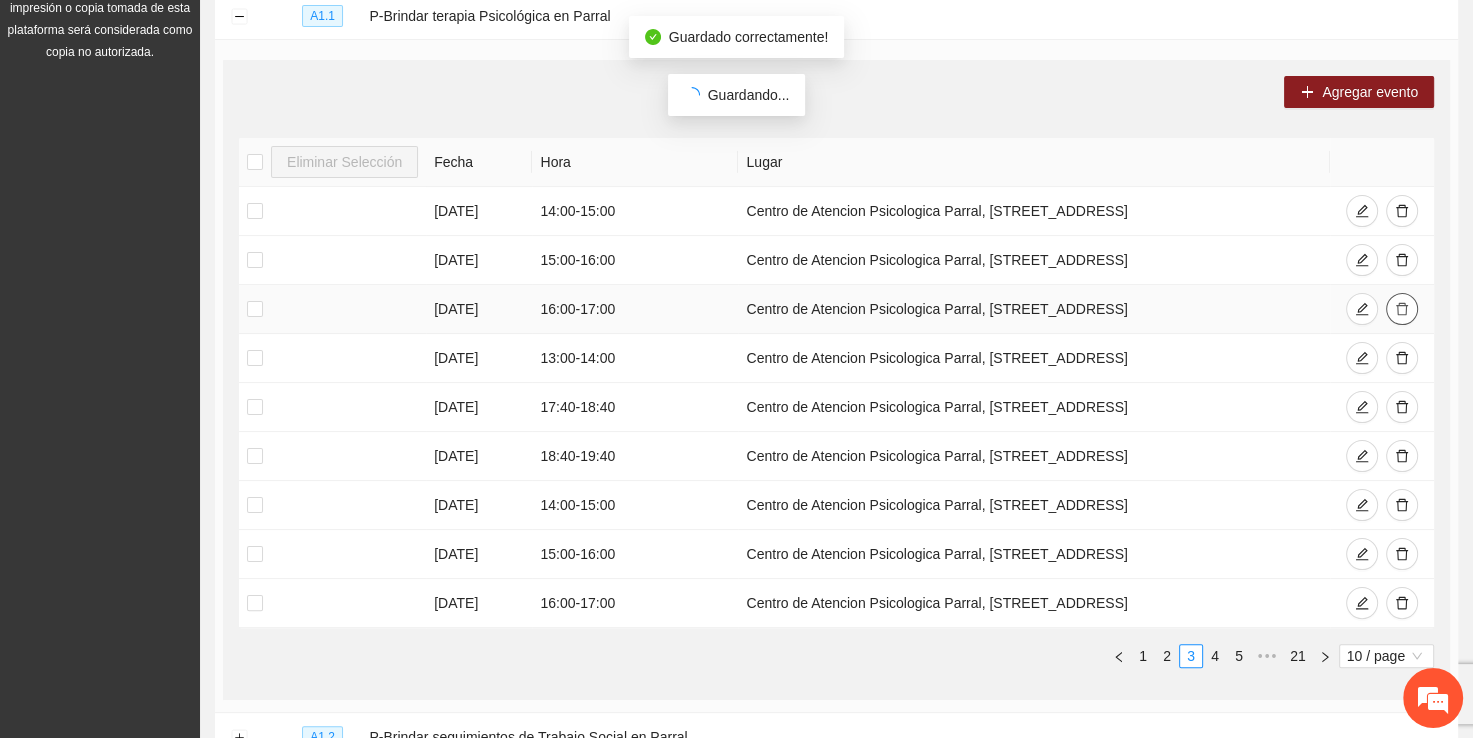 click on "[DATE] 14:00  -  15:00 Centro de Atencion Psicologica Parral, [STREET_ADDRESS] [DATE] 15:00  -  16:00 Centro de Atencion Psicologica Parral, calle stalfoth#2 col.centro [DATE] 16:00  -  17:00 Centro de Atencion Psicologica Parral, calle stalfoth#2 col.centro [DATE] 13:00  -  14:00 Centro de Atencion Psicologica Parral, [GEOGRAPHIC_DATA]#2 col.centro [DATE] 17:40  -  18:40 Centro de Atencion Psicologica Parral, [GEOGRAPHIC_DATA]#2 col.centro [DATE] 18:40  -  19:40 Centro de Atencion Psicologica Parral, [GEOGRAPHIC_DATA]#2 col.centro [DATE] 14:00  -  15:00 Centro de Atencion Psicologica Parral, calle stalfoth#2 col.centro  [DATE] 15:00  -  16:00 Centro de Atencion Psicologica Parral, [STREET_ADDRESS]  [DATE] 16:00  -  17:00 Centro de Atencion Psicologica Parral, [GEOGRAPHIC_DATA]#2 col.centro" at bounding box center (836, 407) 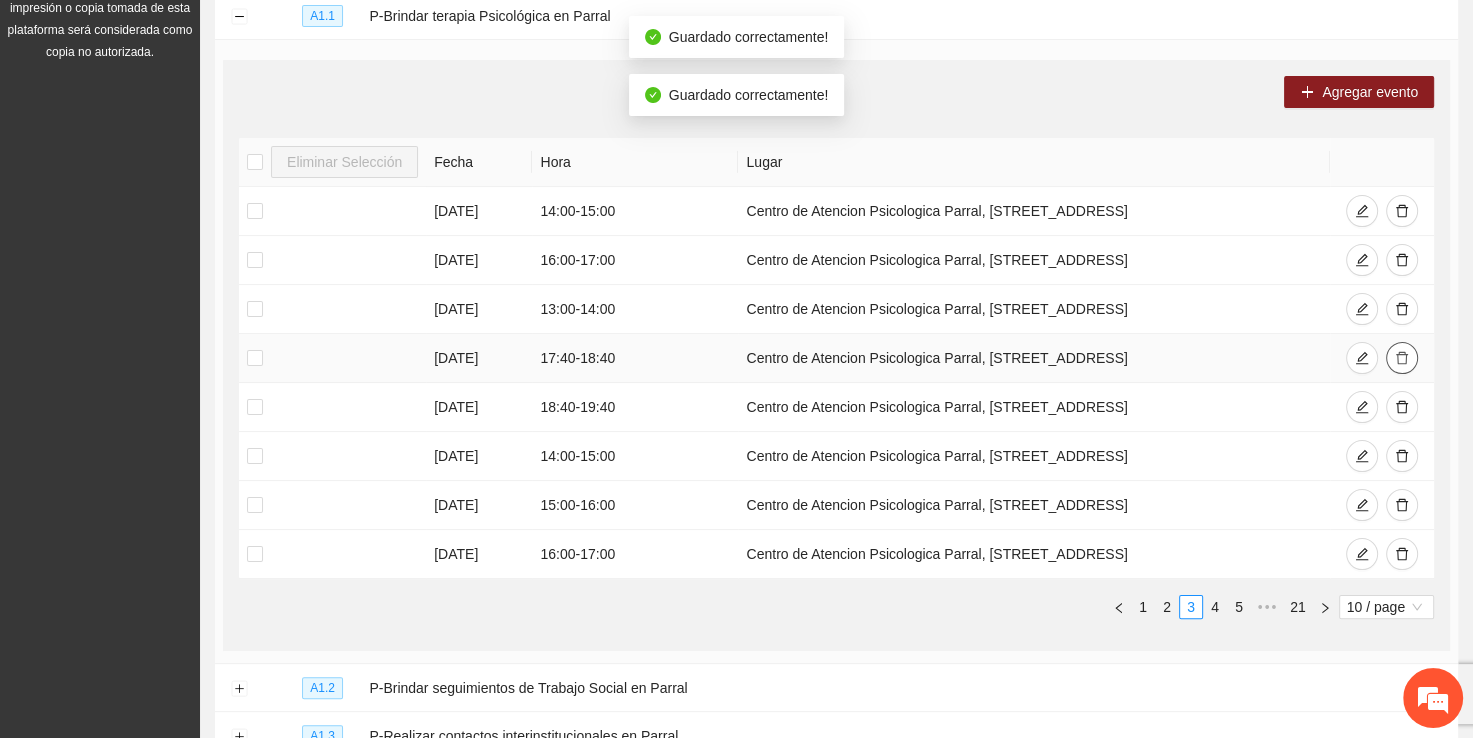 click 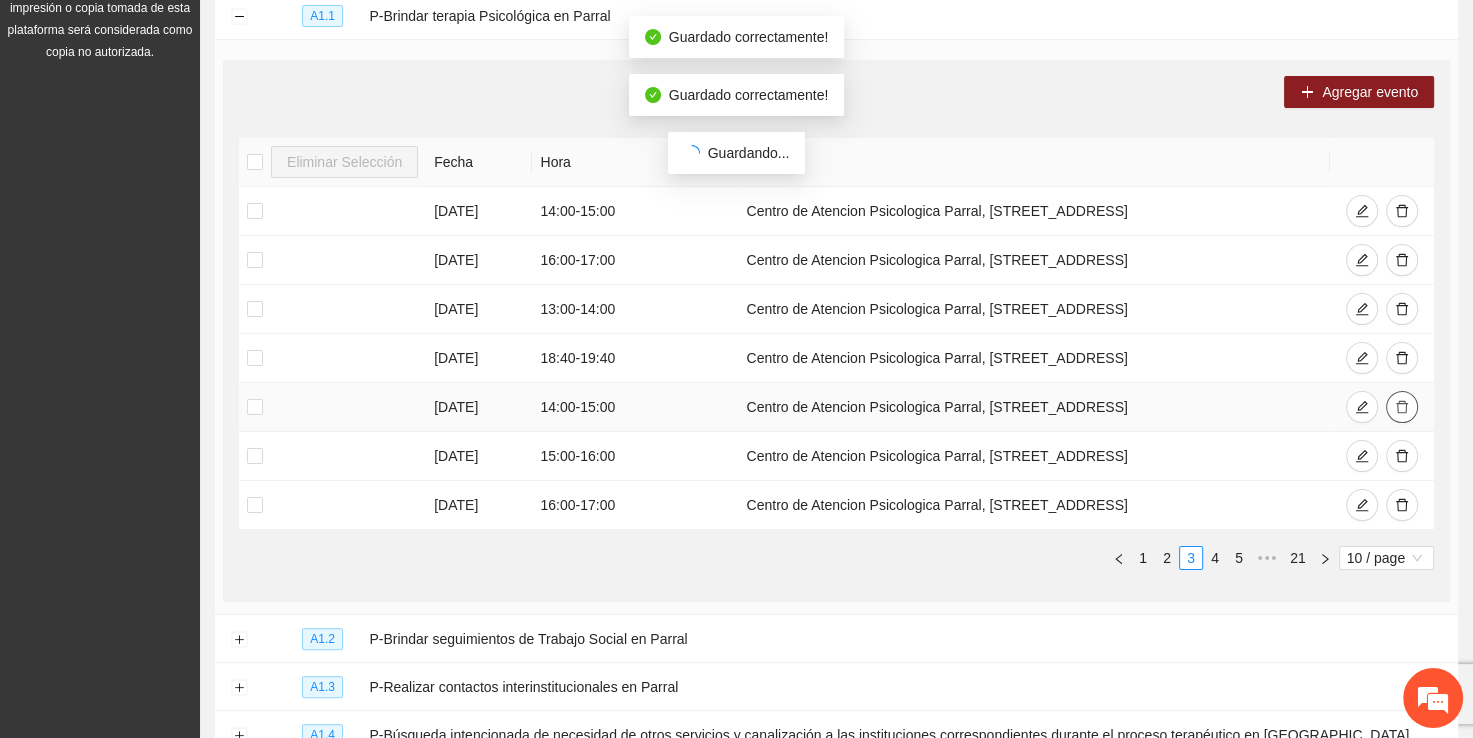 click at bounding box center [1402, 408] 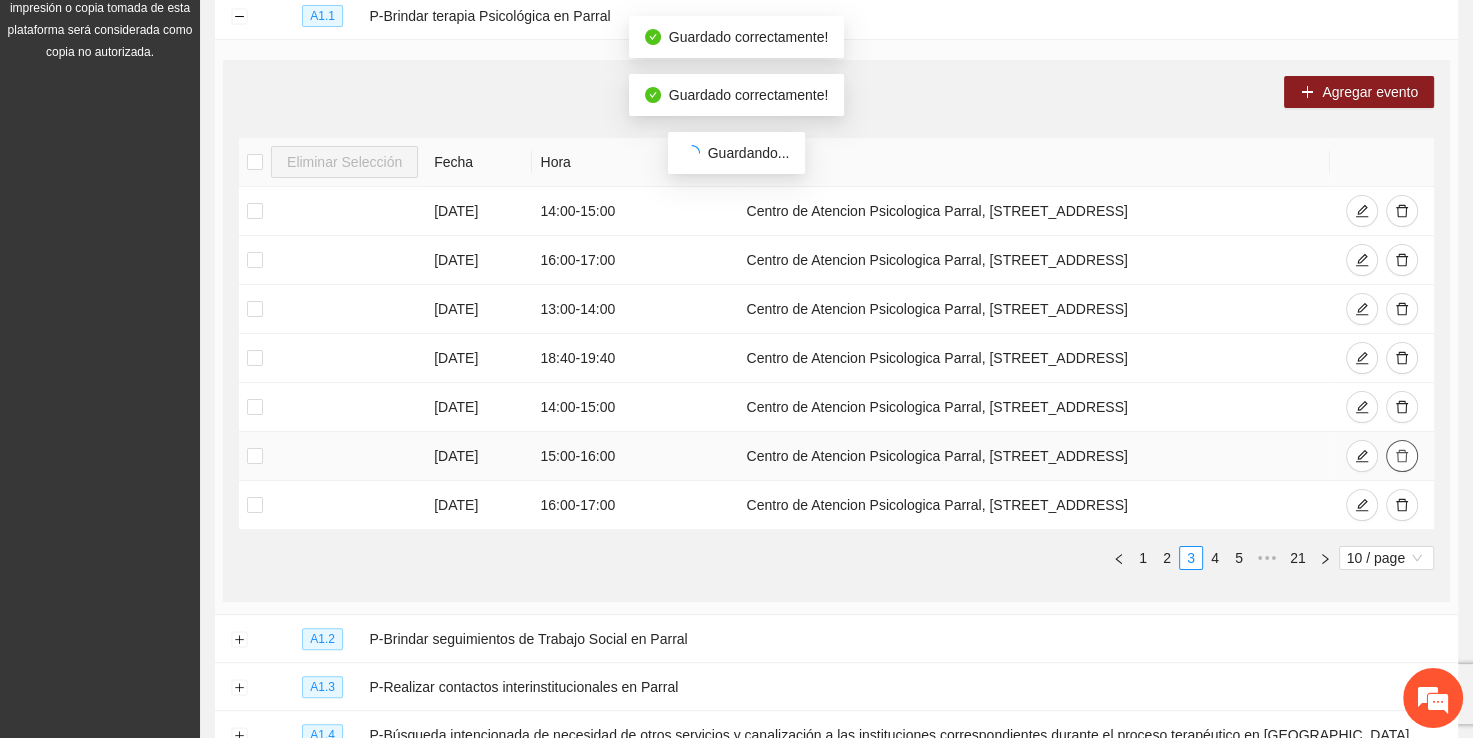 click on "[DATE] 14:00  -  15:00 Centro de Atencion Psicologica Parral, [STREET_ADDRESS] [DATE] 16:00  -  17:00 Centro de Atencion Psicologica Parral, [STREET_ADDRESS] [DATE] 13:00  -  14:00 Centro de Atencion Psicologica Parral, calle stalfoth#2 col.centro [DATE] 18:40  -  19:40 Centro de Atencion Psicologica Parral, [GEOGRAPHIC_DATA]#2 col.centro [DATE] 14:00  -  15:00 Centro de Atencion Psicologica Parral, [GEOGRAPHIC_DATA]#2 col.centro  [DATE] 15:00  -  16:00 Centro de Atencion Psicologica Parral, [GEOGRAPHIC_DATA]#2 col.centro  [DATE] 16:00  -  17:00 Centro de Atencion Psicologica Parral, calle stalfoth#2 col.centro" at bounding box center (836, 358) 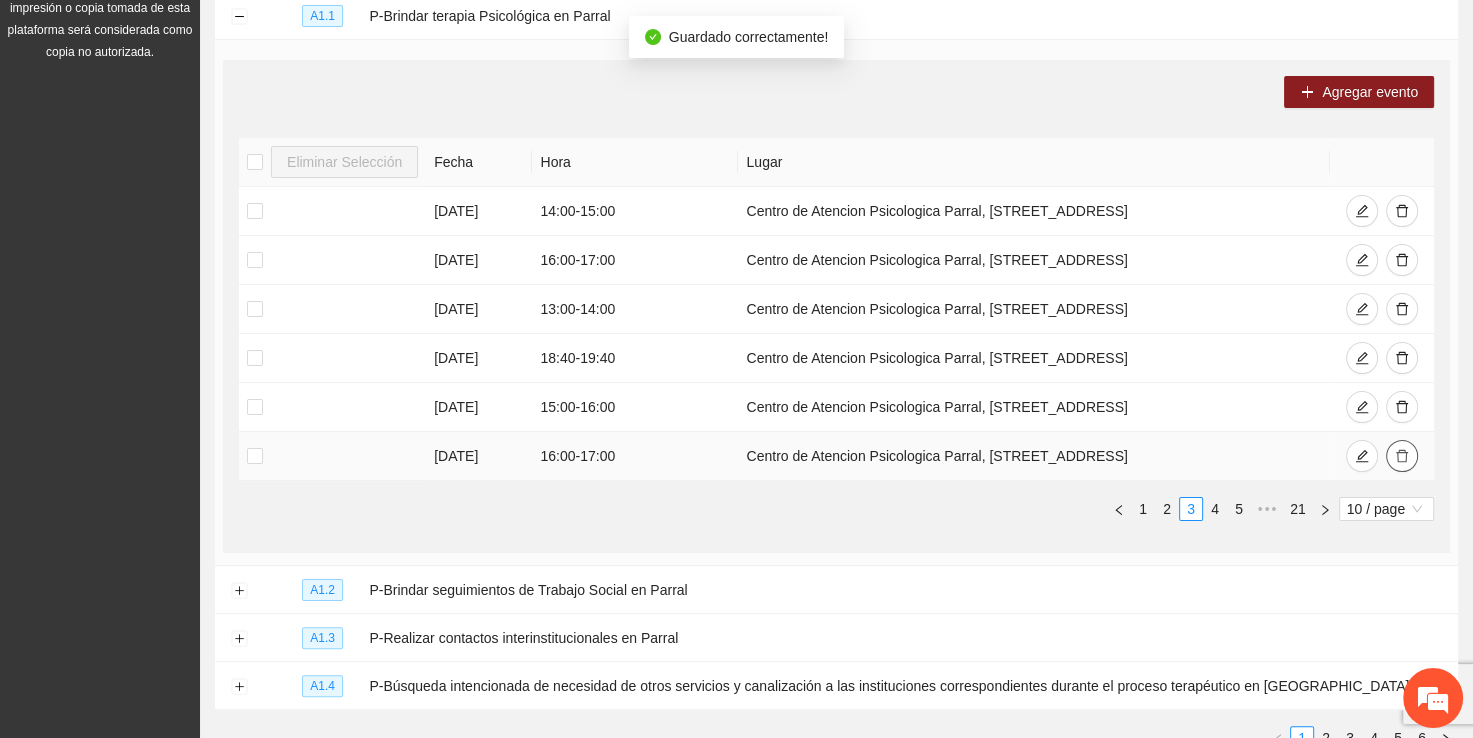 click 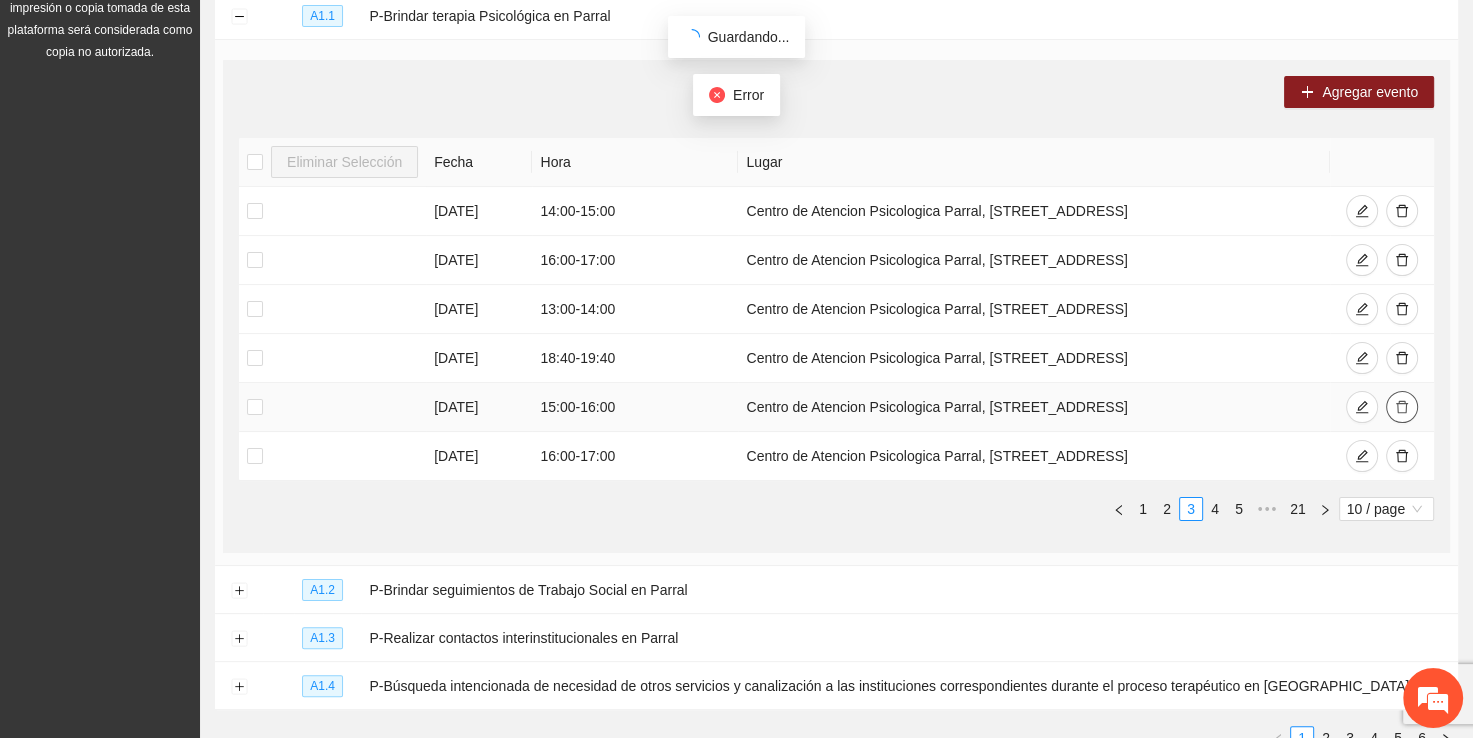 click at bounding box center (1402, 407) 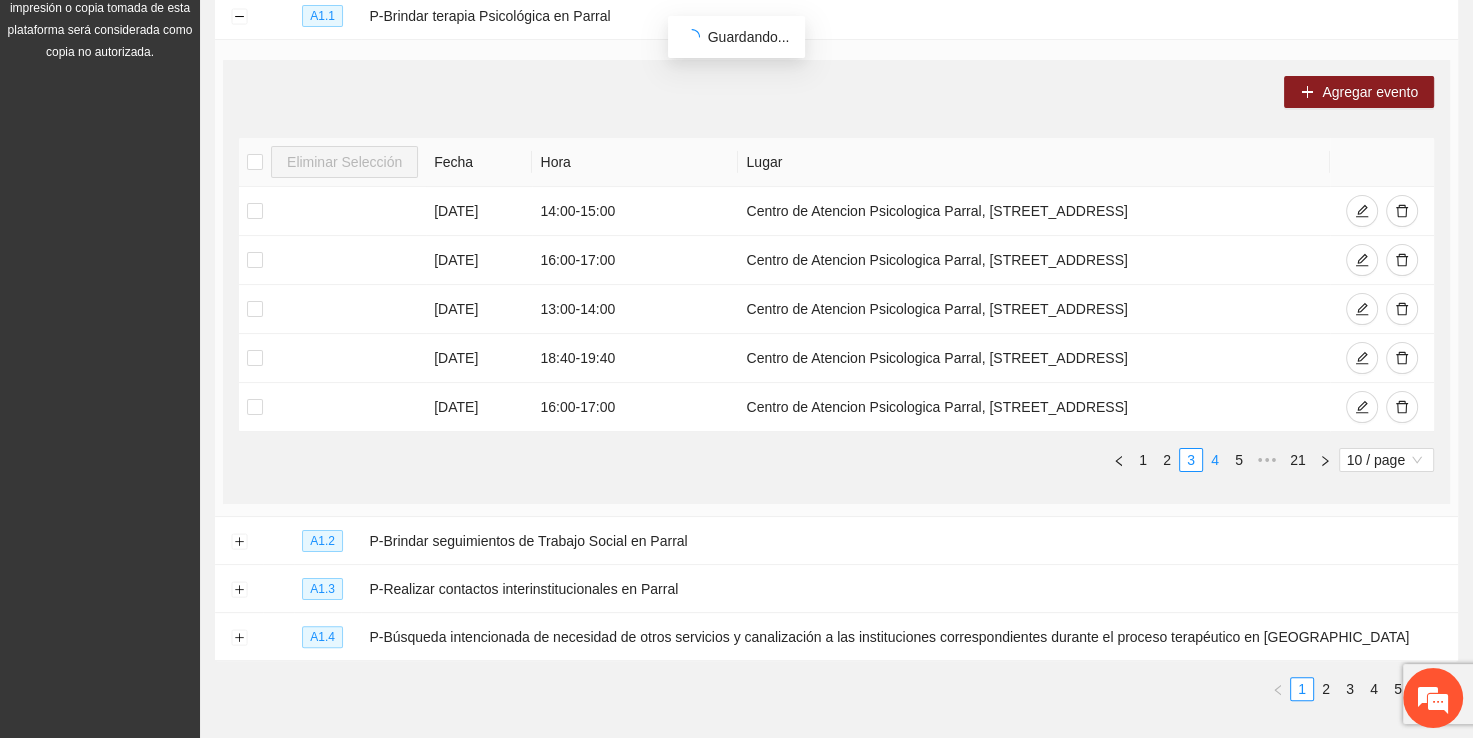 click on "4" at bounding box center [1215, 460] 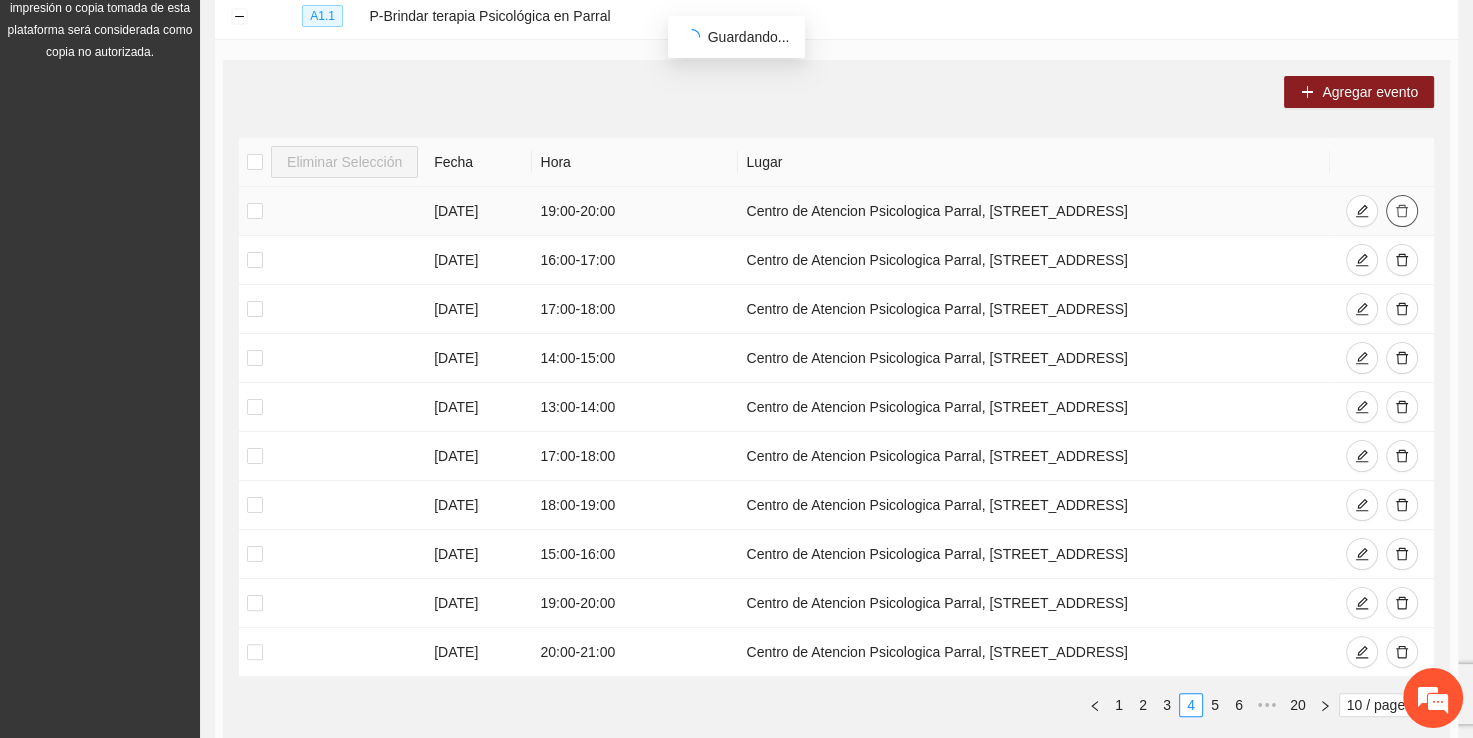 click 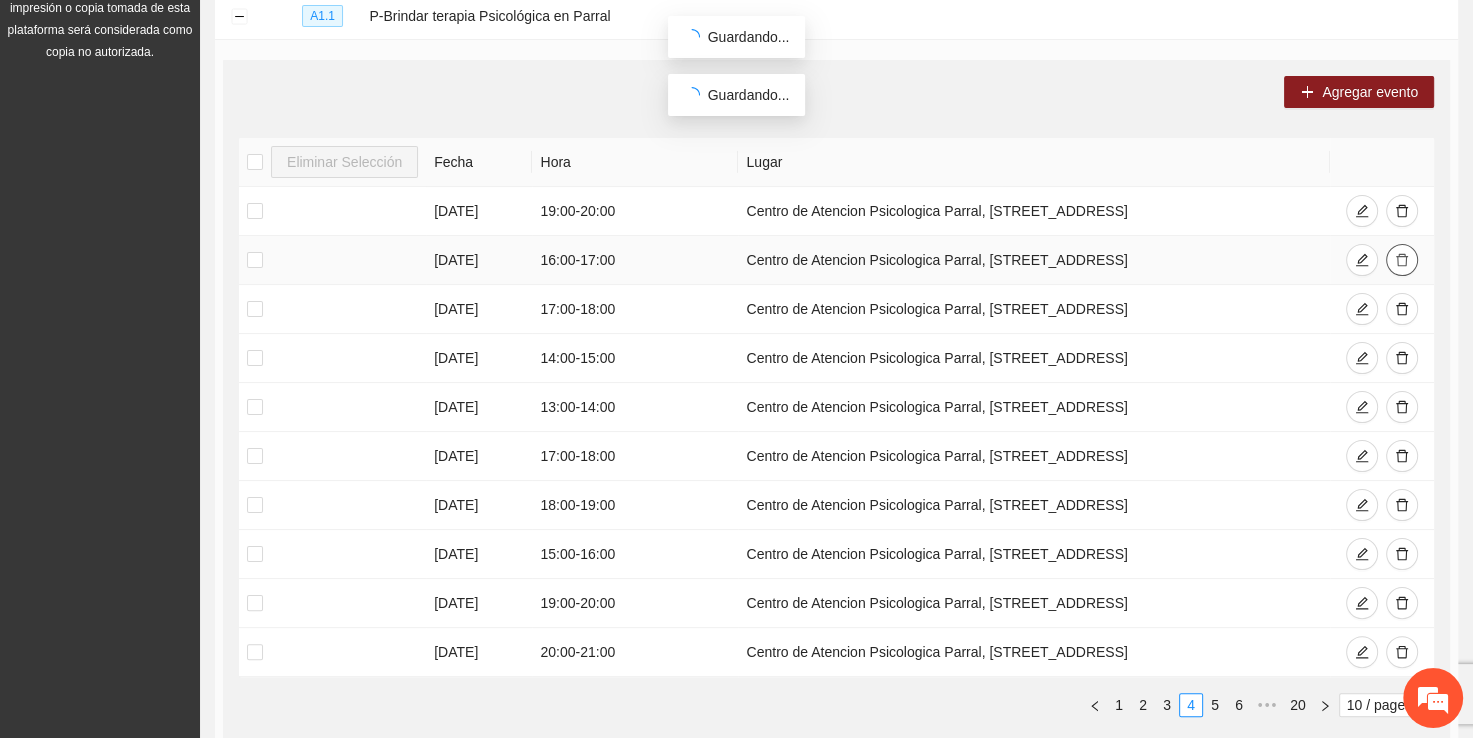 click on "07/07/2025 19:00  -  20:00 Centro de Atencion Psicologica Parral, calle stalfoth#2 col.centro  07/07/2025 16:00  -  17:00 Centro de Atencion Psicologica Parral, calle stalfoth#2 col.centro 07/07/2025 17:00  -  18:00 Centro de Atencion Psicologica Parral, calle stalfoth#2 col.centro 07/07/2025 14:00  -  15:00 Centro de Atencion Psicologica Parral, calle stalfoth#2 col.centro 08/07/2025 13:00  -  14:00 Centro de Atencion Psicologica Parral, calle stalfoth#2 col.centro 08/07/2025 17:00  -  18:00 Centro de Atencion Psicologica Parral, calle stalfoth#2 col.centro 08/07/2025 18:00  -  19:00 Centro de Atencion Psicologica Parral, calle stalfoth#2 col.centro 08/07/2025 15:00  -  16:00 Centro de Atencion Psicologica Parral, calle stalfoth#2 col.centro  08/07/2025 19:00  -  20:00 Centro de Atencion Psicologica Parral, calle stalfoth#2 col.centro  08/07/2025 20:00  -  21:00 Centro de Atencion Psicologica Parral, calle stalfoth#2 col.centro" at bounding box center (836, 432) 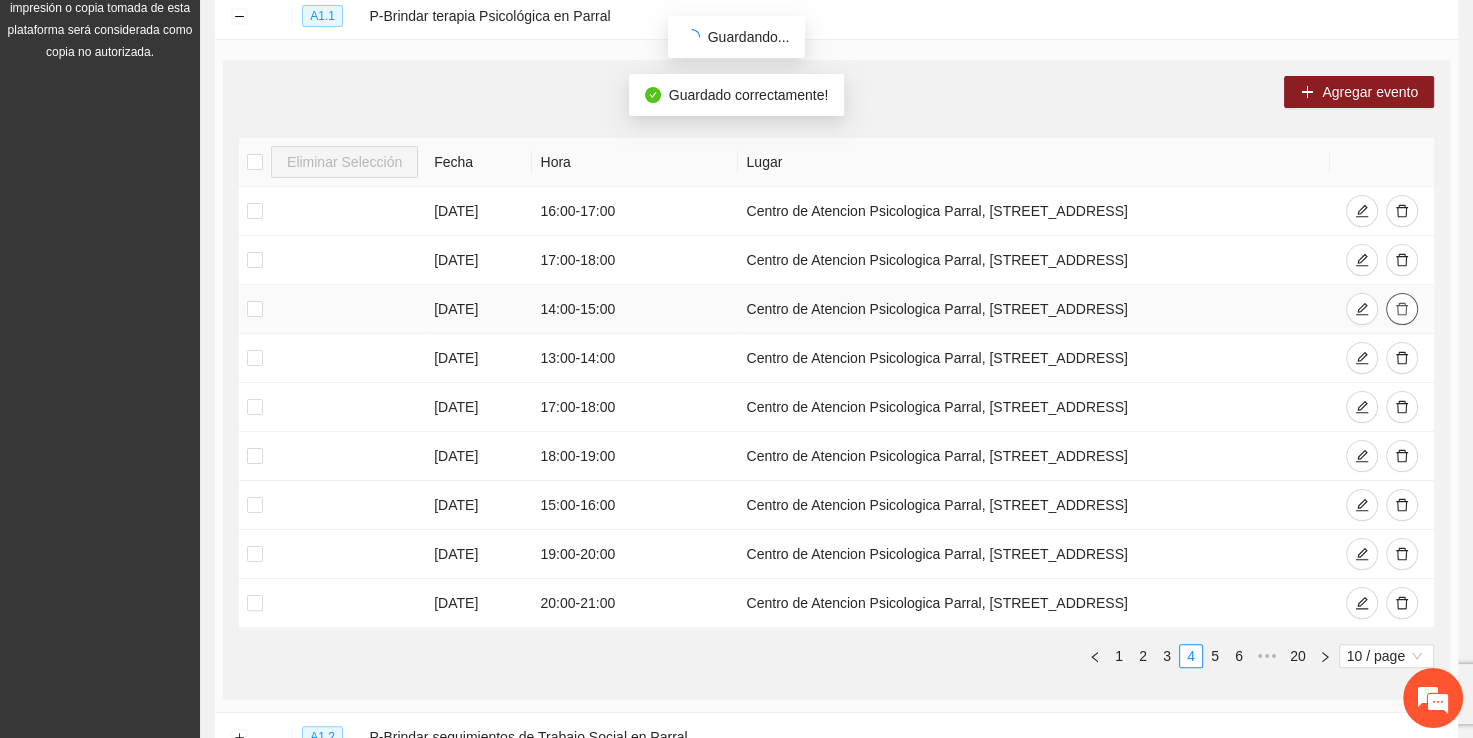 click 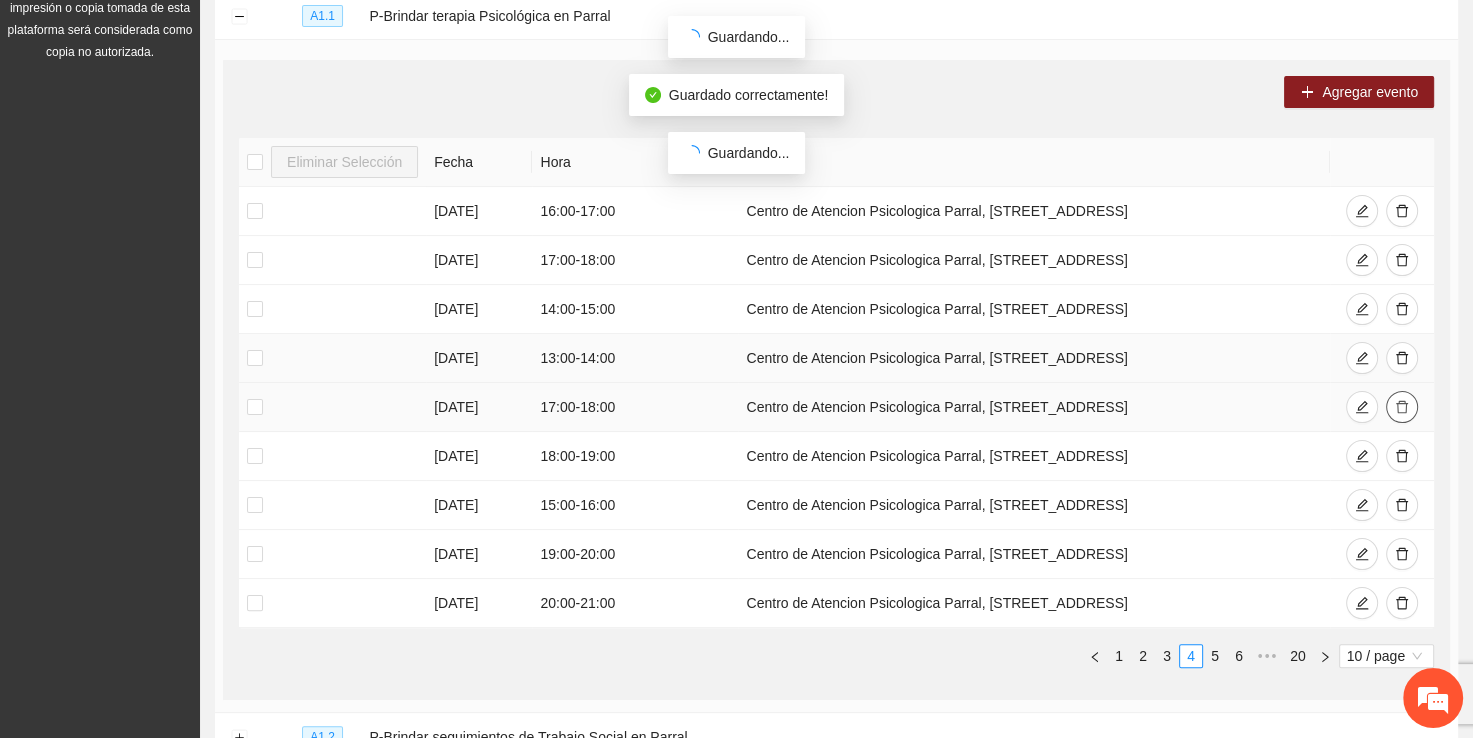 click 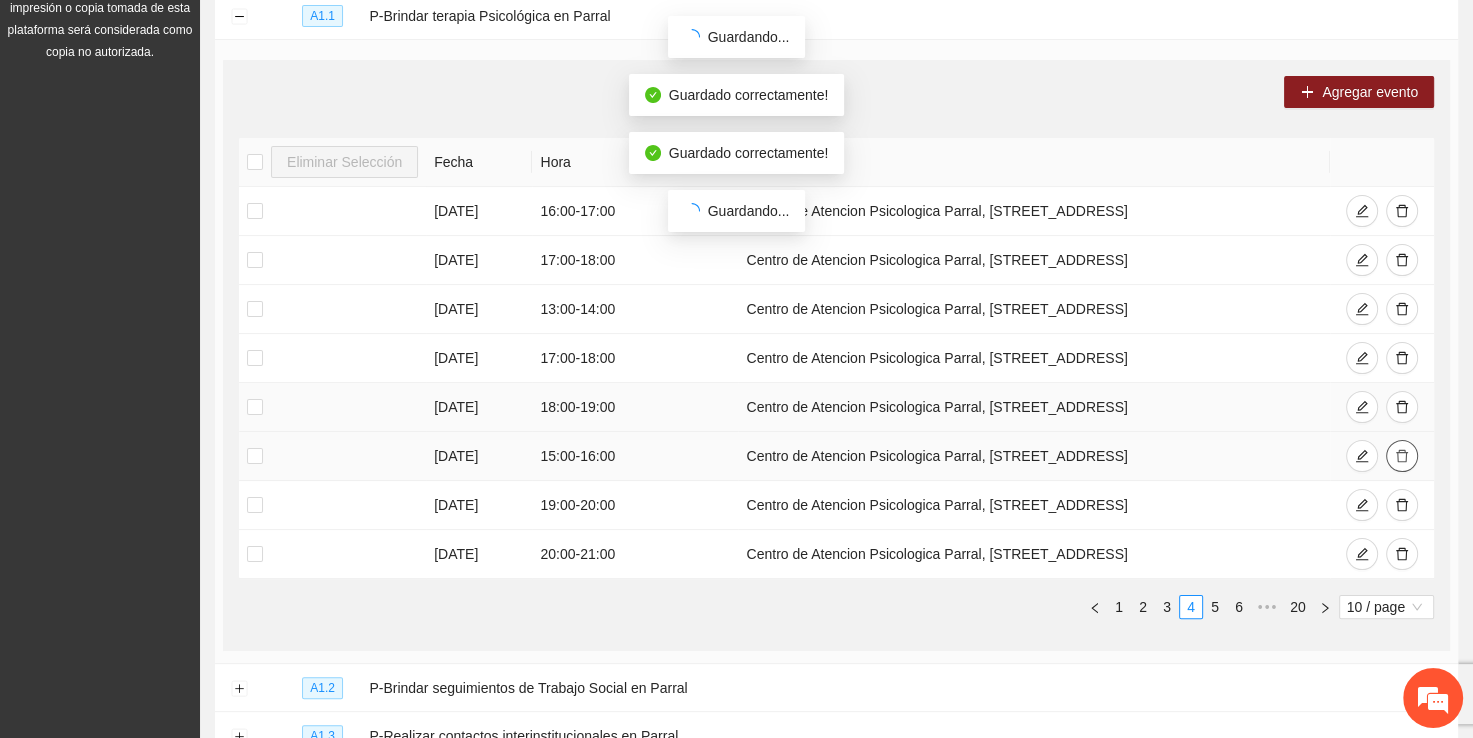 click at bounding box center [1402, 456] 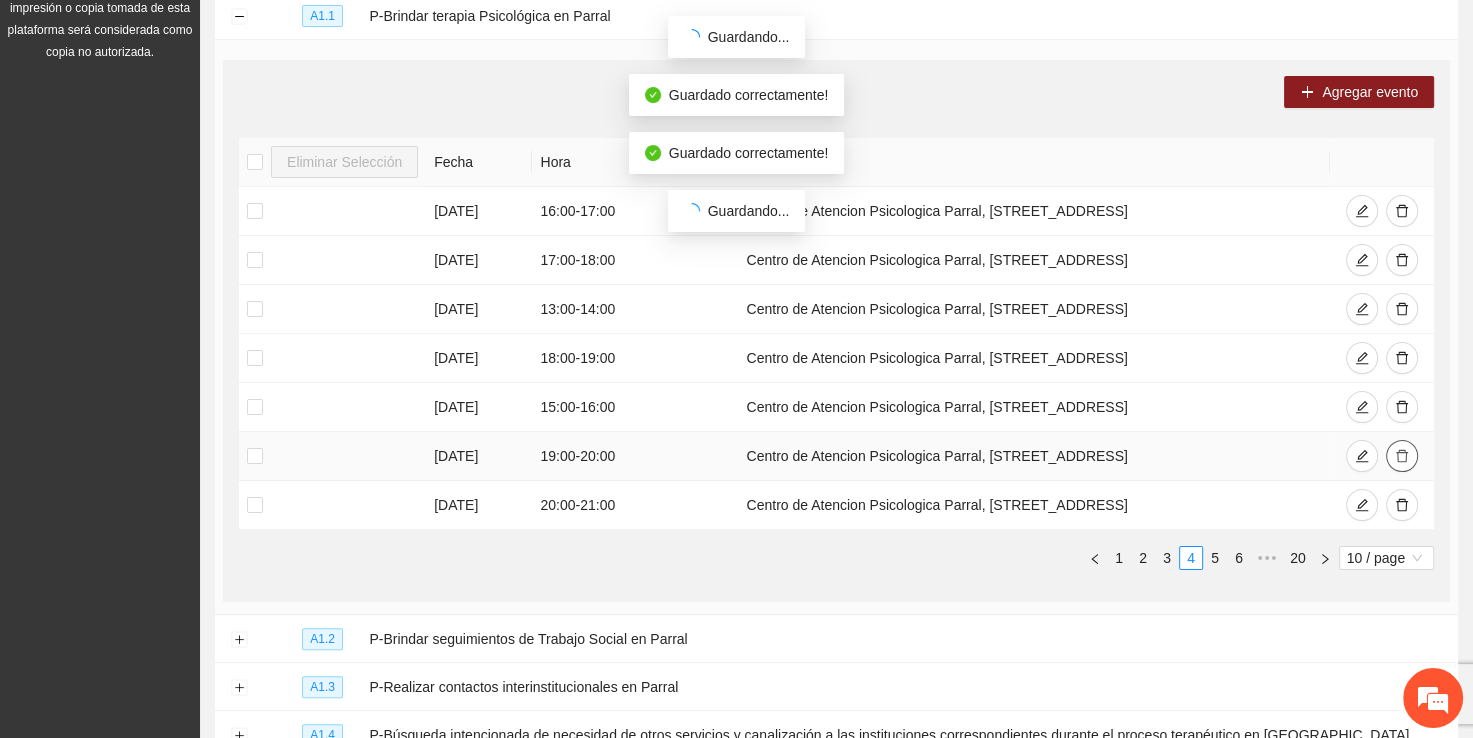 click on "07/07/2025 16:00  -  17:00 Centro de Atencion Psicologica Parral, calle stalfoth#2 col.centro 07/07/2025 17:00  -  18:00 Centro de Atencion Psicologica Parral, calle stalfoth#2 col.centro 08/07/2025 13:00  -  14:00 Centro de Atencion Psicologica Parral, calle stalfoth#2 col.centro 08/07/2025 18:00  -  19:00 Centro de Atencion Psicologica Parral, calle stalfoth#2 col.centro 08/07/2025 15:00  -  16:00 Centro de Atencion Psicologica Parral, calle stalfoth#2 col.centro  08/07/2025 19:00  -  20:00 Centro de Atencion Psicologica Parral, calle stalfoth#2 col.centro  08/07/2025 20:00  -  21:00 Centro de Atencion Psicologica Parral, calle stalfoth#2 col.centro" at bounding box center [836, 358] 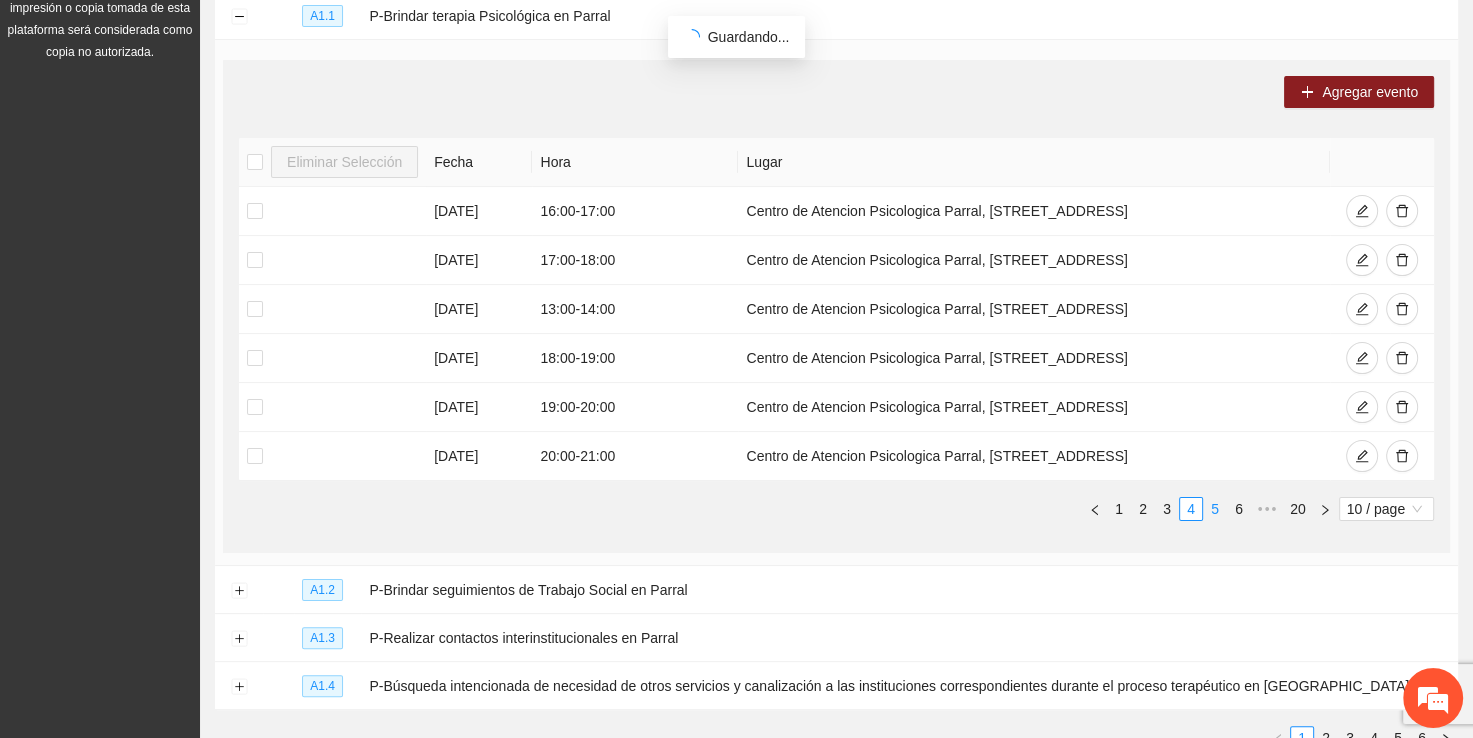 click on "5" at bounding box center [1215, 509] 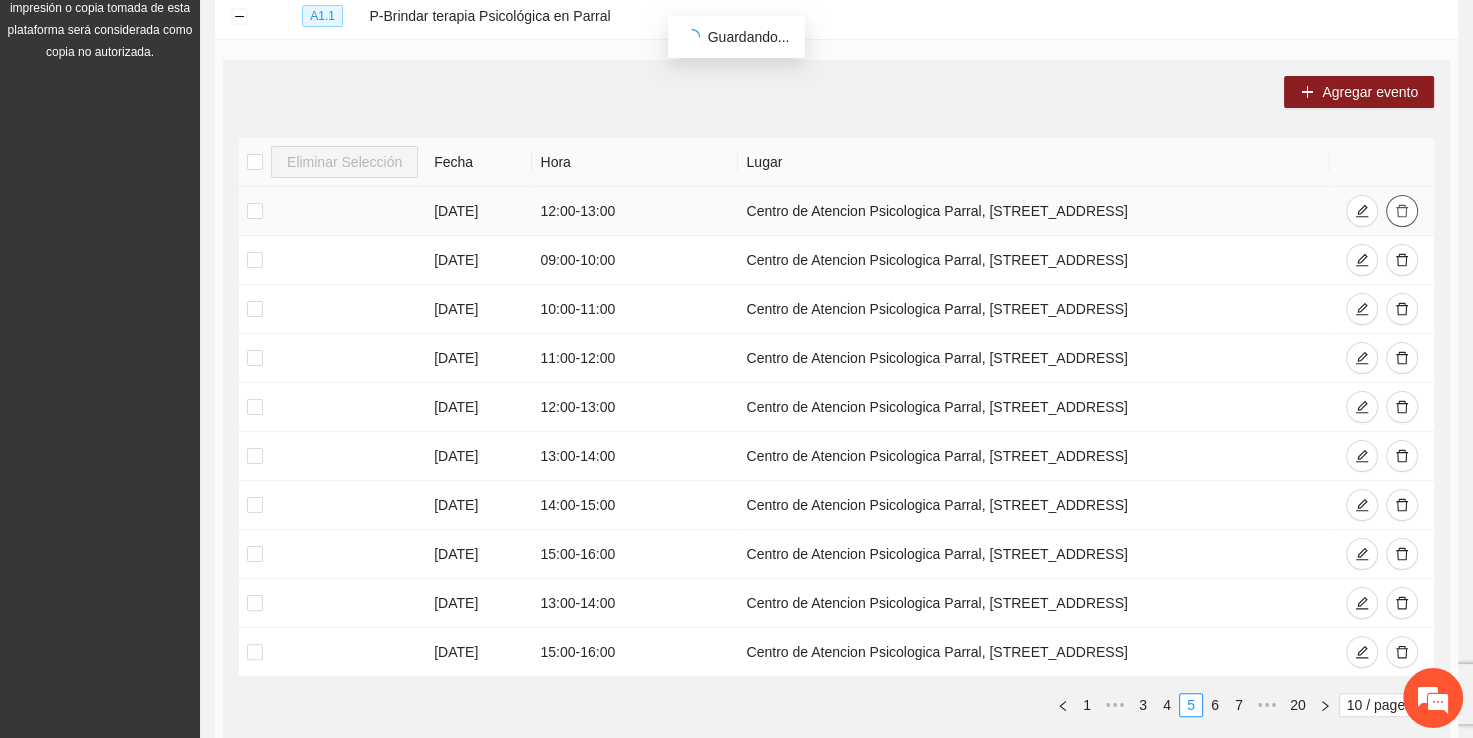 click 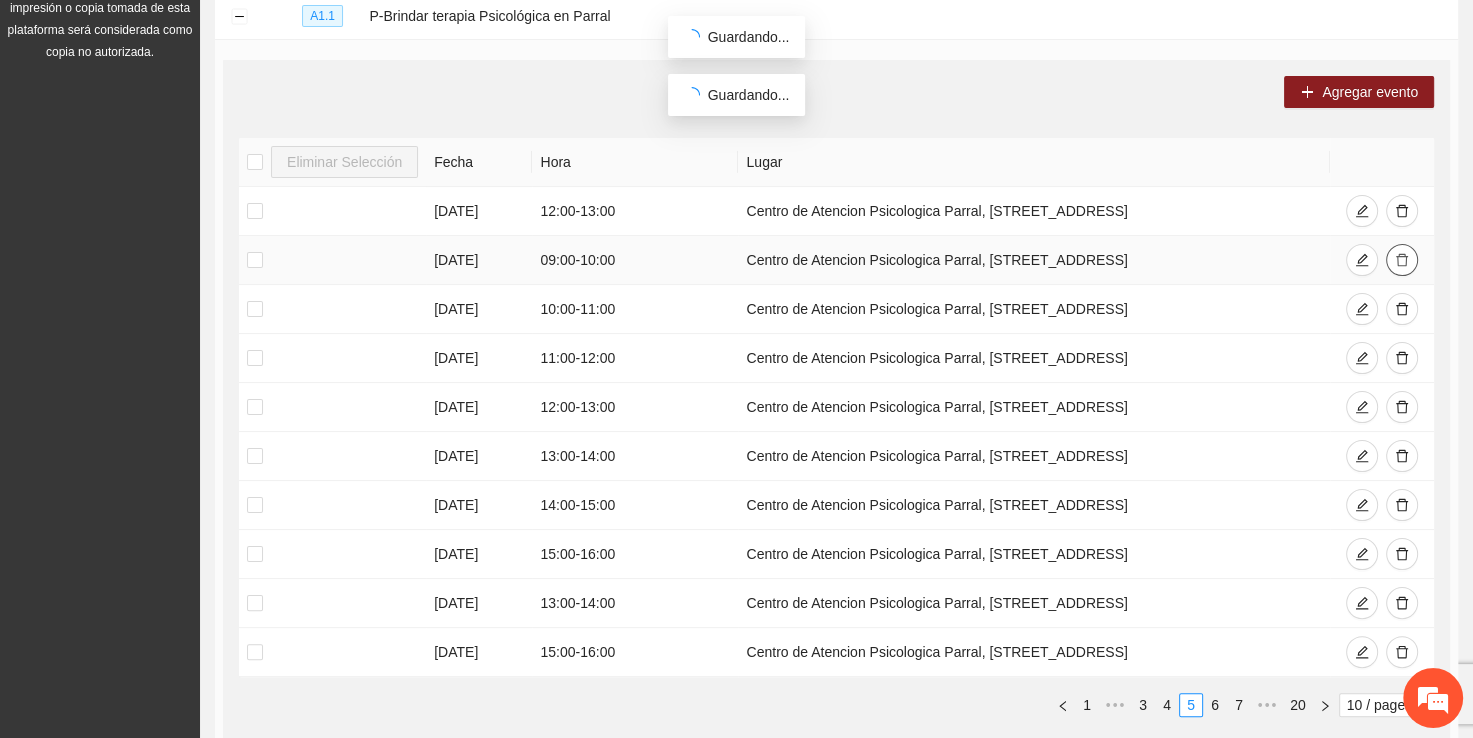 click on "03/07/2025 12:00  -  13:00 Centro de Atencion Psicologica Parral, calle stalfoth#2 col.centro 04/07/2025 09:00  -  10:00 Centro de Atencion Psicologica Parral, calle stalfoth#2 col.centro 04/07/2025 10:00  -  11:00 Centro de Atencion Psicologica Parral, calle stalfoth#2 col.centro  04/07/2025 11:00  -  12:00 Centro de Atencion Psicologica Parral, calle stalfoth#2 col.centro  04/07/2025 12:00  -  13:00 Centro de Atencion Psicologica Parral, calle stalfoth#2 col.centro  04/07/2025 13:00  -  14:00 Centro de Atencion Psicologica Parral, calle stalfoth#2 col.centro  04/07/2025 14:00  -  15:00 Centro de Atencion Psicologica Parral, calle stalfoth#2 col.centro  04/07/2025 15:00  -  16:00 Centro de Atencion Psicologica Parral, calle stalfoth#2 col.centro  07/07/2025 13:00  -  14:00 Centro de Atencion Psicologica Parral, calle stalfoth#2 col.centro 07/07/2025 15:00  -  16:00 Centro de Atencion Psicologica Parral, calle stalfoth#2 col.centro" at bounding box center [836, 432] 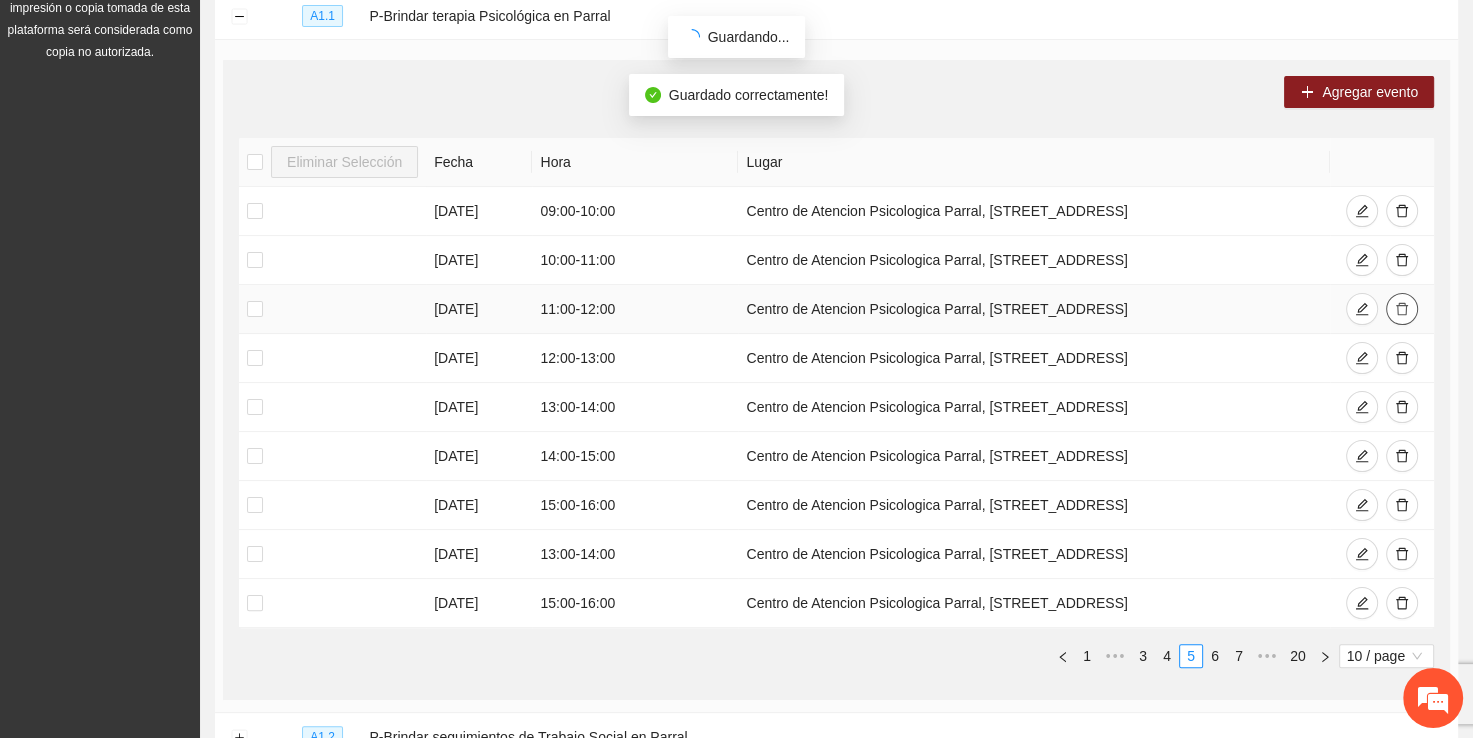 click 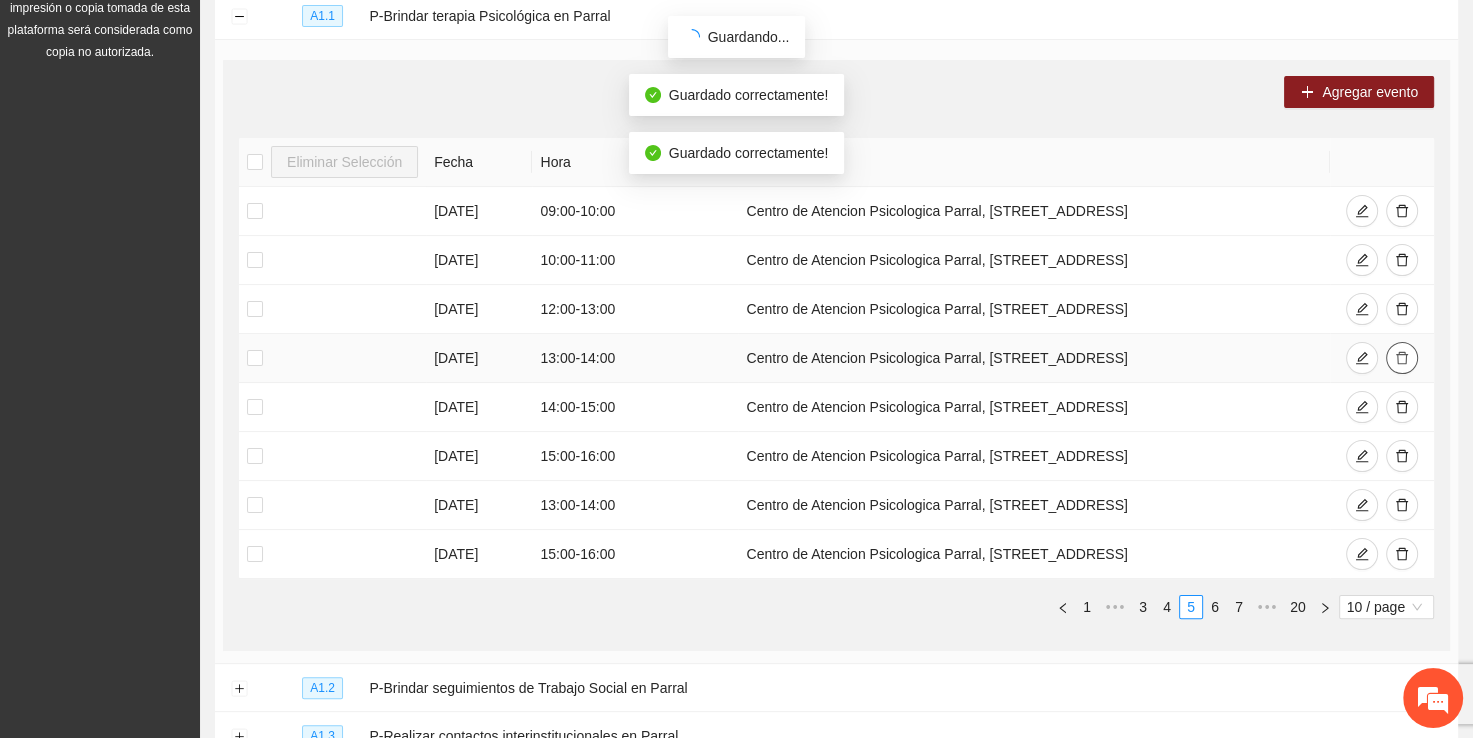 click 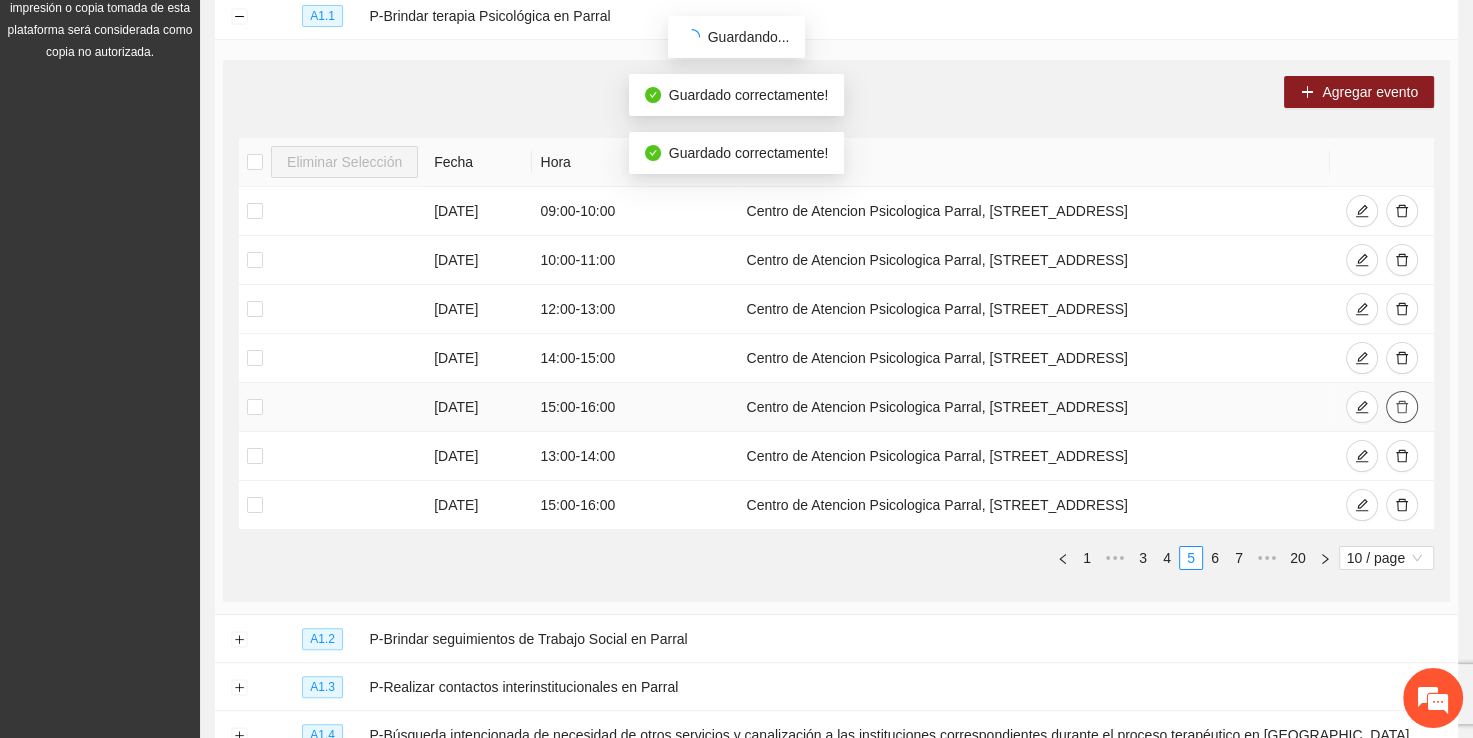 click 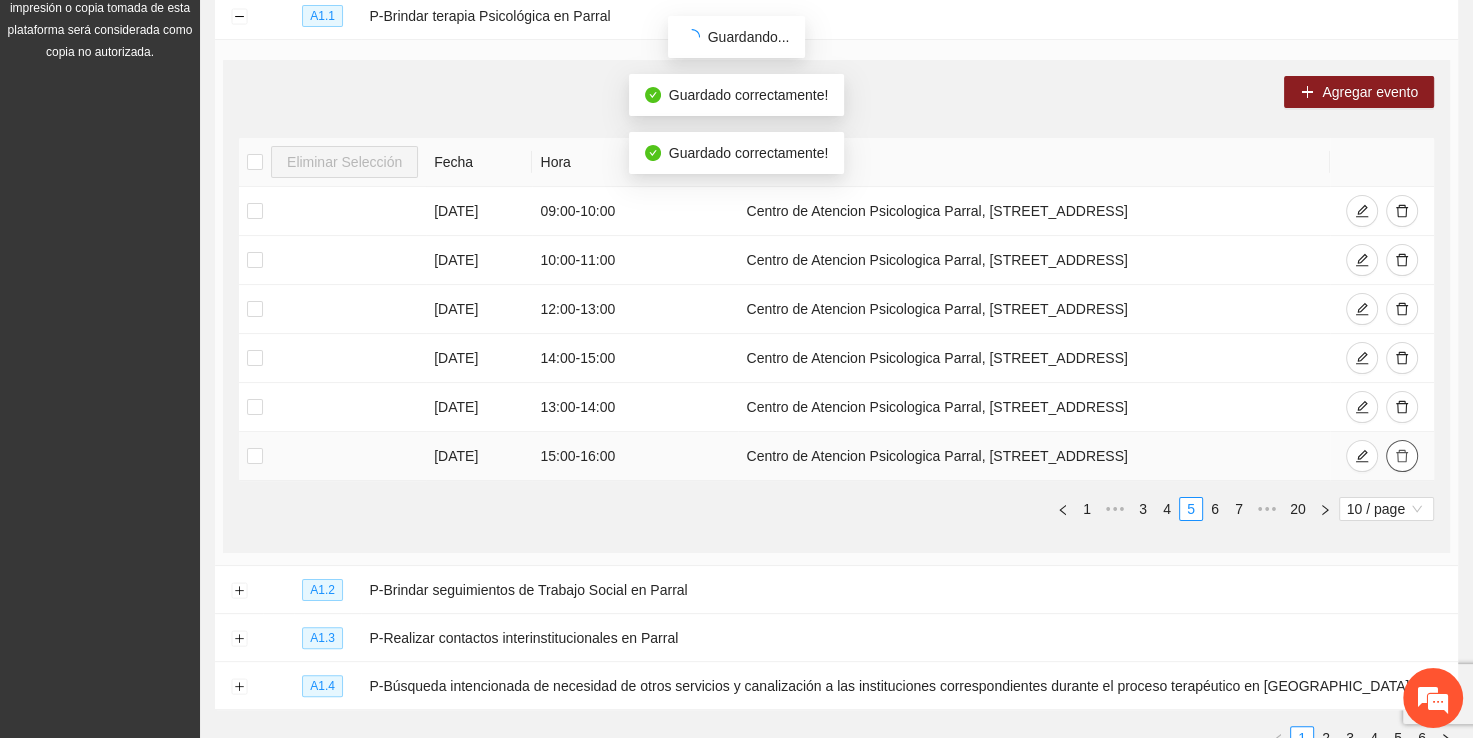 click 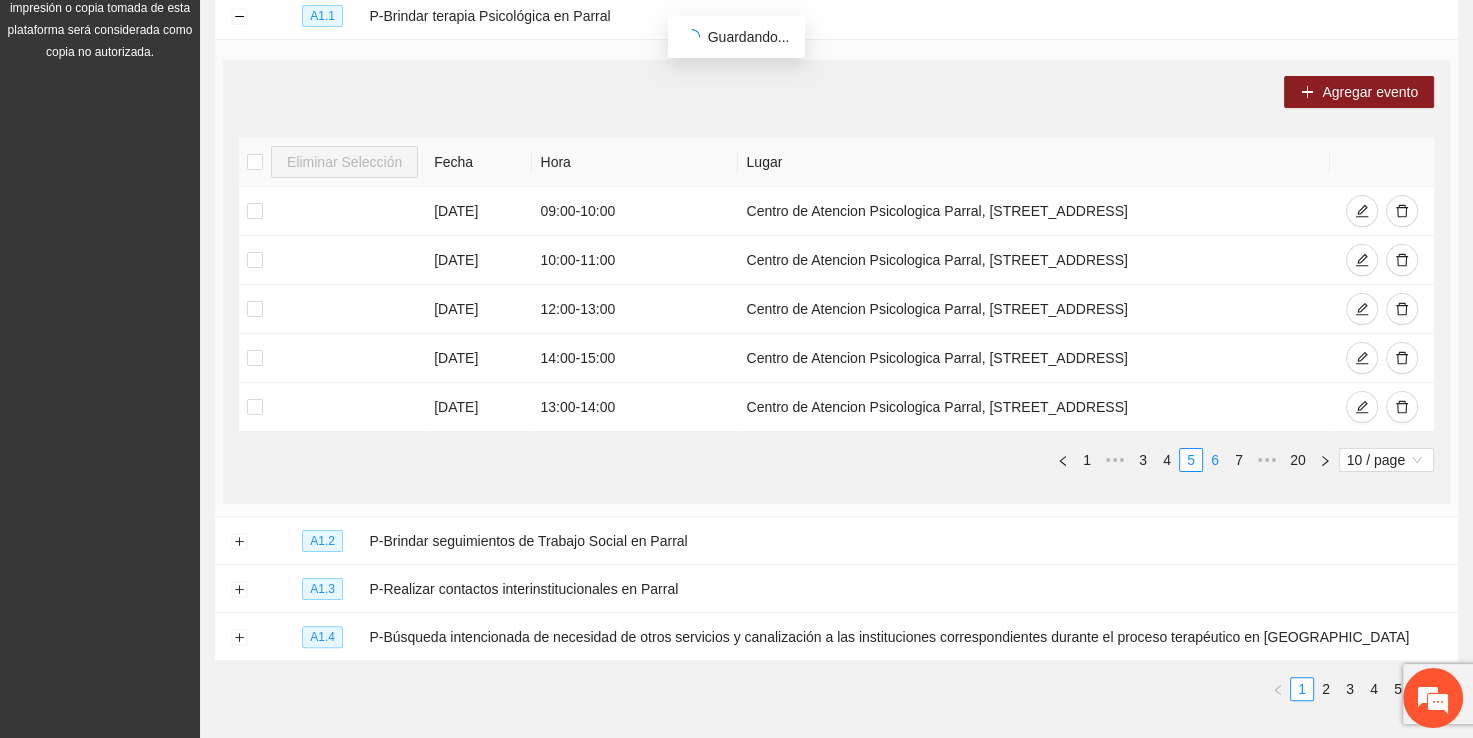 click on "6" at bounding box center [1215, 460] 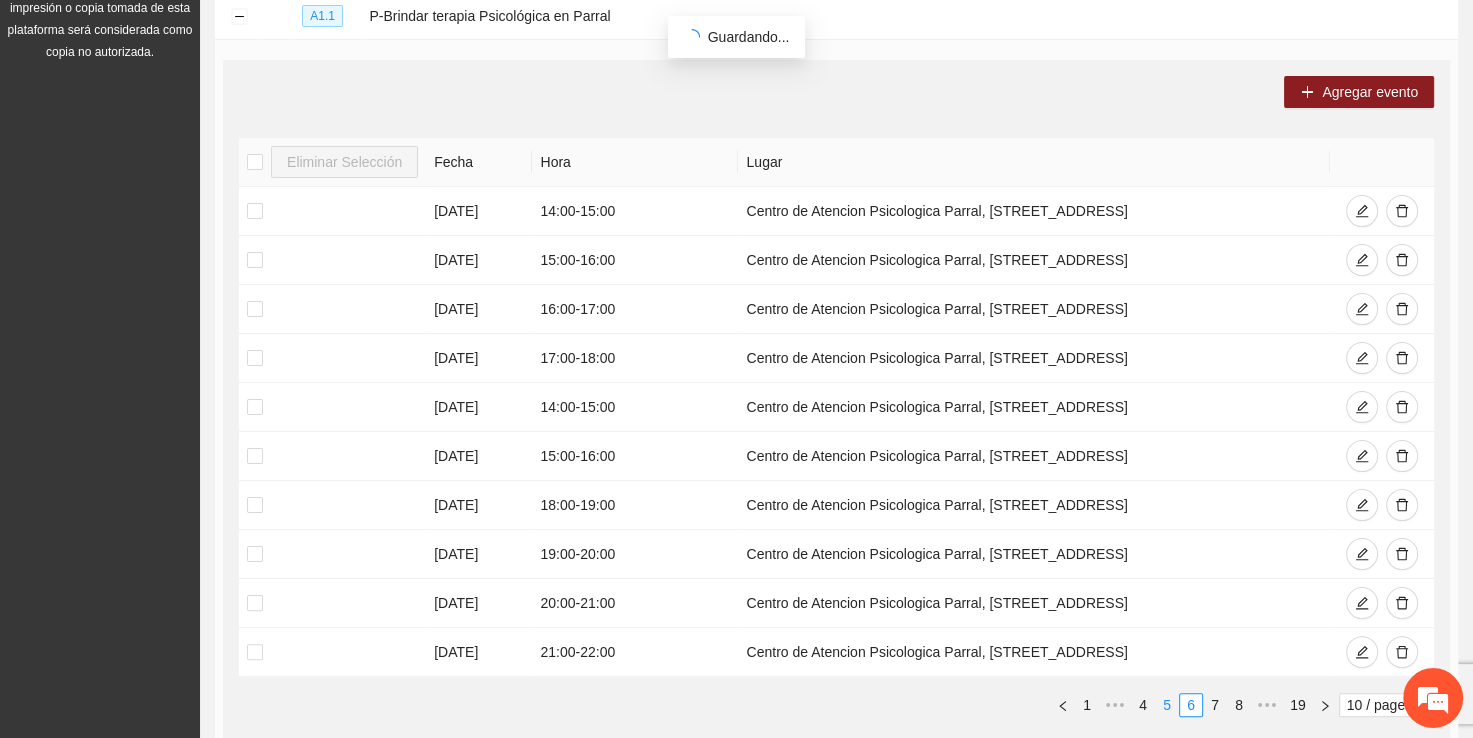 click on "5" at bounding box center [1167, 705] 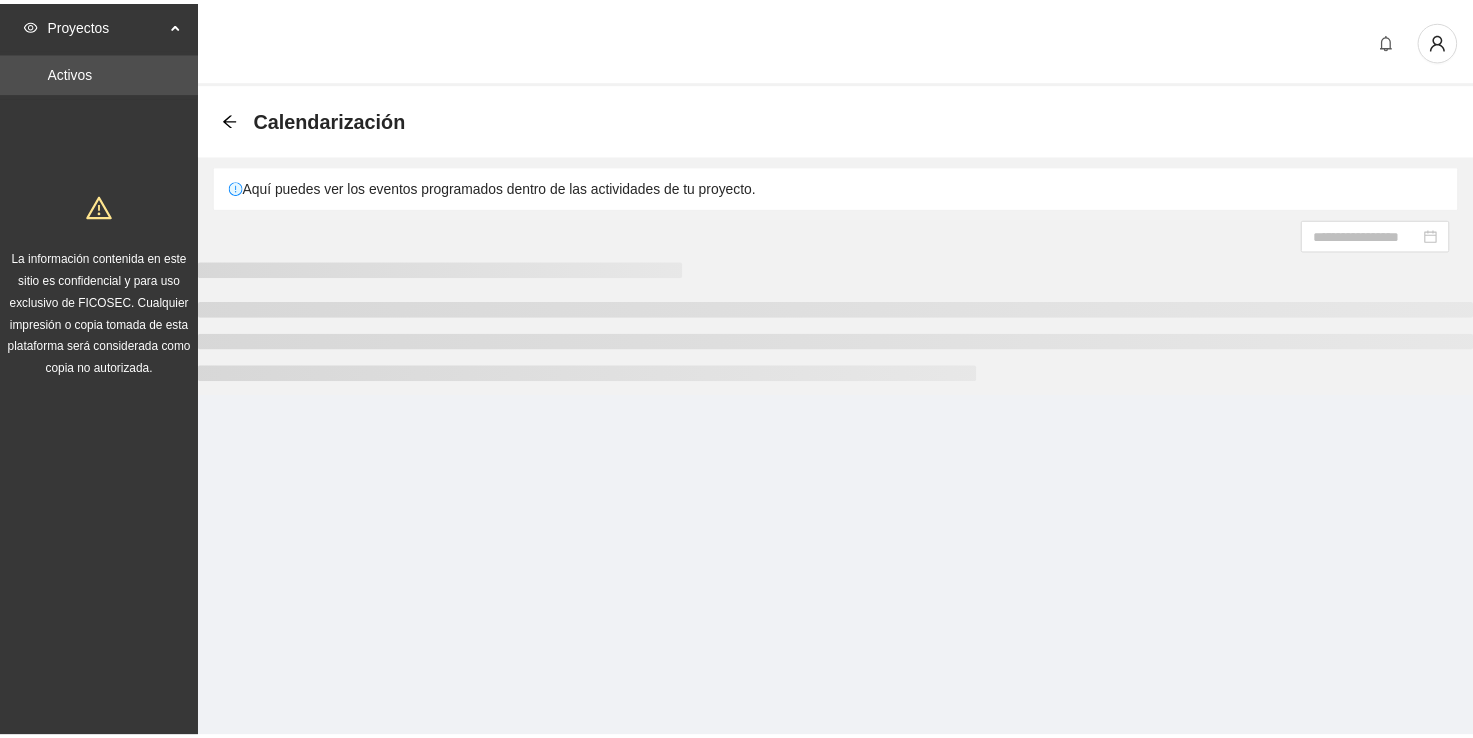 scroll, scrollTop: 0, scrollLeft: 0, axis: both 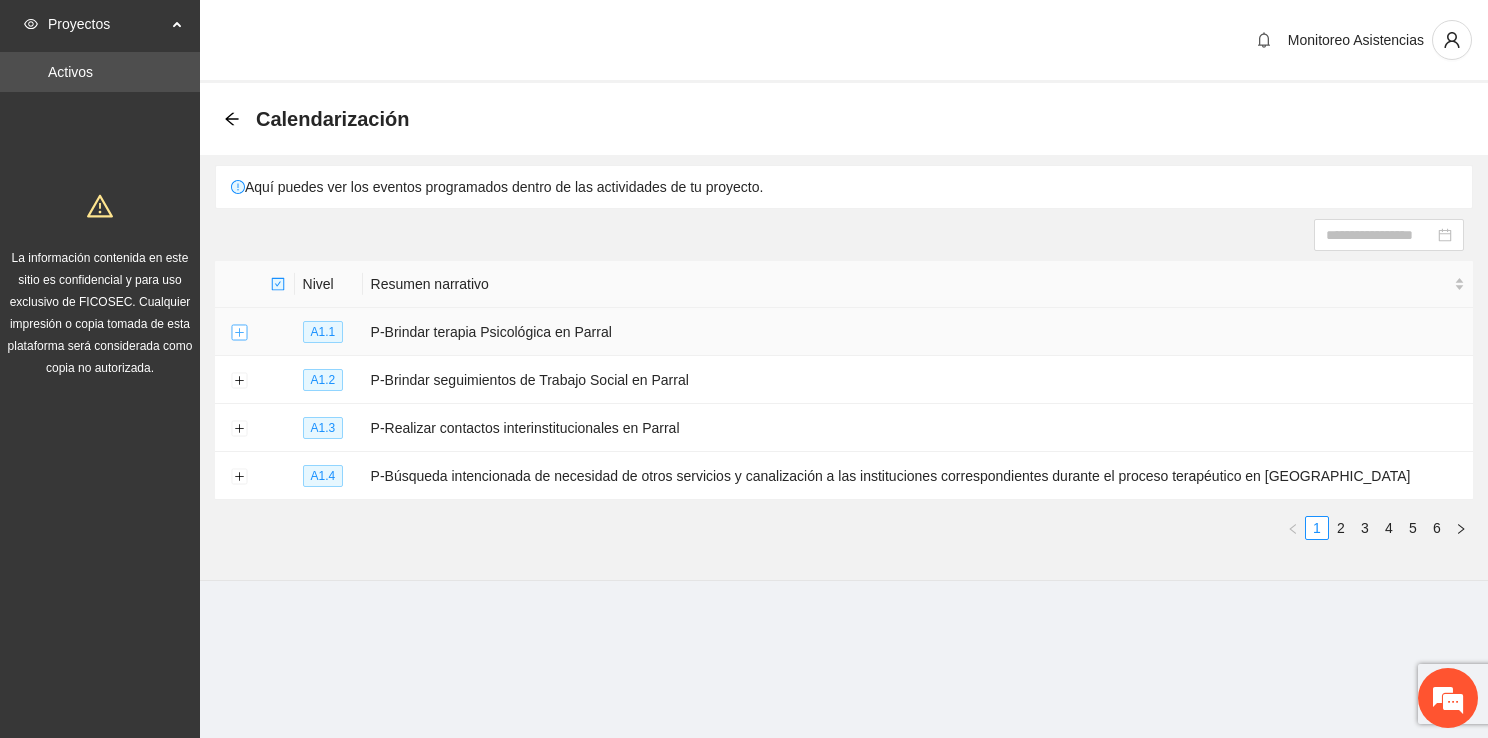 click at bounding box center [239, 333] 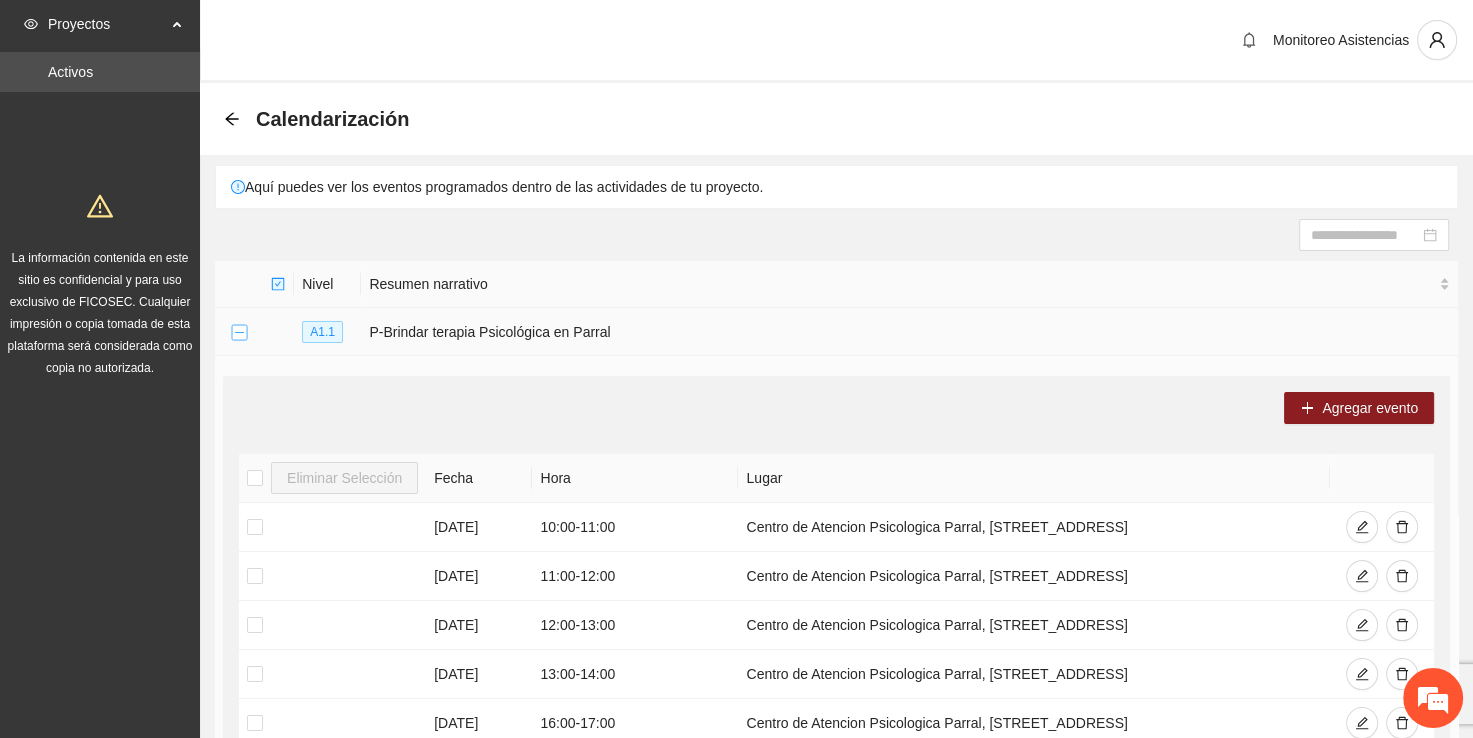 scroll, scrollTop: 0, scrollLeft: 0, axis: both 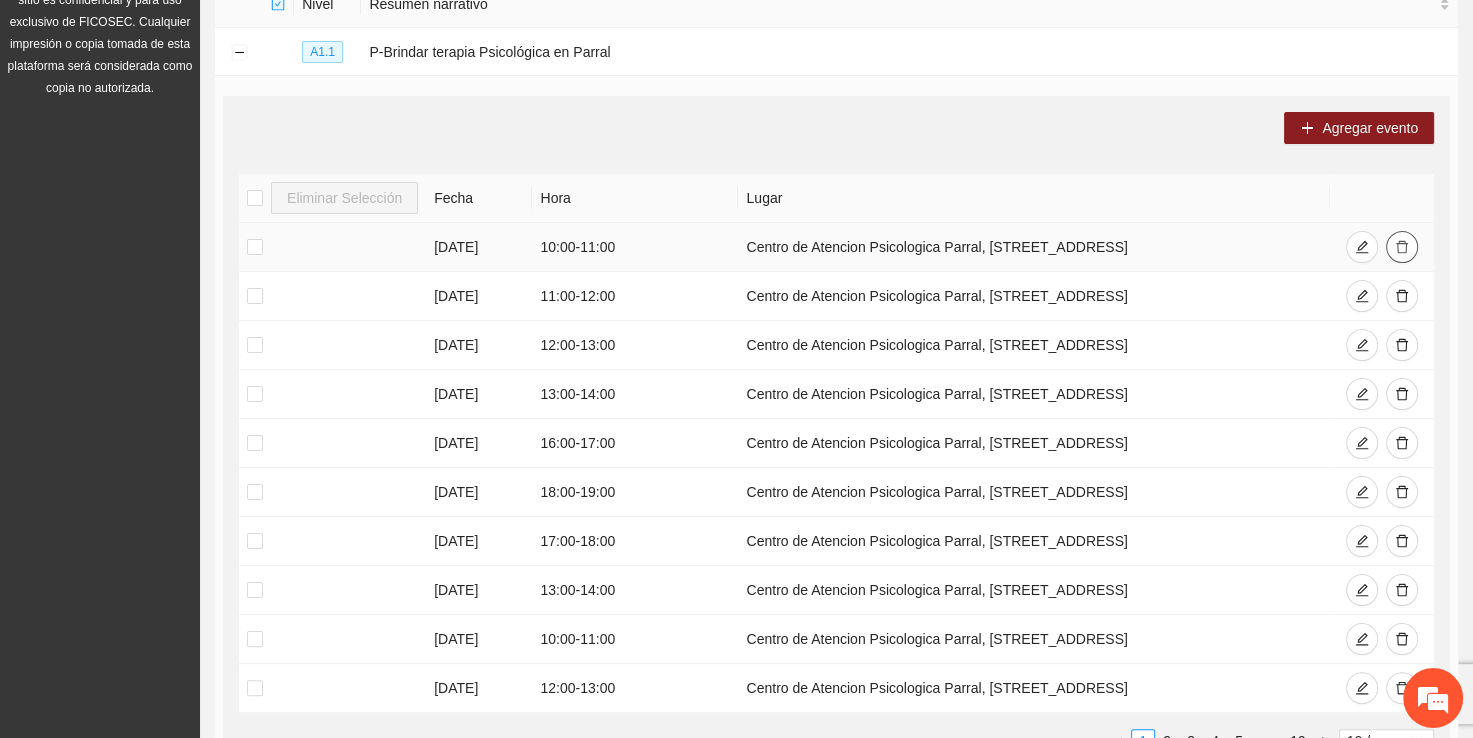 click 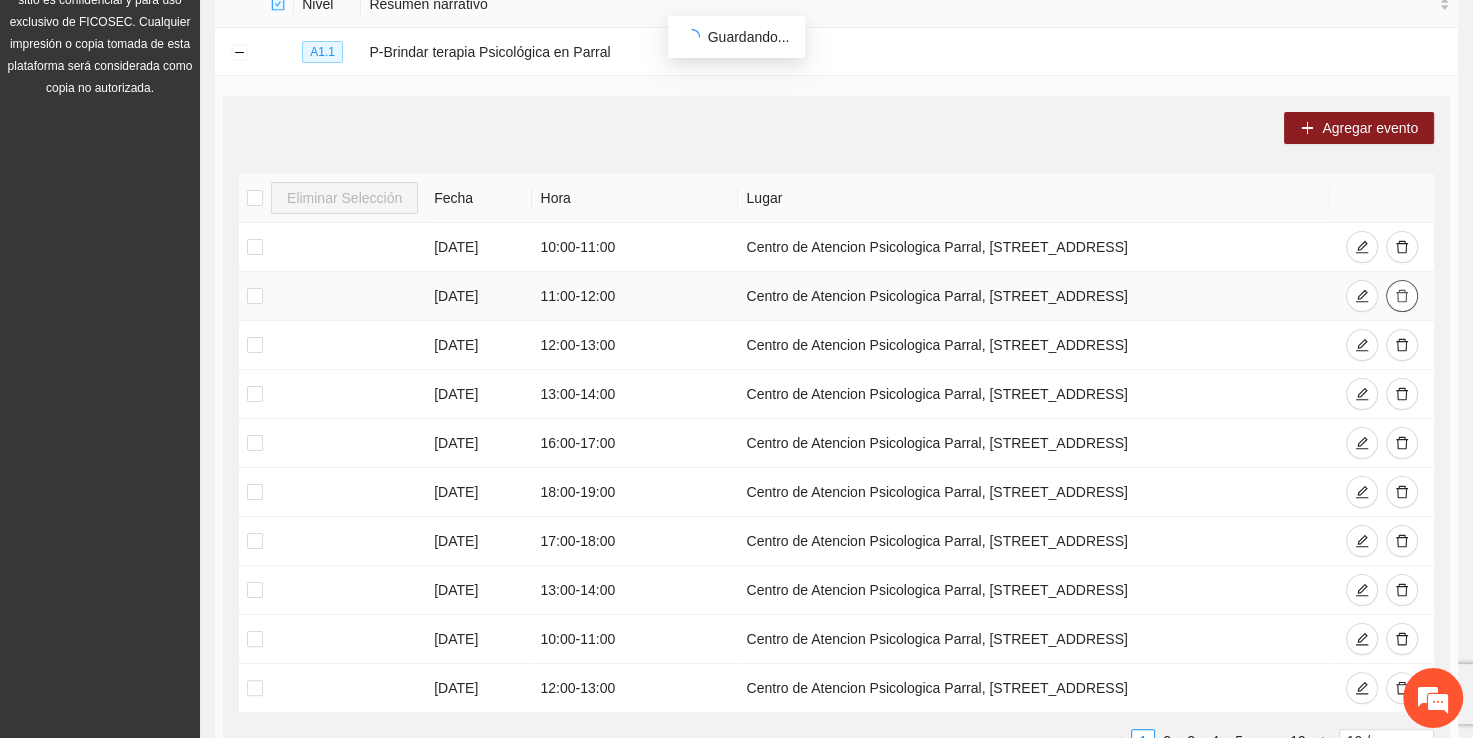 click 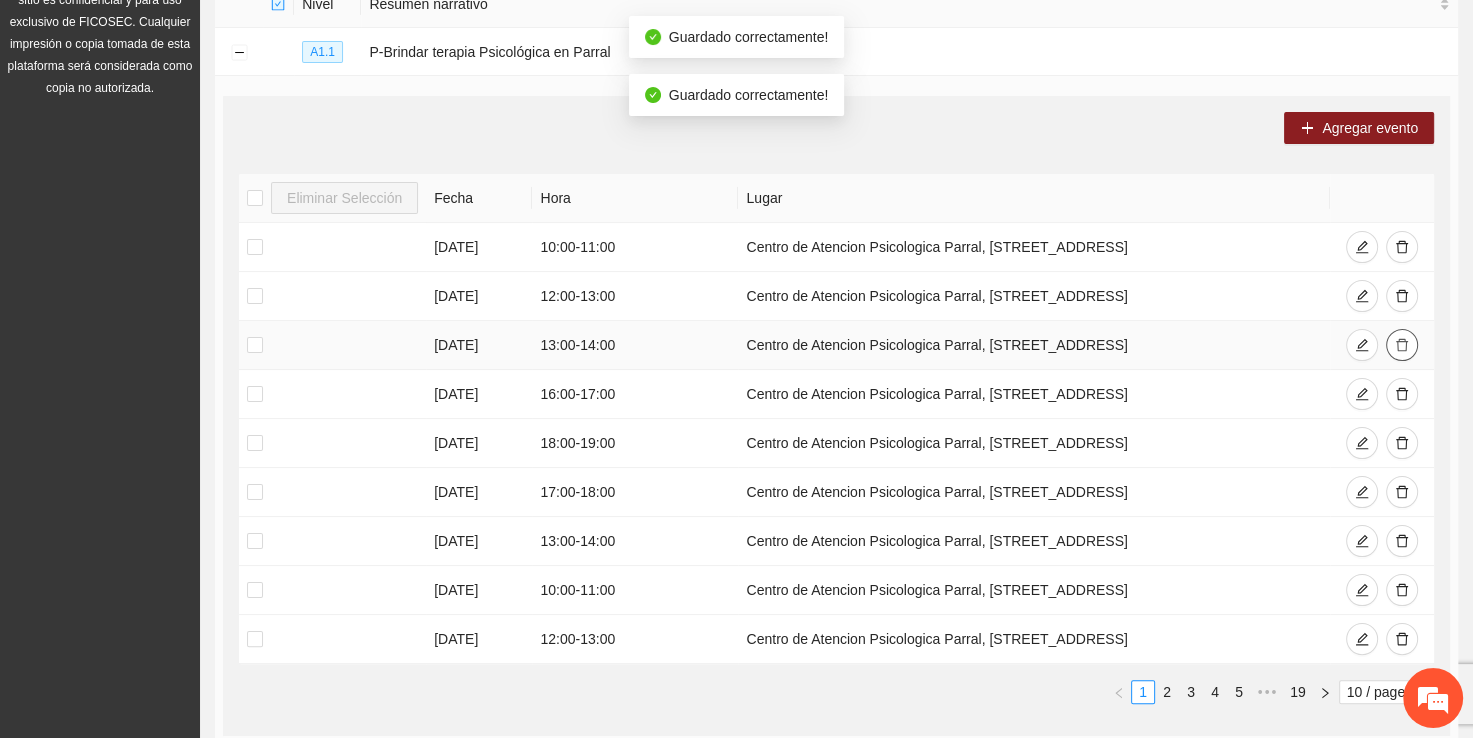 click 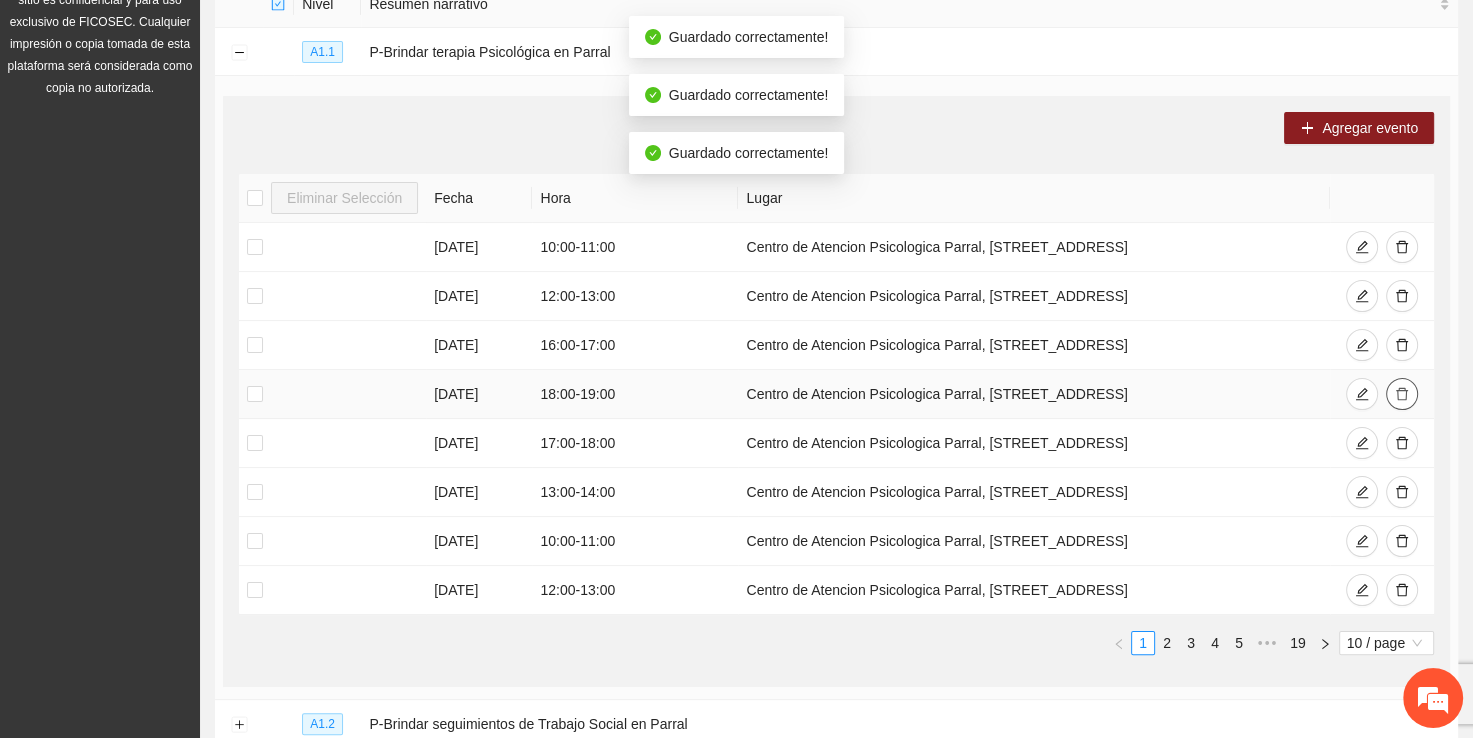 click 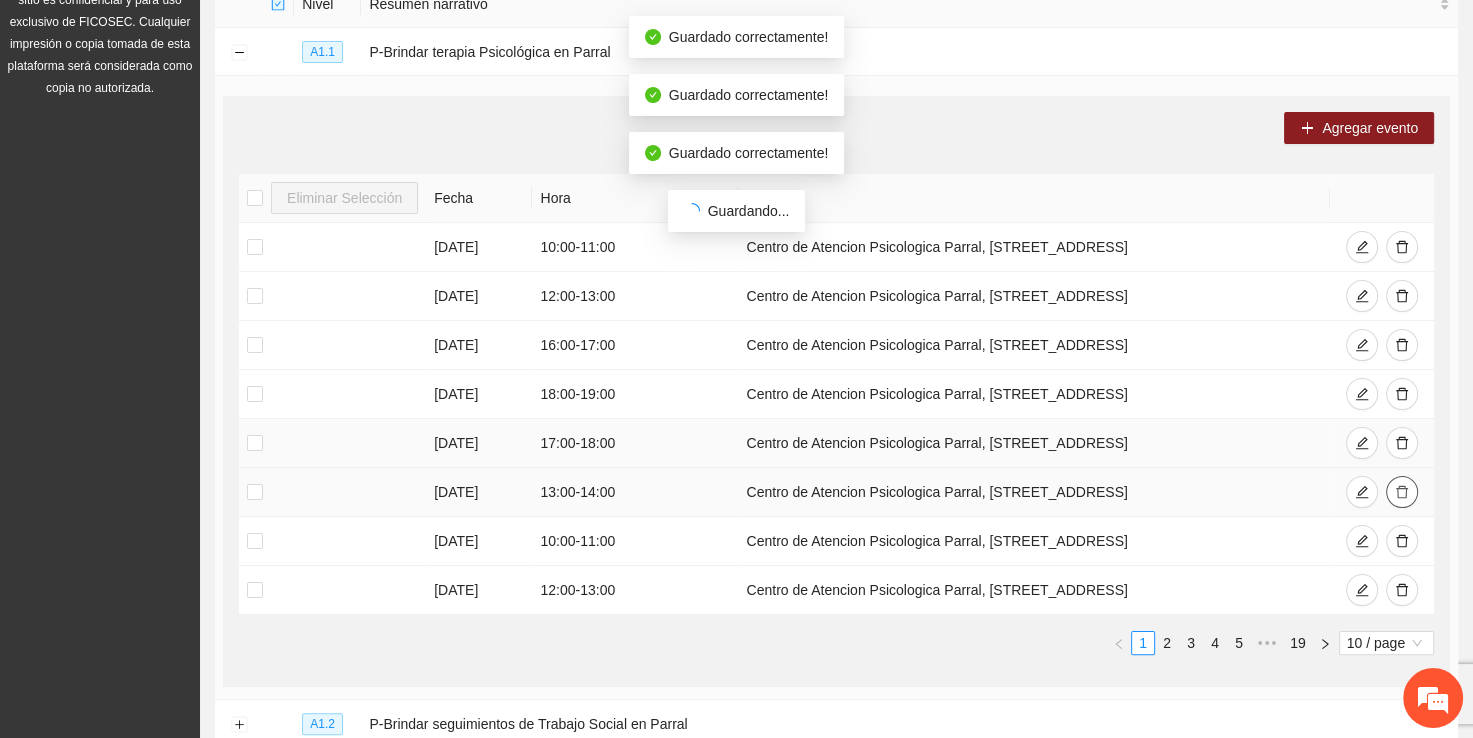 click 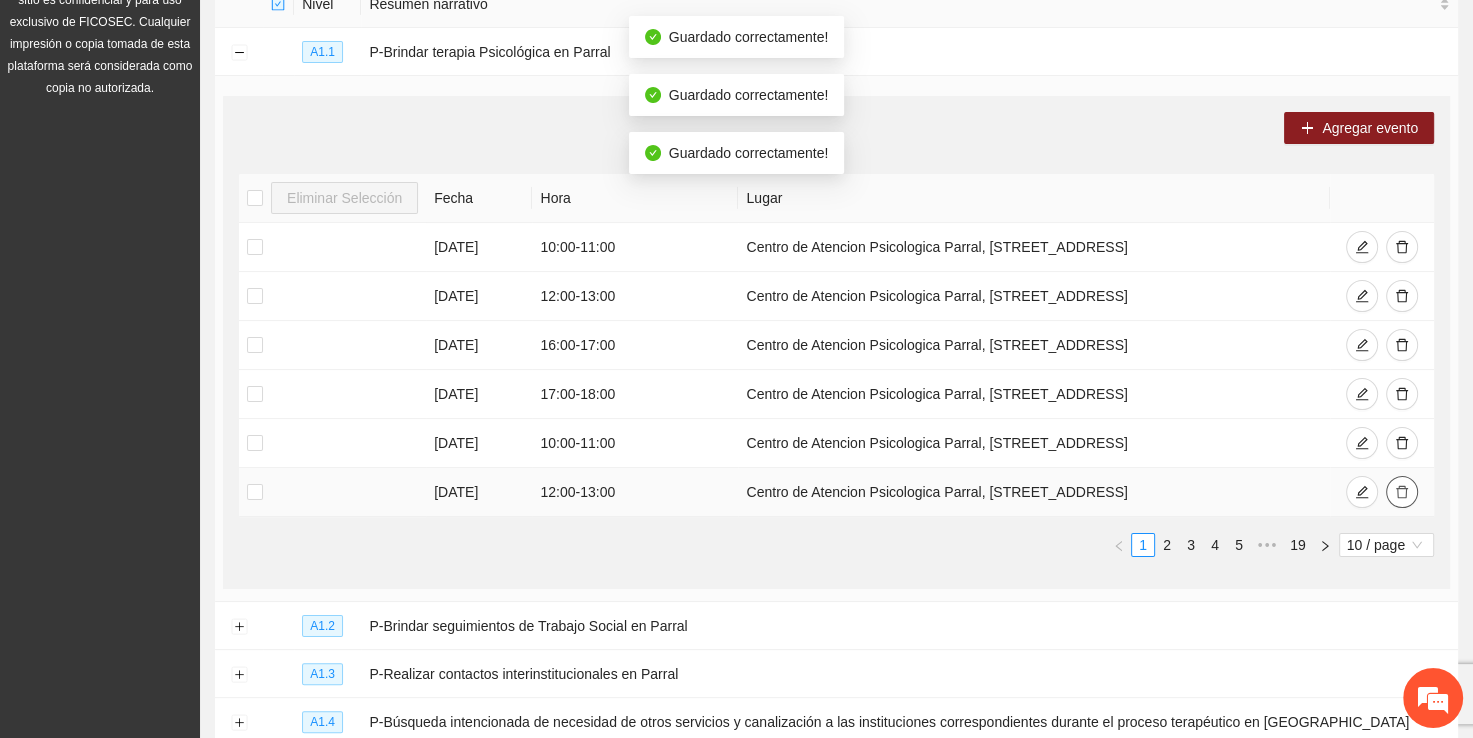 click 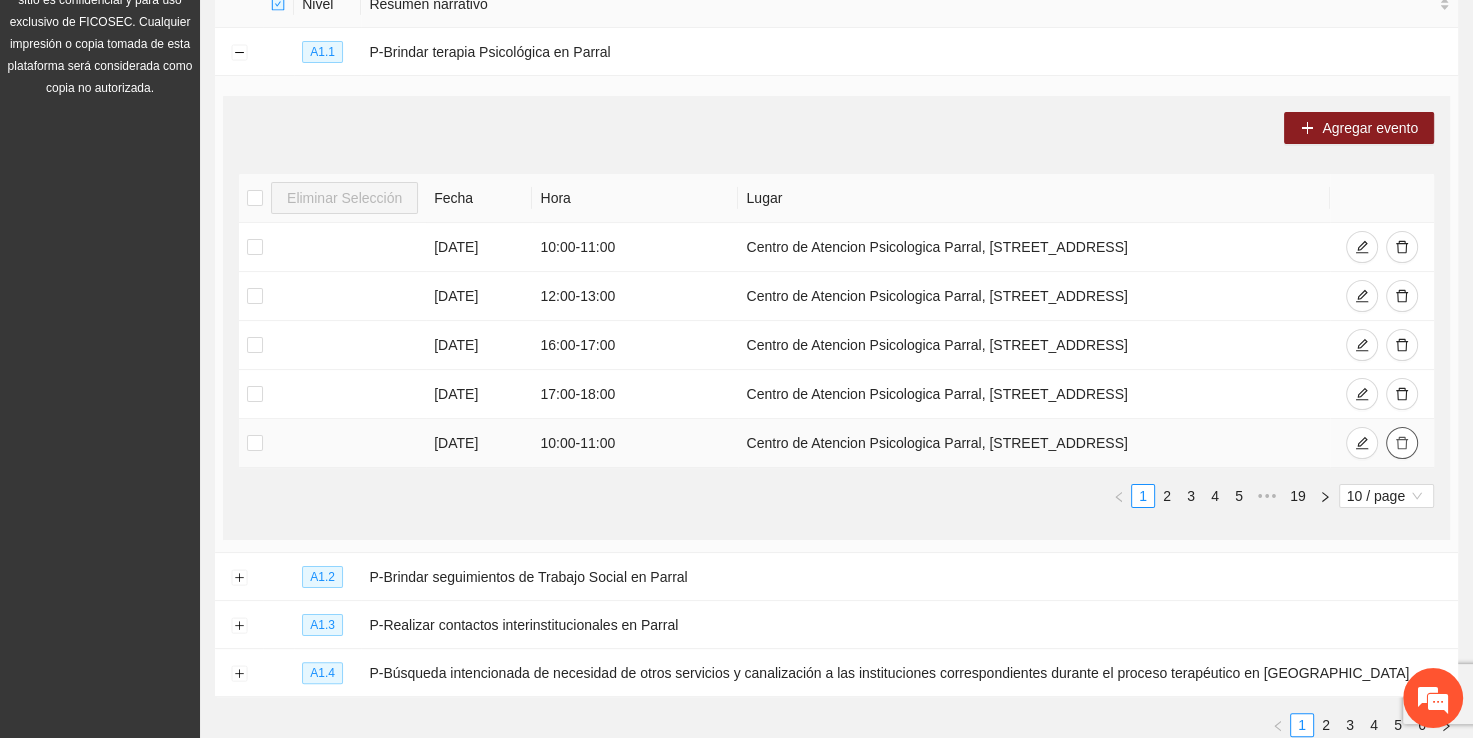 click 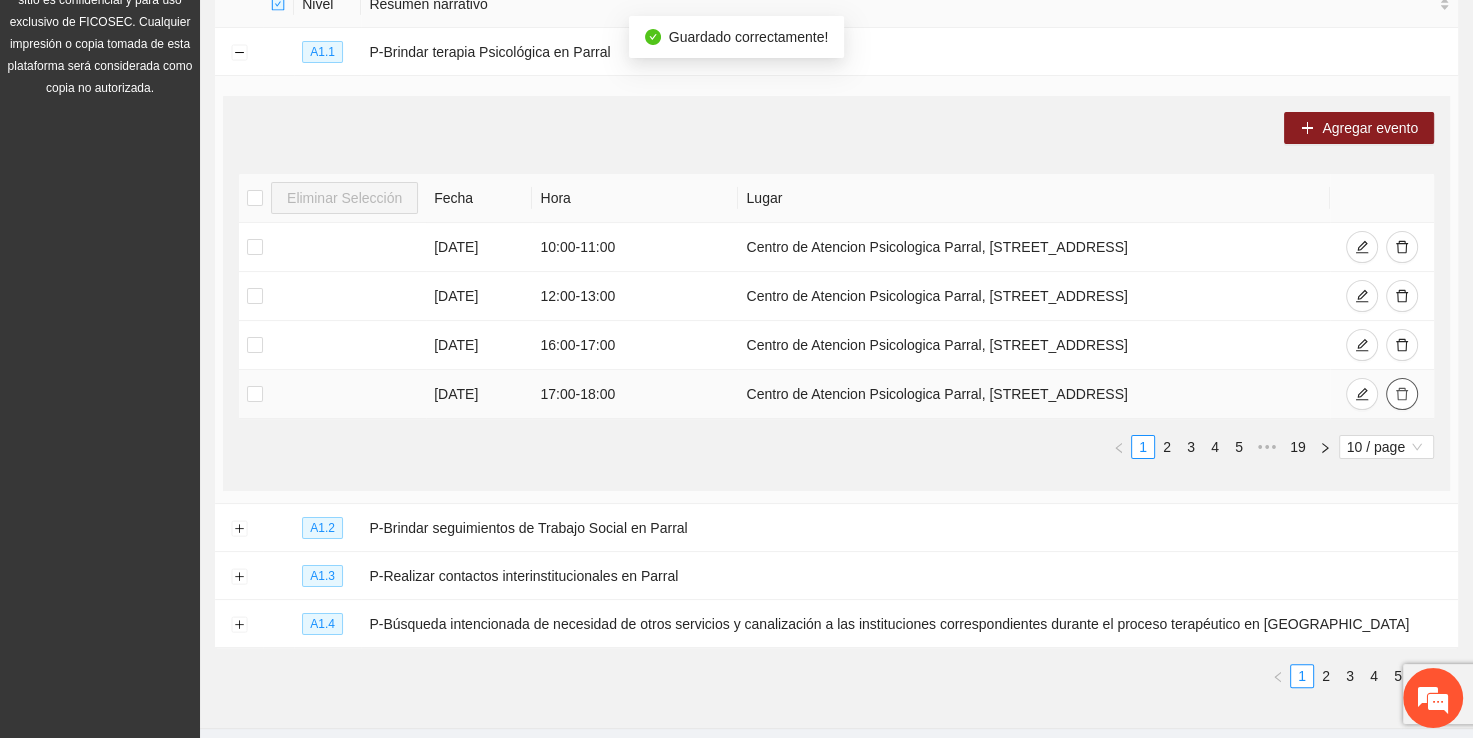 click 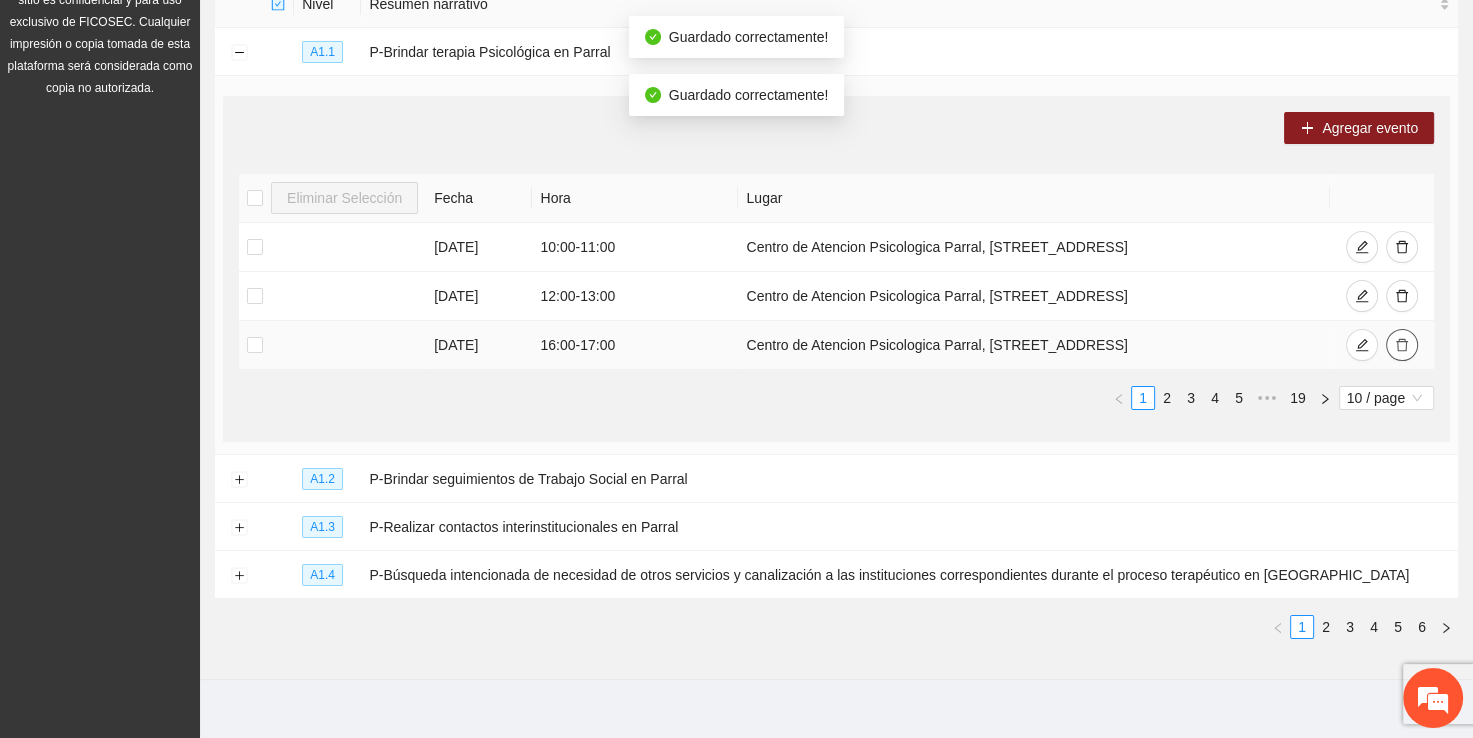 click 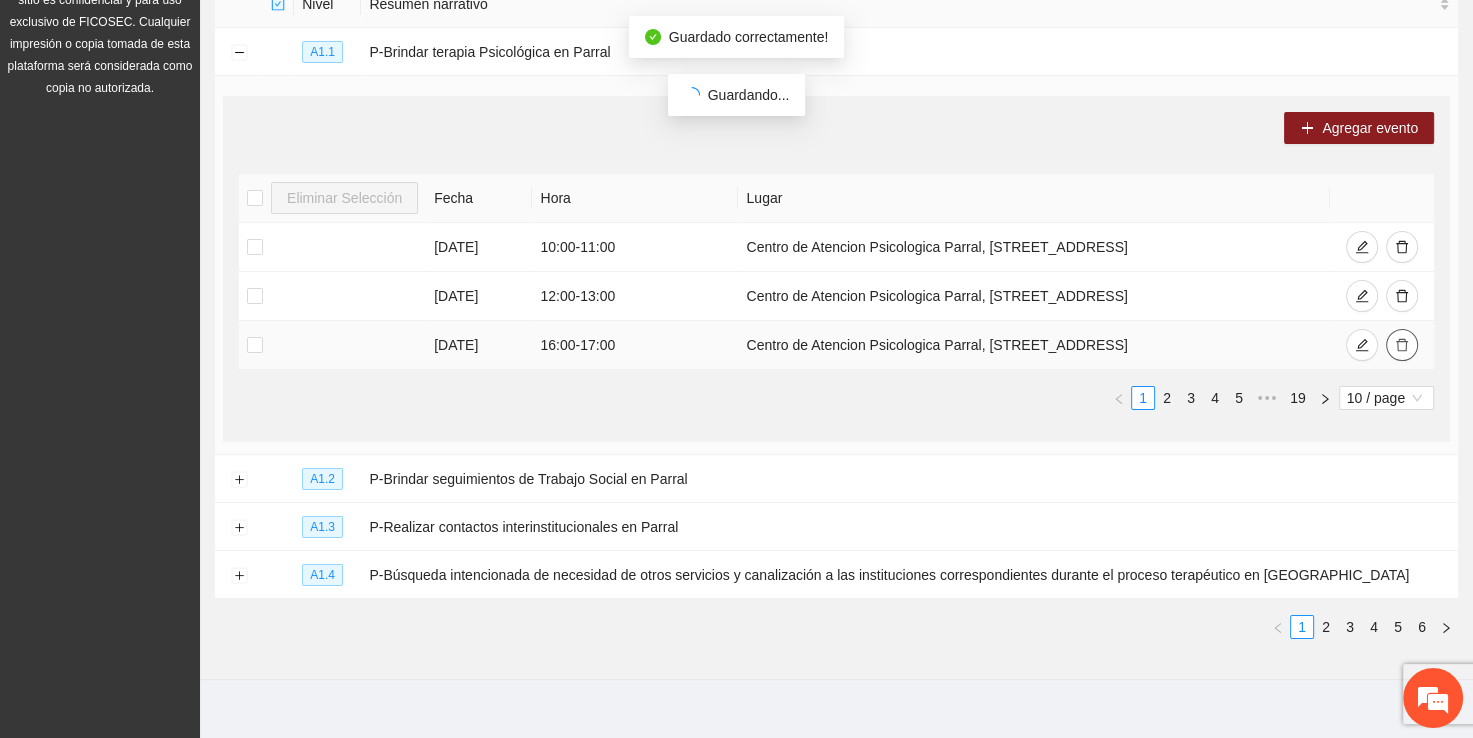 scroll, scrollTop: 250, scrollLeft: 0, axis: vertical 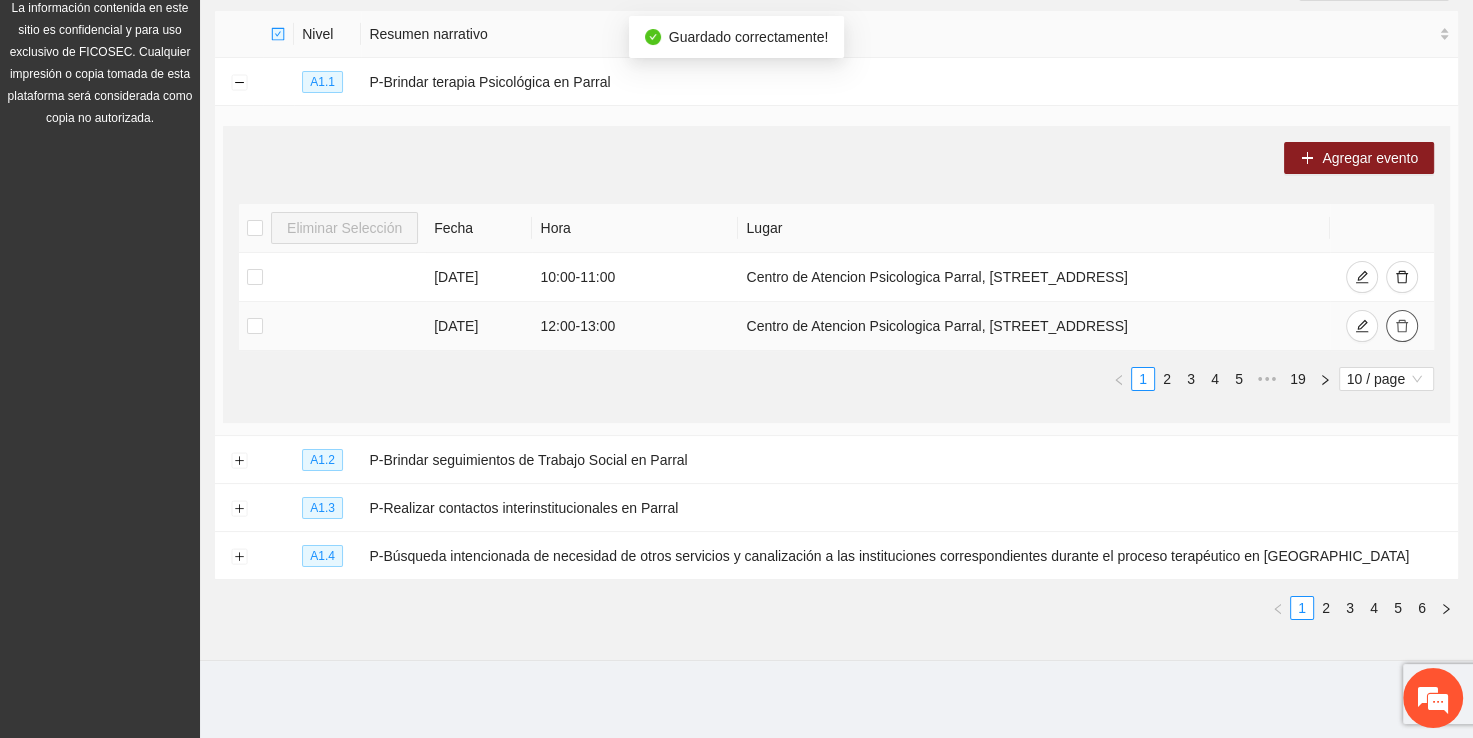 click 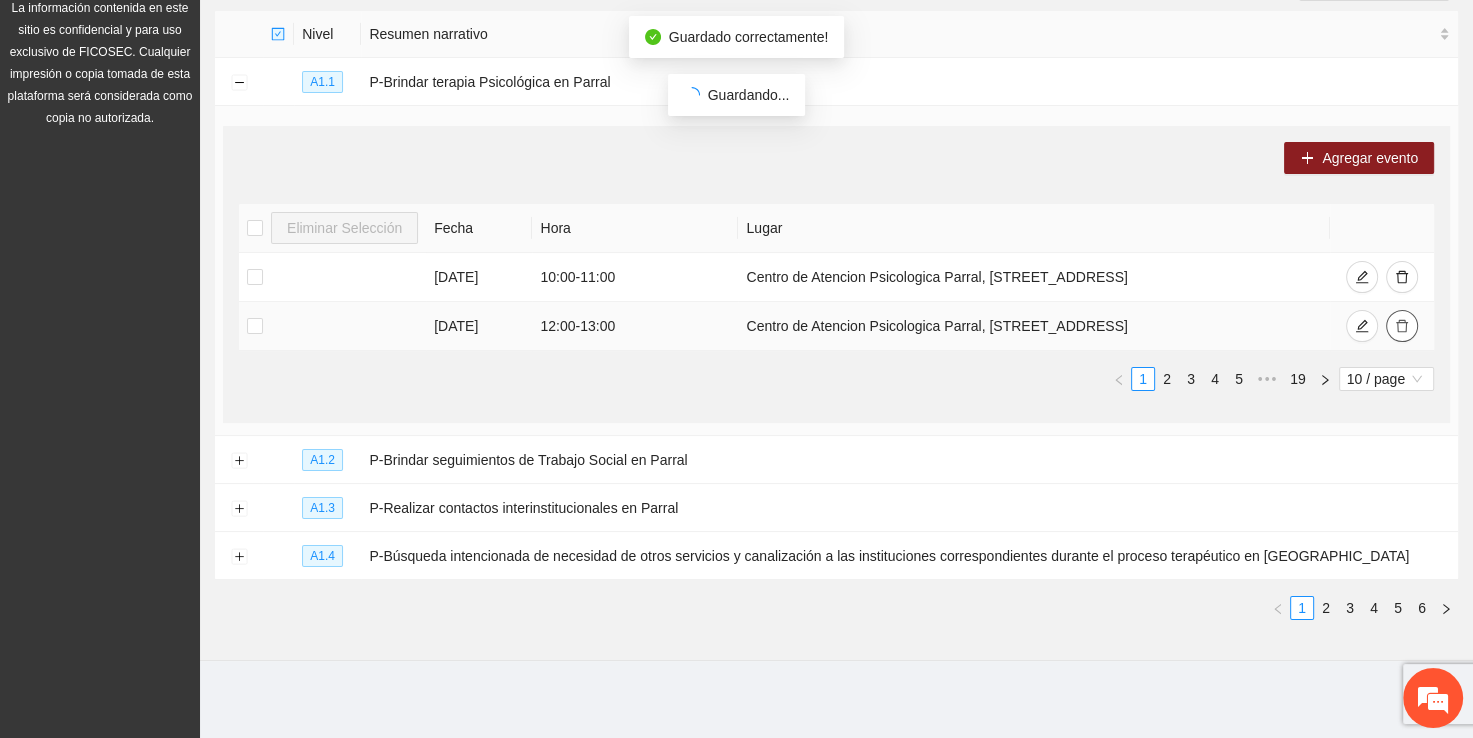 scroll, scrollTop: 201, scrollLeft: 0, axis: vertical 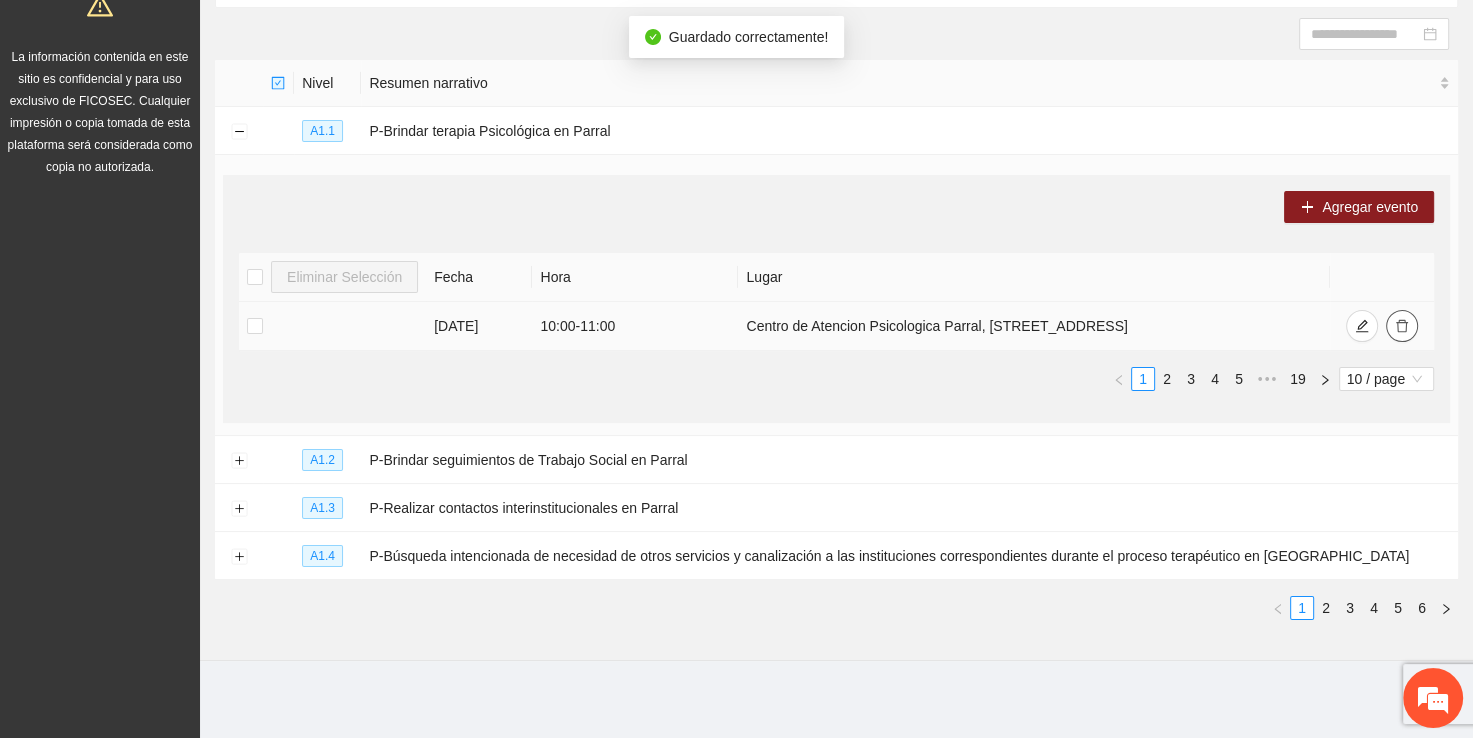 click 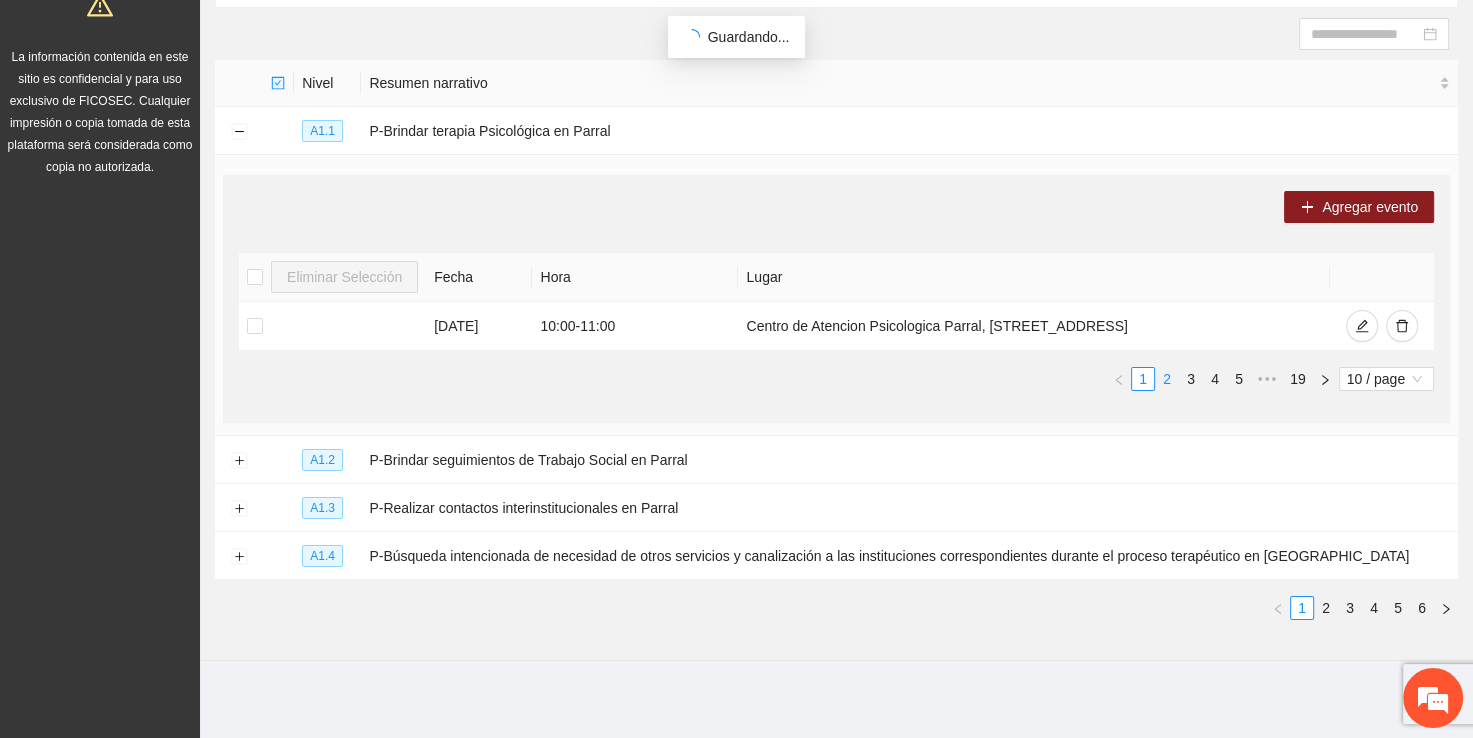 click on "2" at bounding box center (1167, 379) 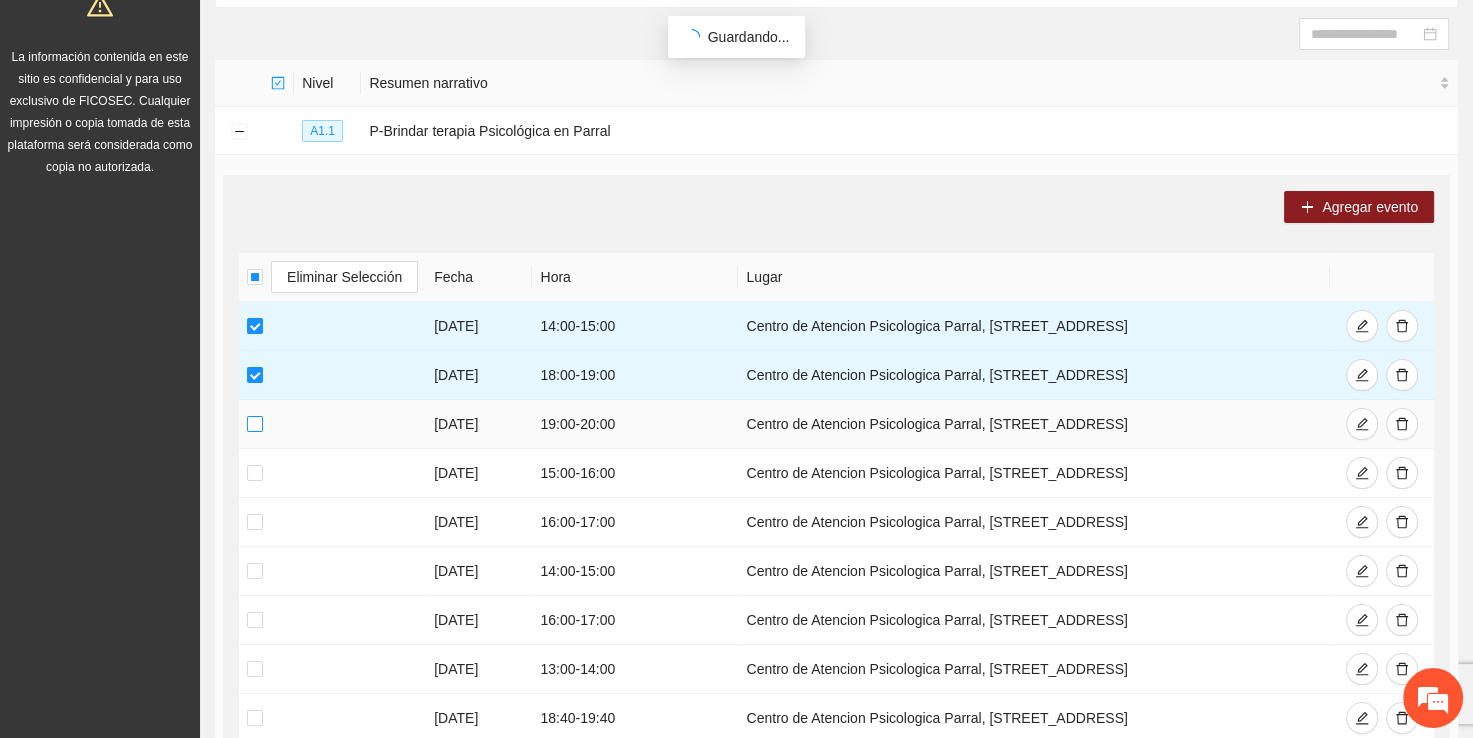 click at bounding box center (255, 424) 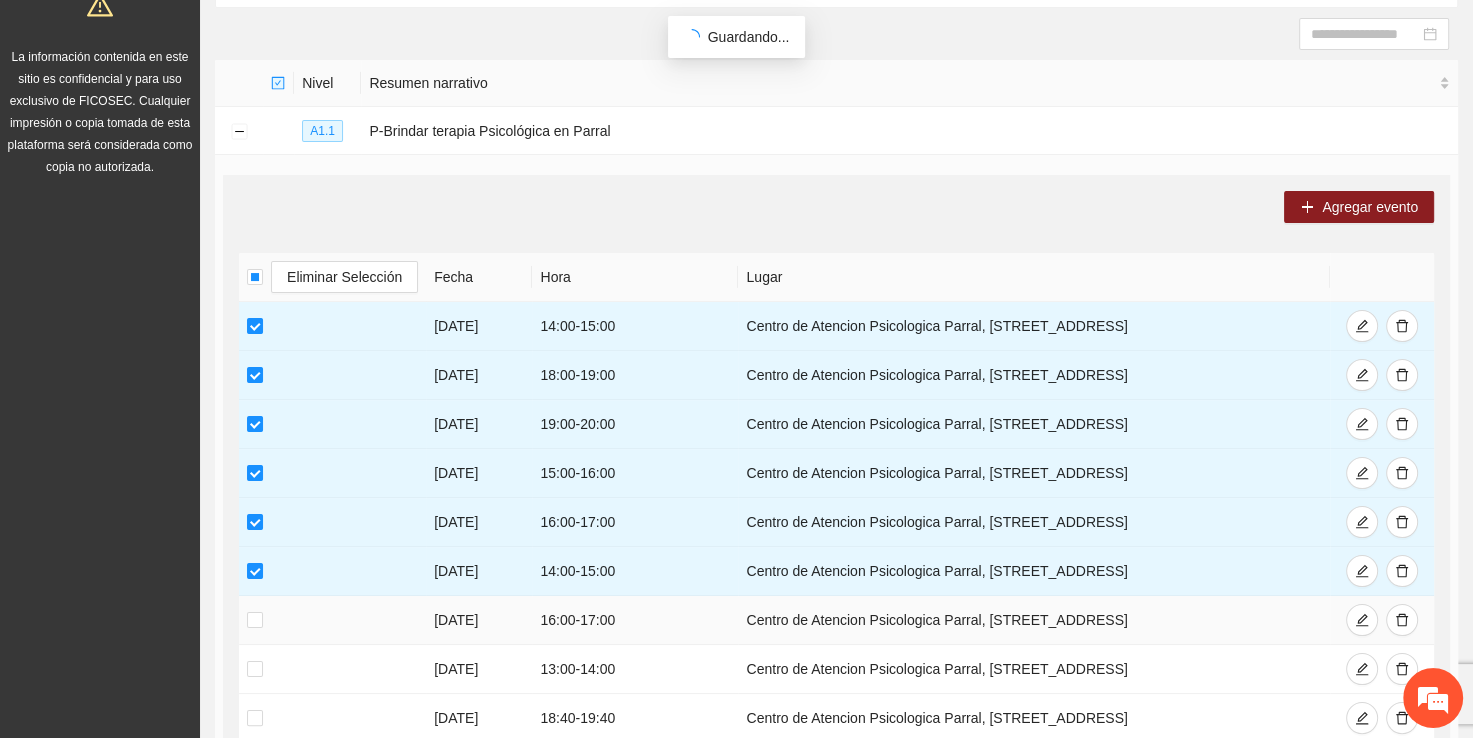 click at bounding box center [332, 620] 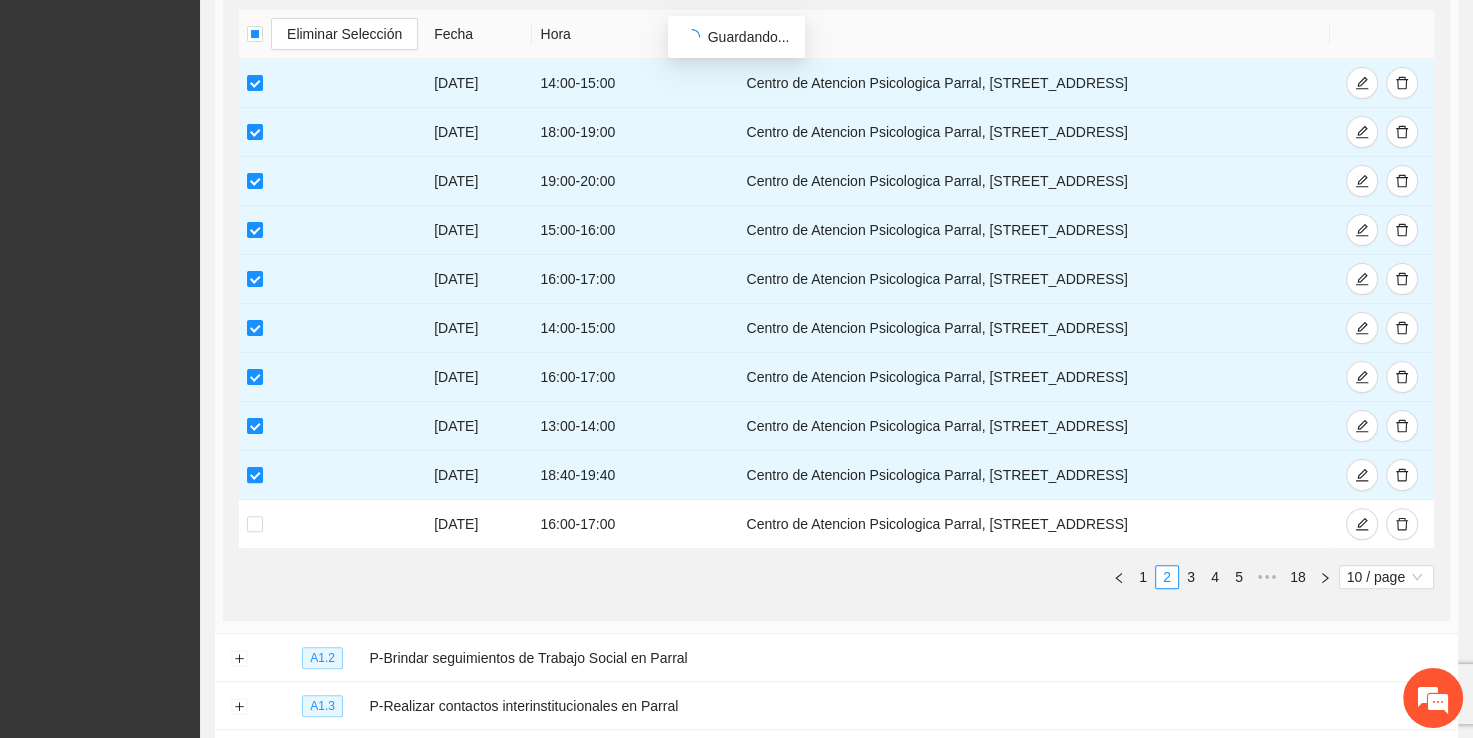 scroll, scrollTop: 446, scrollLeft: 0, axis: vertical 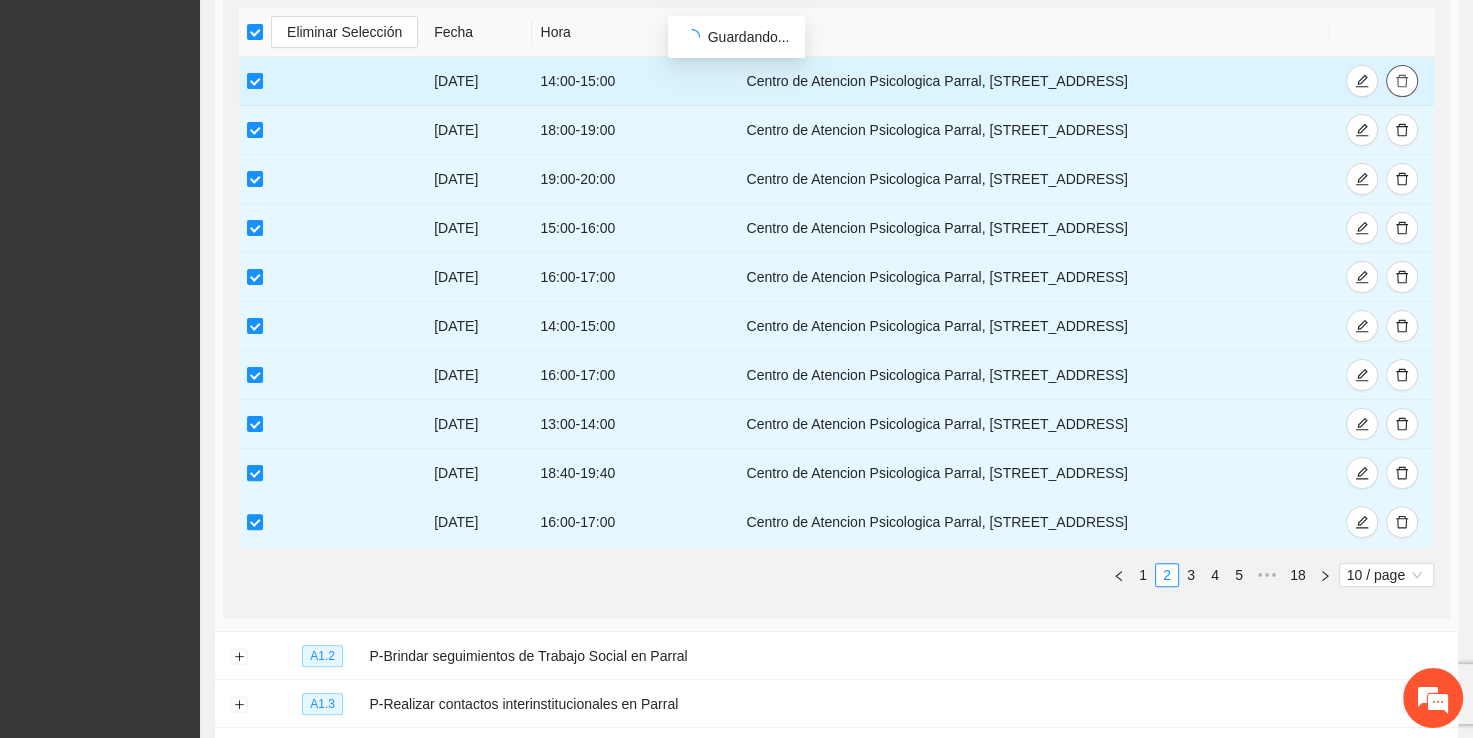 click 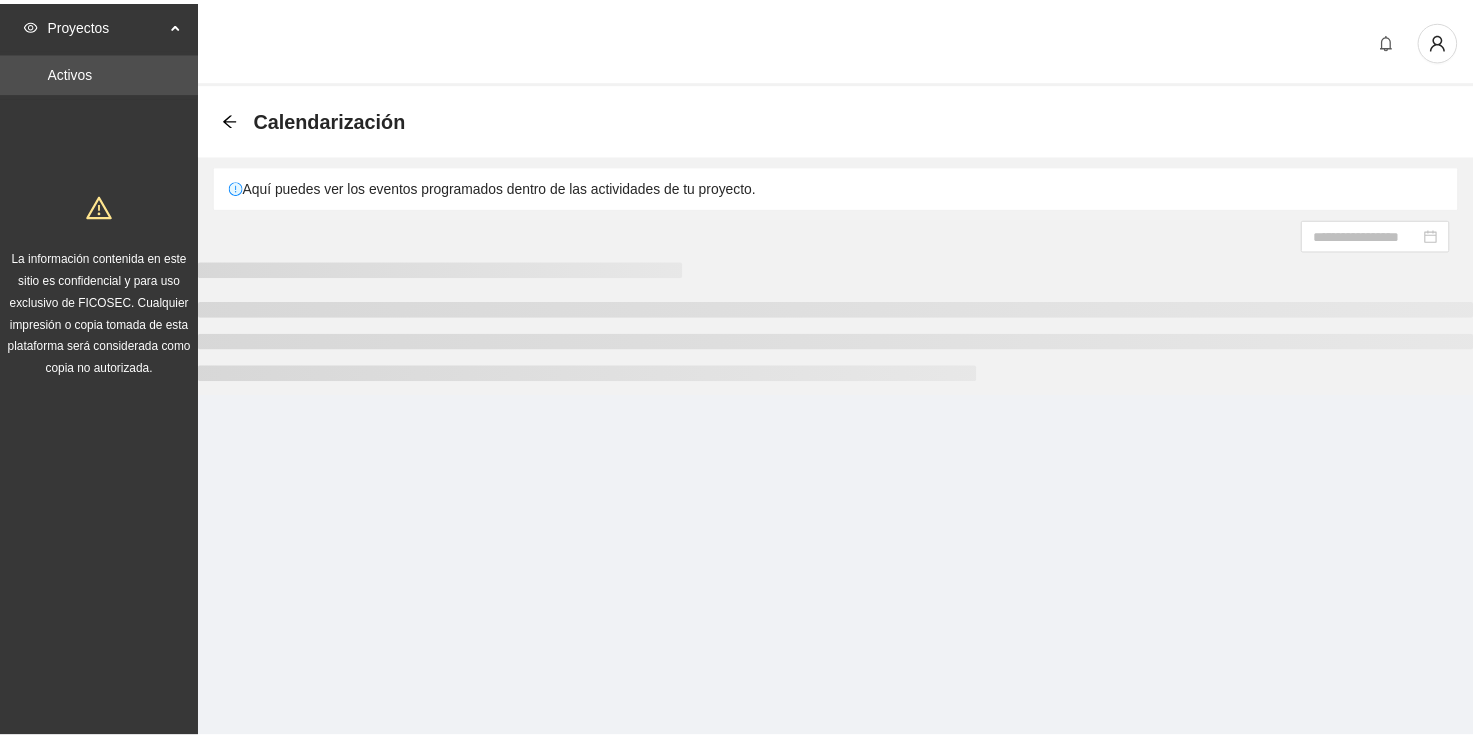 scroll, scrollTop: 0, scrollLeft: 0, axis: both 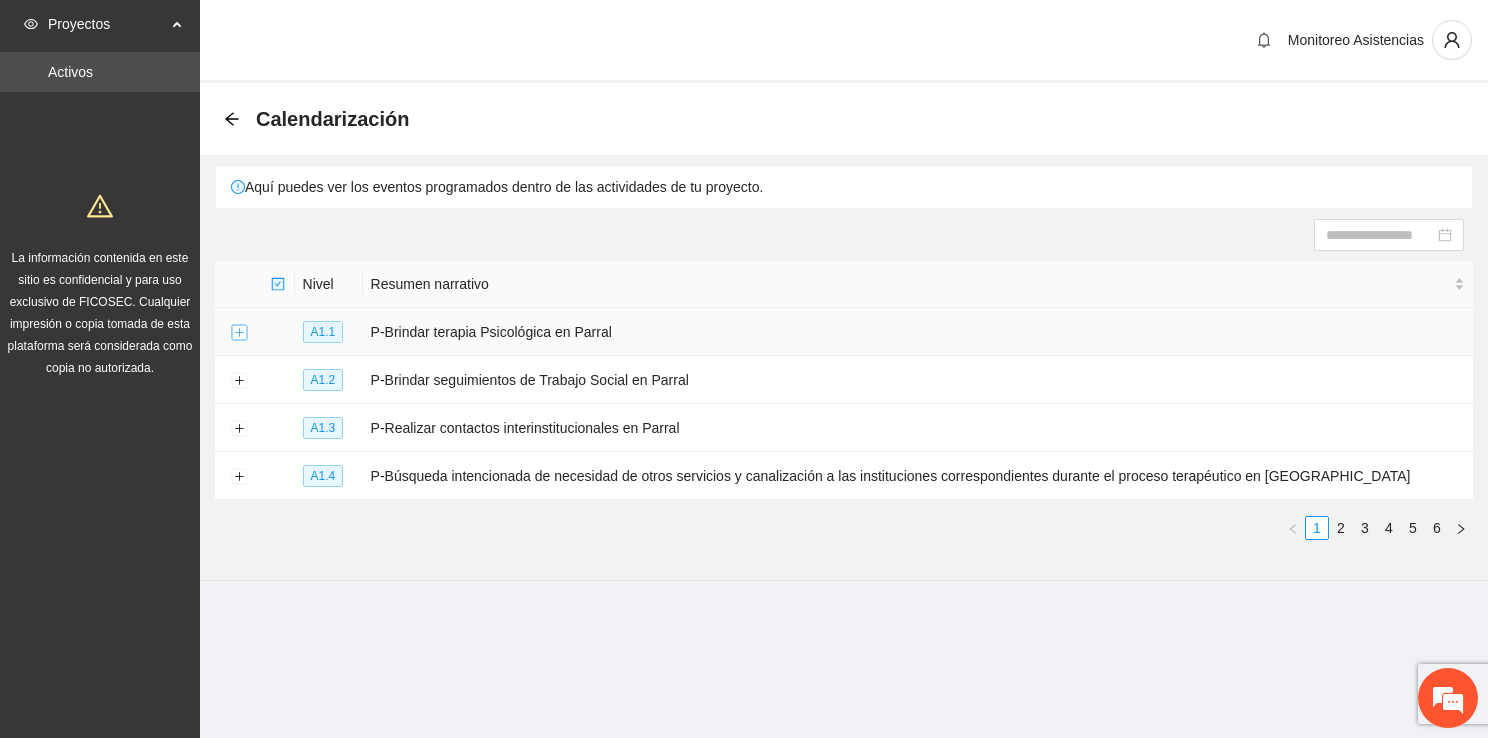 click at bounding box center [239, 333] 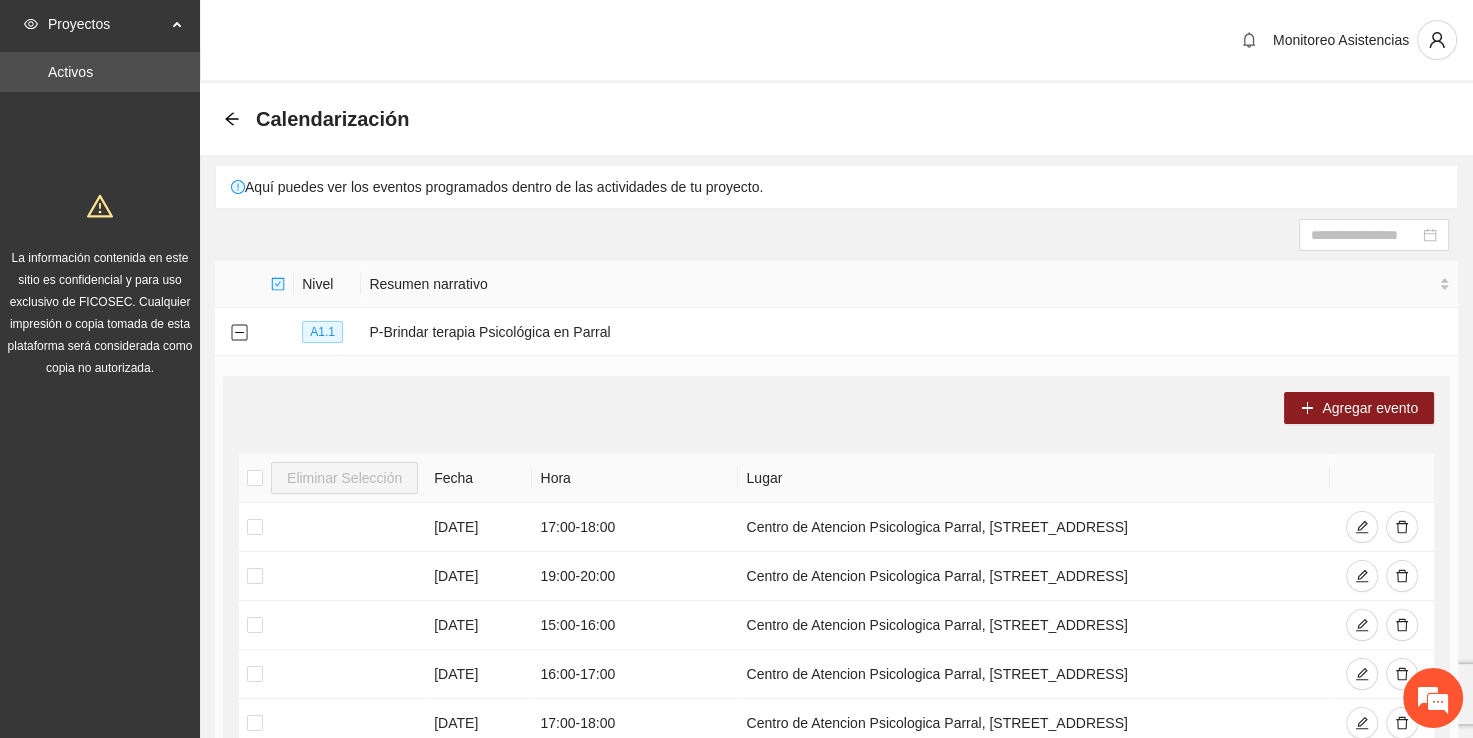 scroll, scrollTop: 0, scrollLeft: 0, axis: both 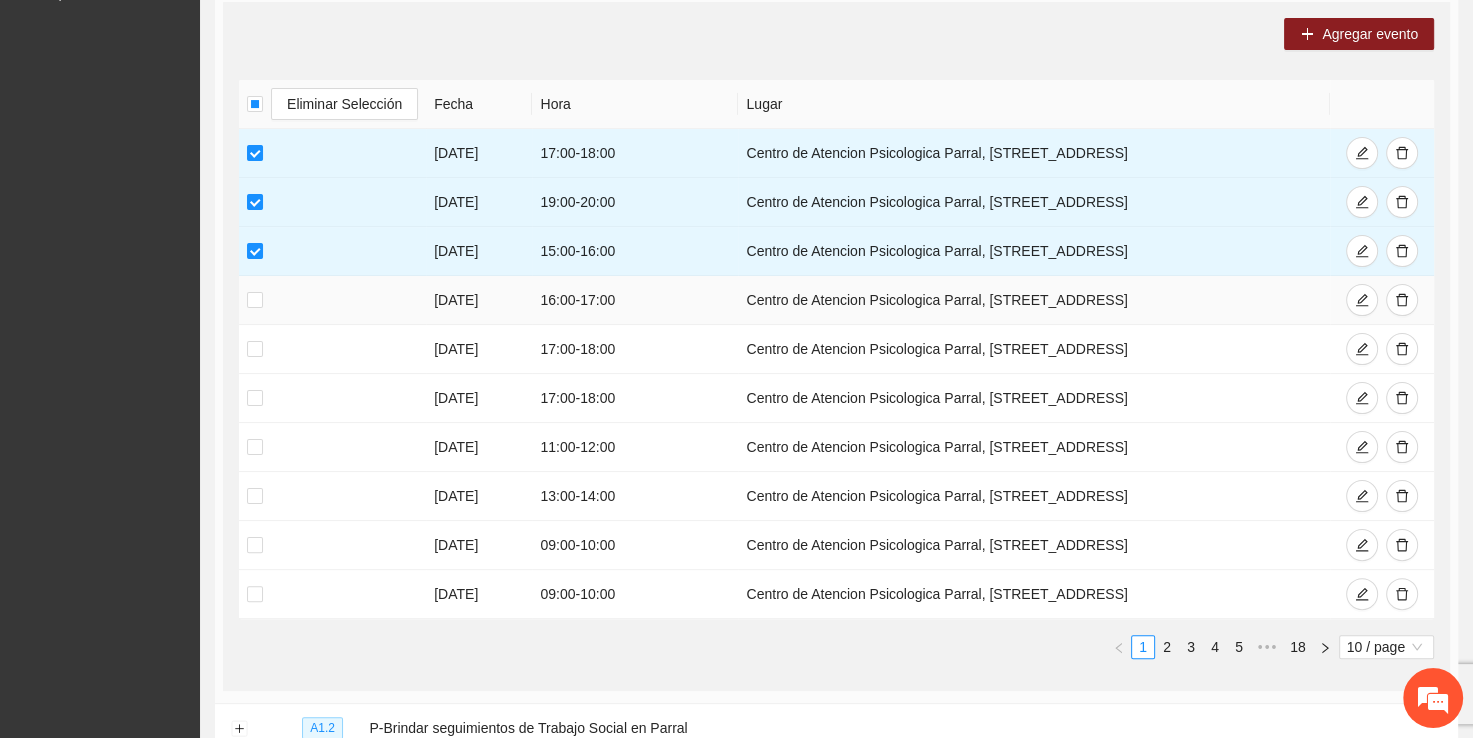 click at bounding box center (332, 300) 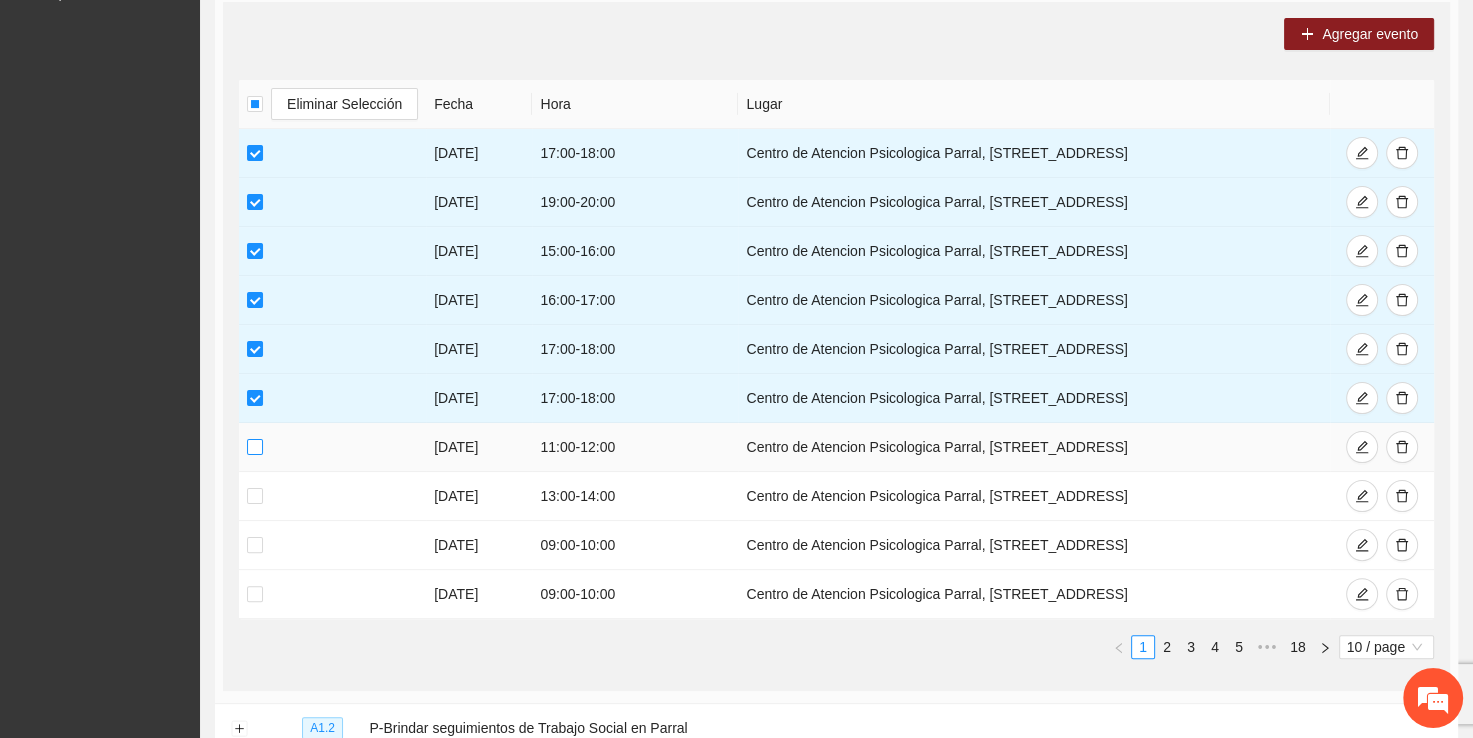 click at bounding box center (255, 447) 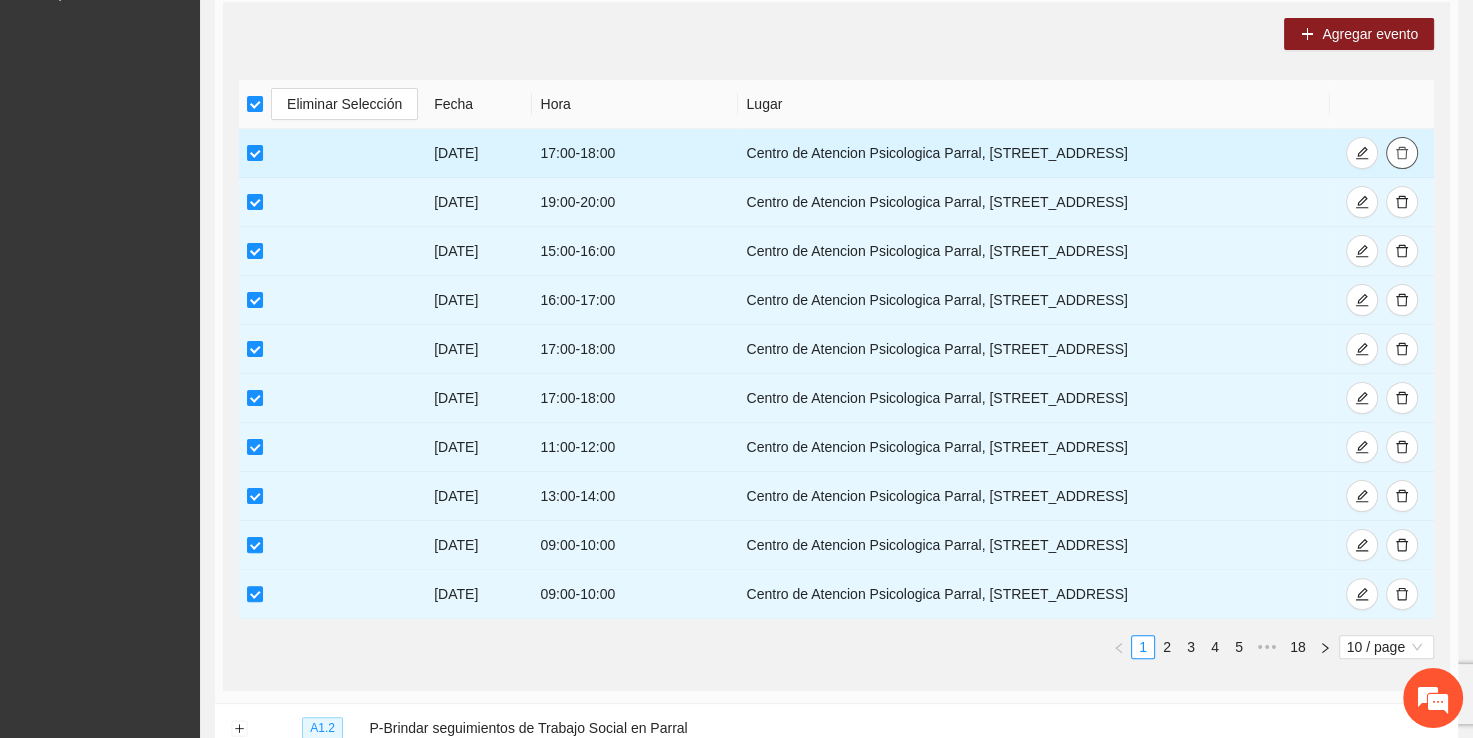 click 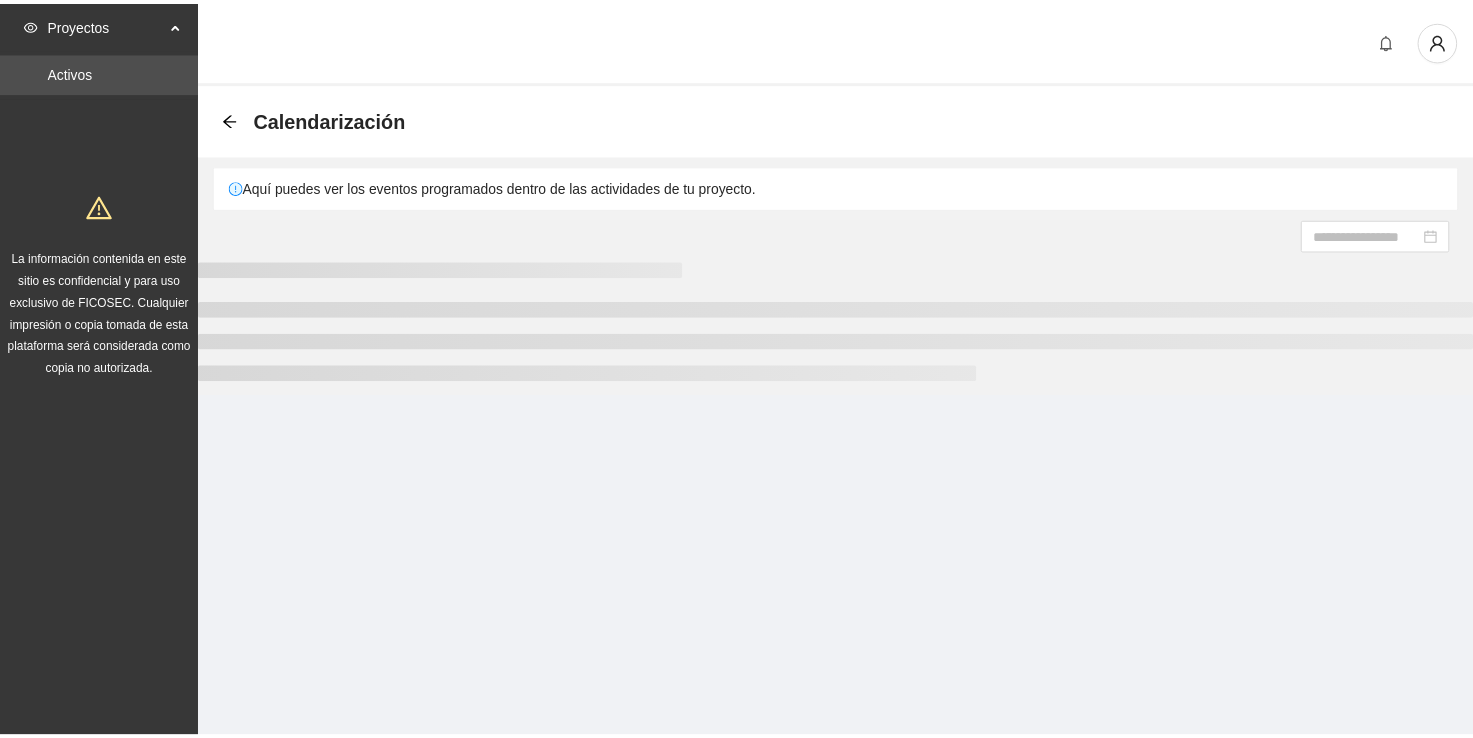 scroll, scrollTop: 0, scrollLeft: 0, axis: both 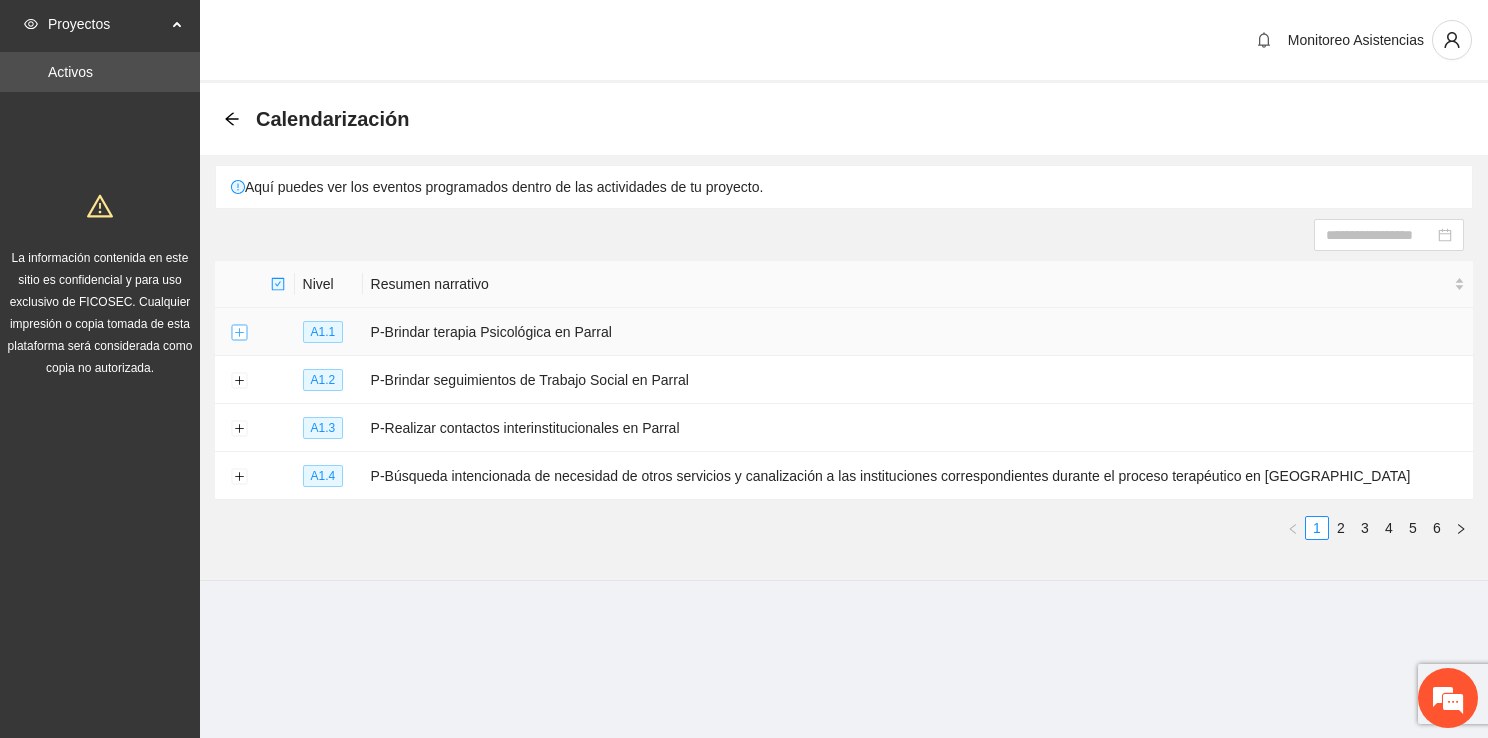 click at bounding box center [239, 333] 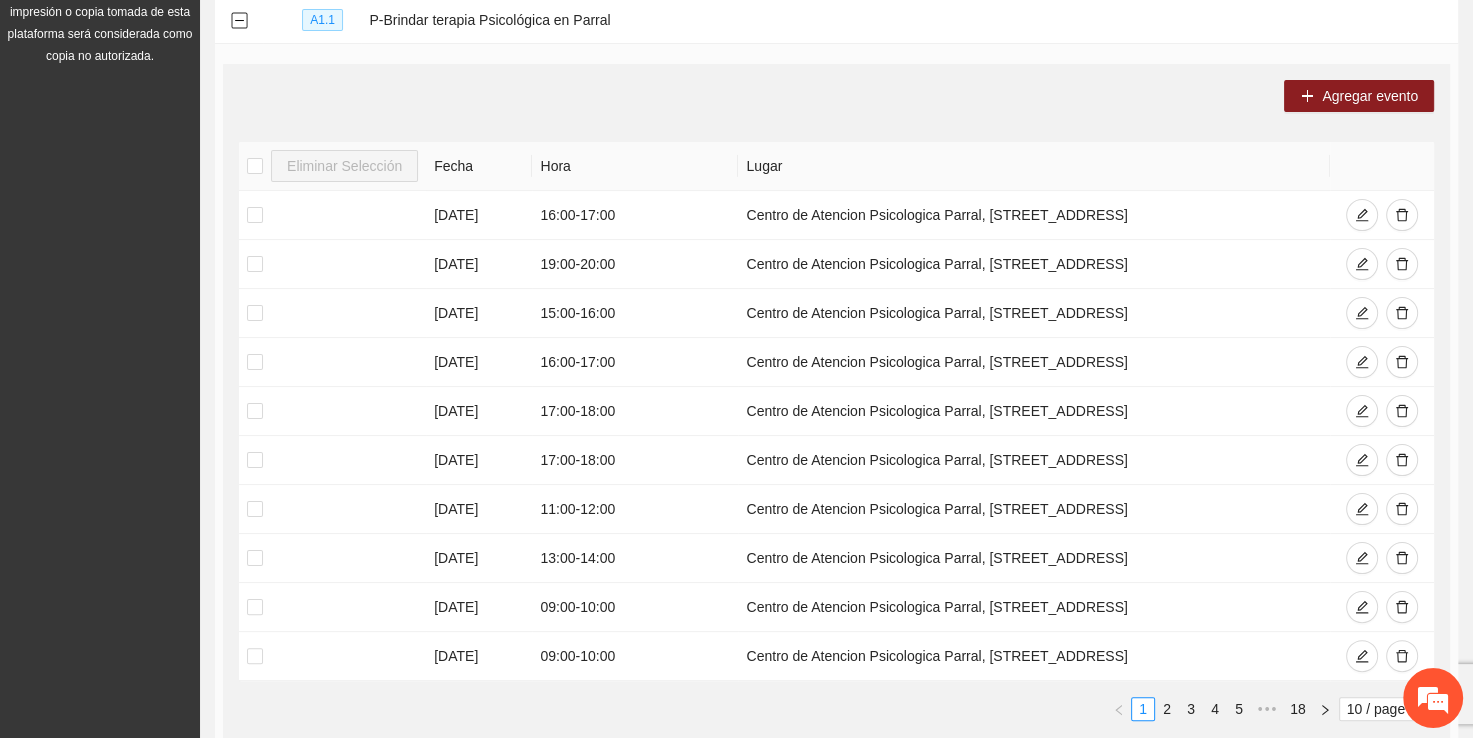 scroll, scrollTop: 300, scrollLeft: 0, axis: vertical 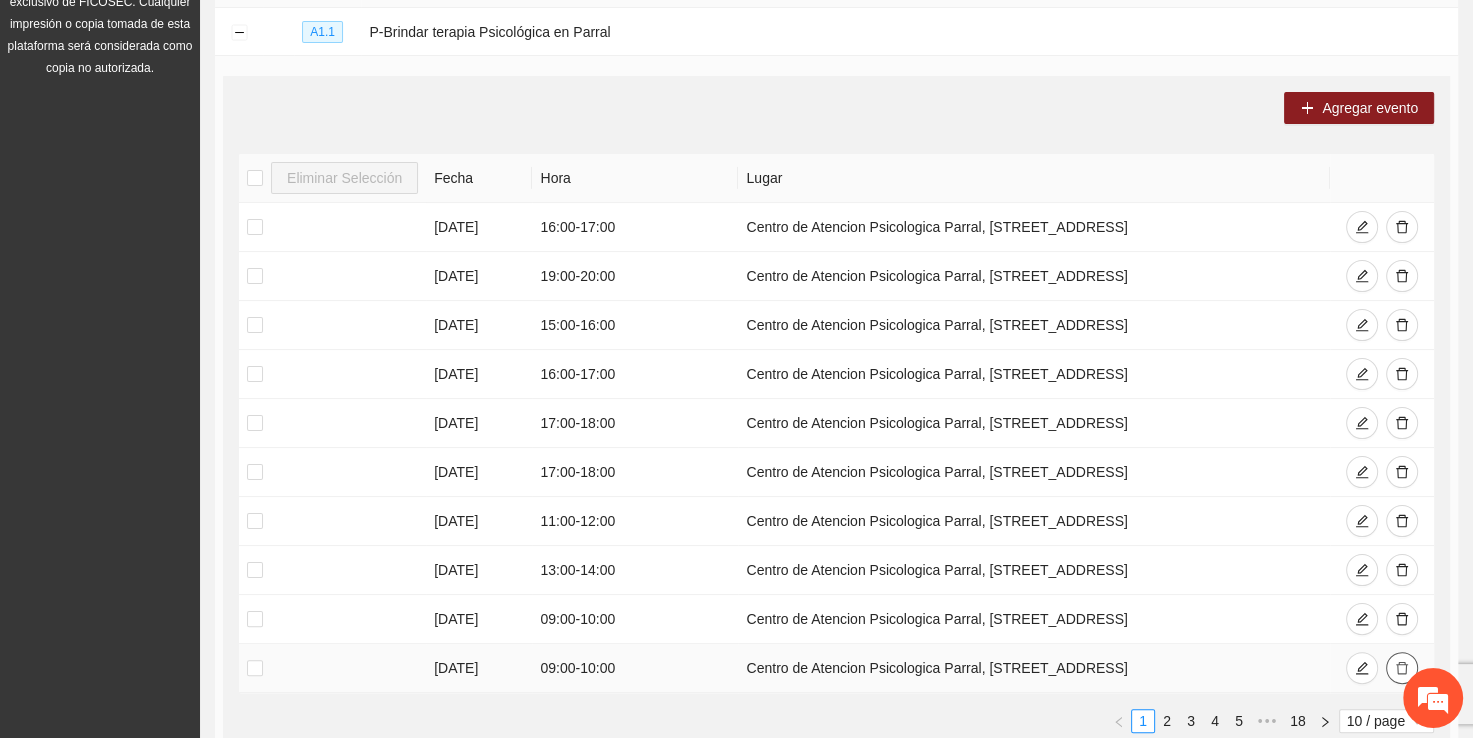 click 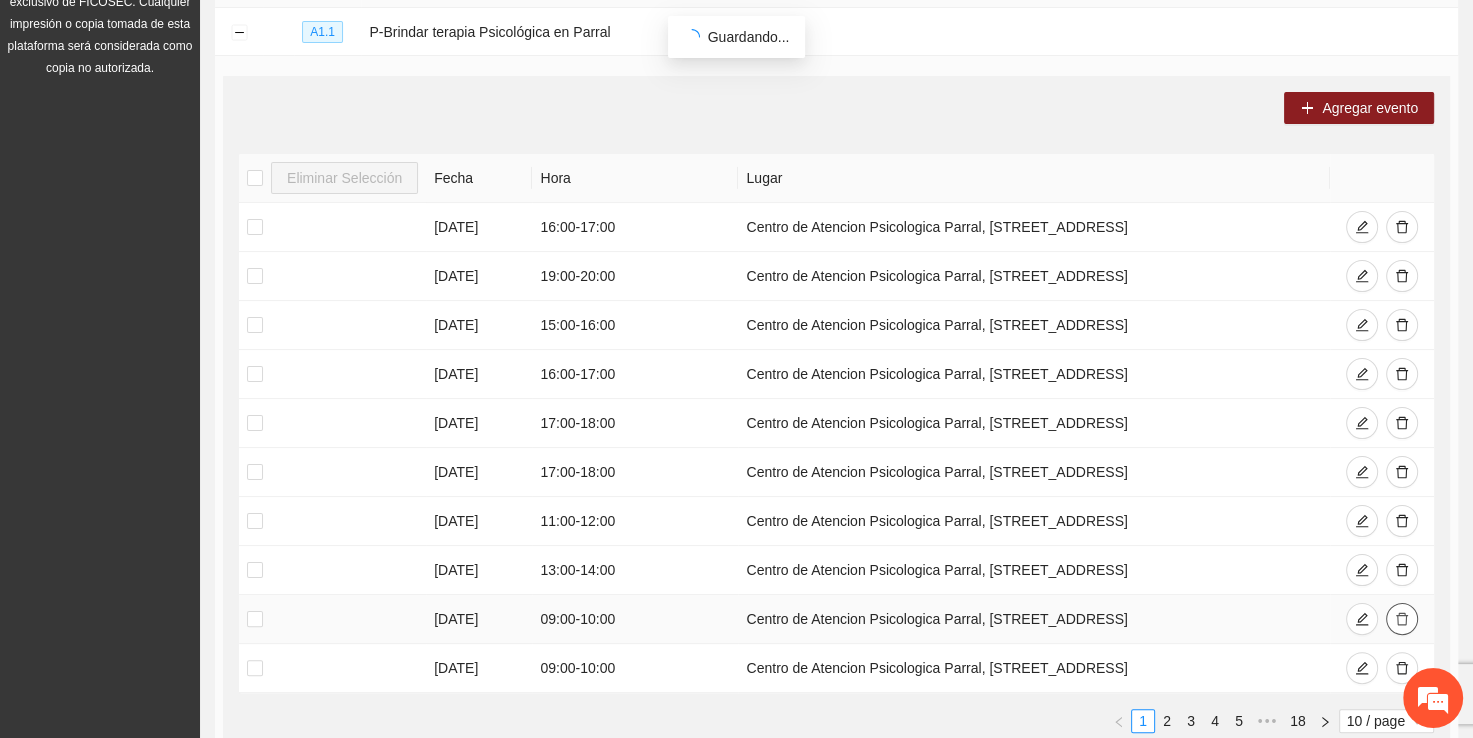 click 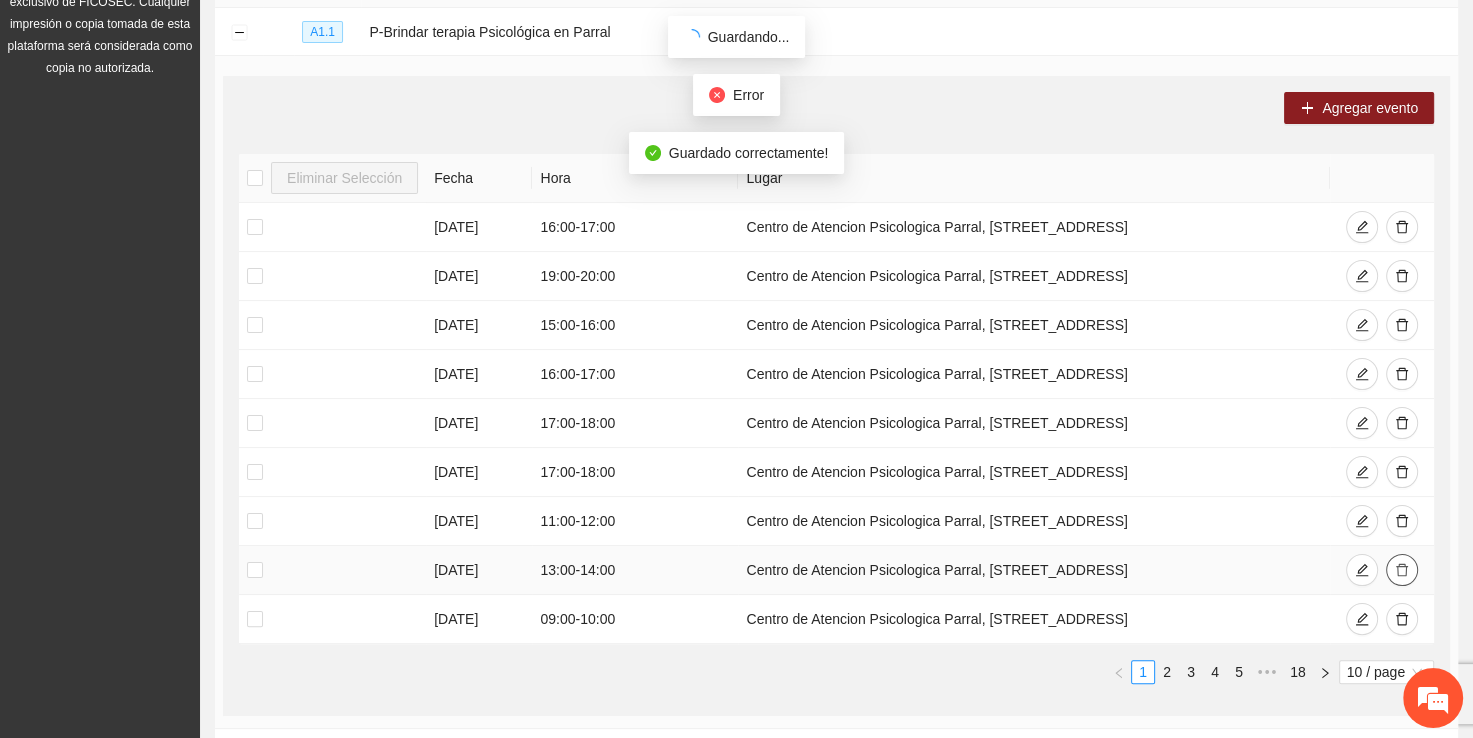 click 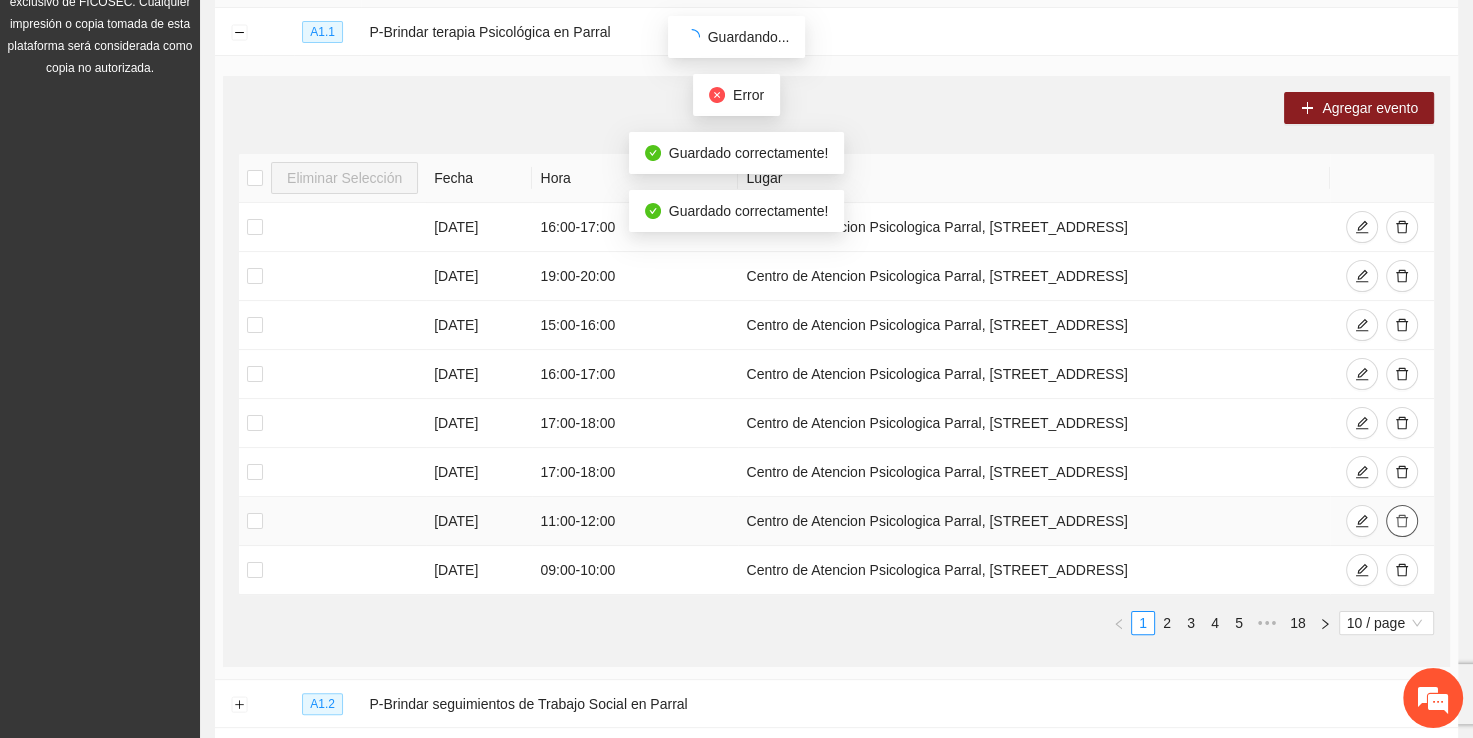 click 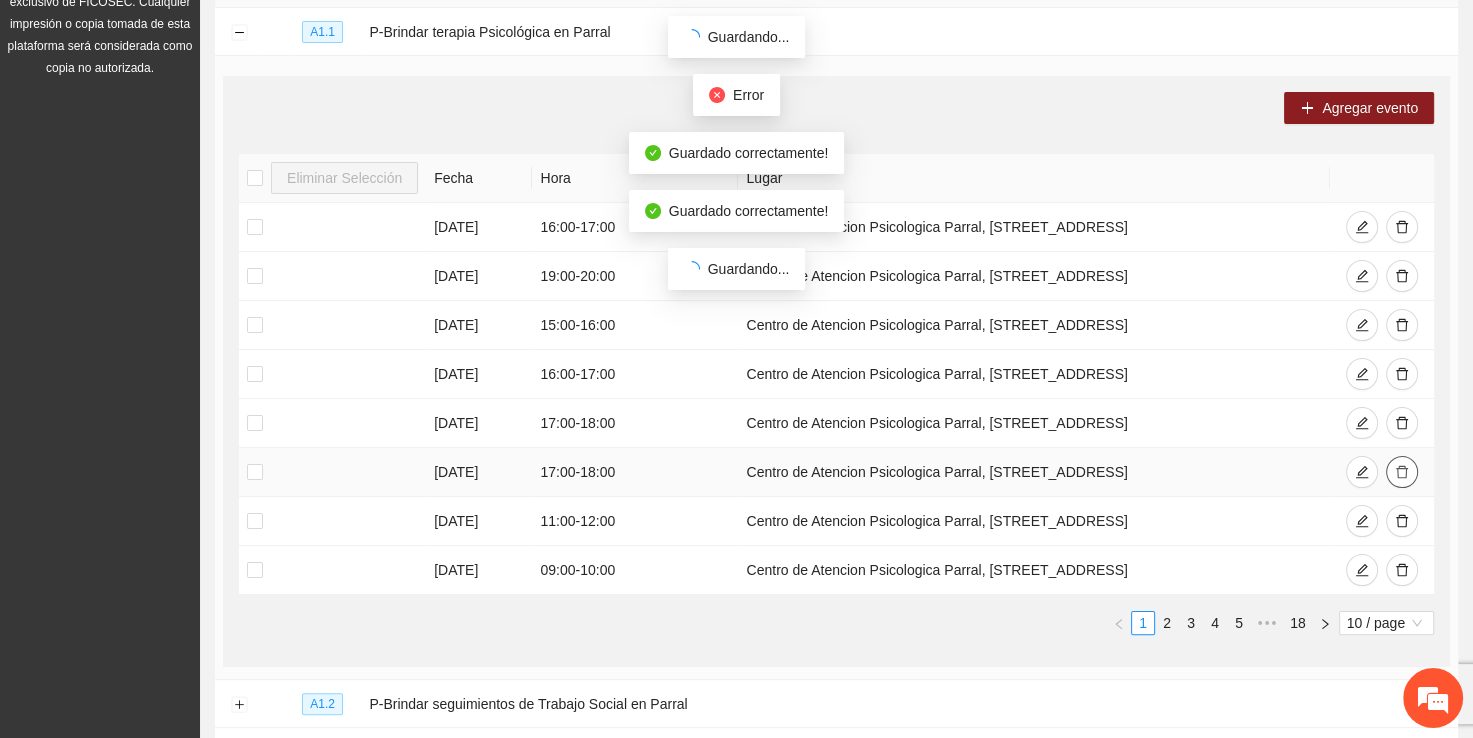 click 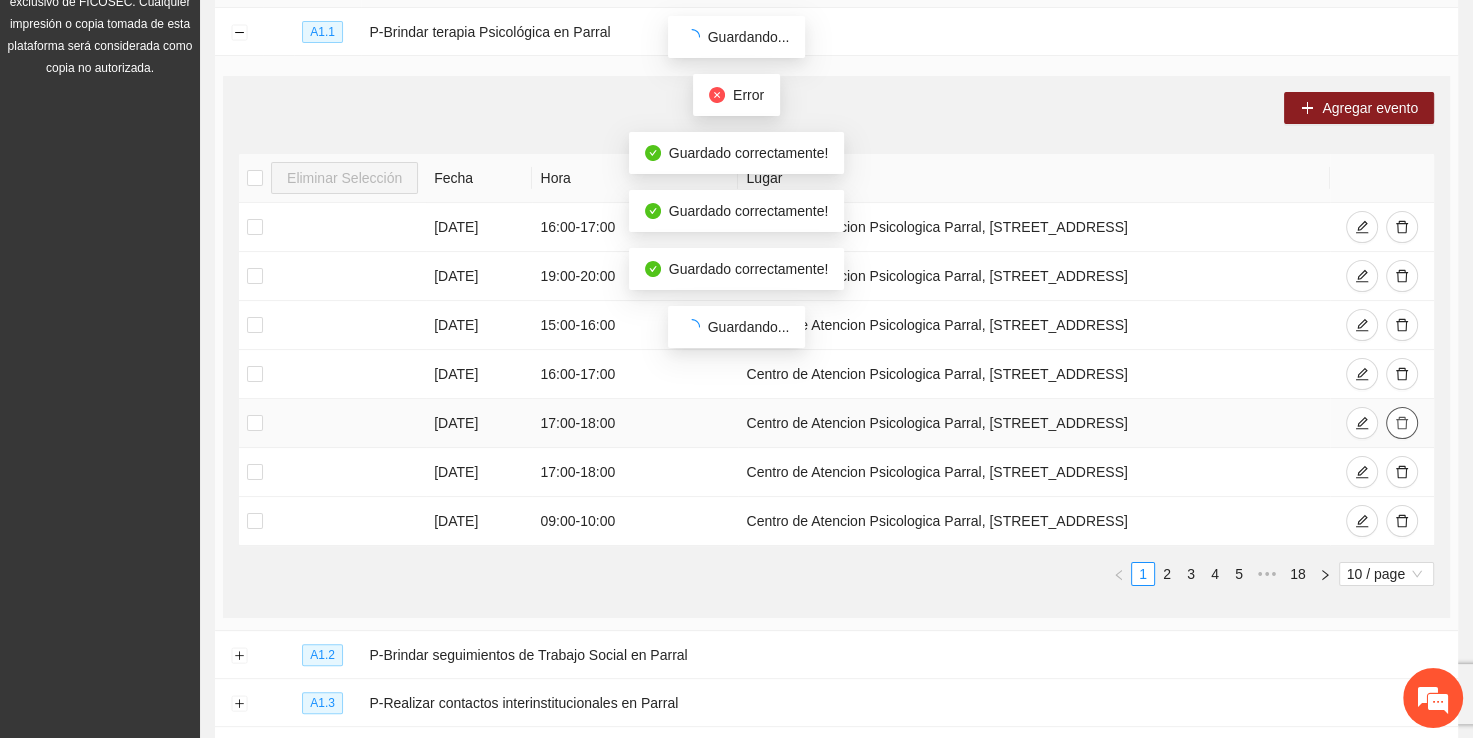 click at bounding box center (1402, 423) 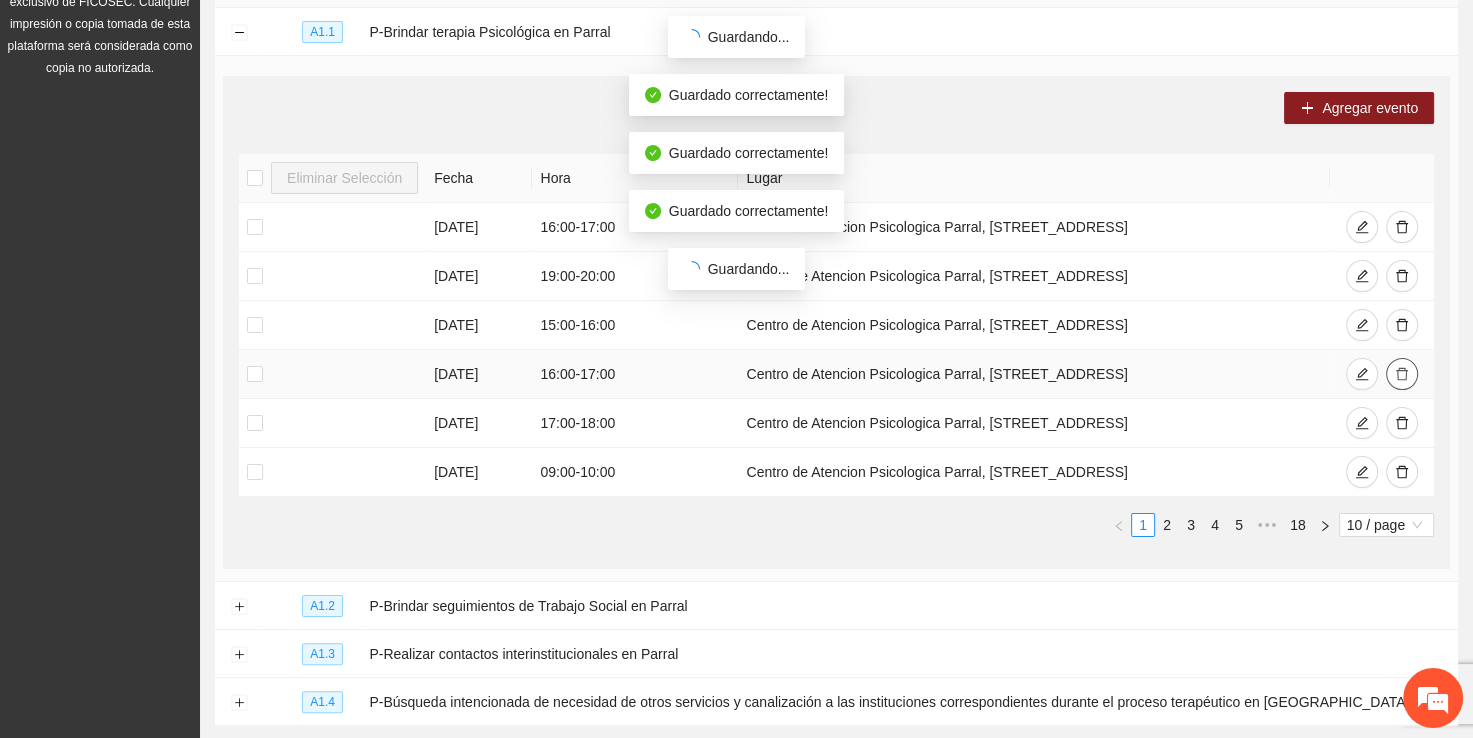 click 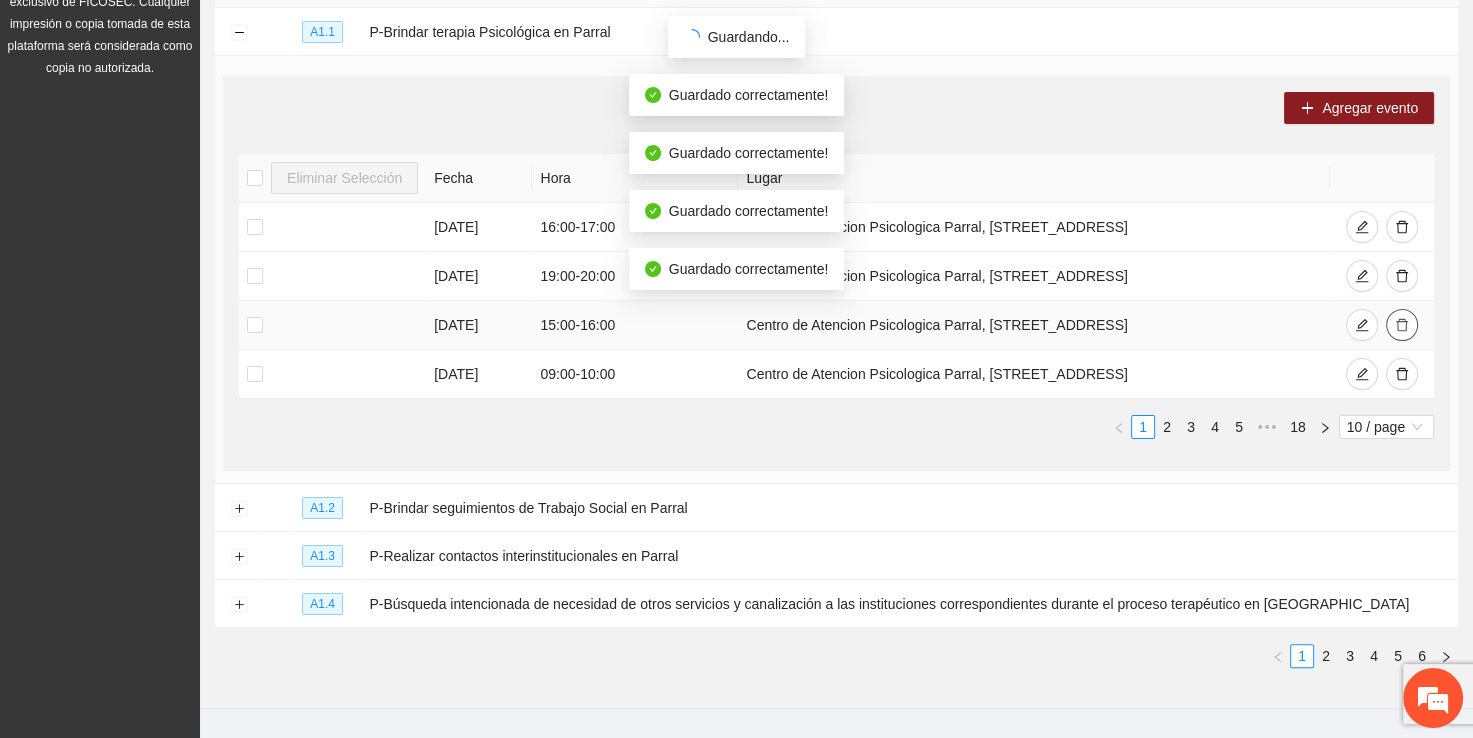 click 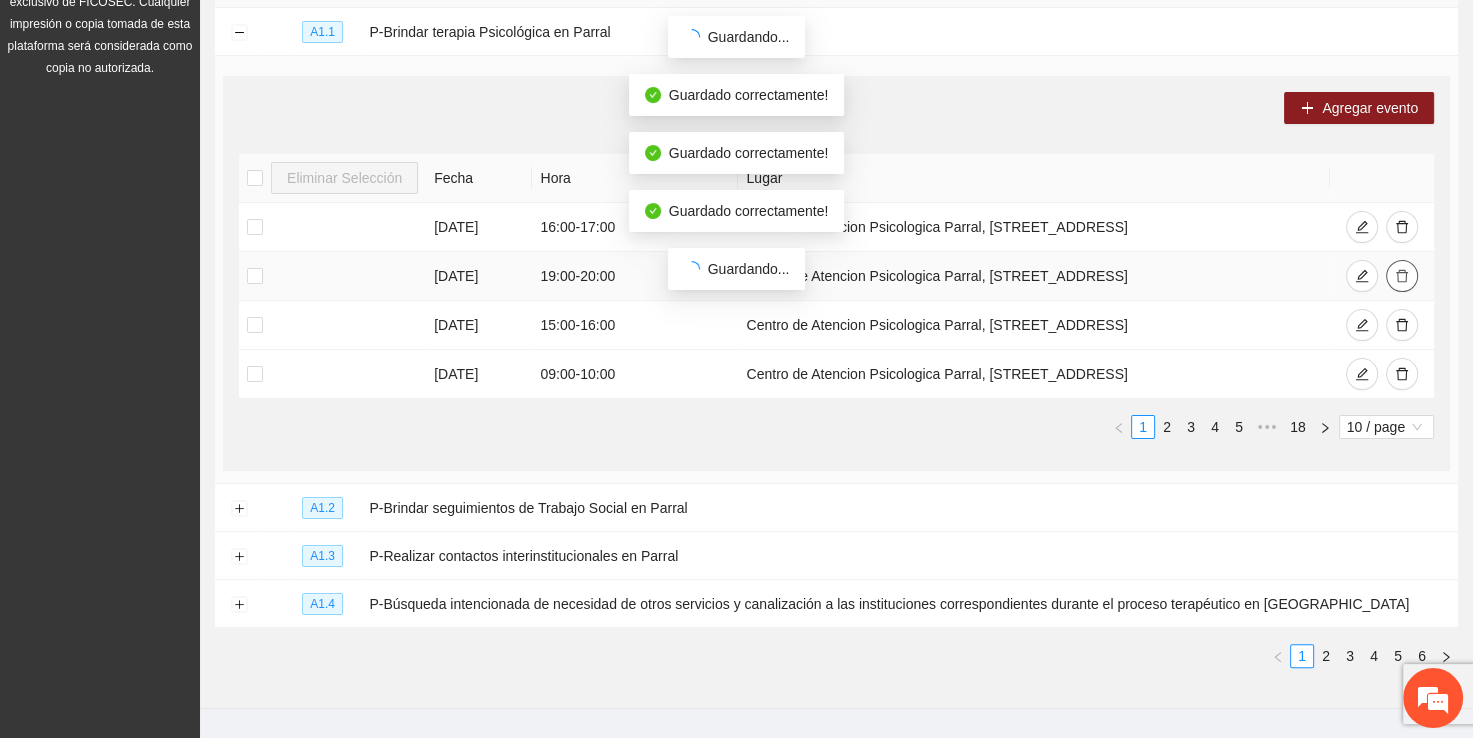 click 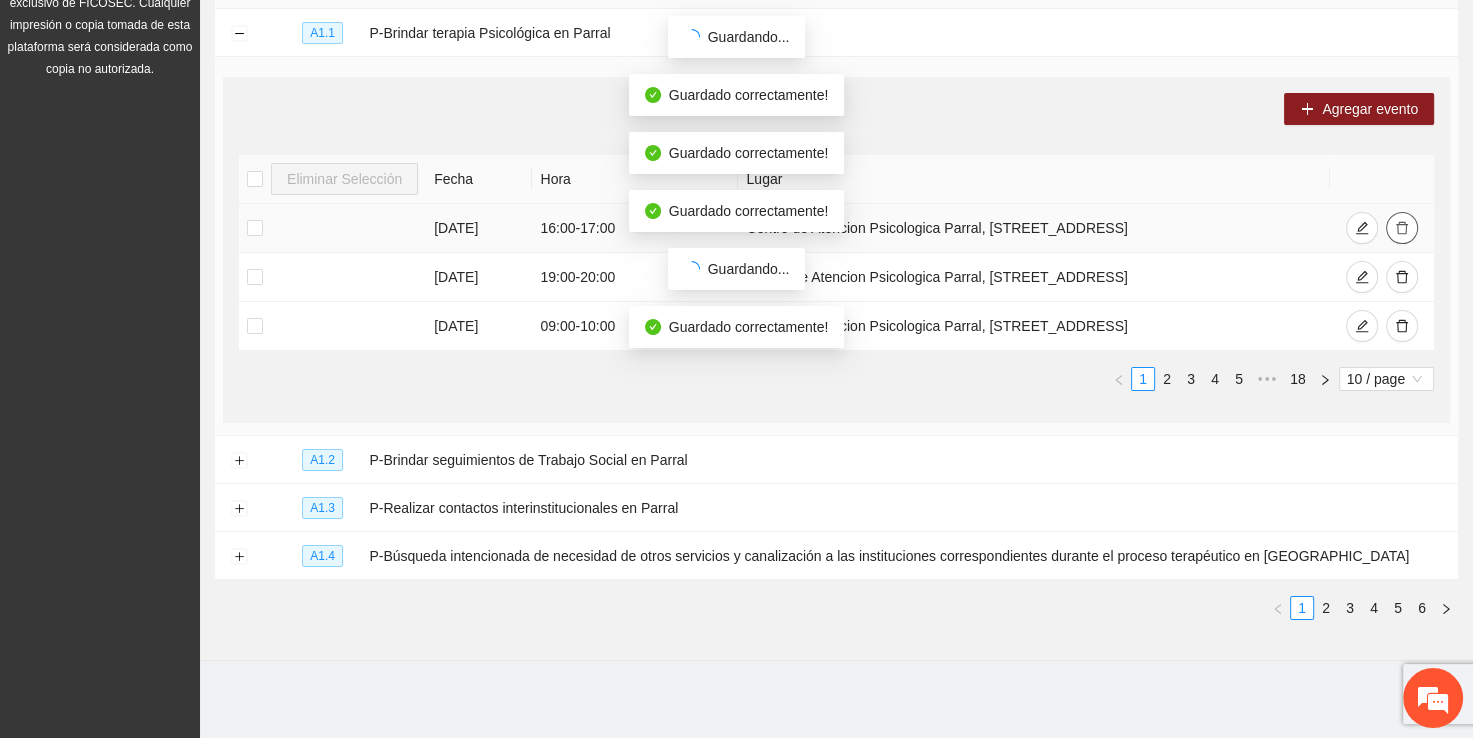 click 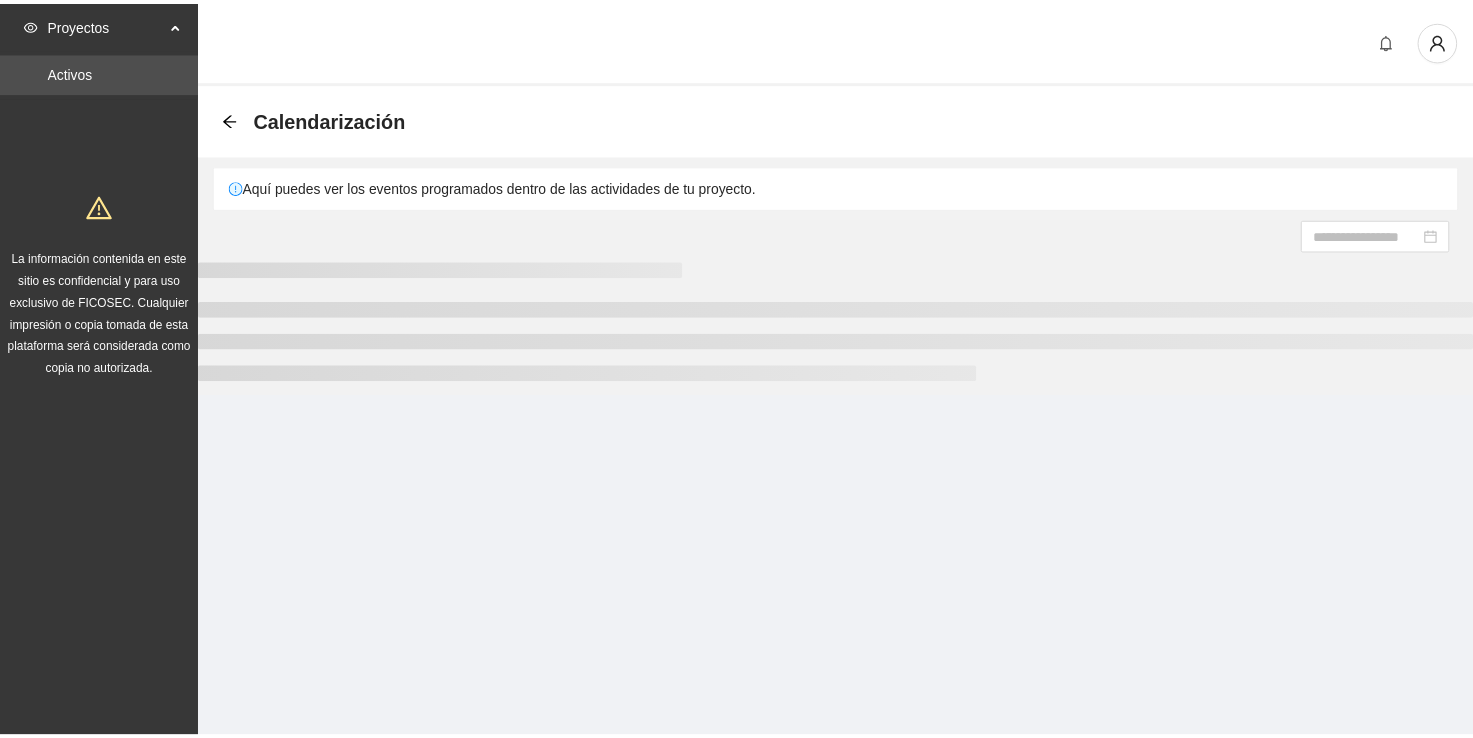 scroll, scrollTop: 0, scrollLeft: 0, axis: both 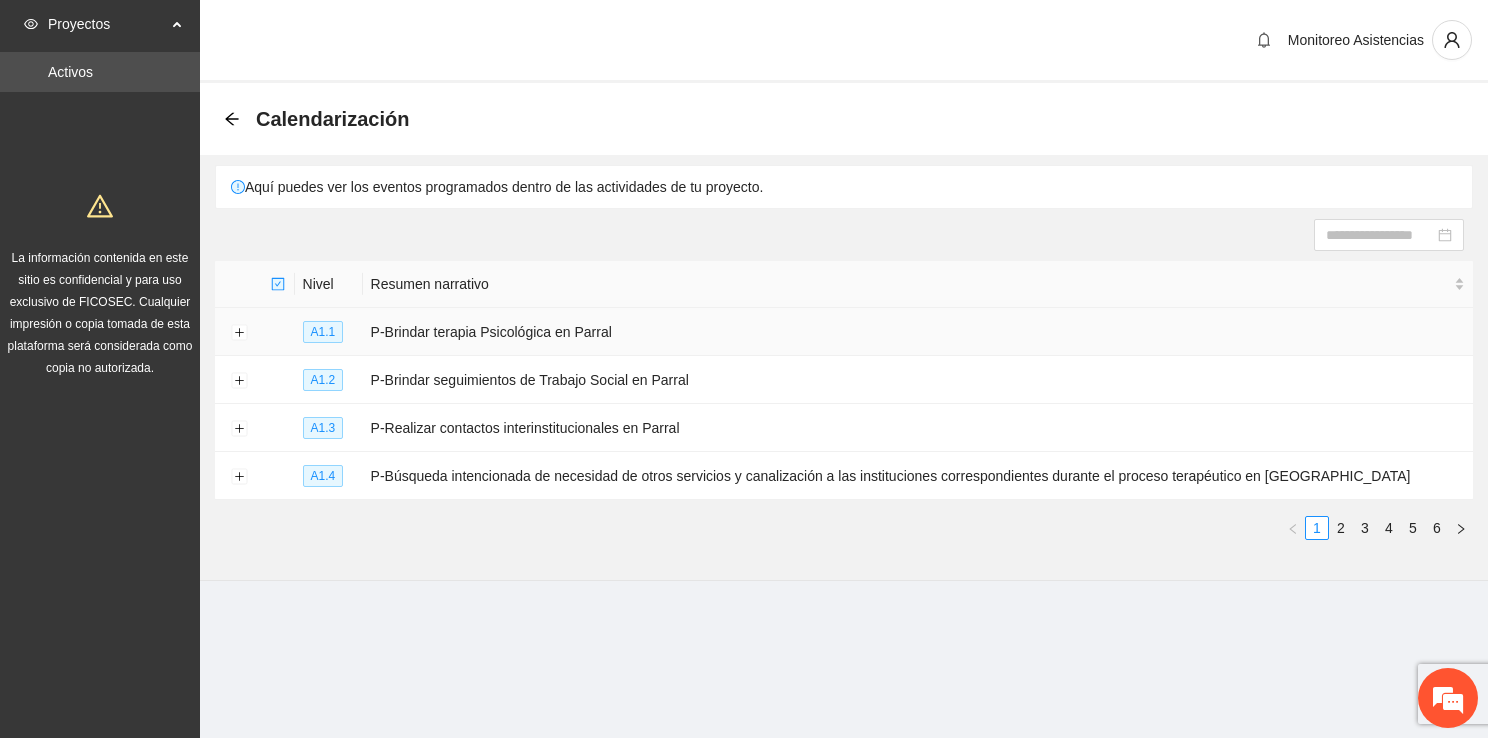 click at bounding box center (239, 332) 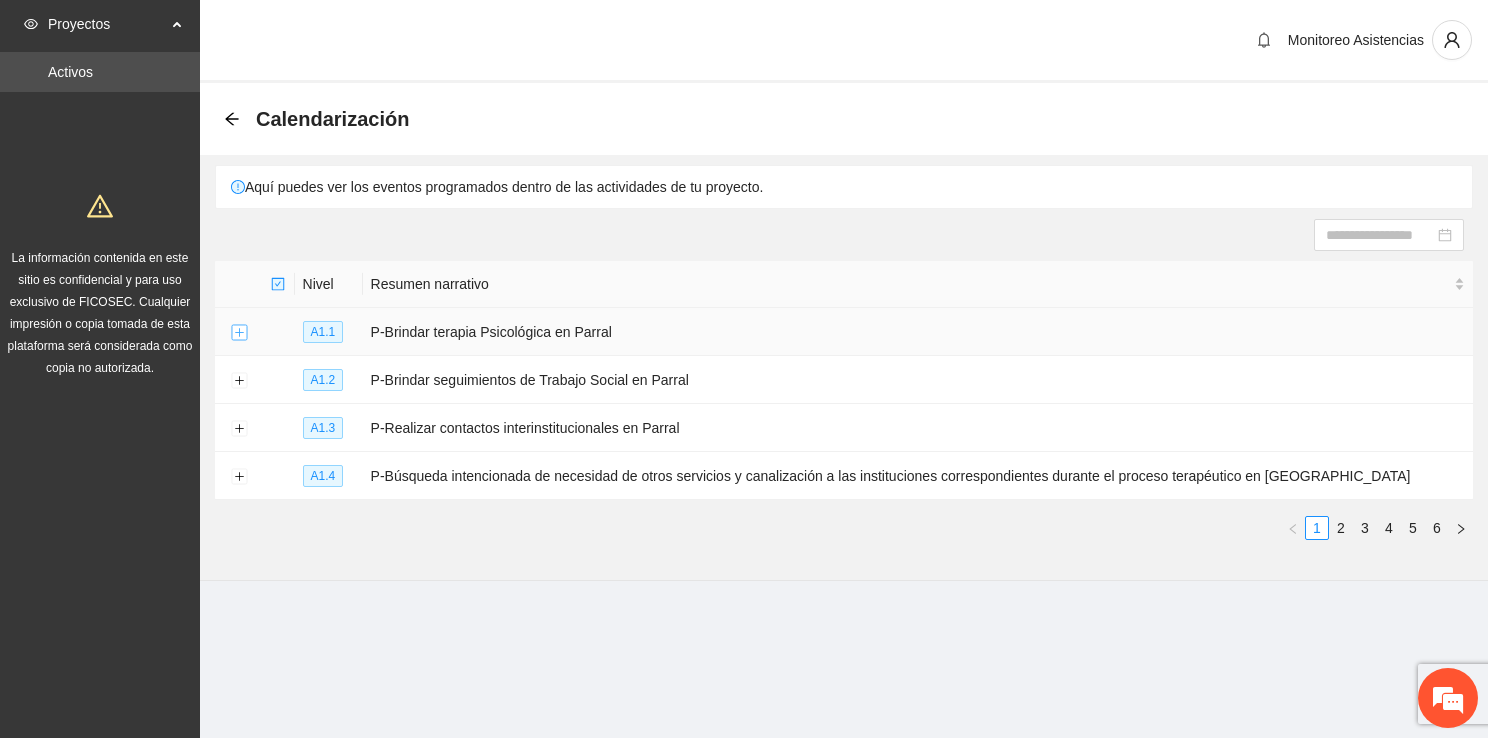 click at bounding box center (239, 333) 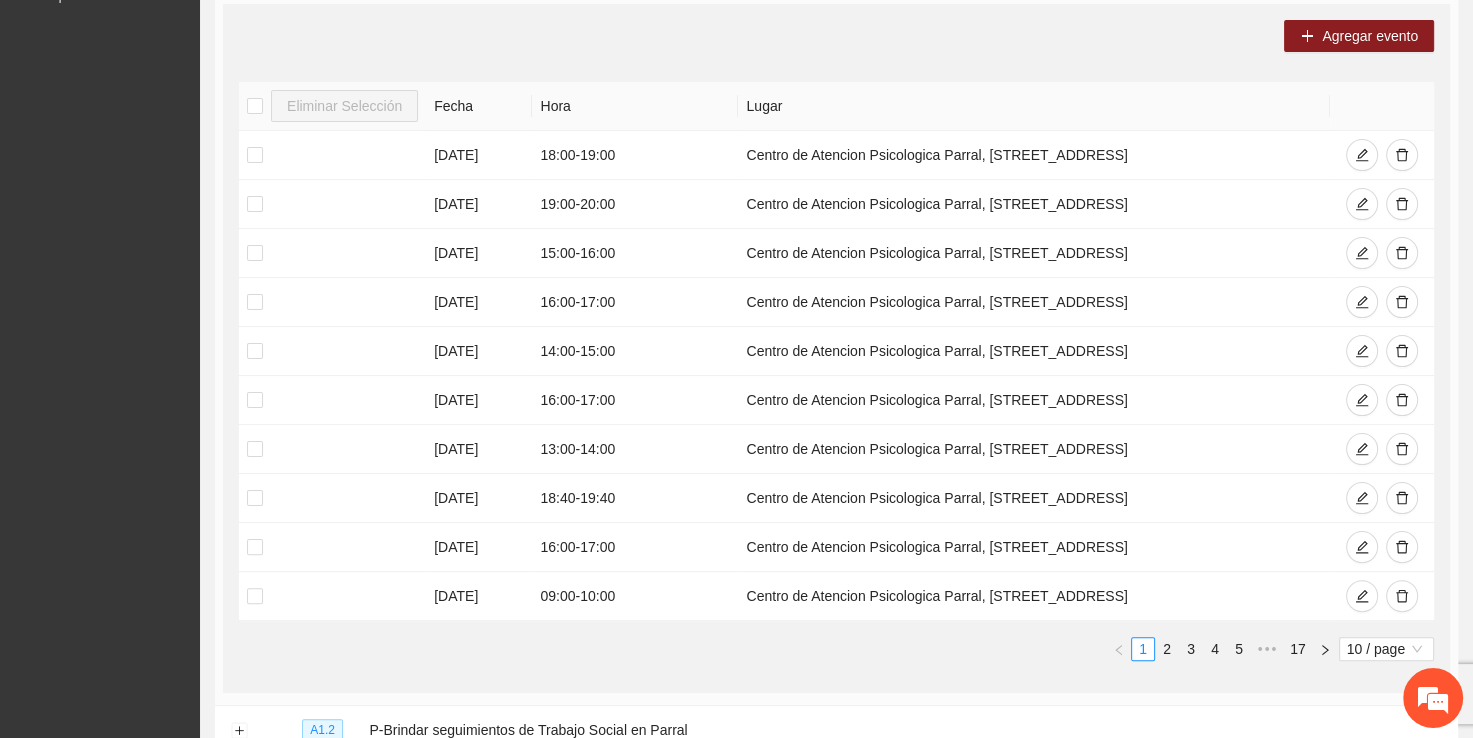 scroll, scrollTop: 360, scrollLeft: 0, axis: vertical 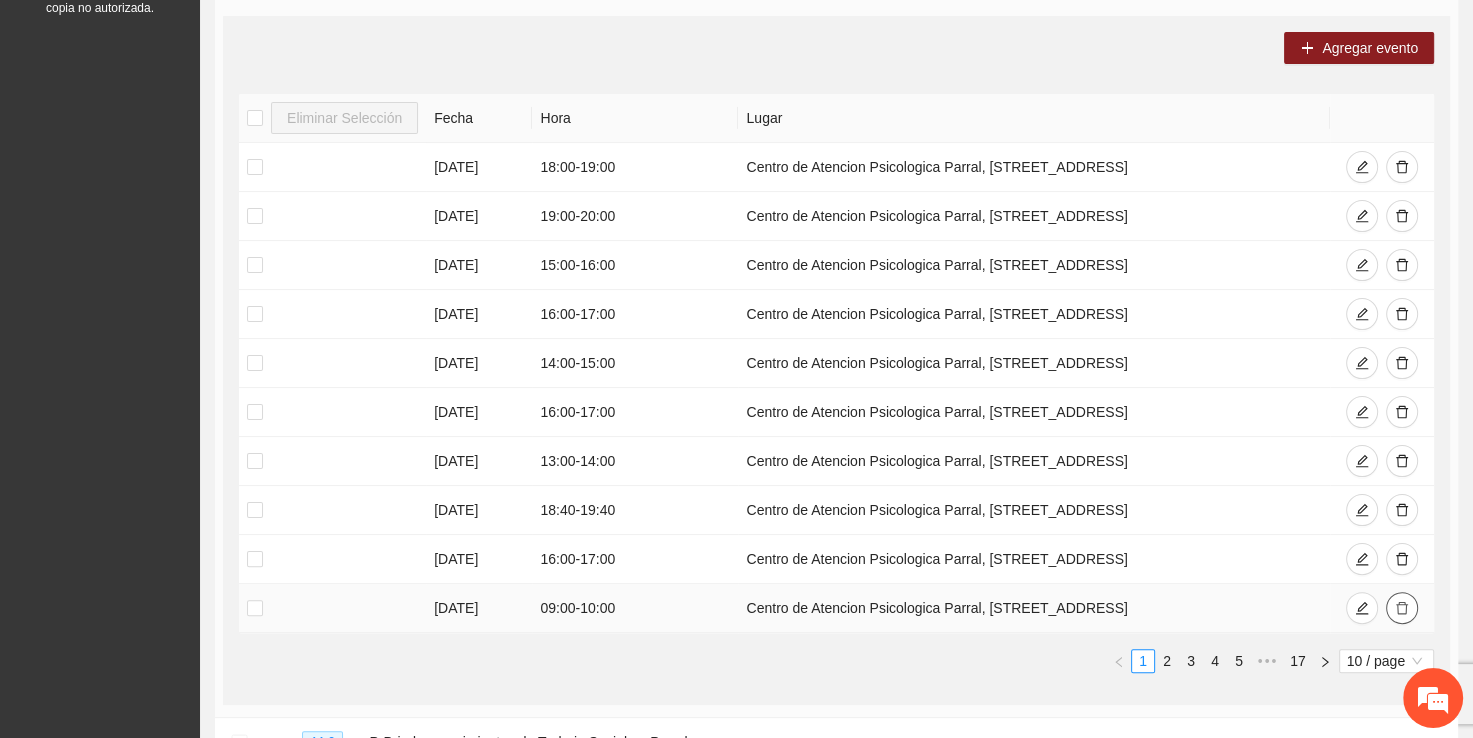 click 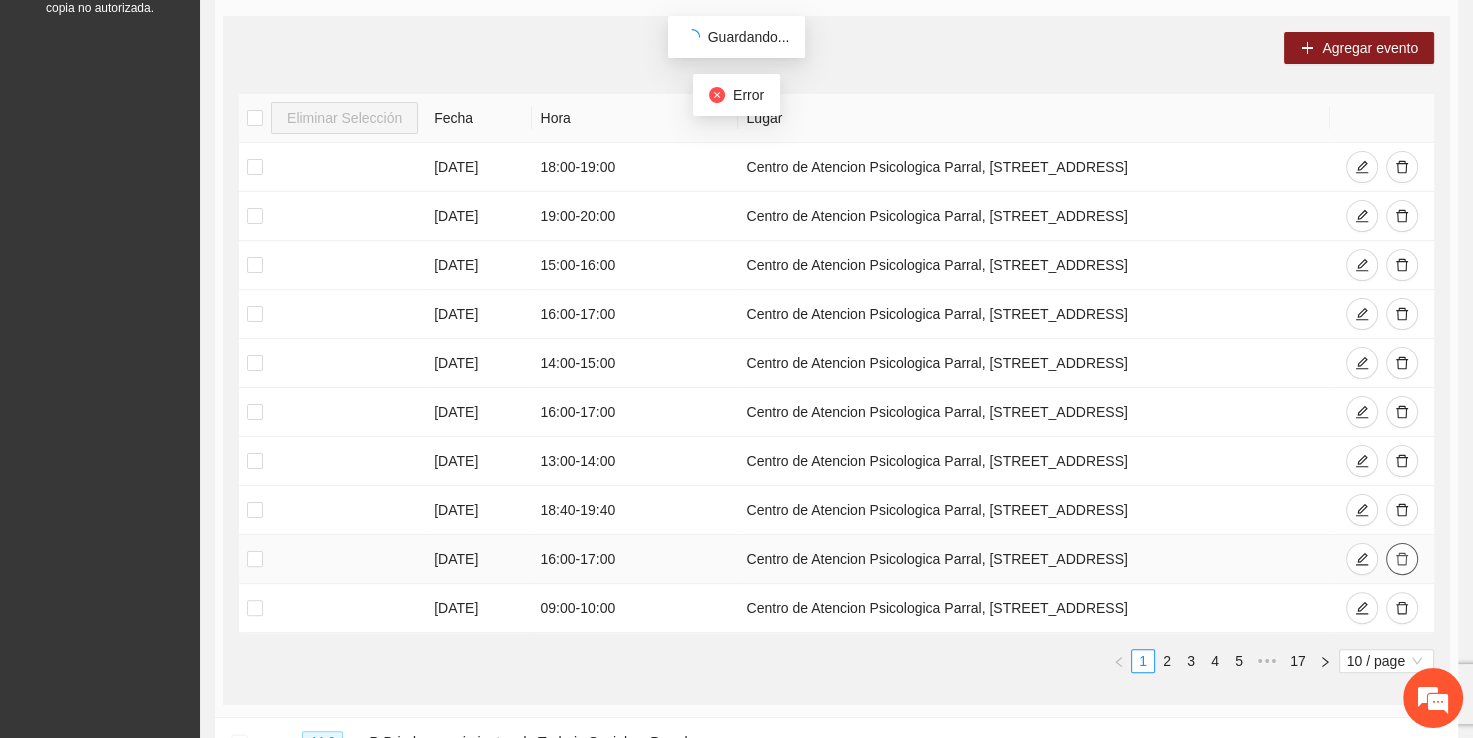 click at bounding box center (1402, 559) 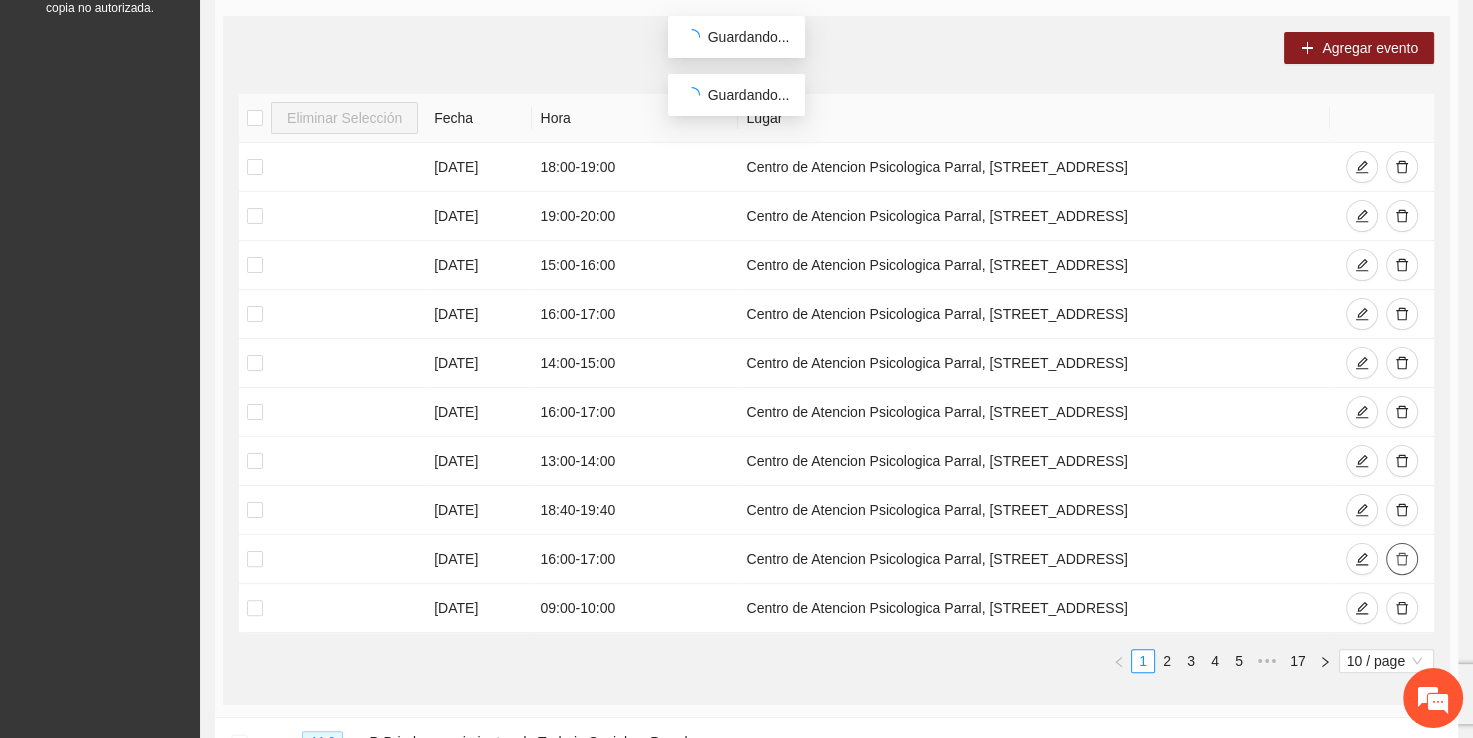 scroll, scrollTop: 0, scrollLeft: 0, axis: both 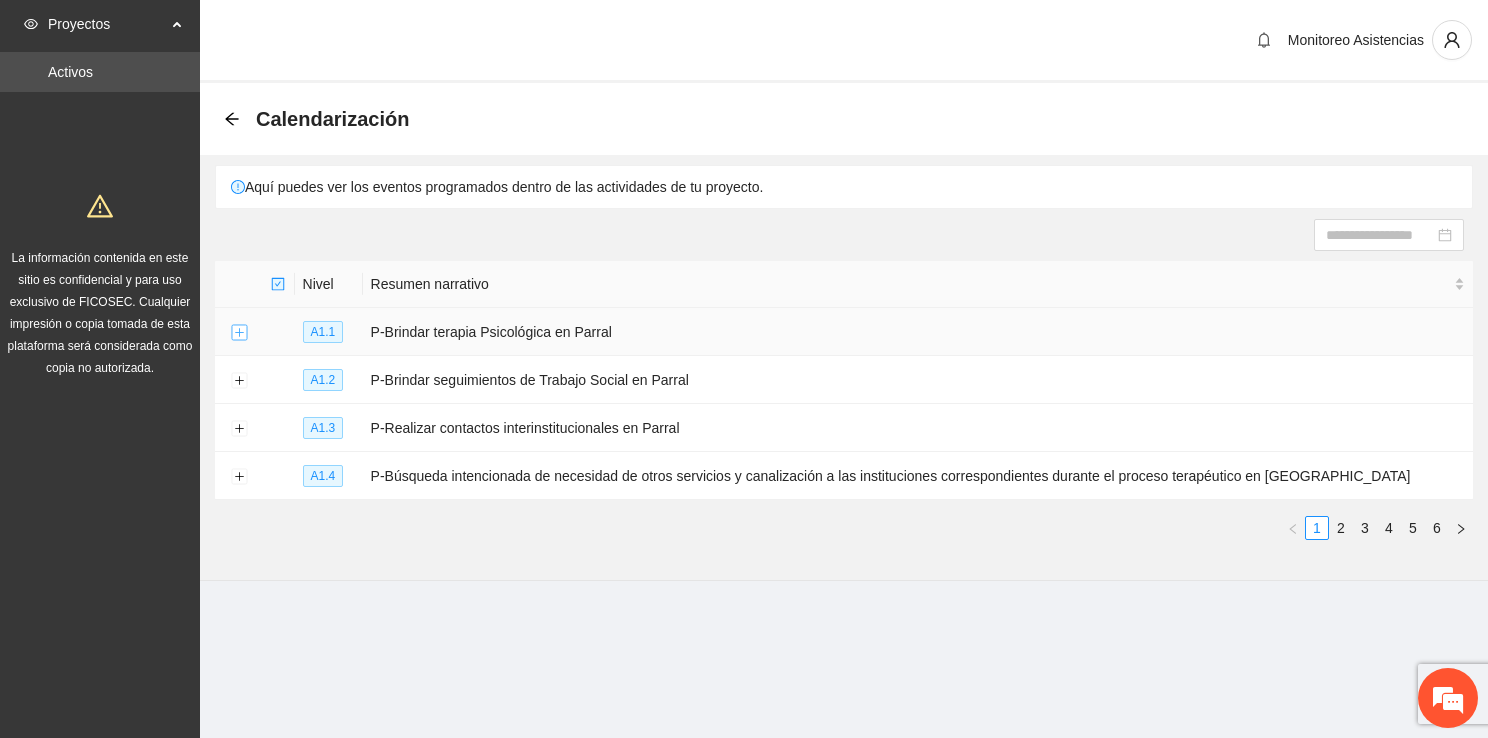 click at bounding box center [239, 333] 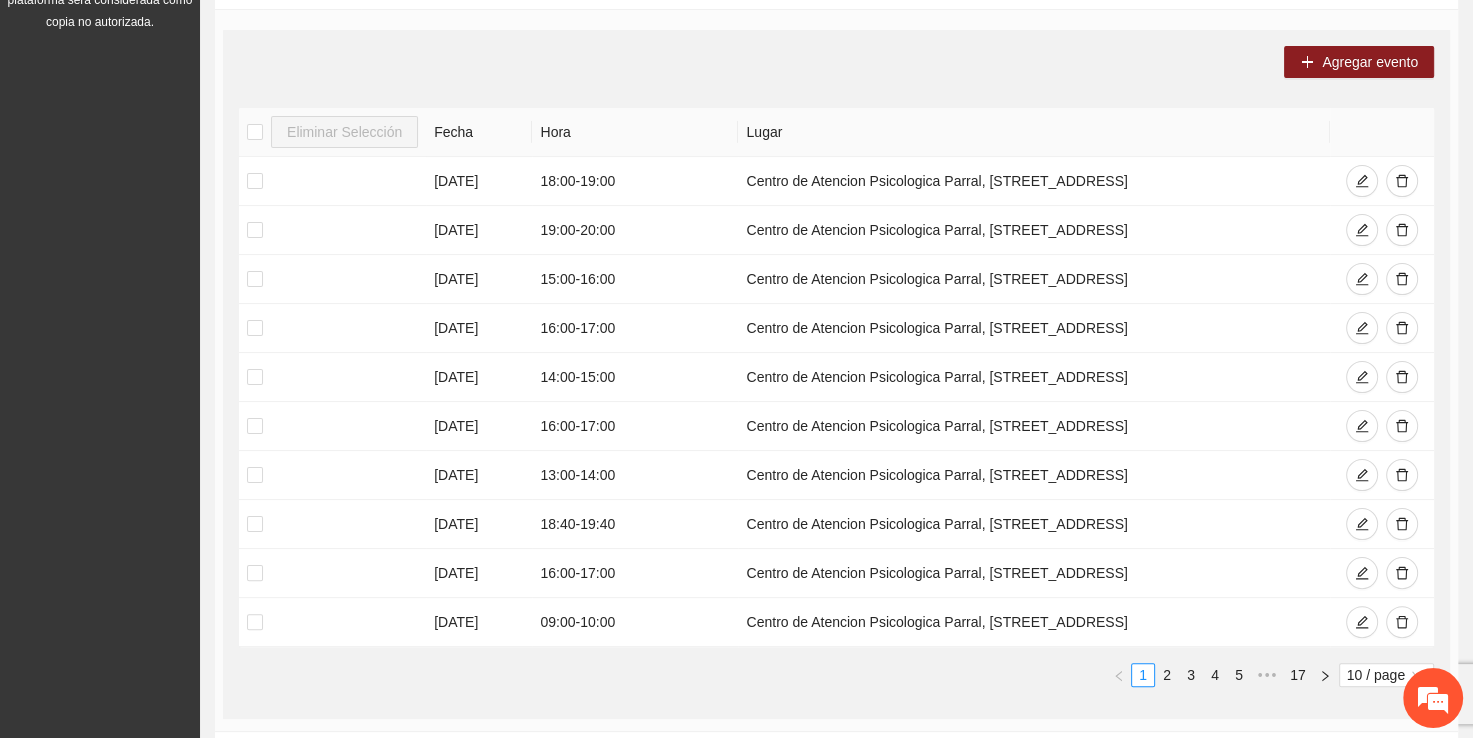 scroll, scrollTop: 340, scrollLeft: 0, axis: vertical 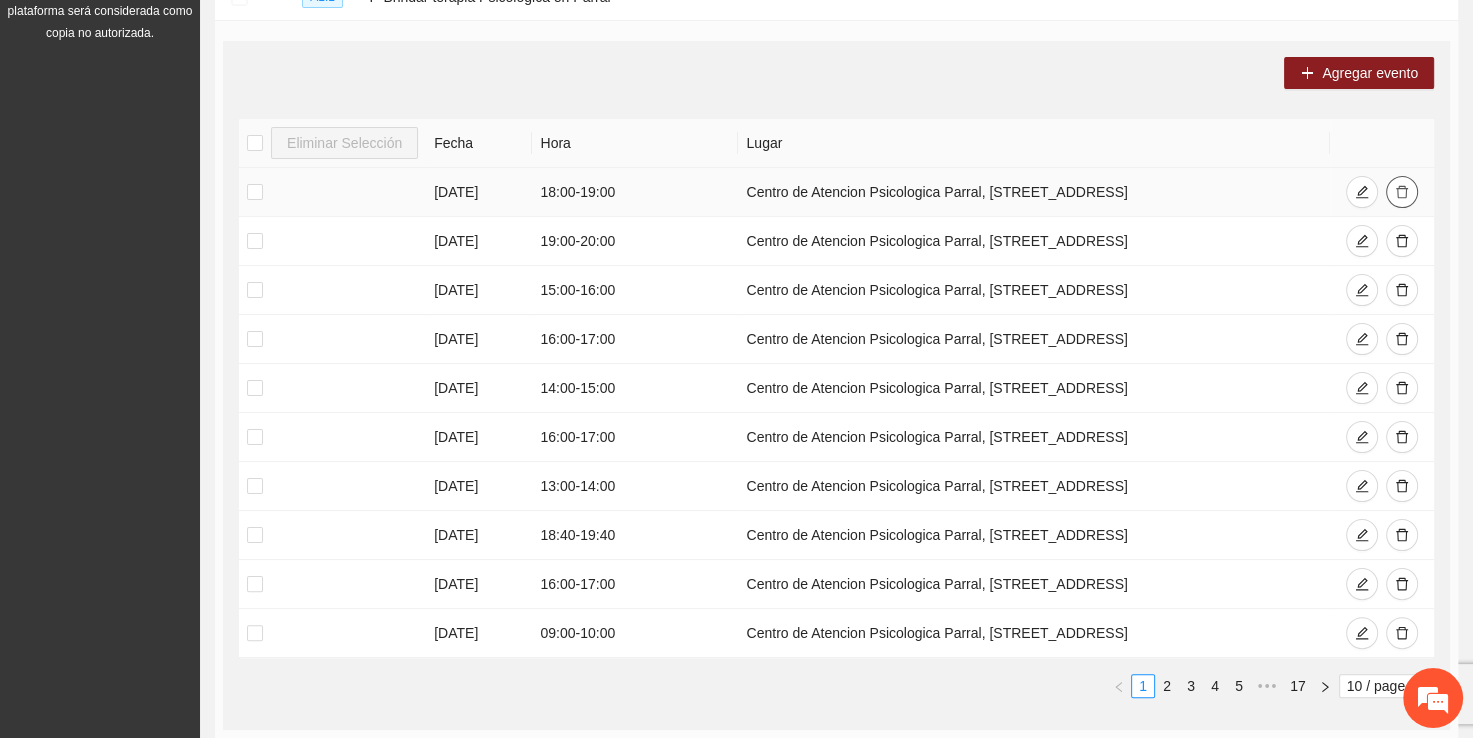 click at bounding box center [1402, 192] 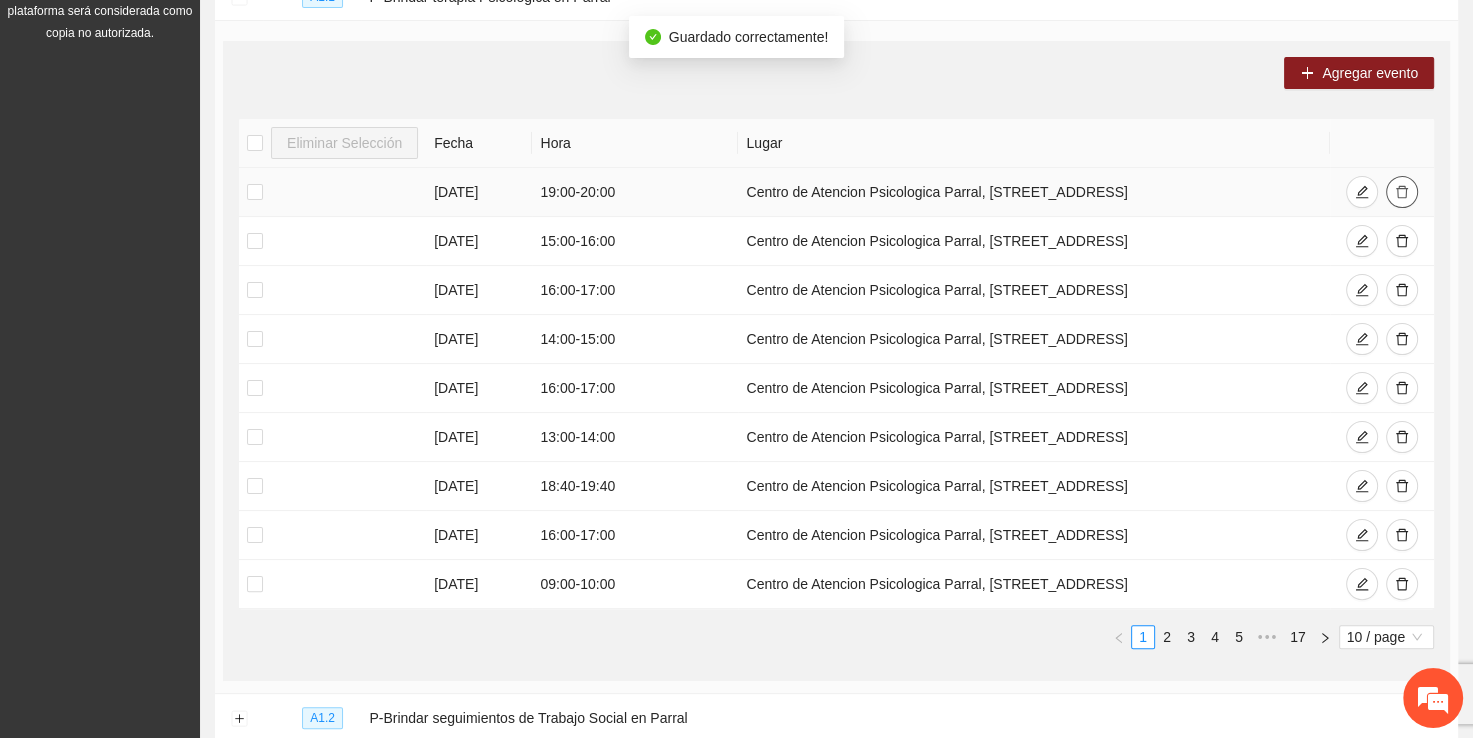 click 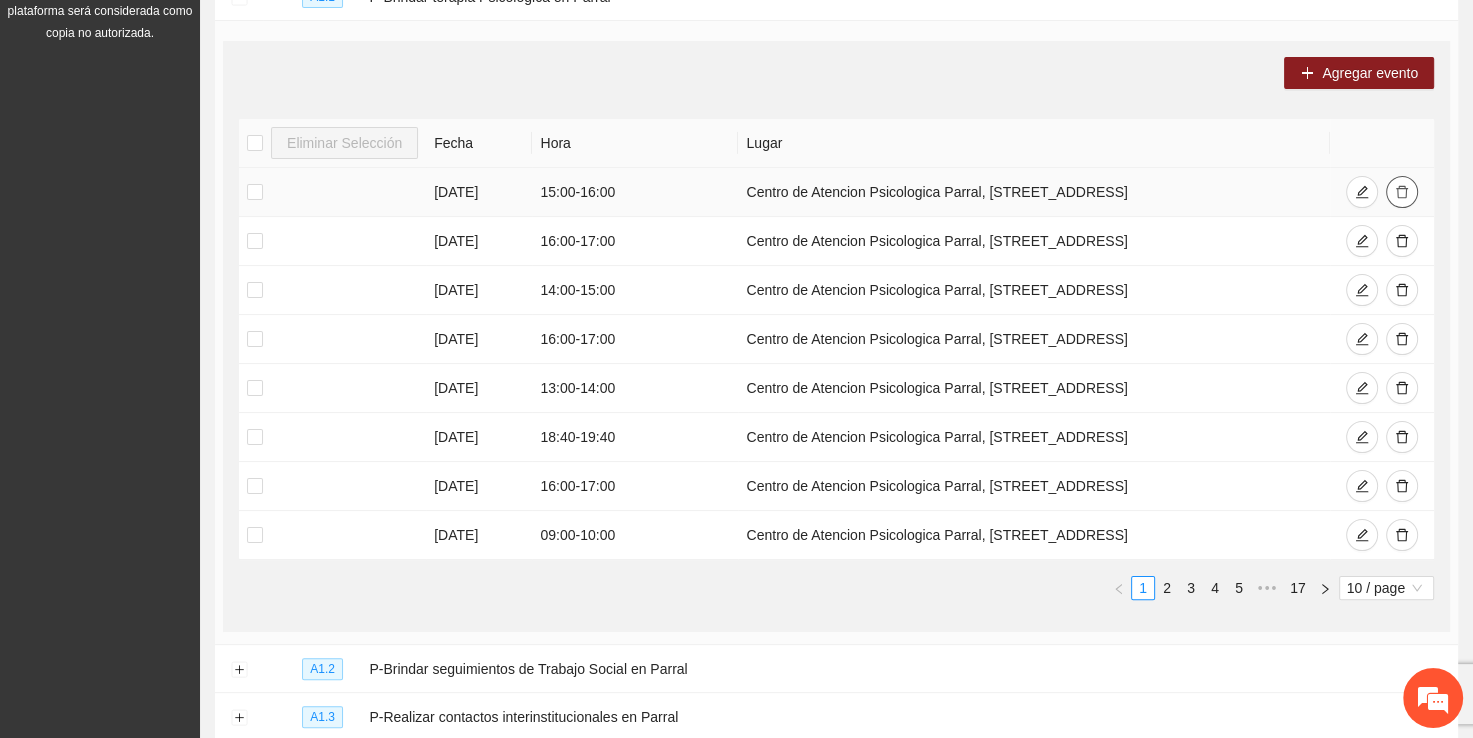 click 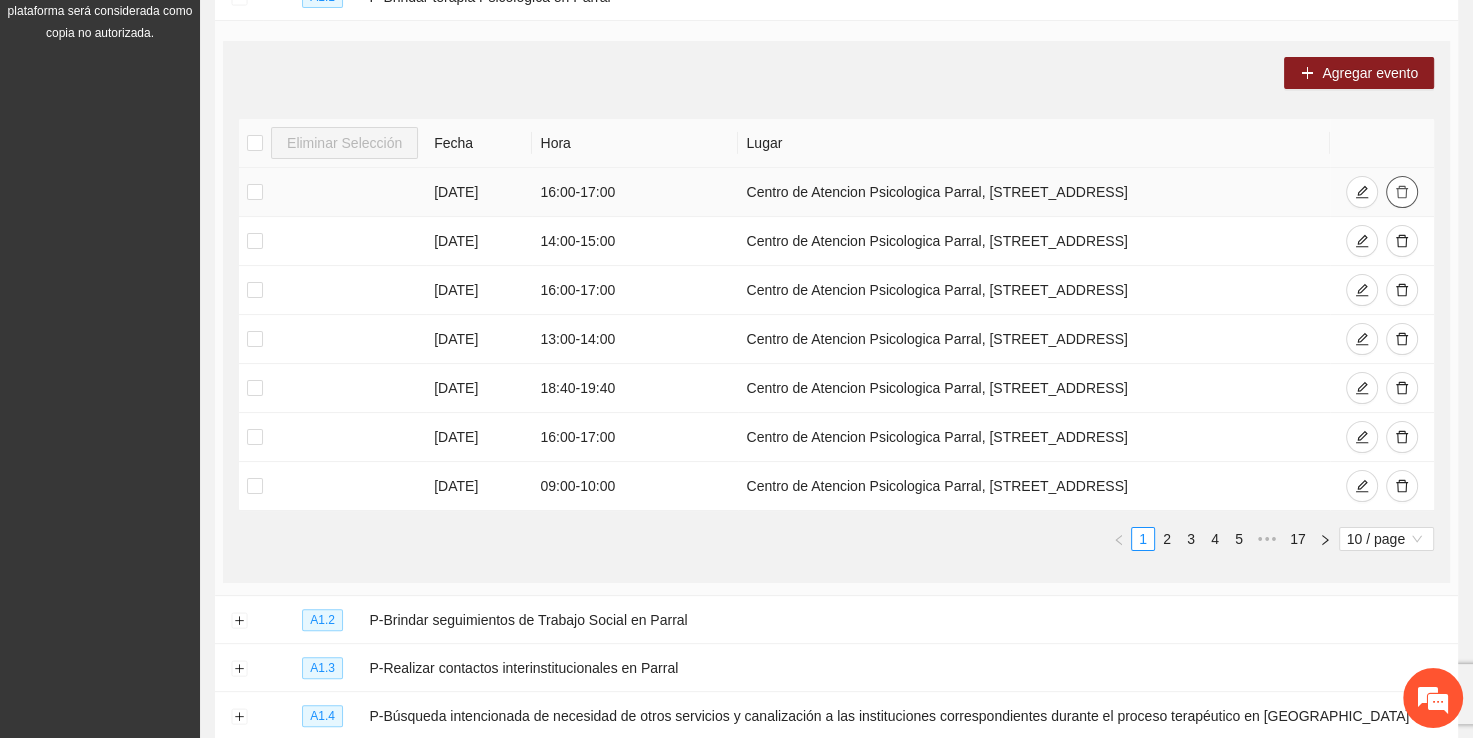 click 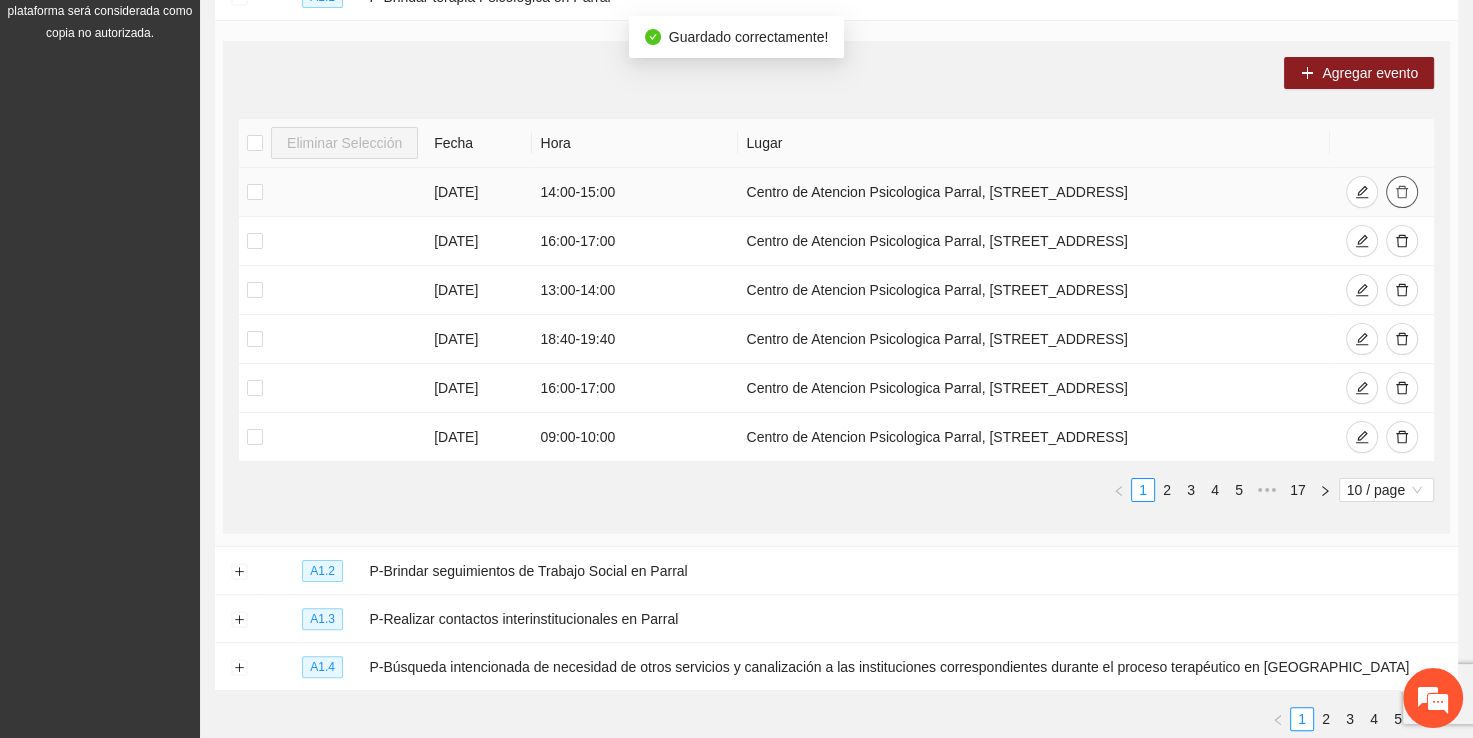 click 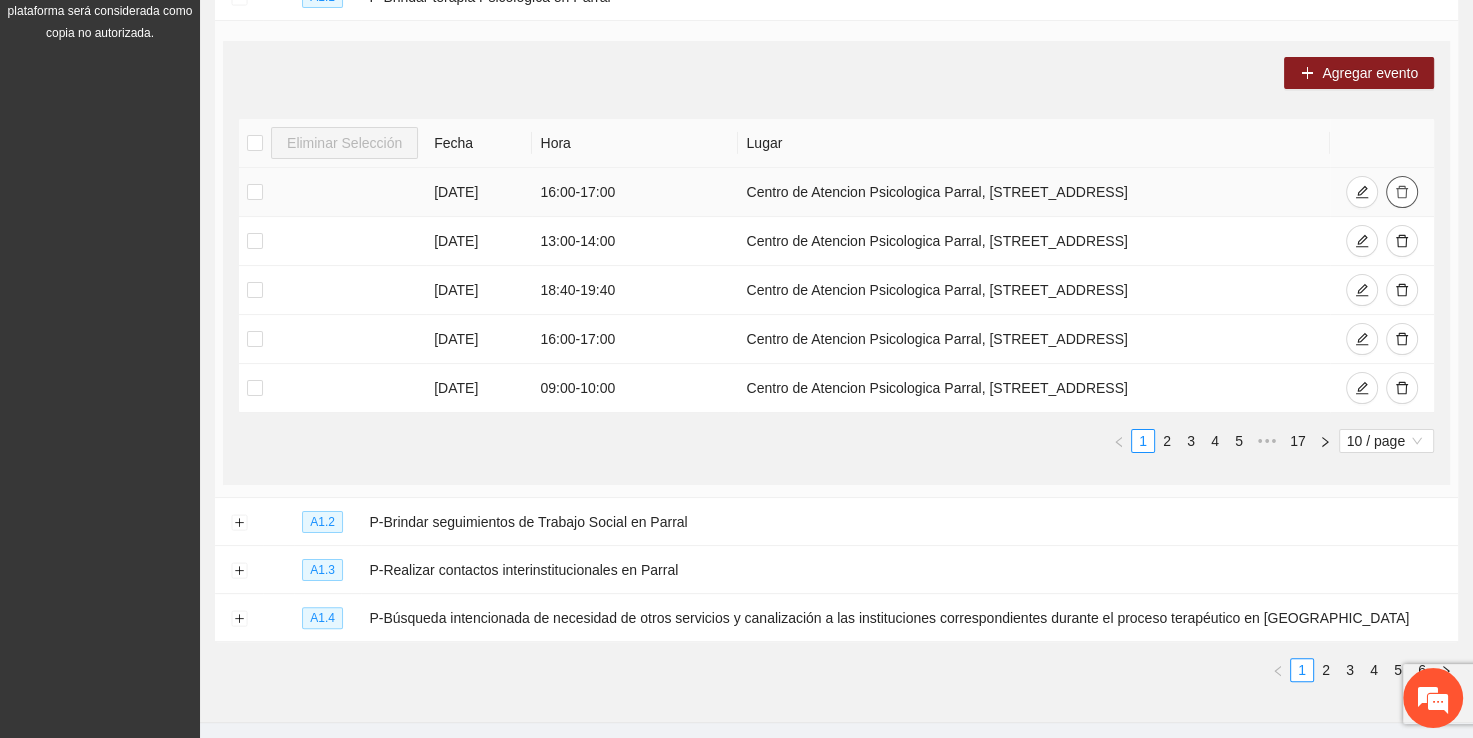 click 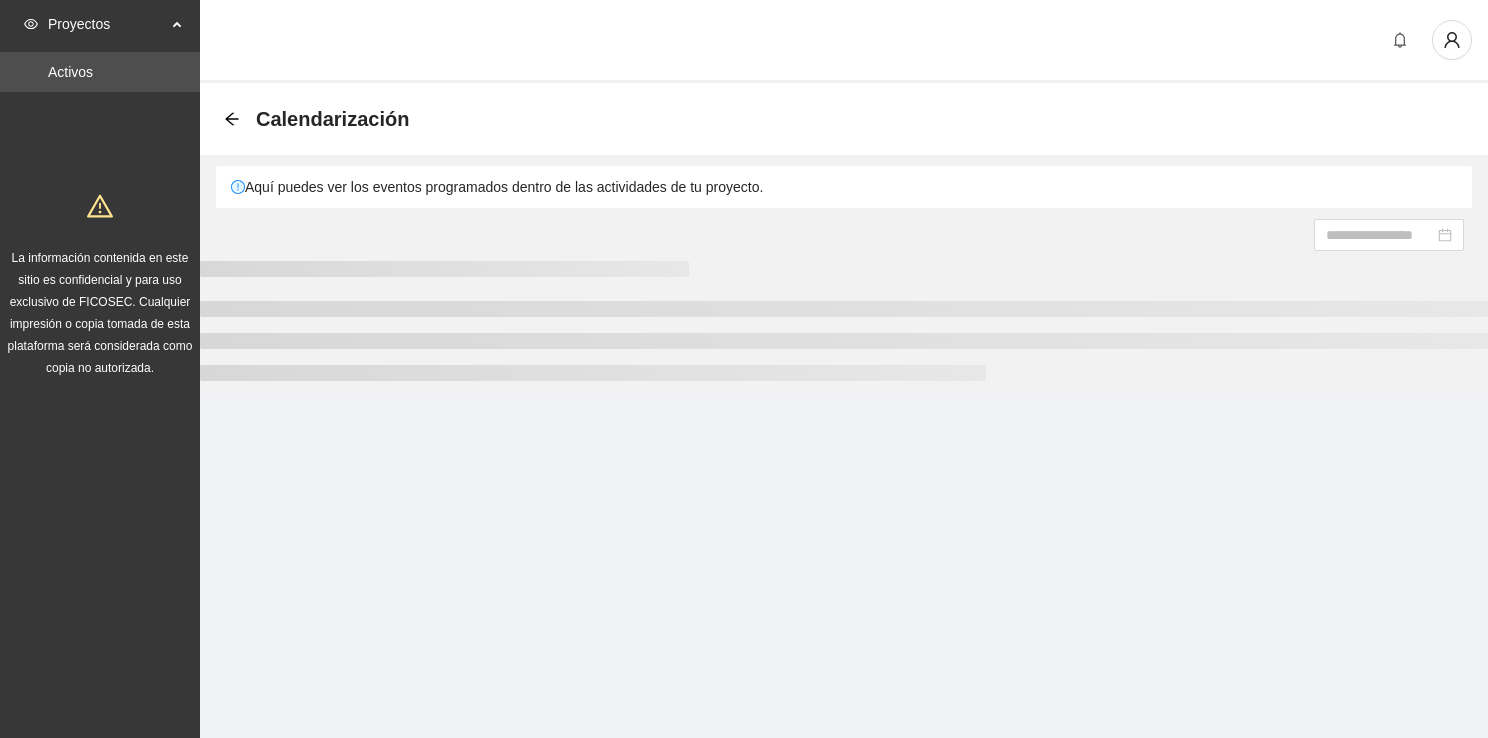 scroll, scrollTop: 0, scrollLeft: 0, axis: both 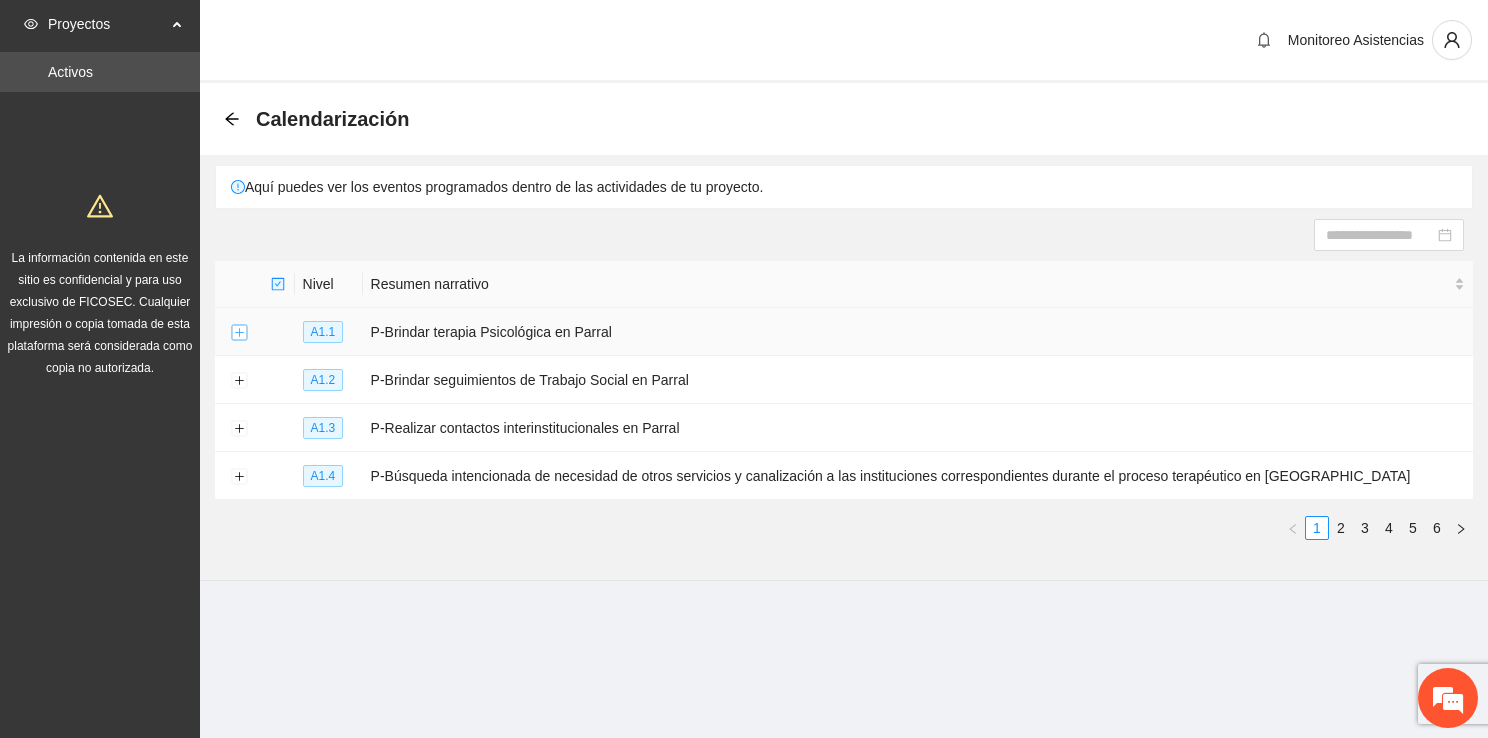 click at bounding box center (239, 333) 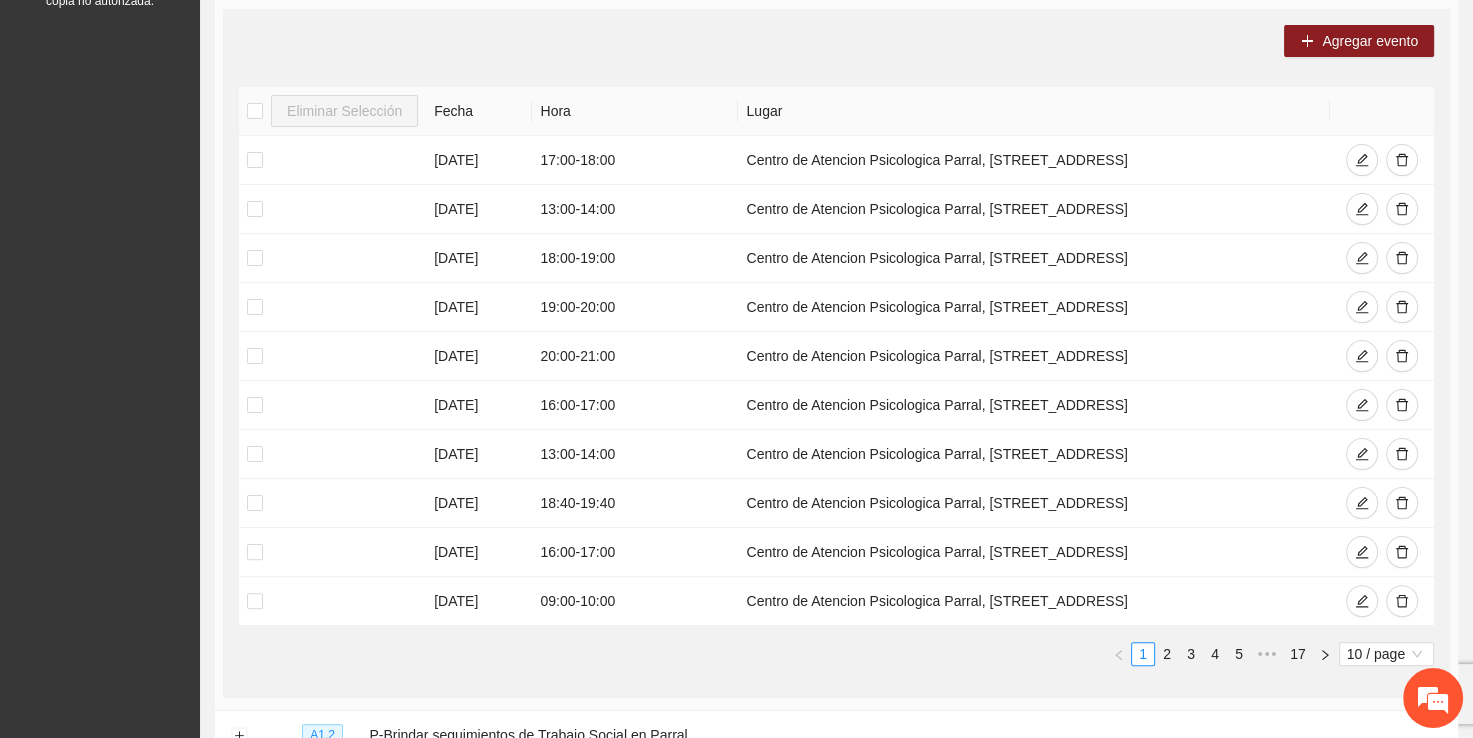 scroll, scrollTop: 362, scrollLeft: 0, axis: vertical 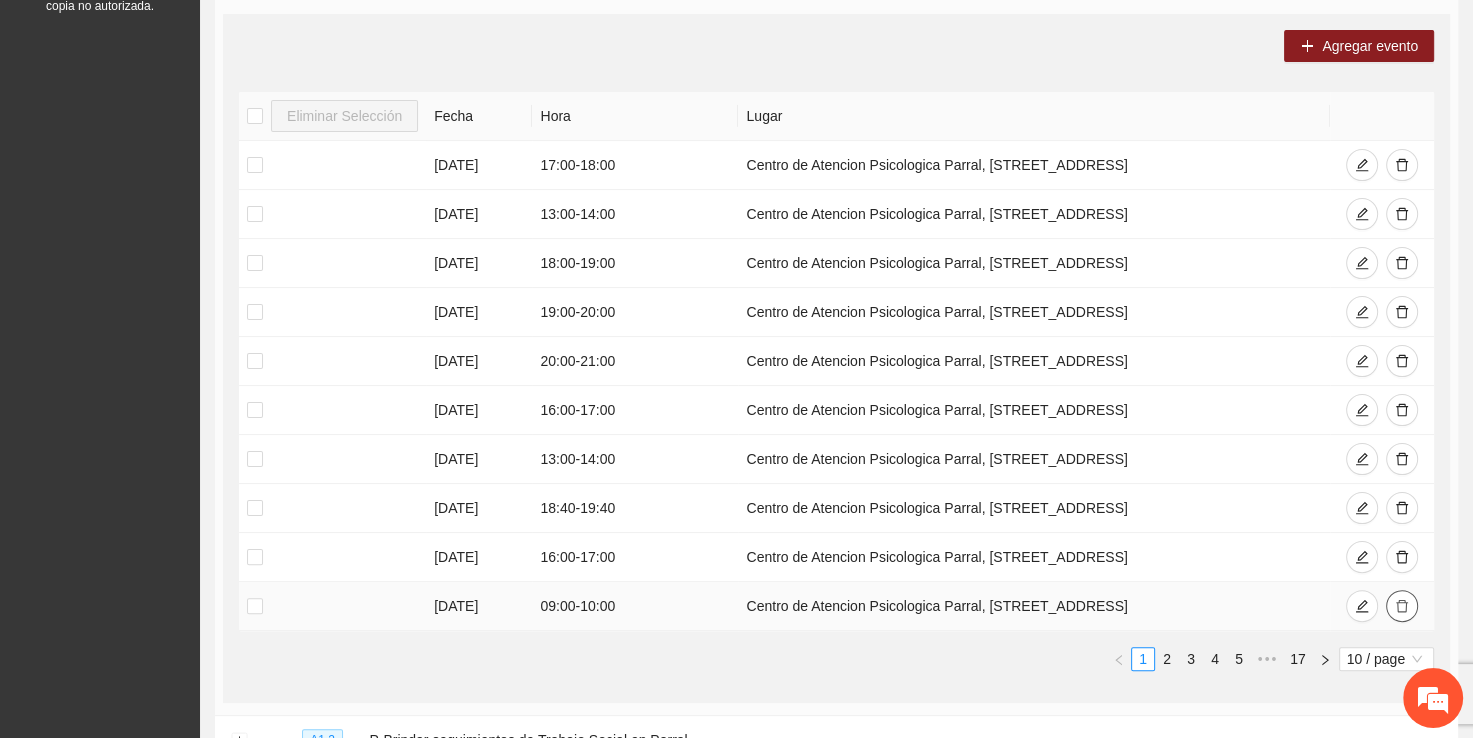 click 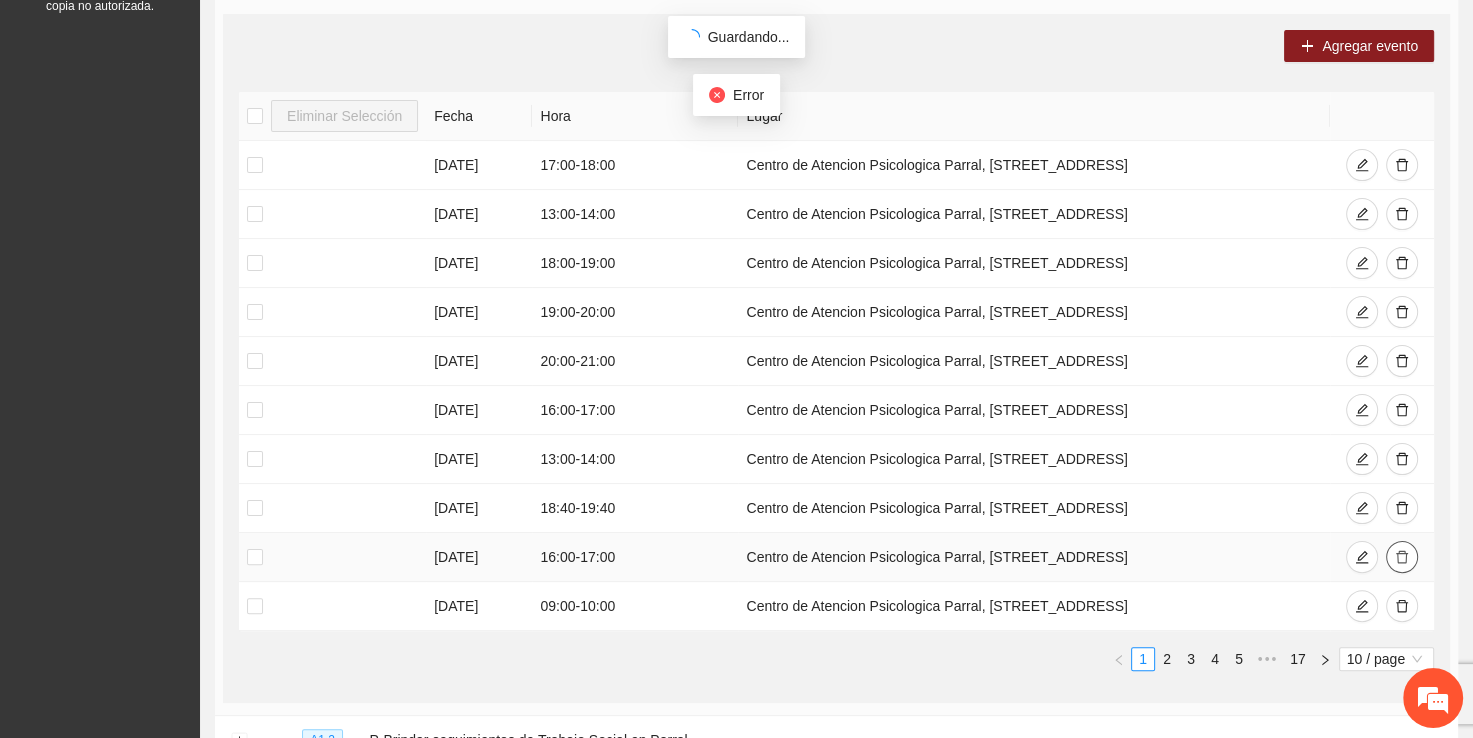click at bounding box center [1402, 557] 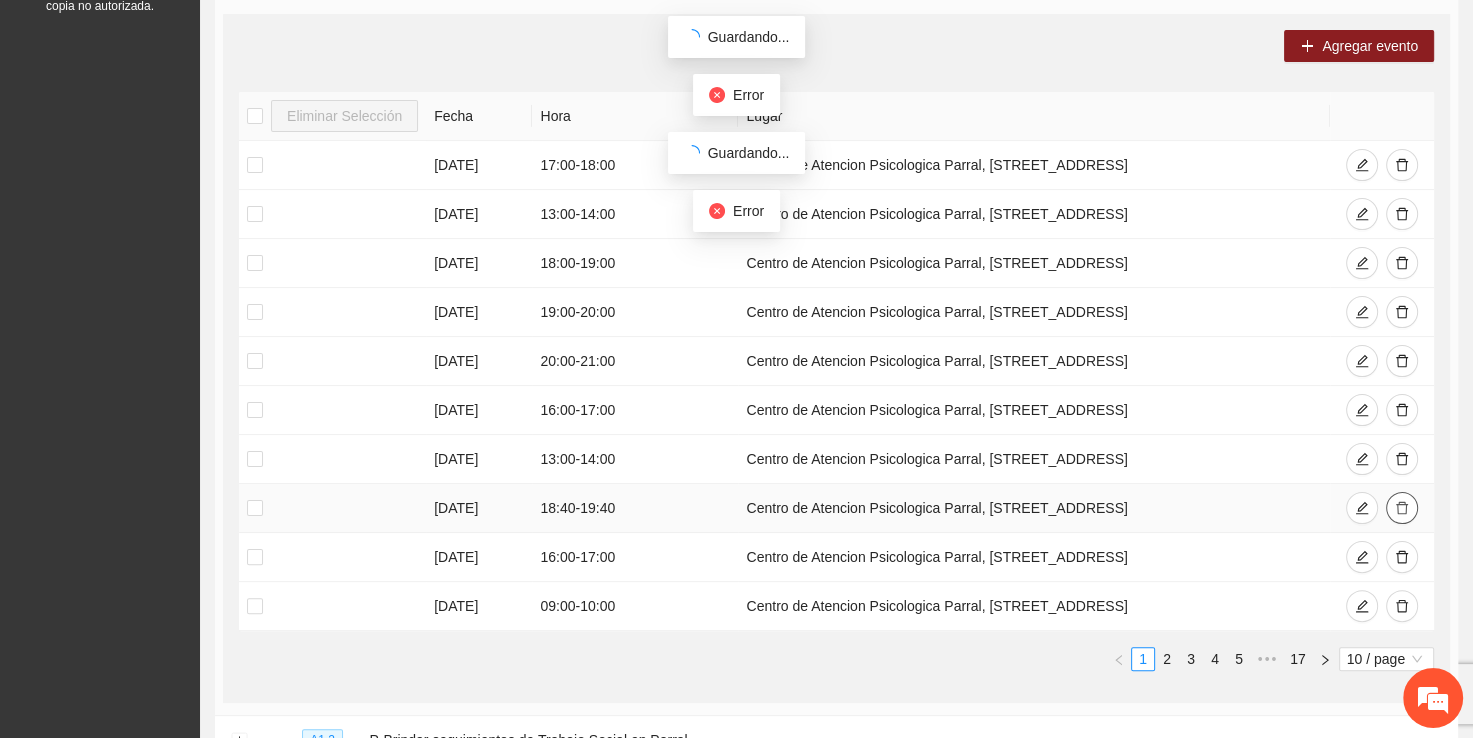 click 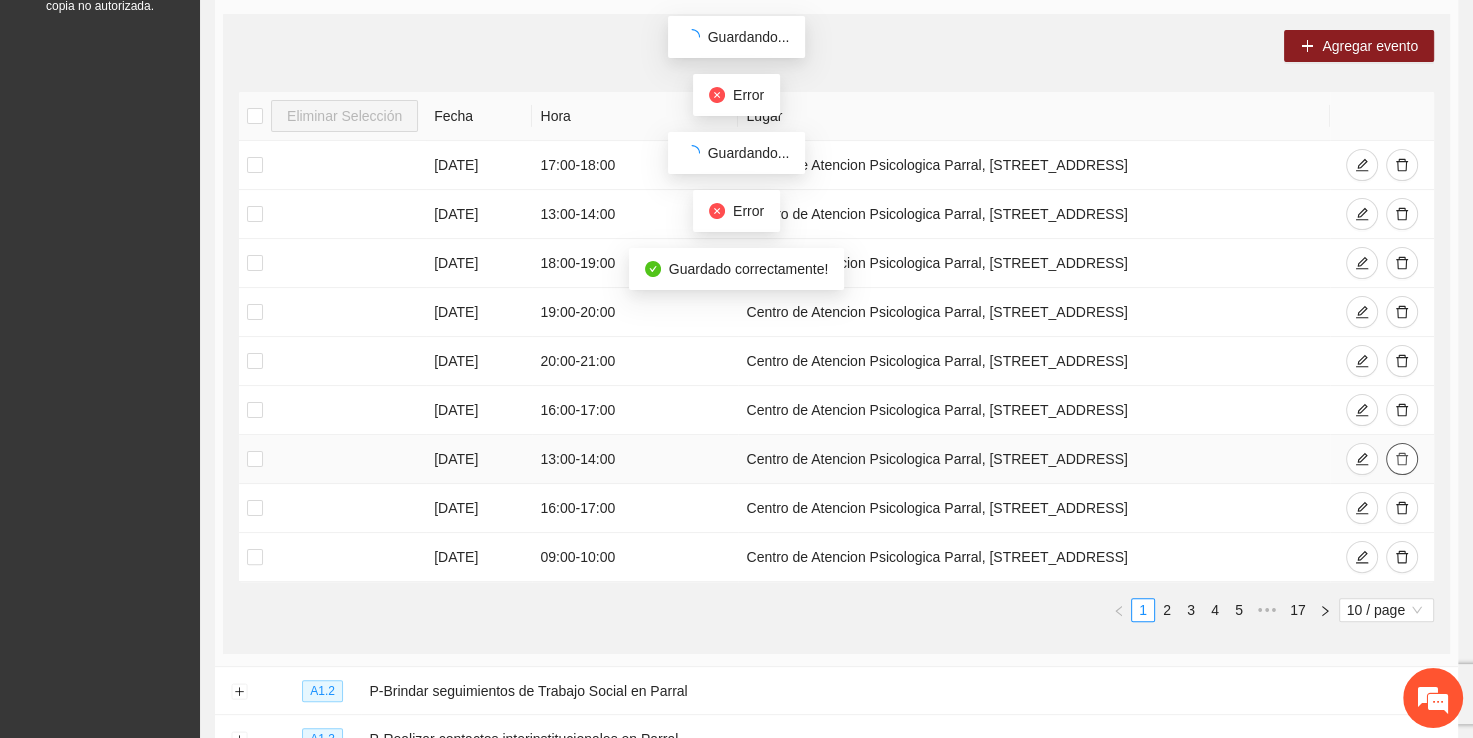 click 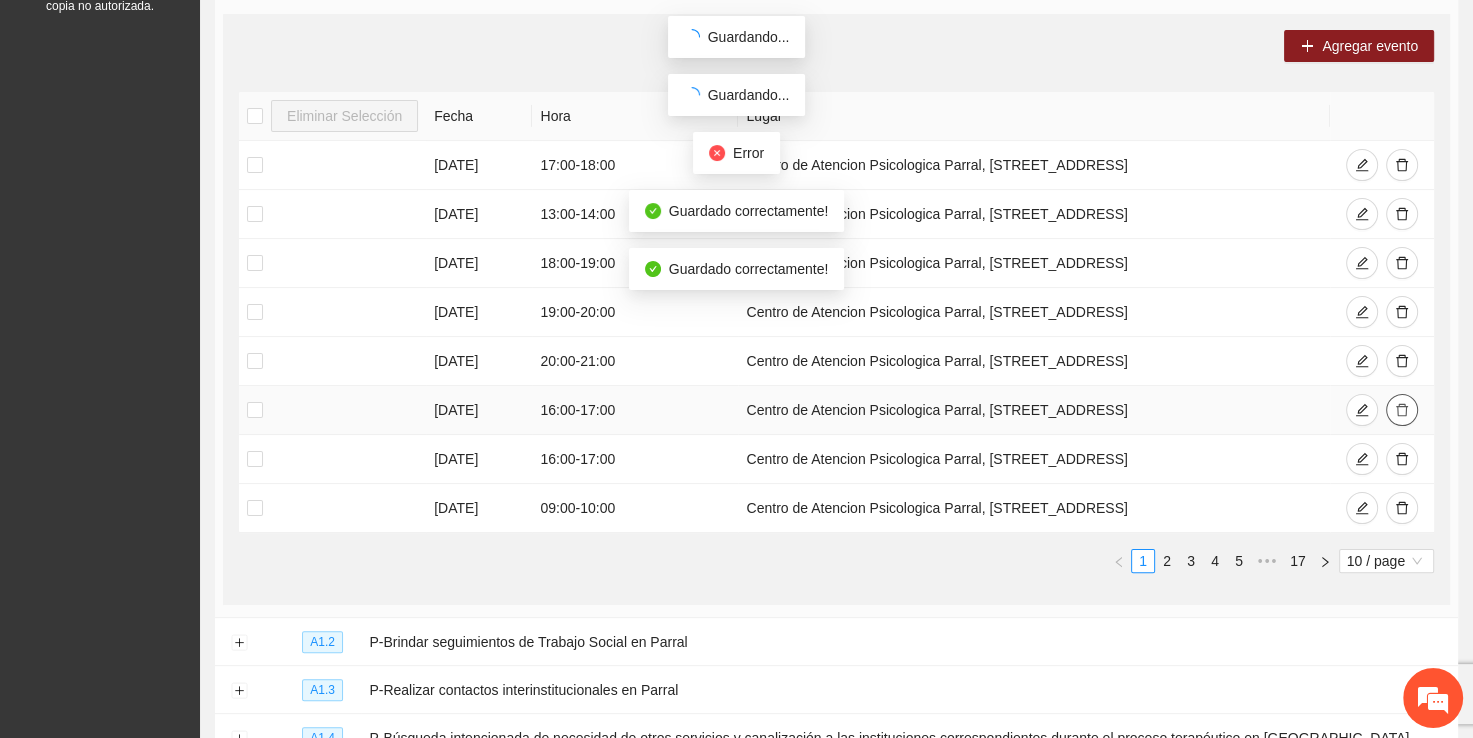 click 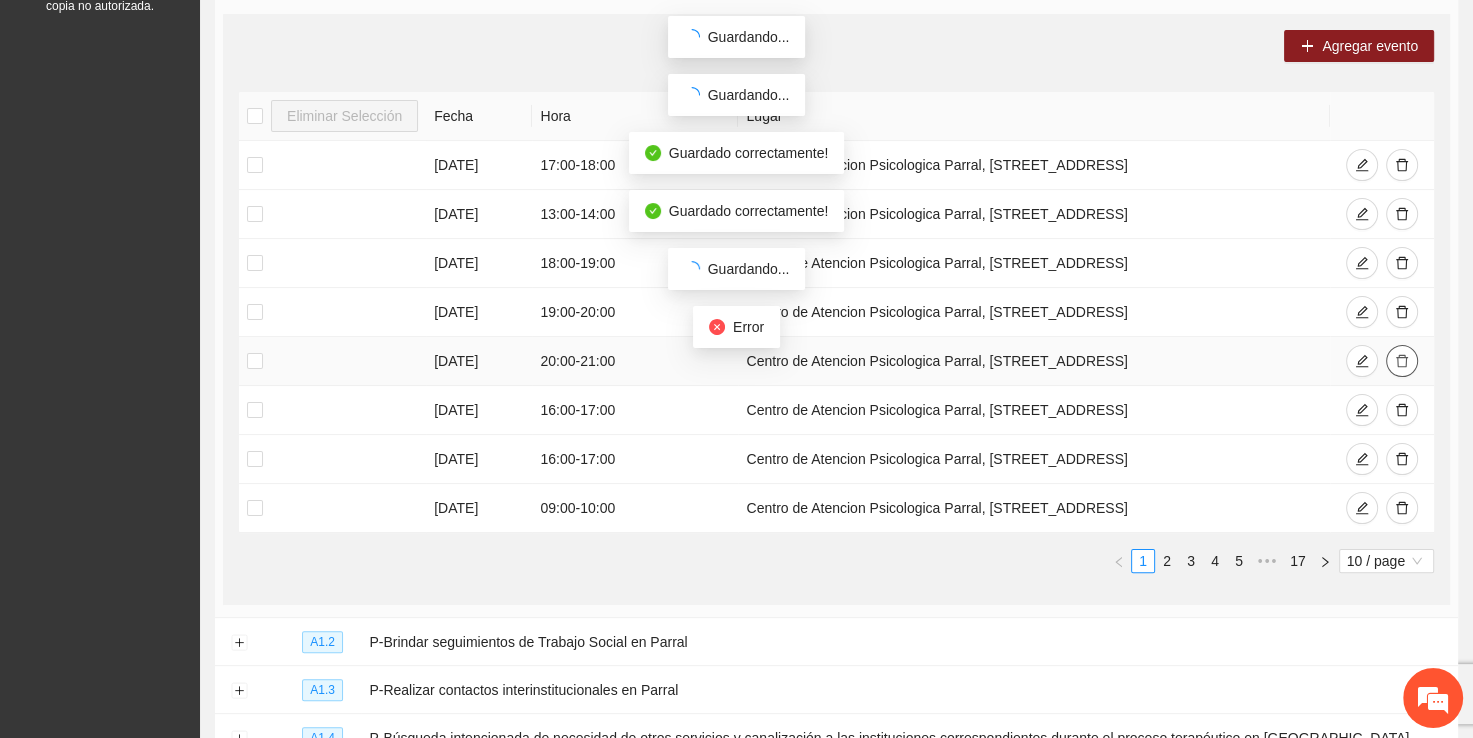click 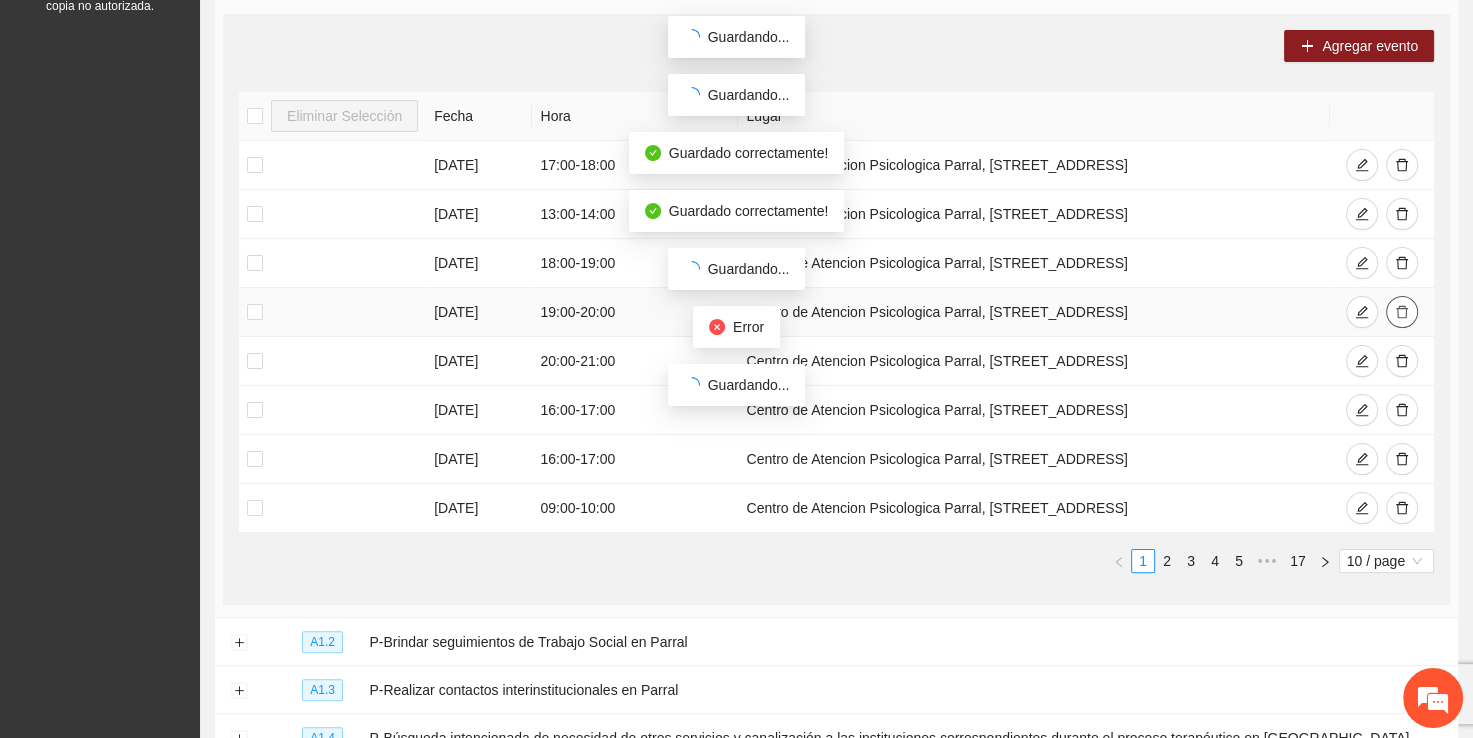 click 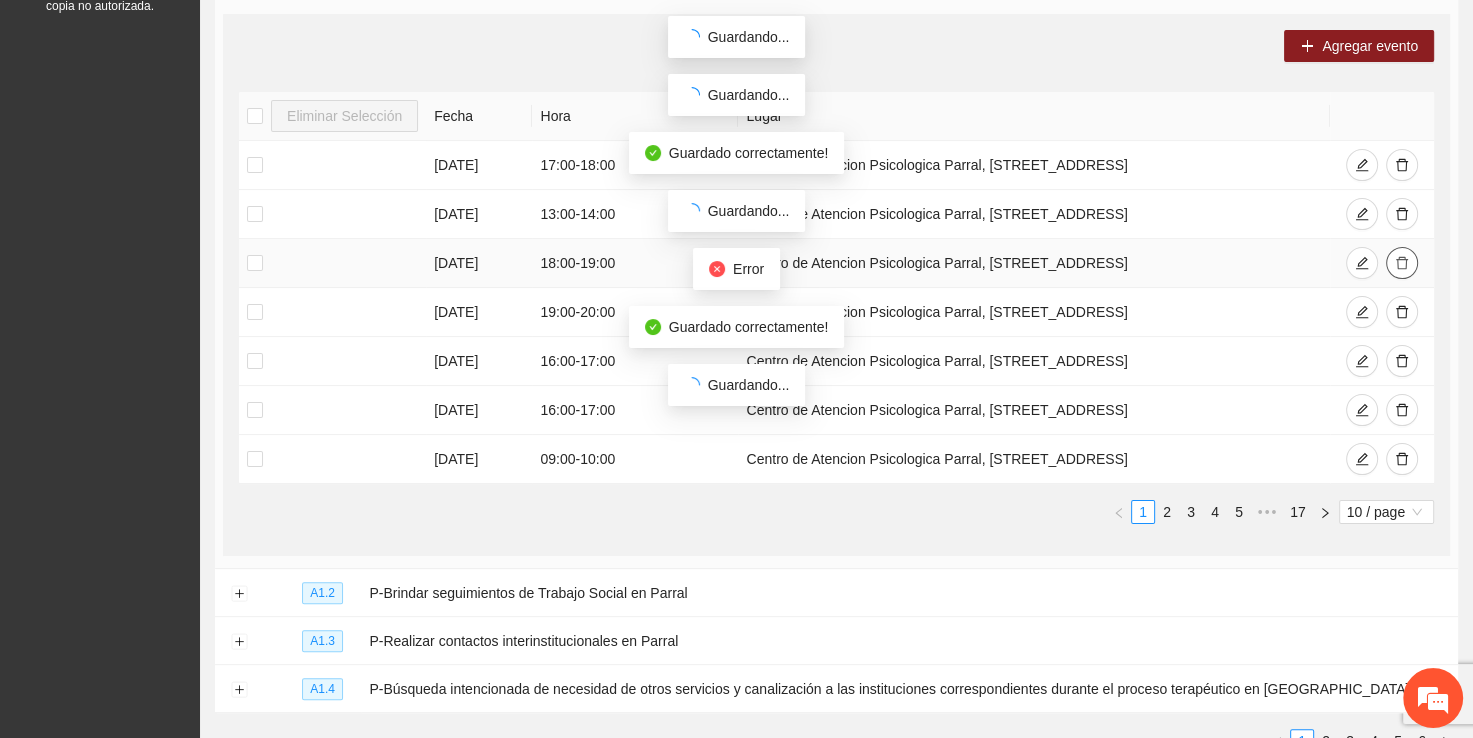 click 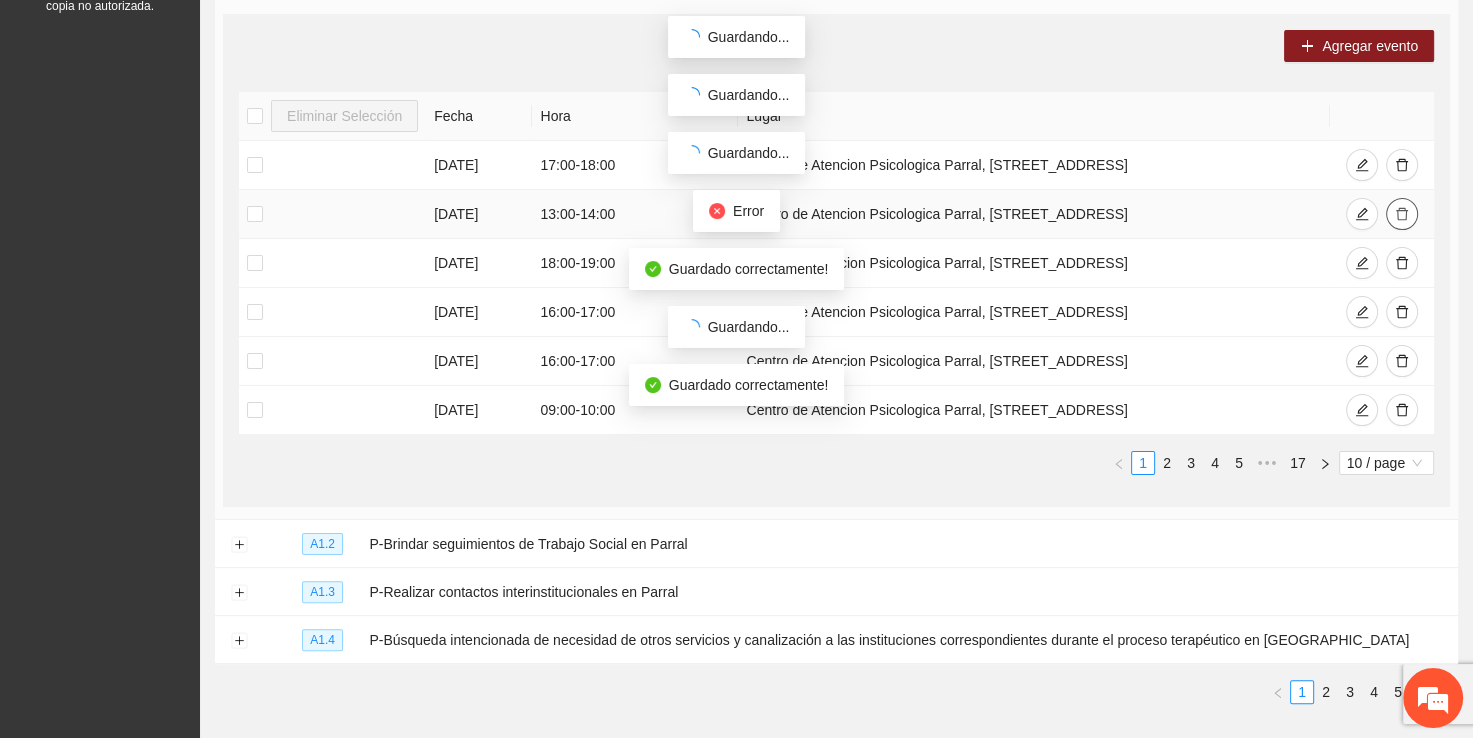 click 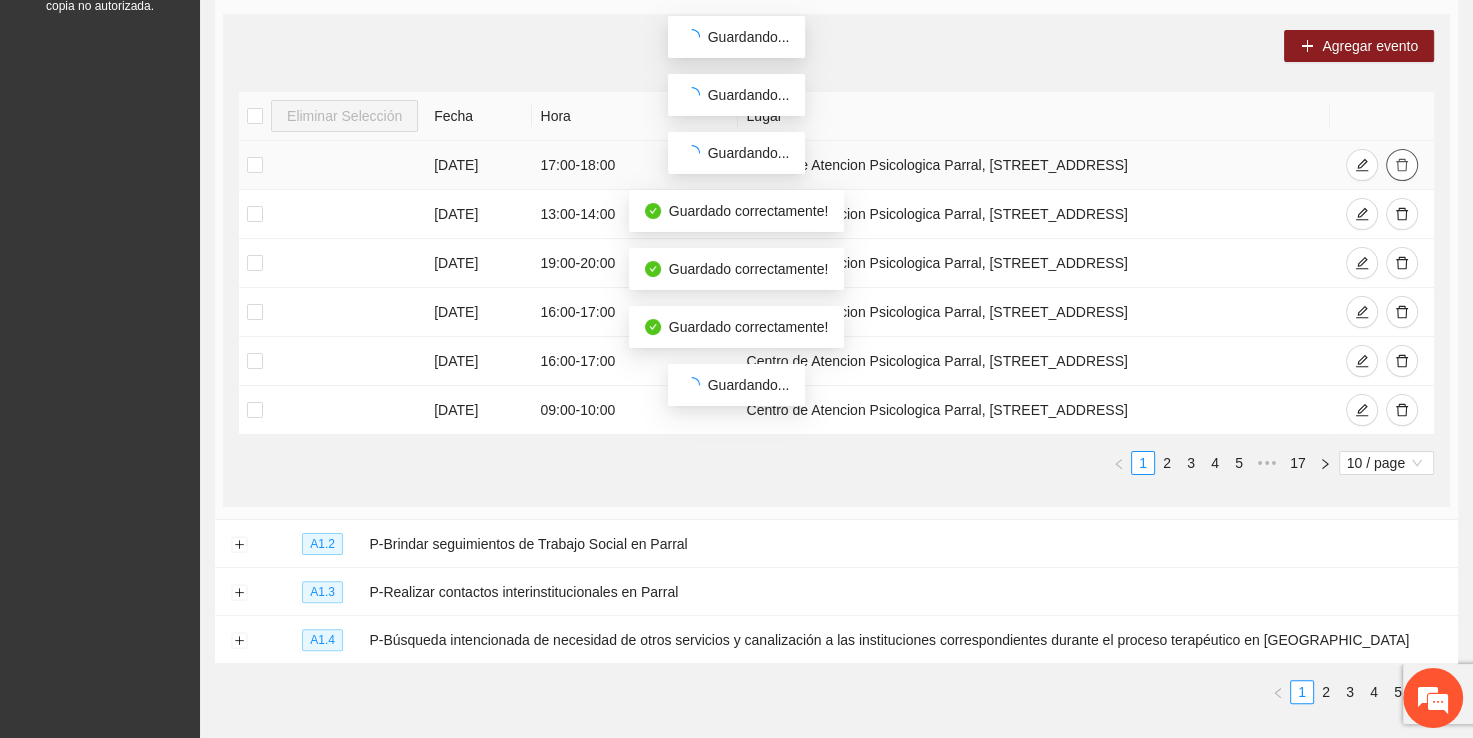 click 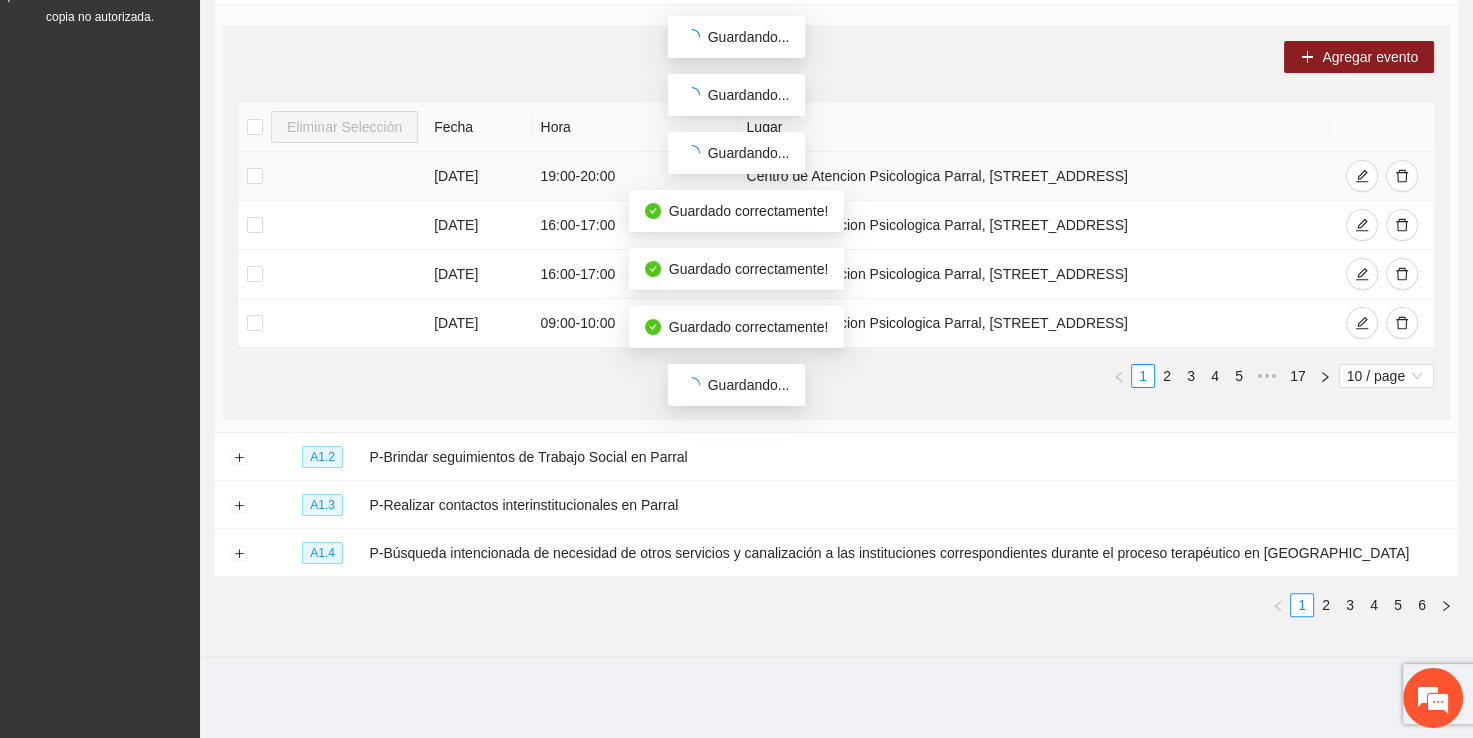 scroll, scrollTop: 348, scrollLeft: 0, axis: vertical 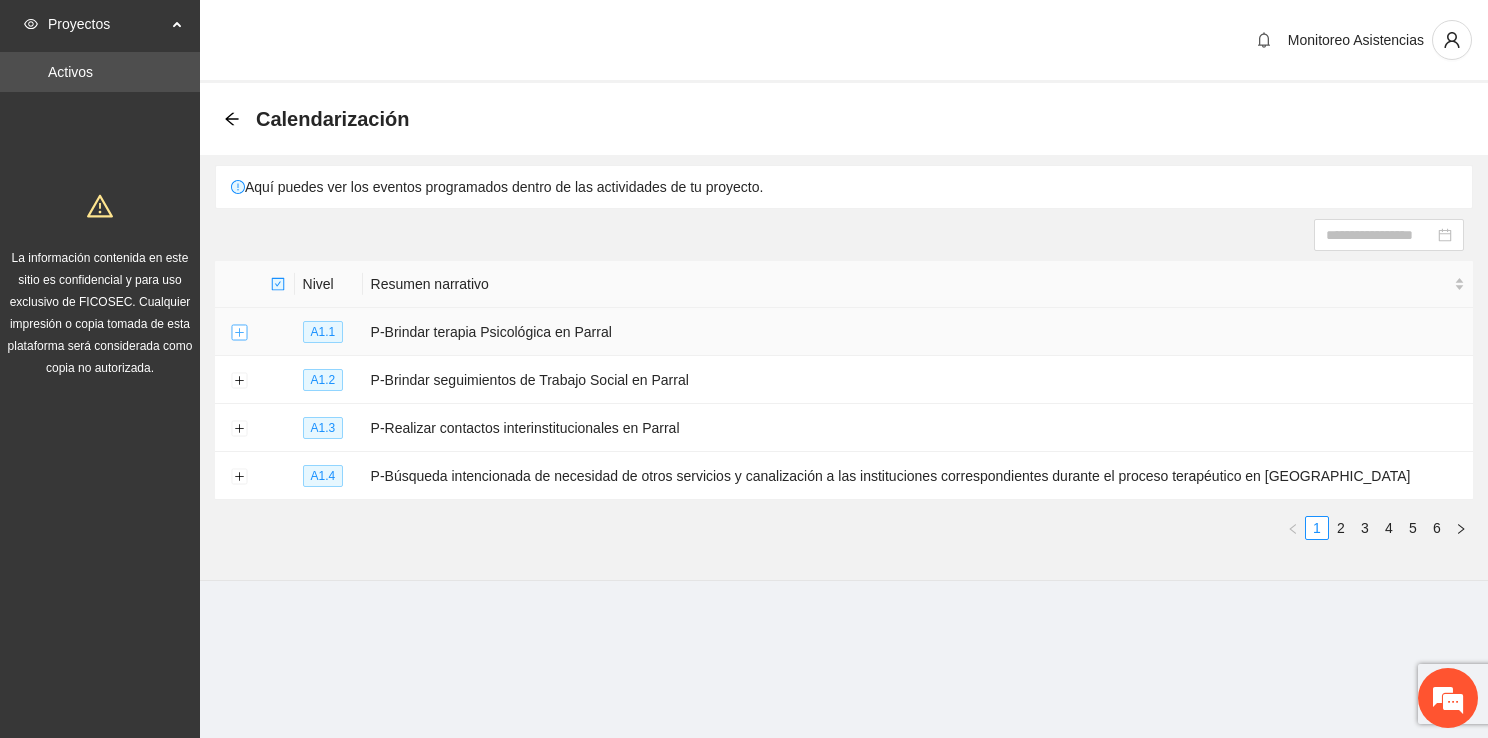 click at bounding box center [239, 333] 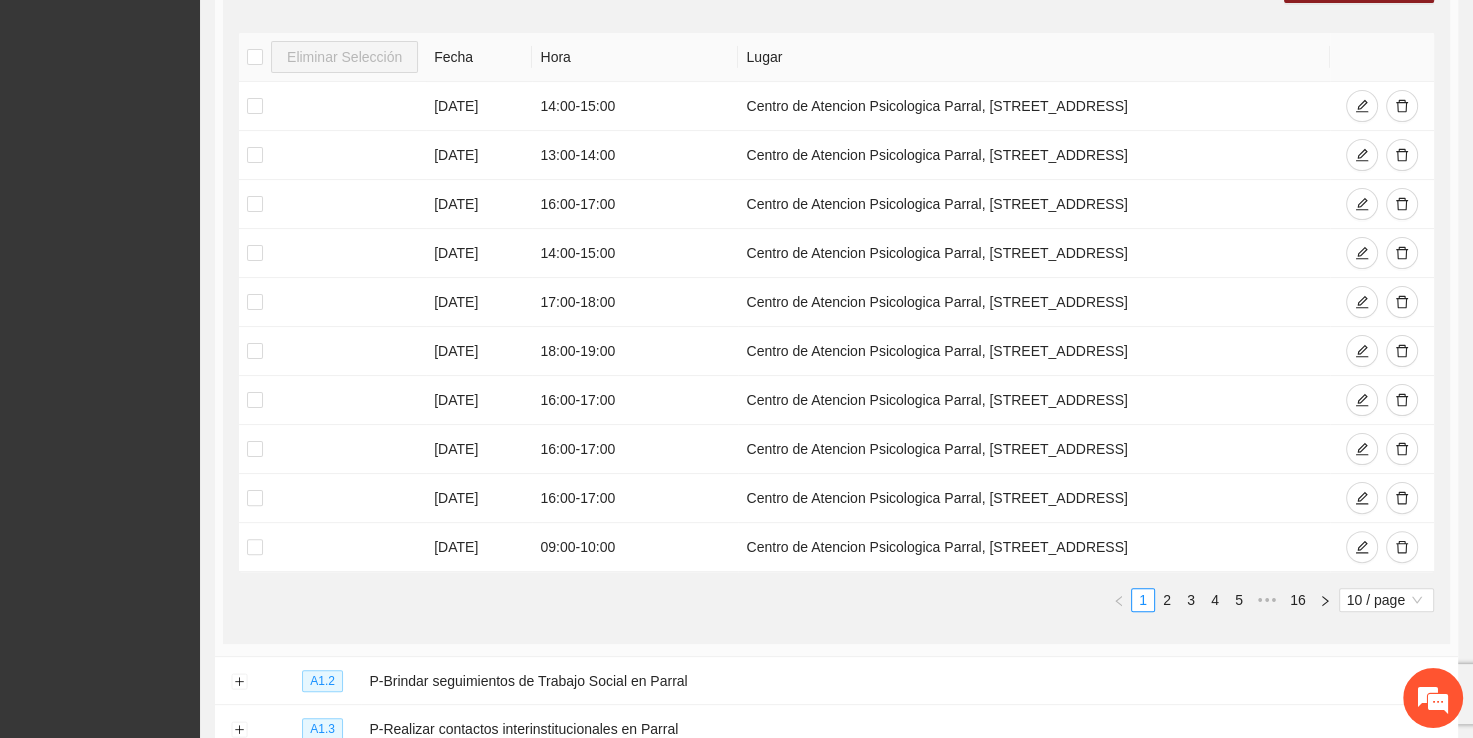 scroll, scrollTop: 424, scrollLeft: 0, axis: vertical 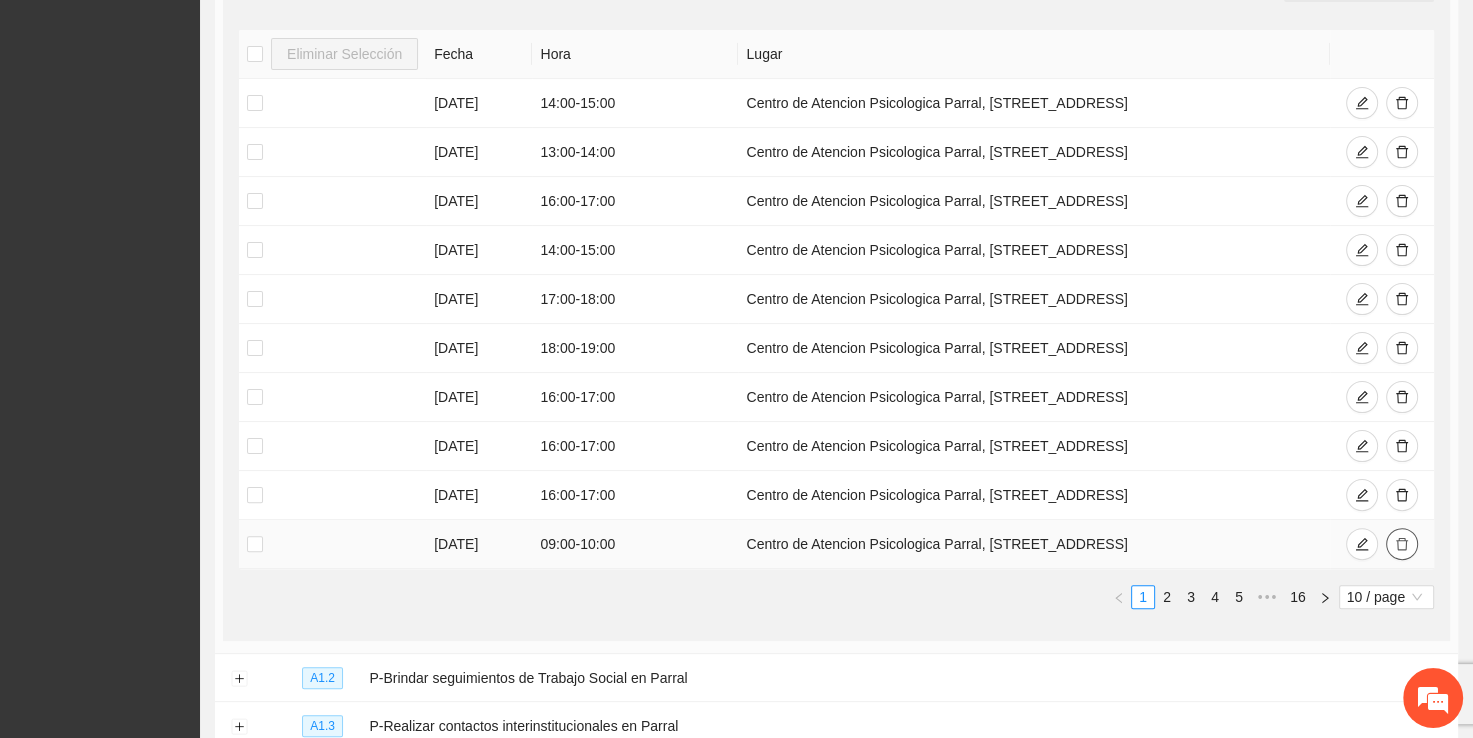 click 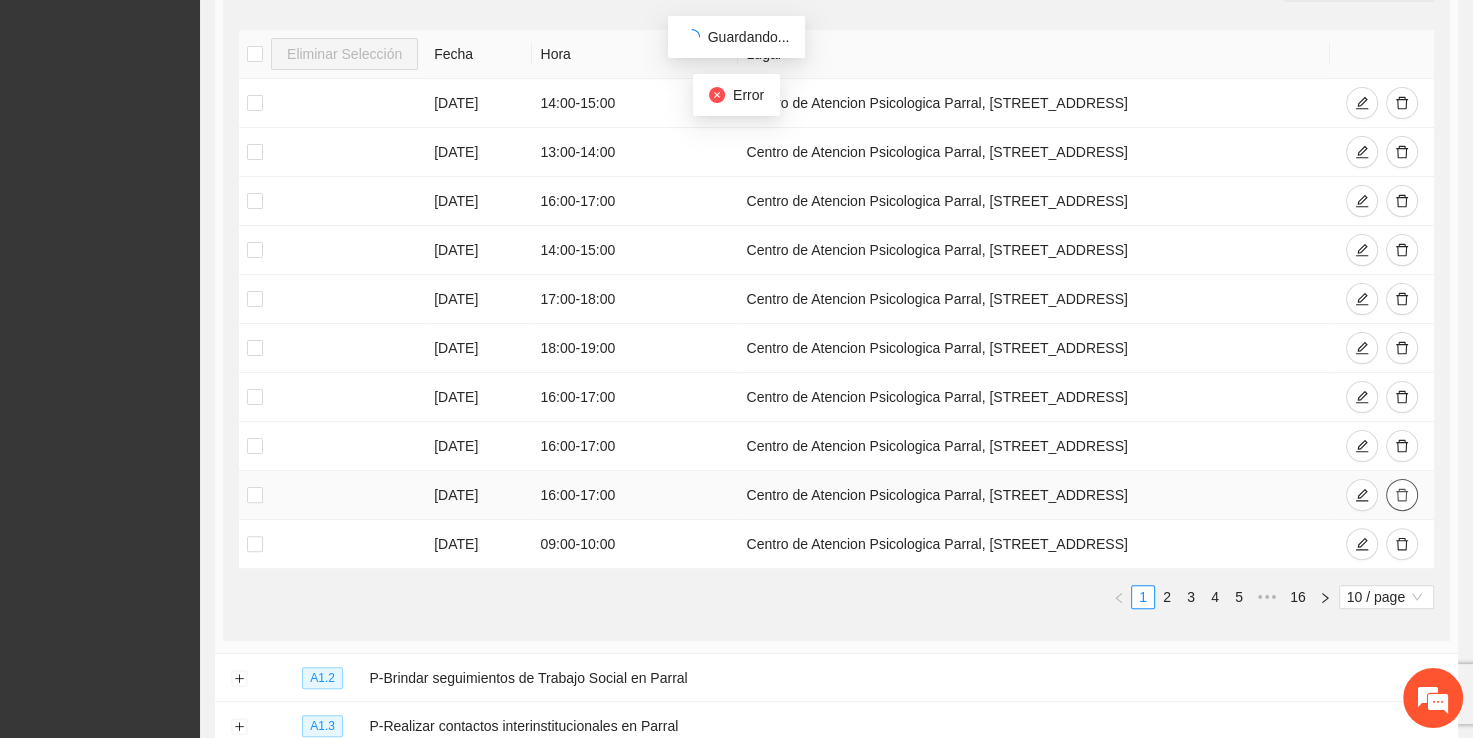 click at bounding box center (1402, 495) 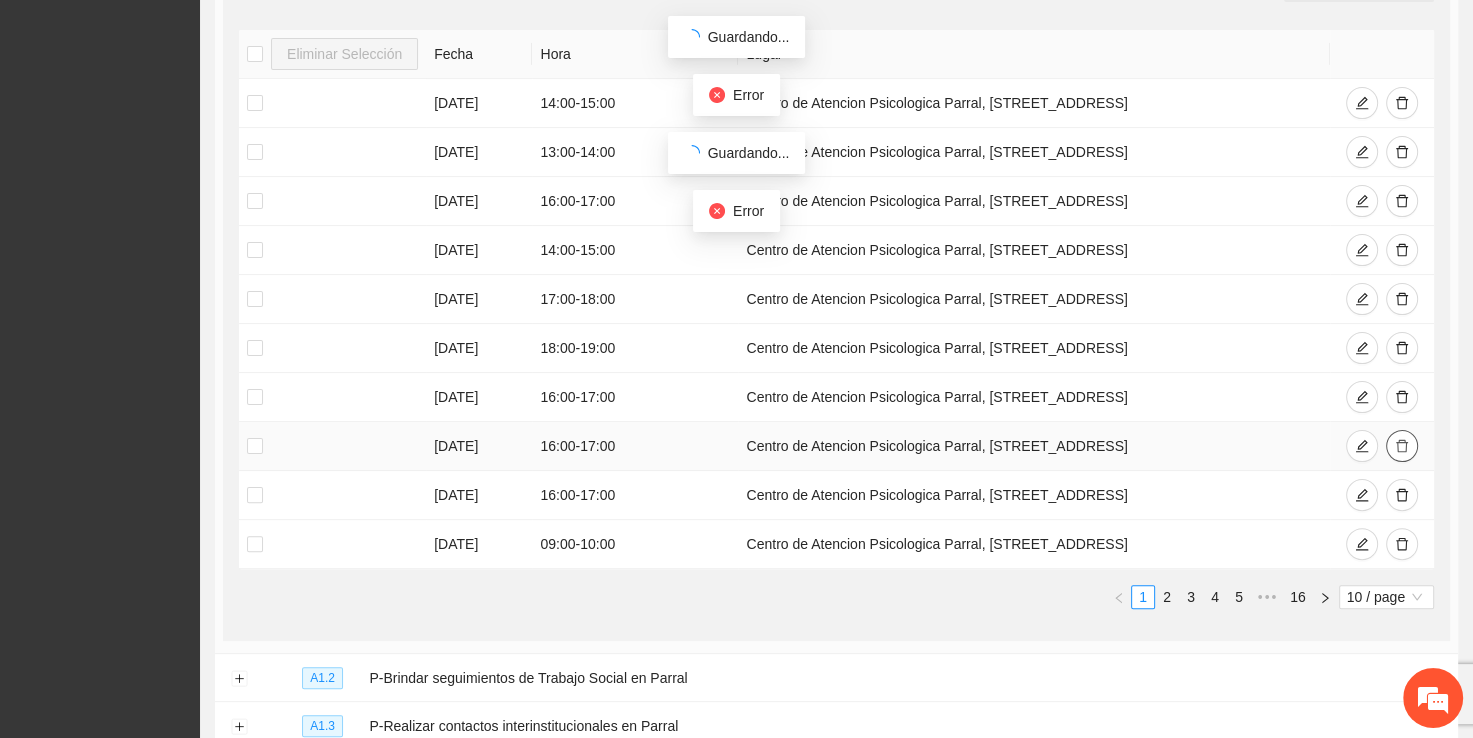 click 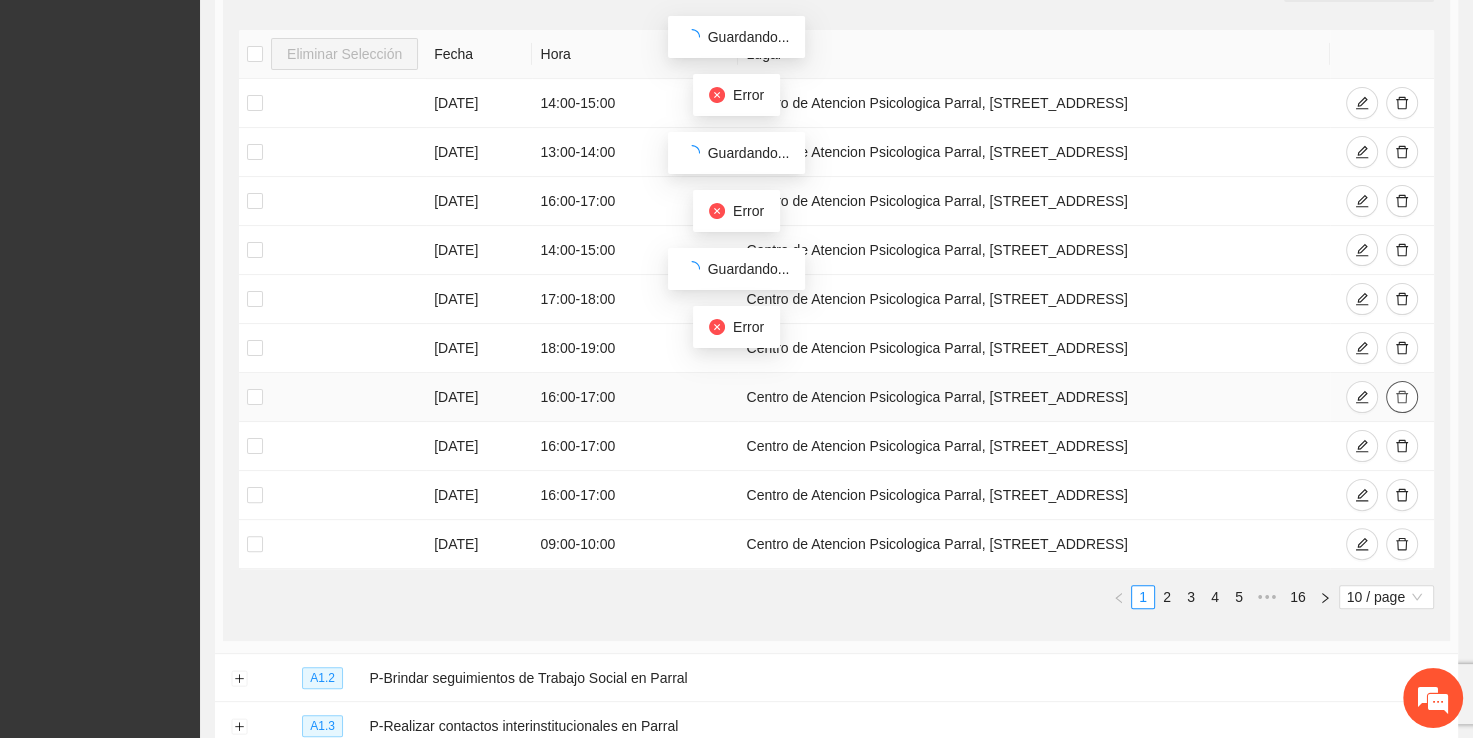 click 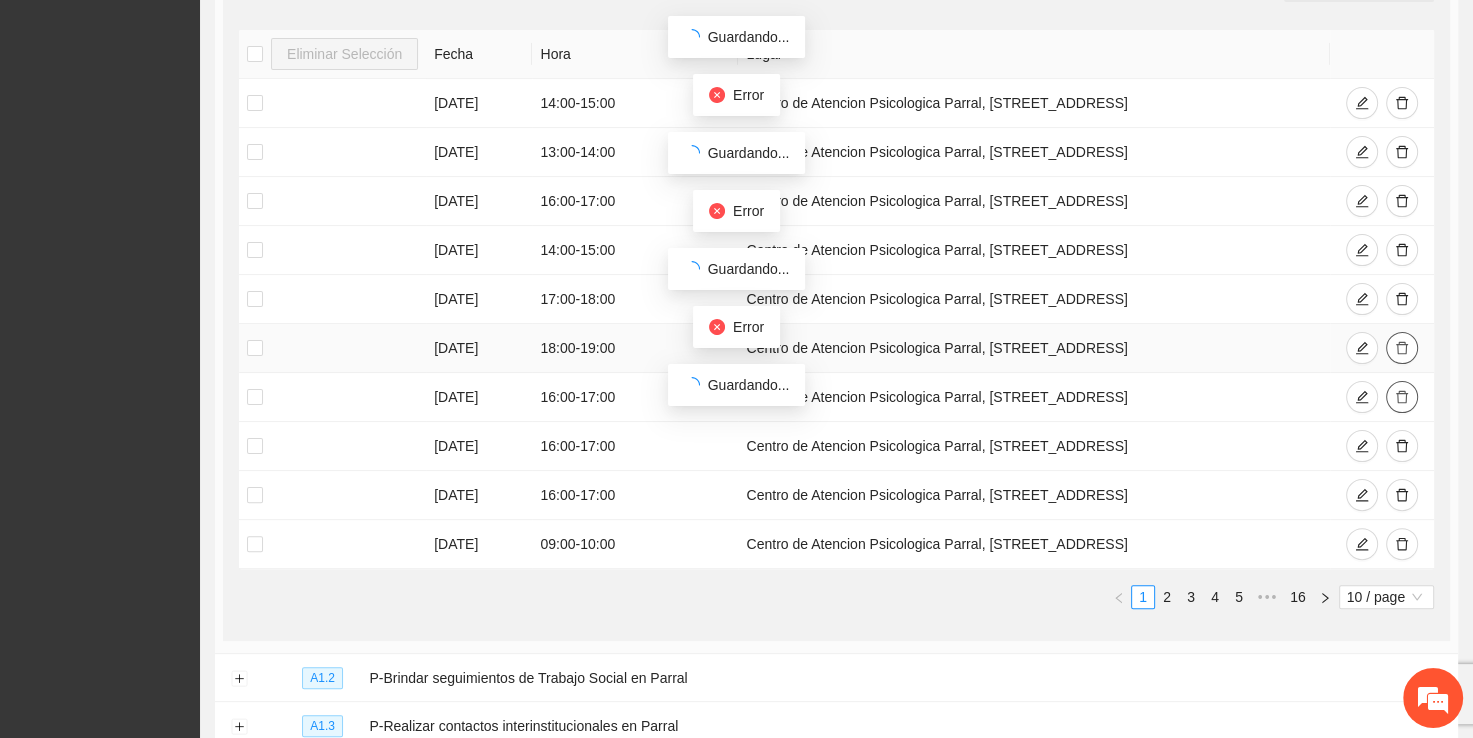 scroll, scrollTop: 0, scrollLeft: 0, axis: both 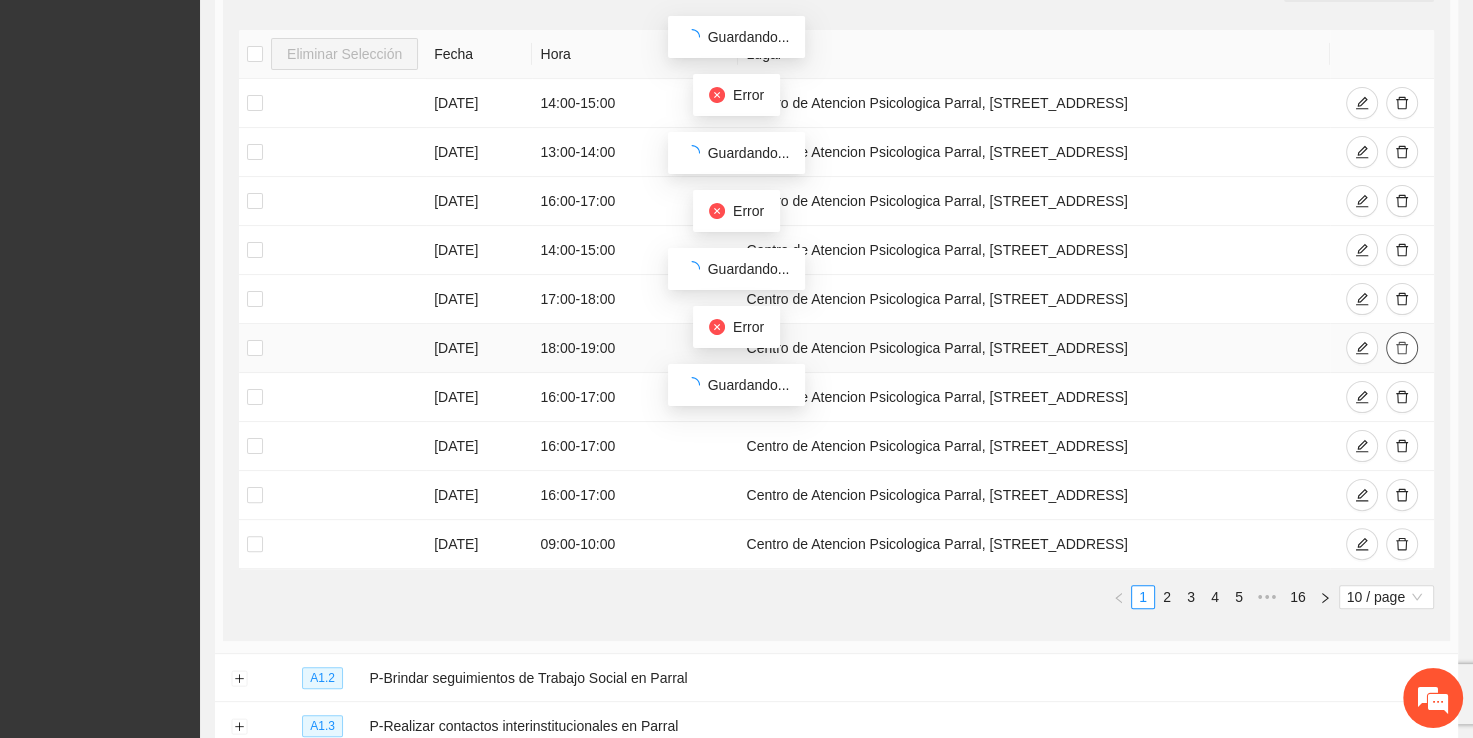 click 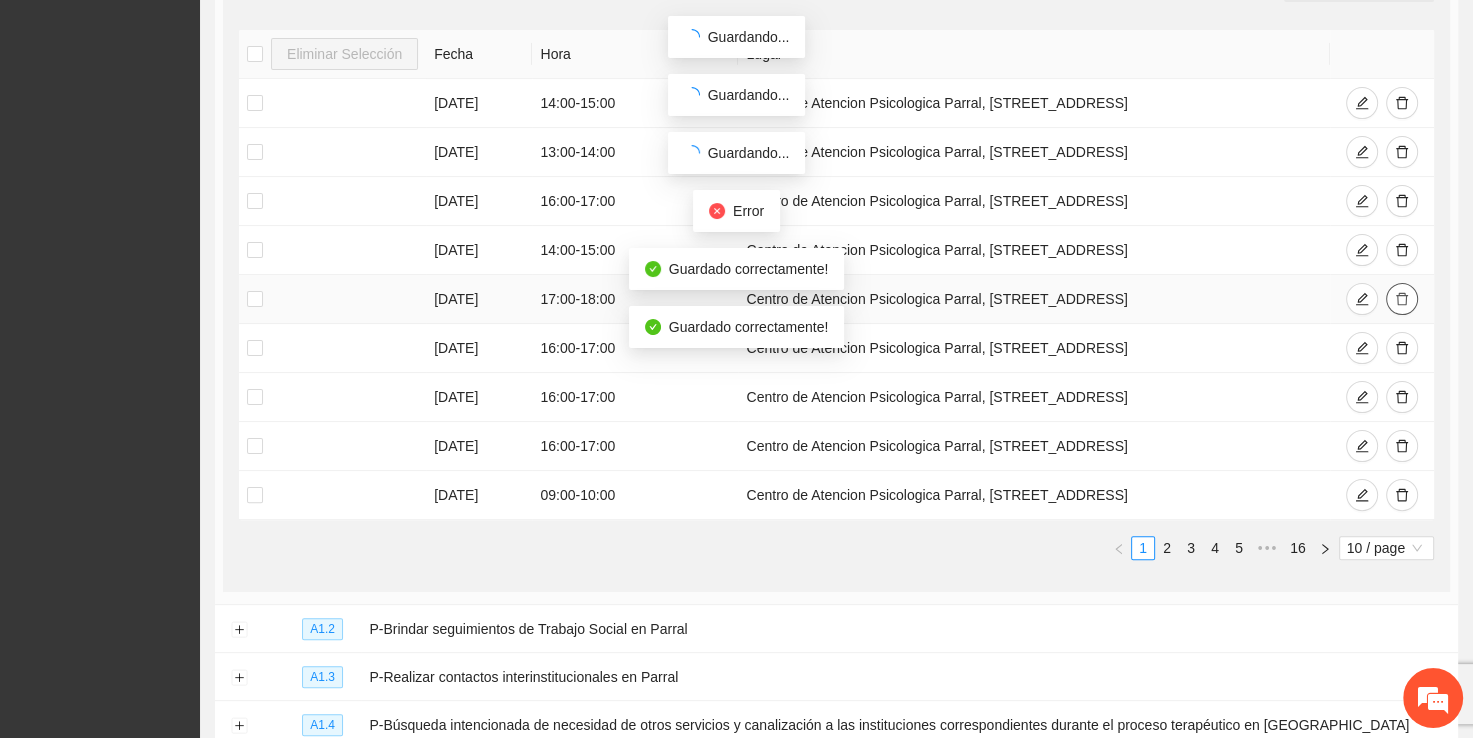 click 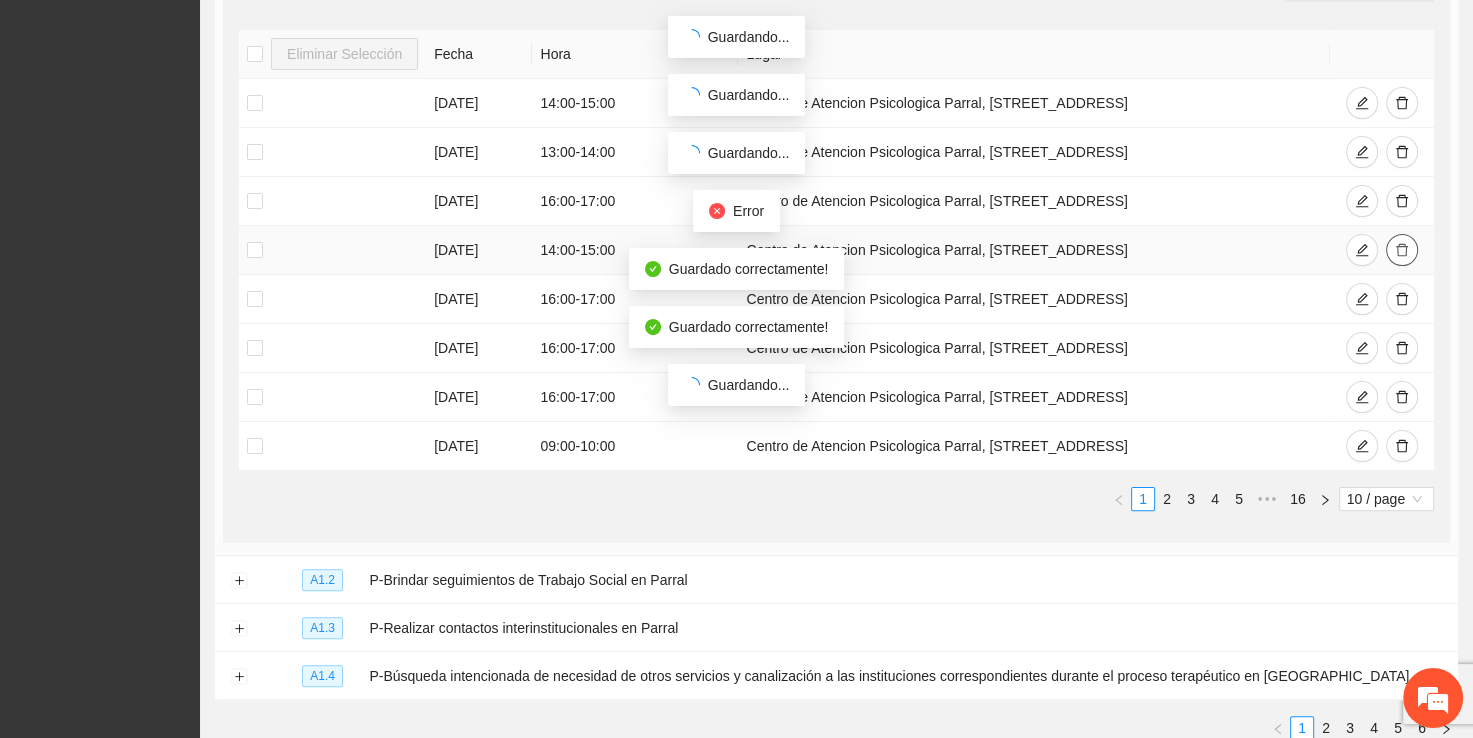 click 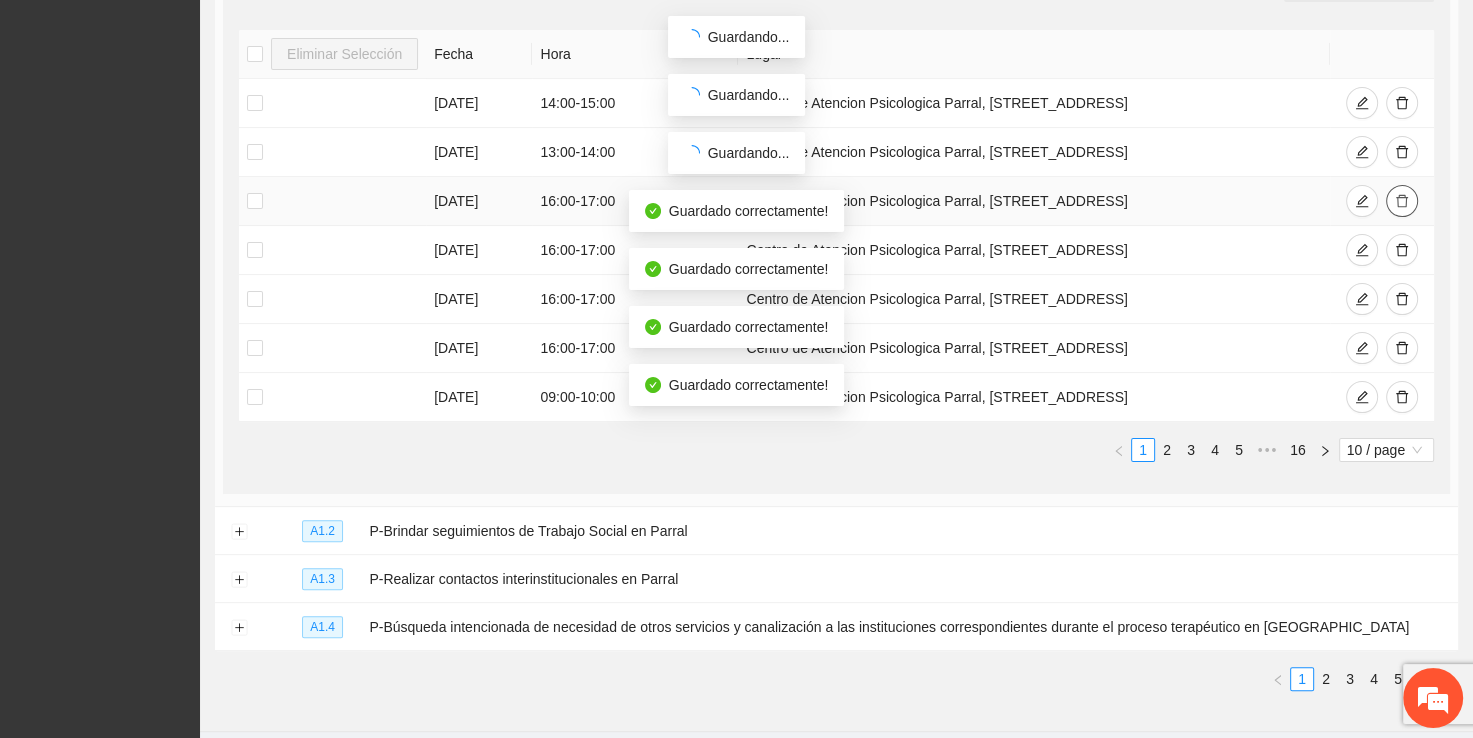 click 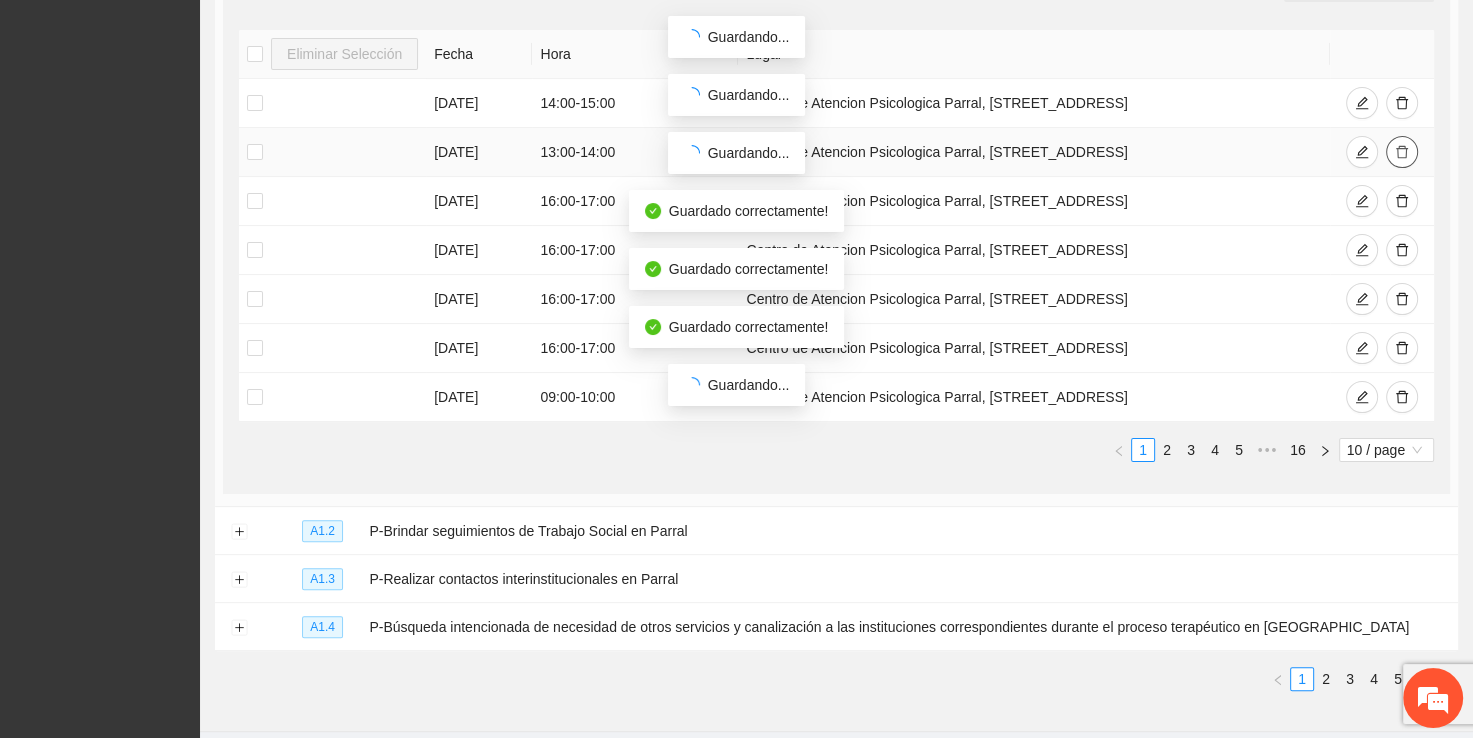 click at bounding box center [1402, 153] 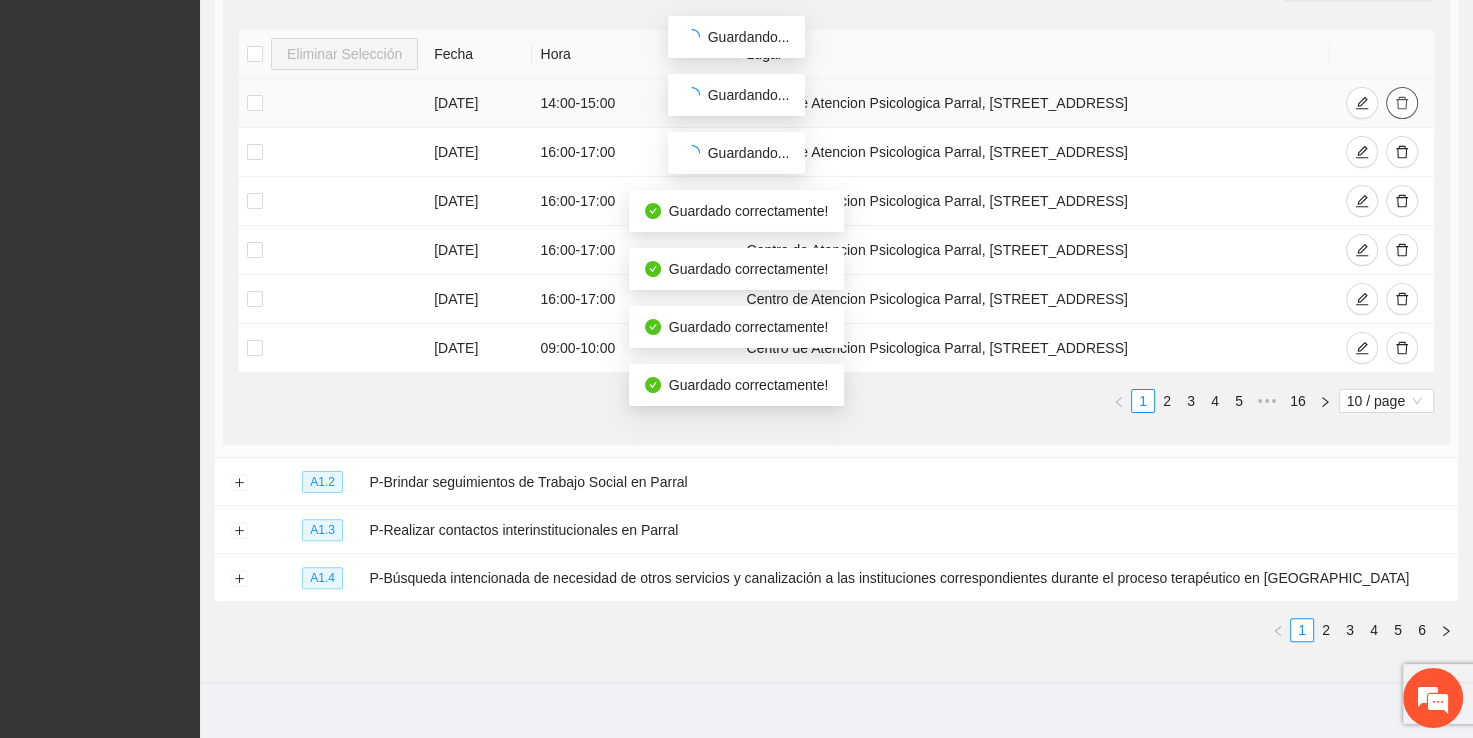 click 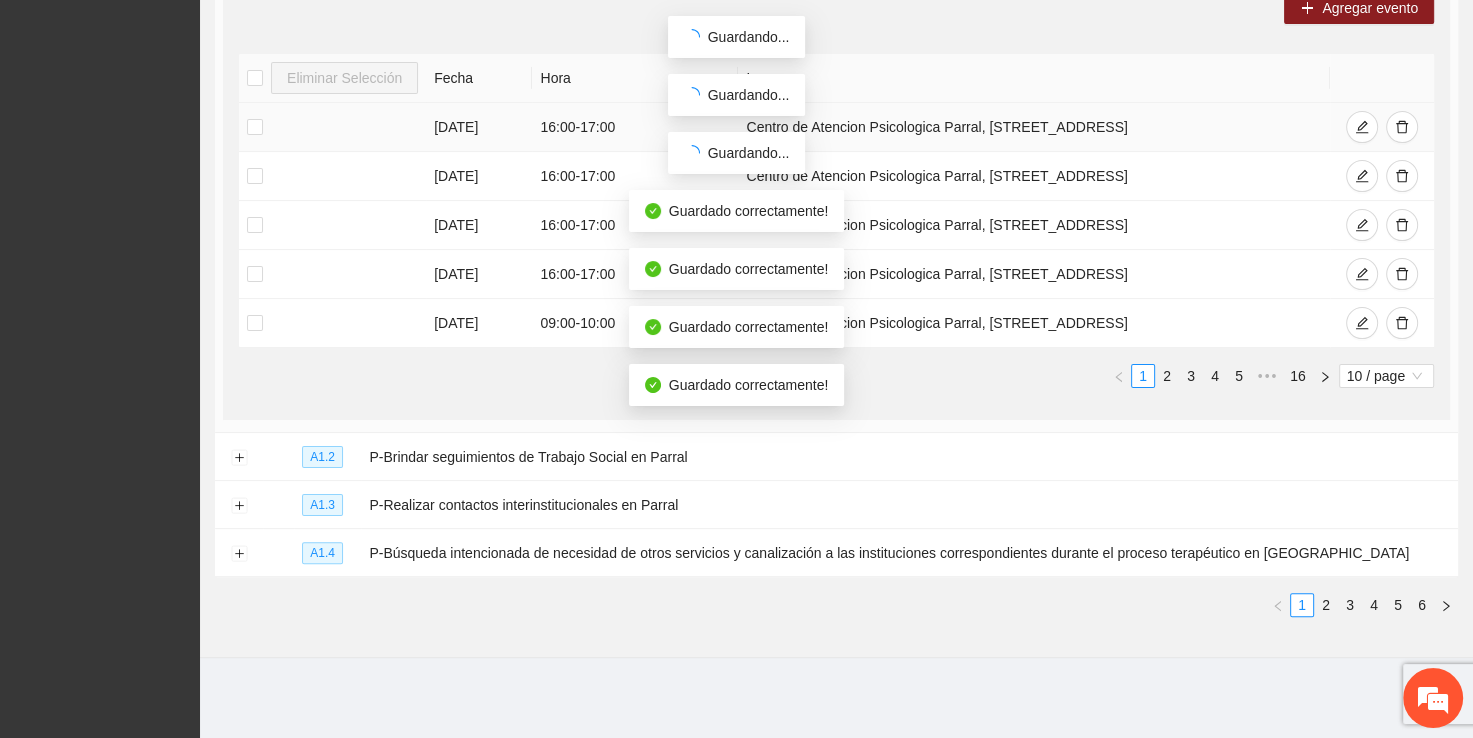 scroll, scrollTop: 396, scrollLeft: 0, axis: vertical 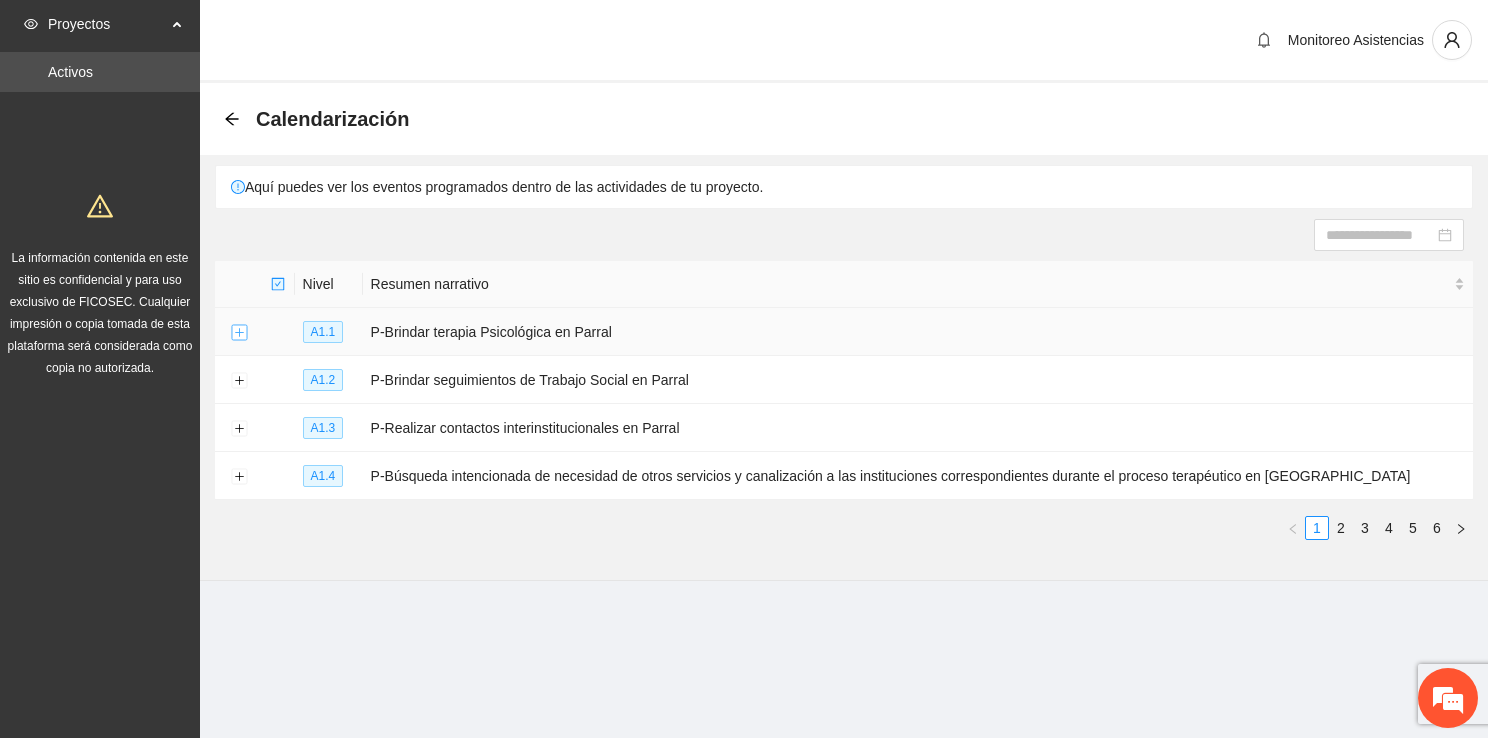 click at bounding box center [239, 333] 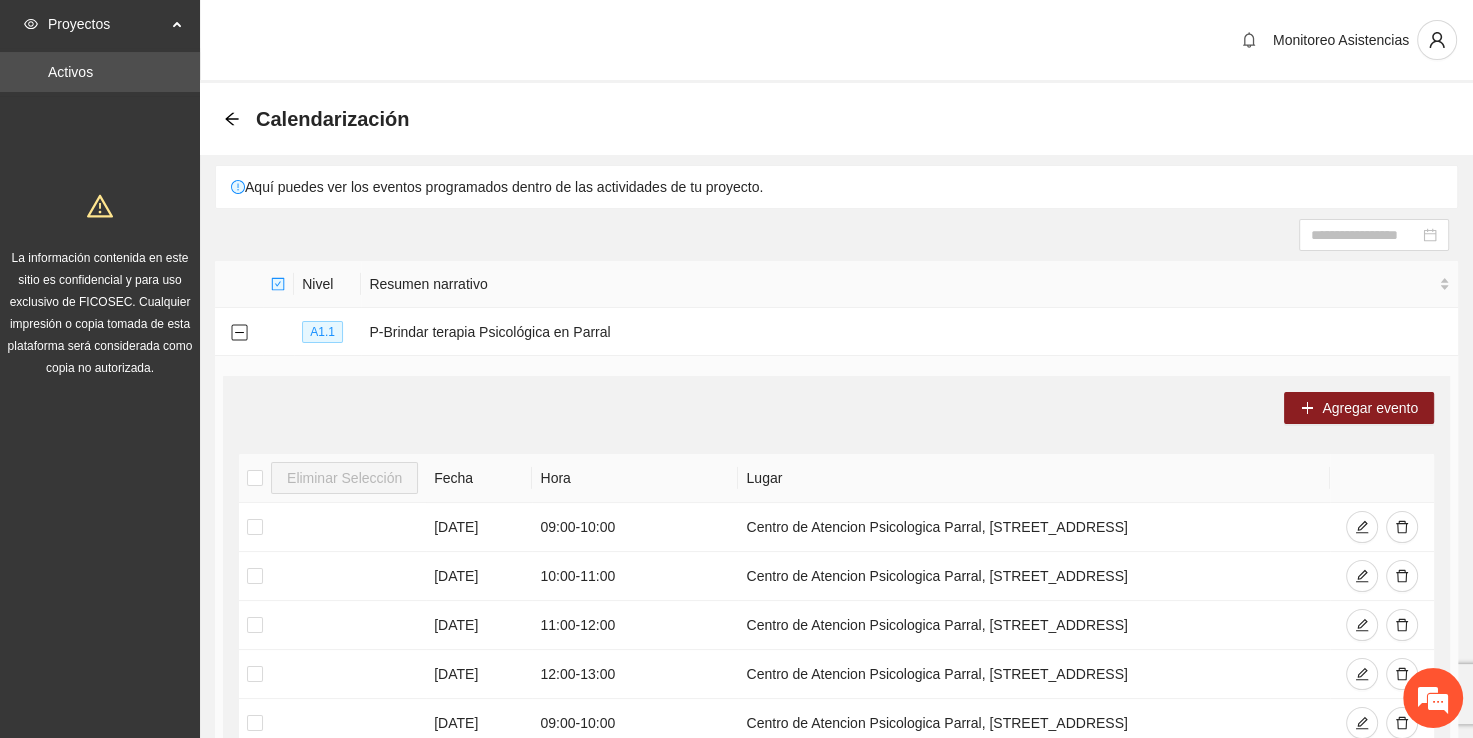 scroll, scrollTop: 0, scrollLeft: 0, axis: both 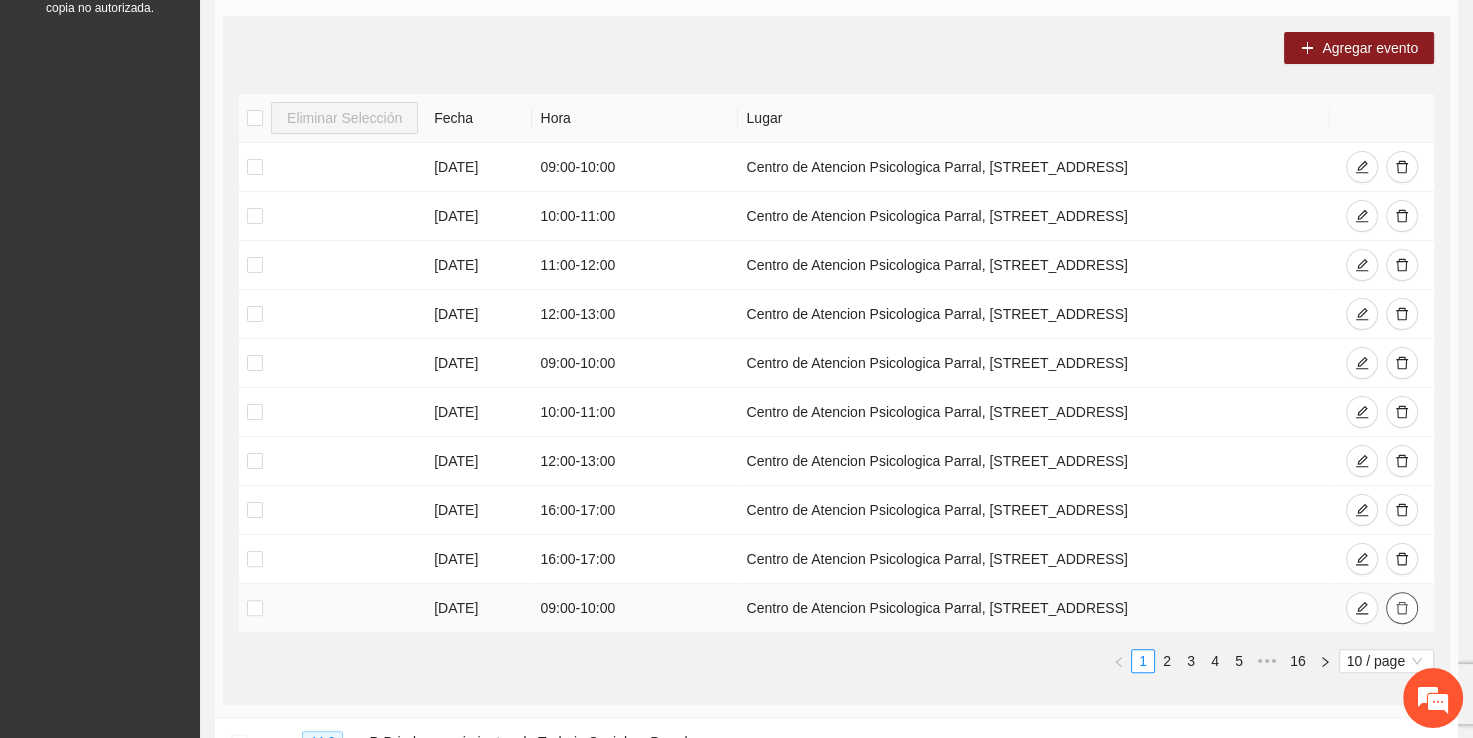 click at bounding box center (1402, 608) 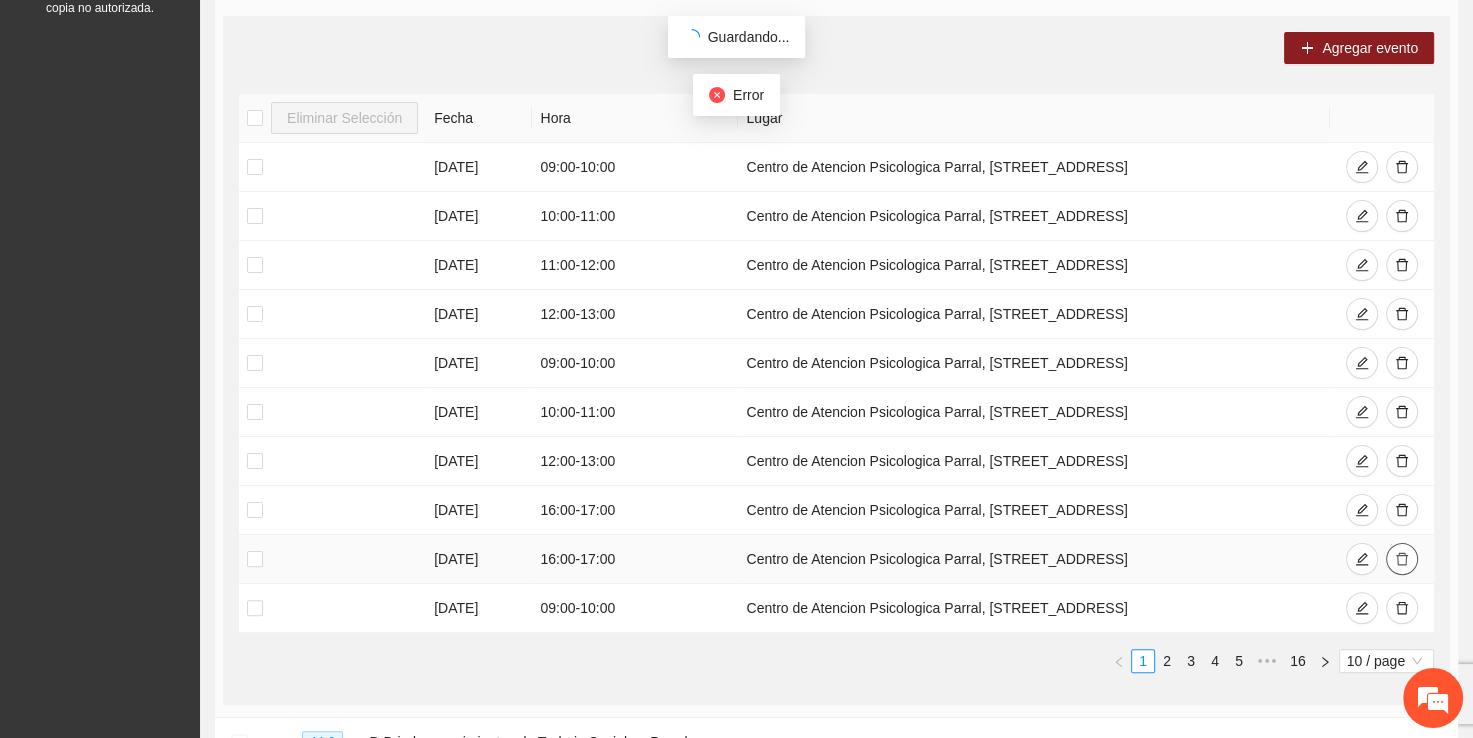 click at bounding box center (1402, 560) 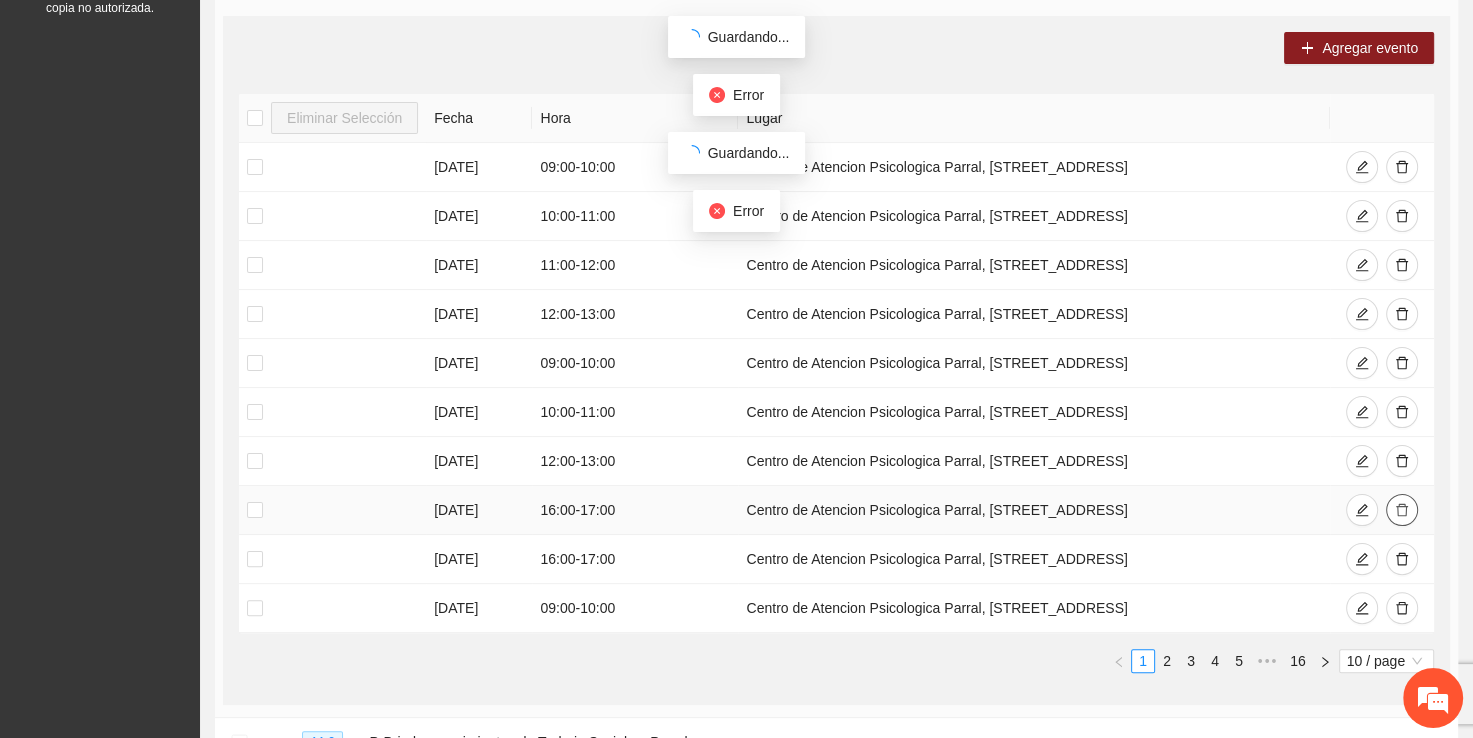 click 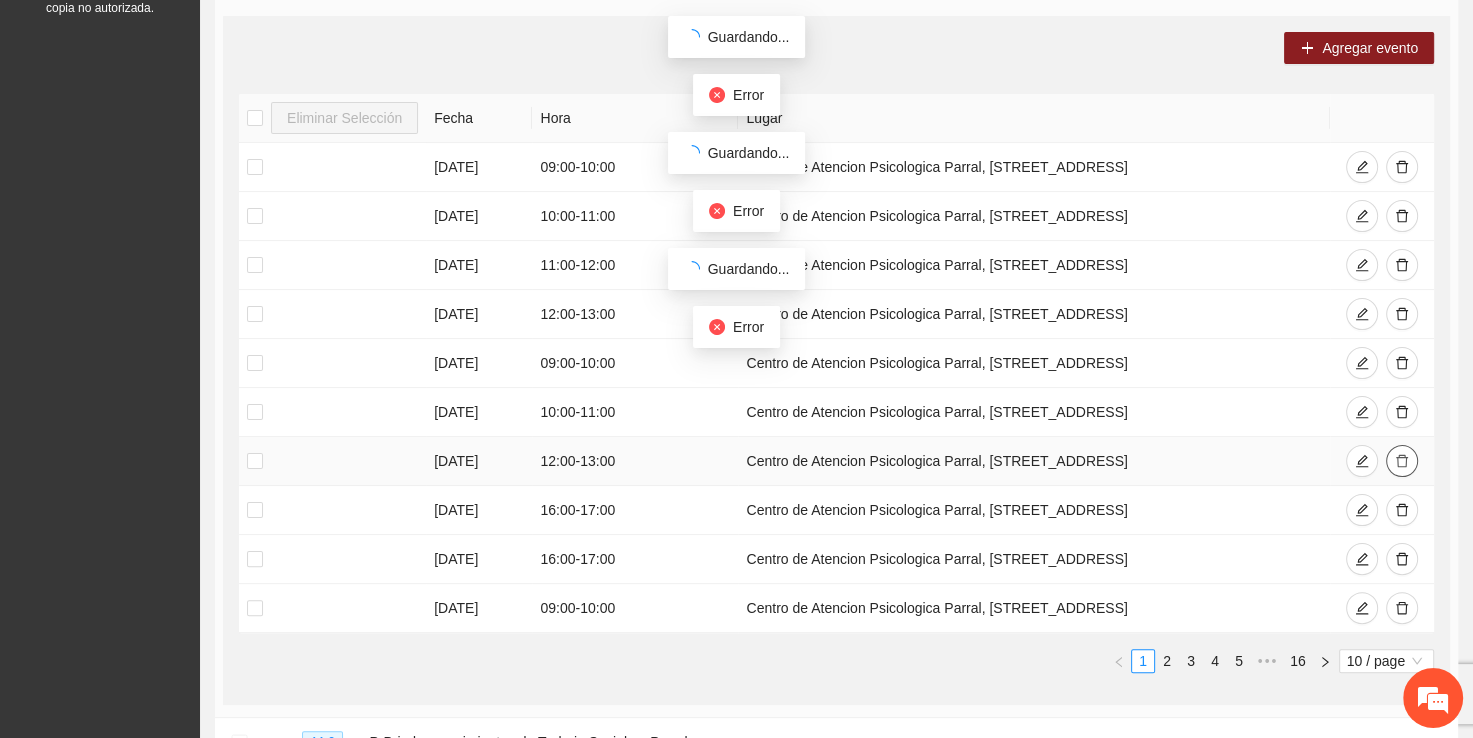 click 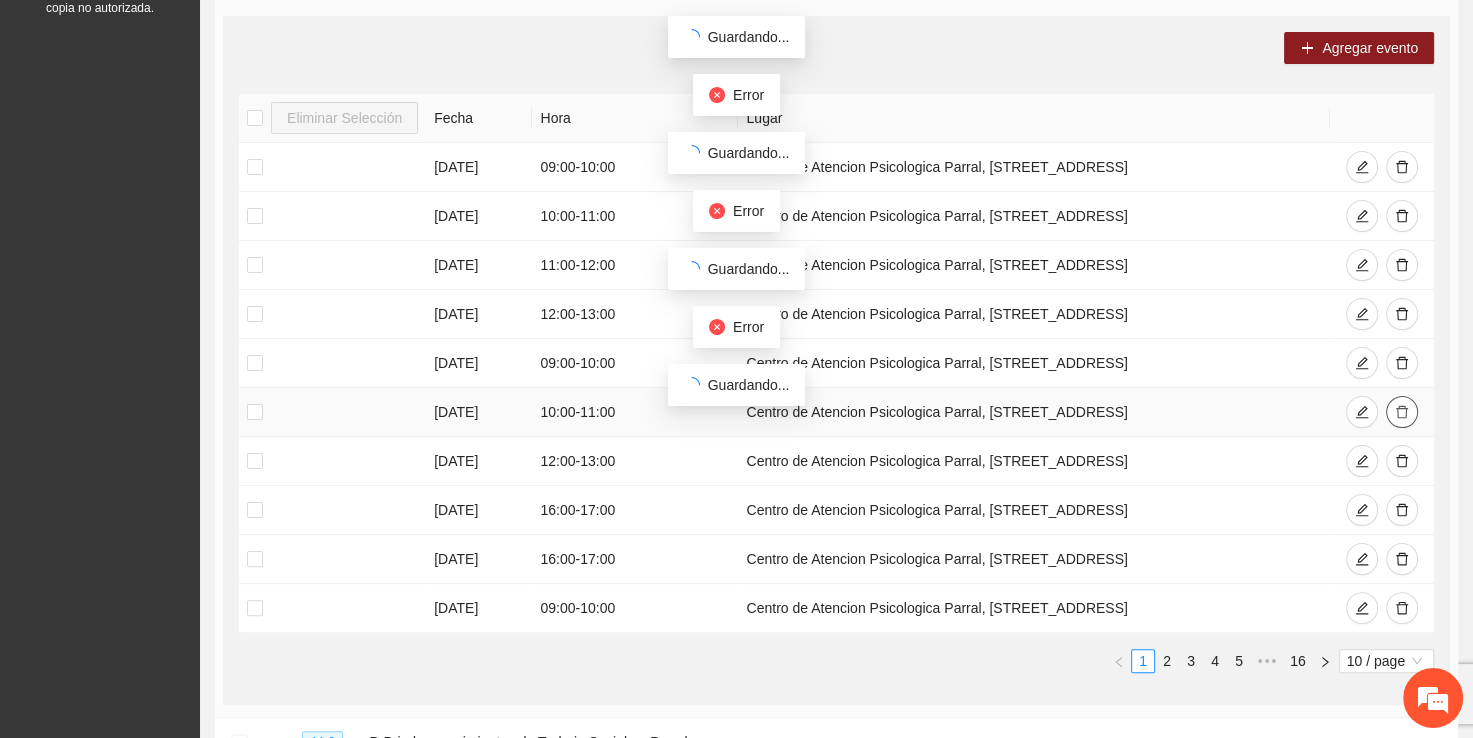 click at bounding box center [1402, 412] 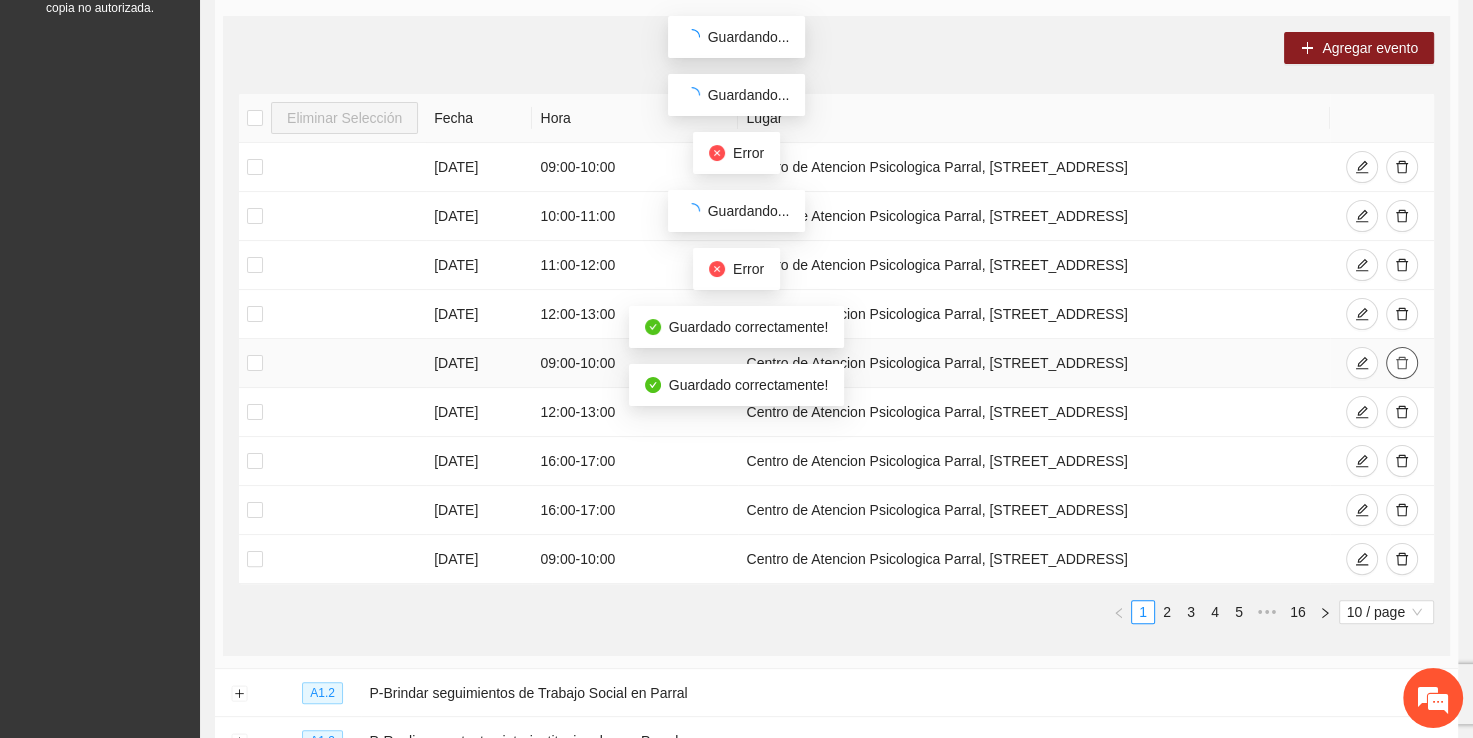 click 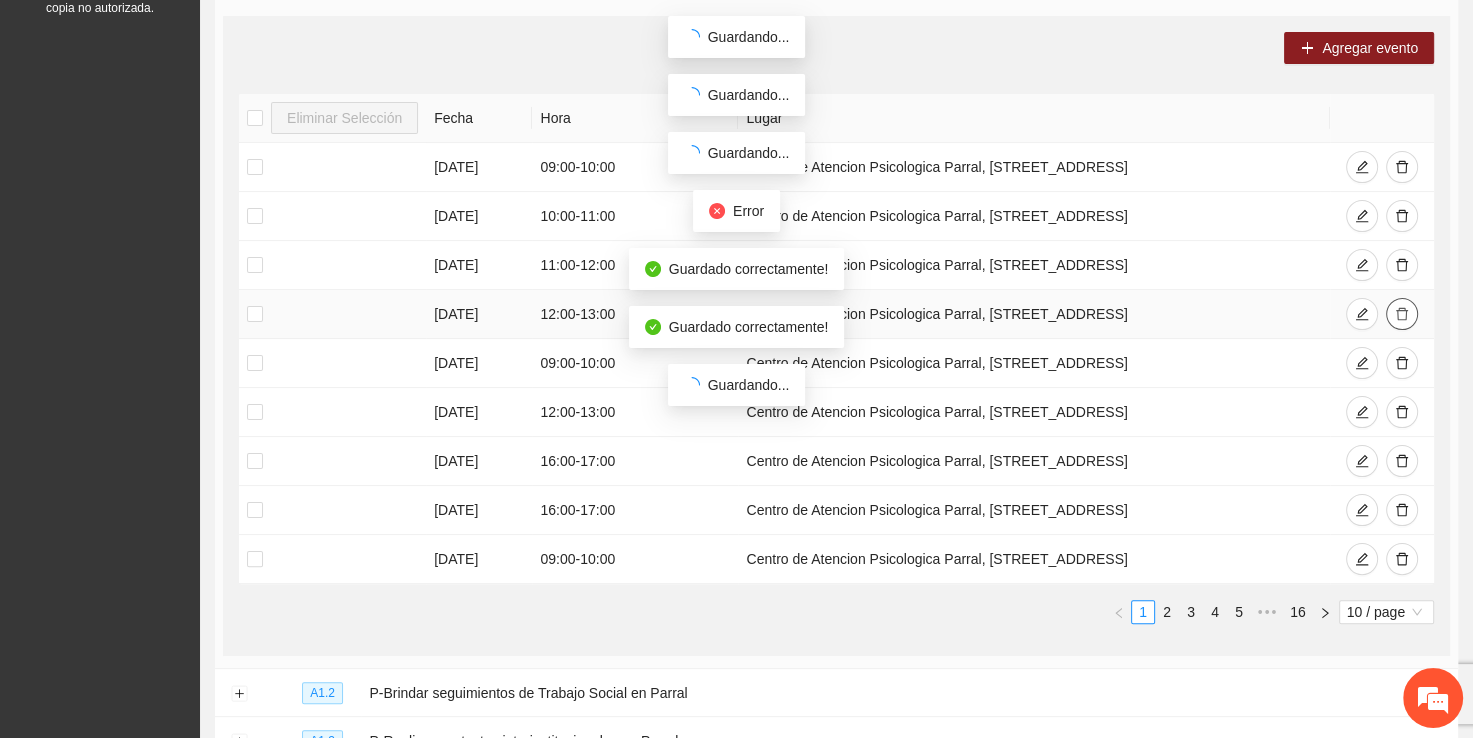 click 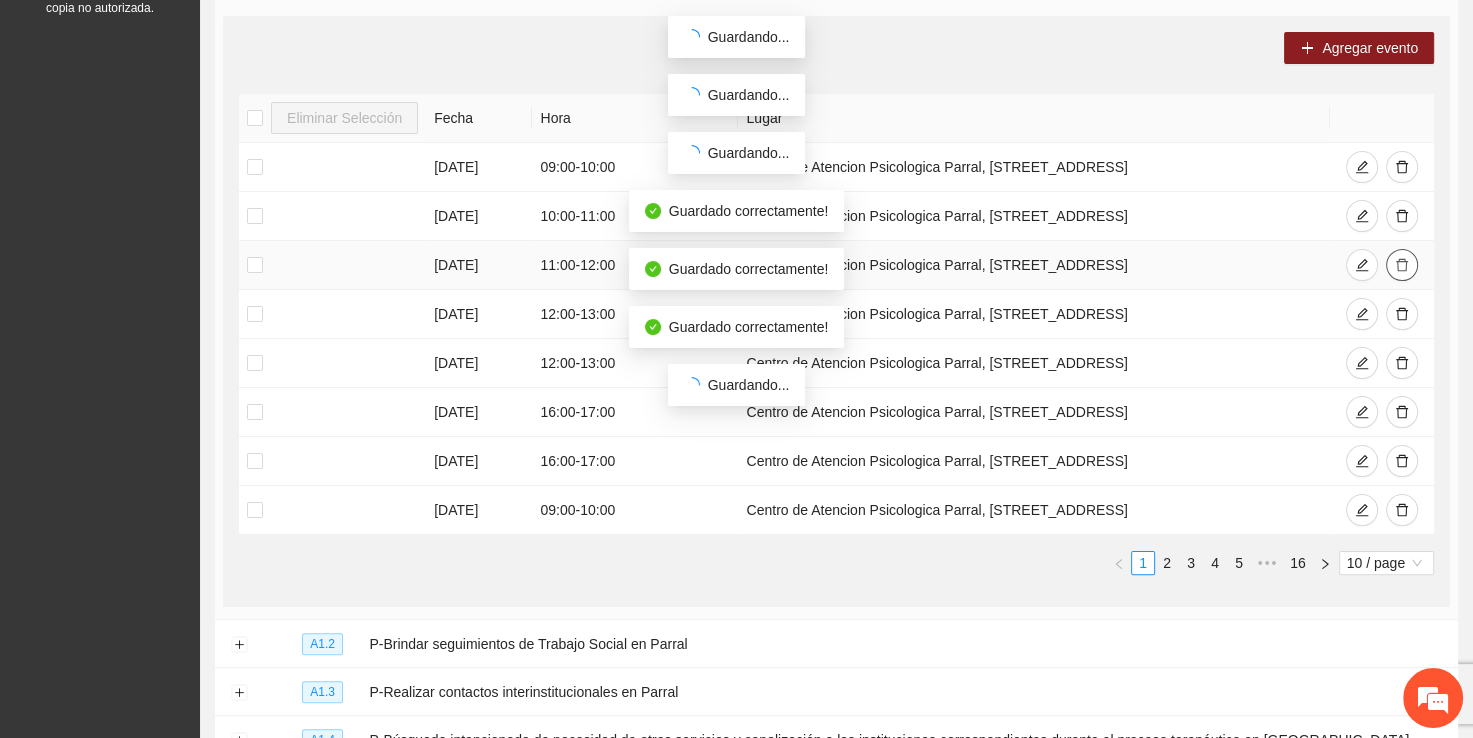 click 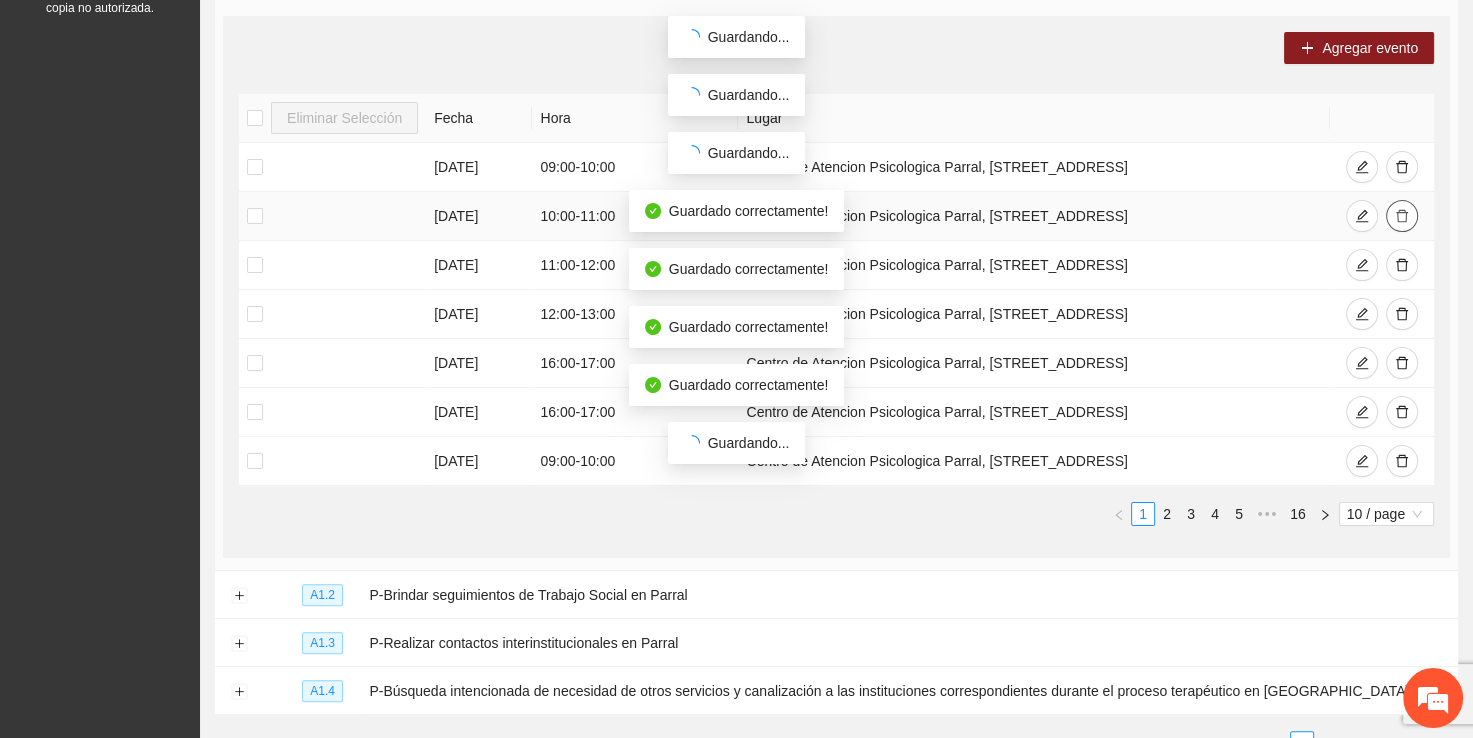 click 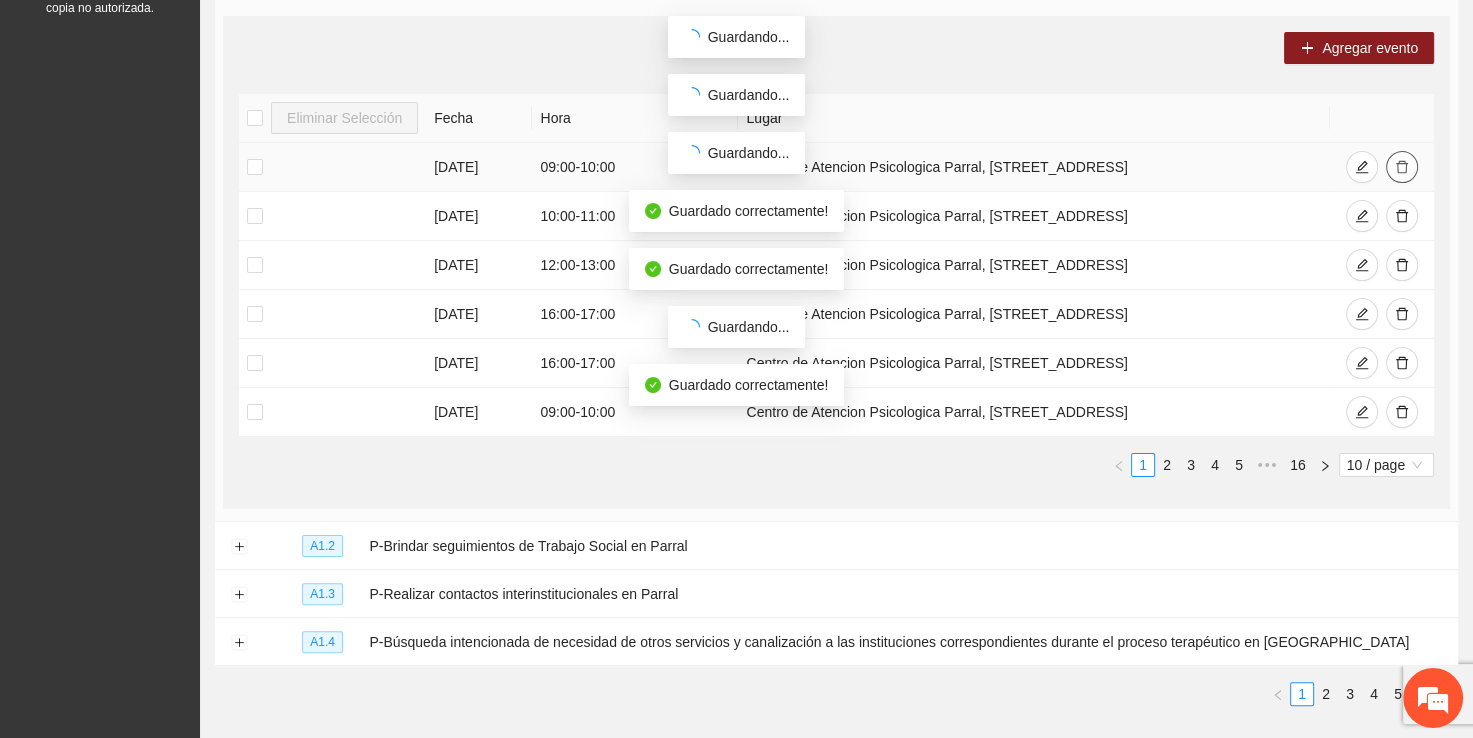 click 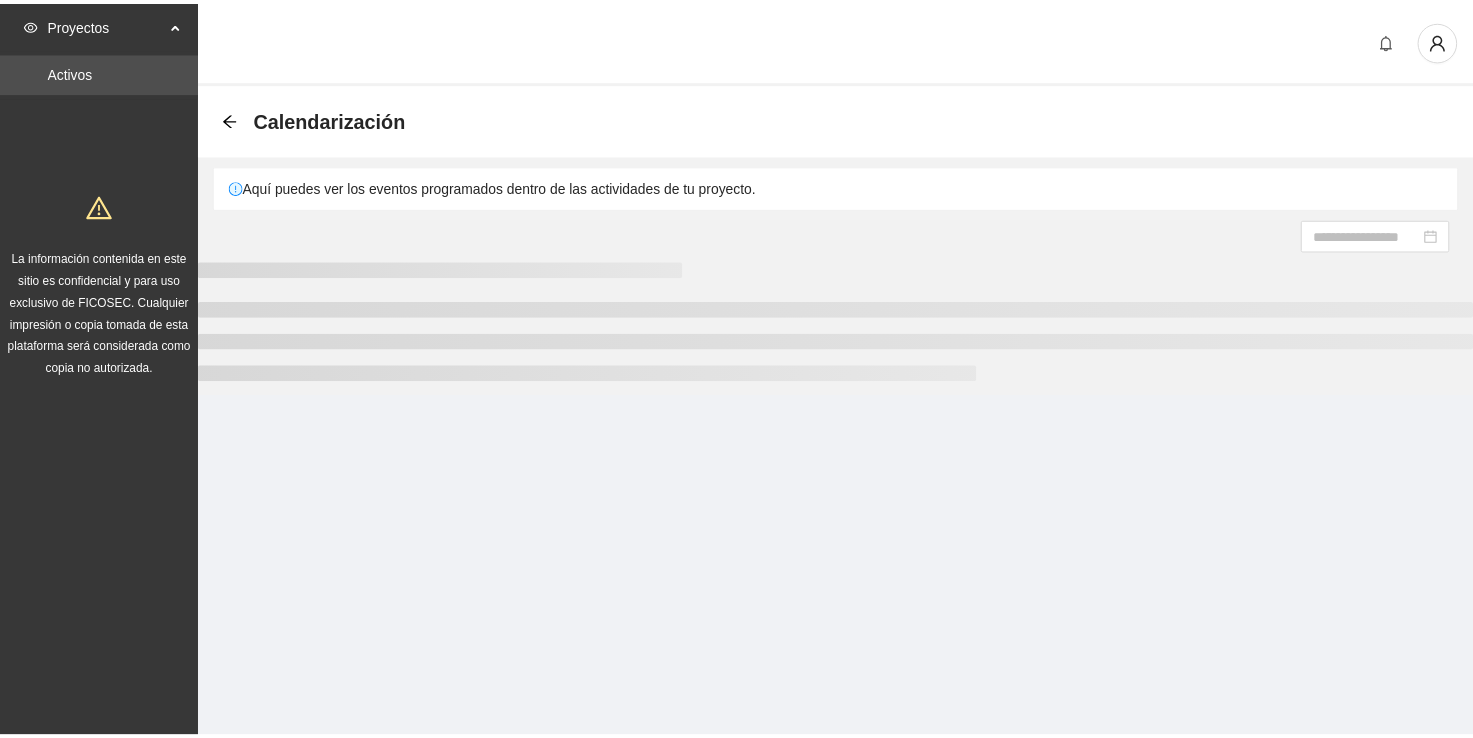 scroll, scrollTop: 0, scrollLeft: 0, axis: both 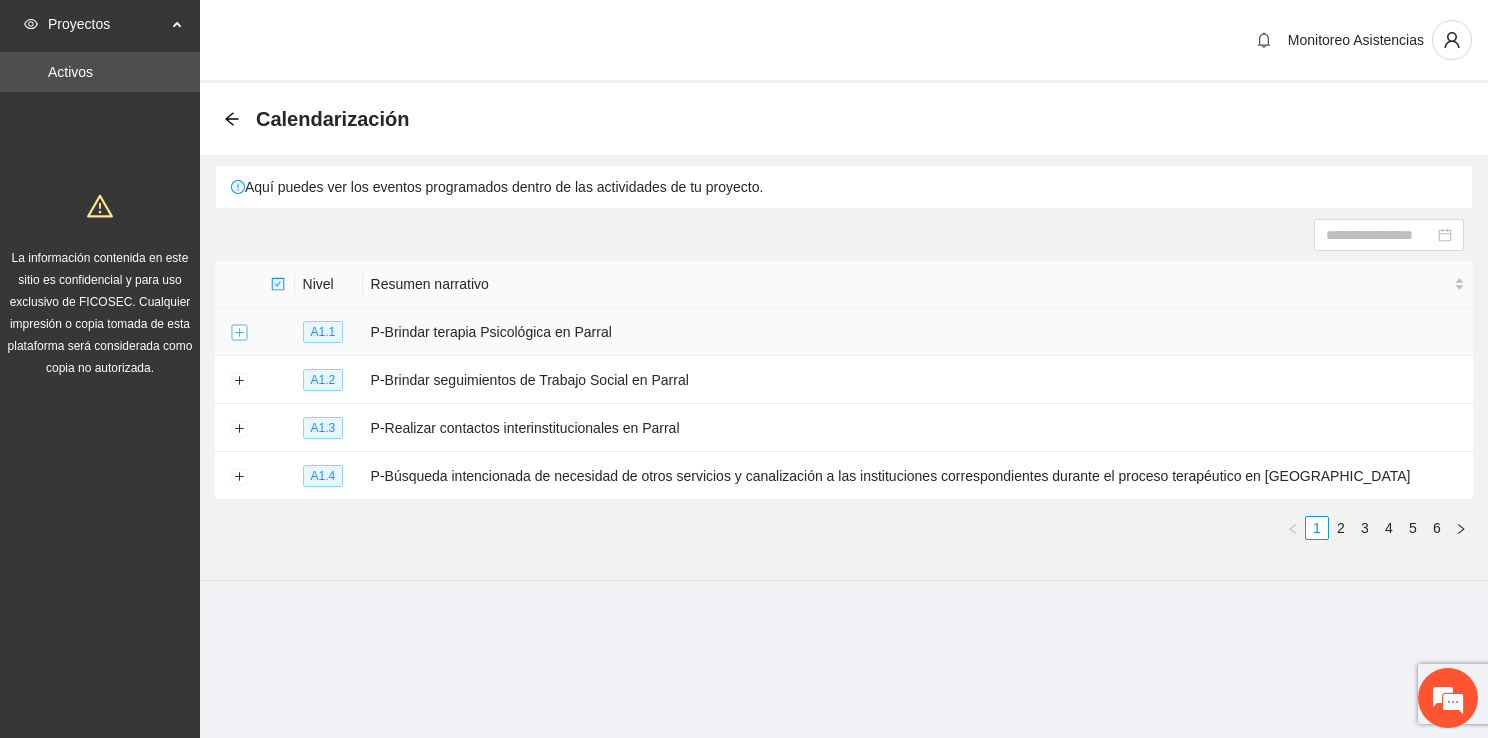 click at bounding box center (239, 333) 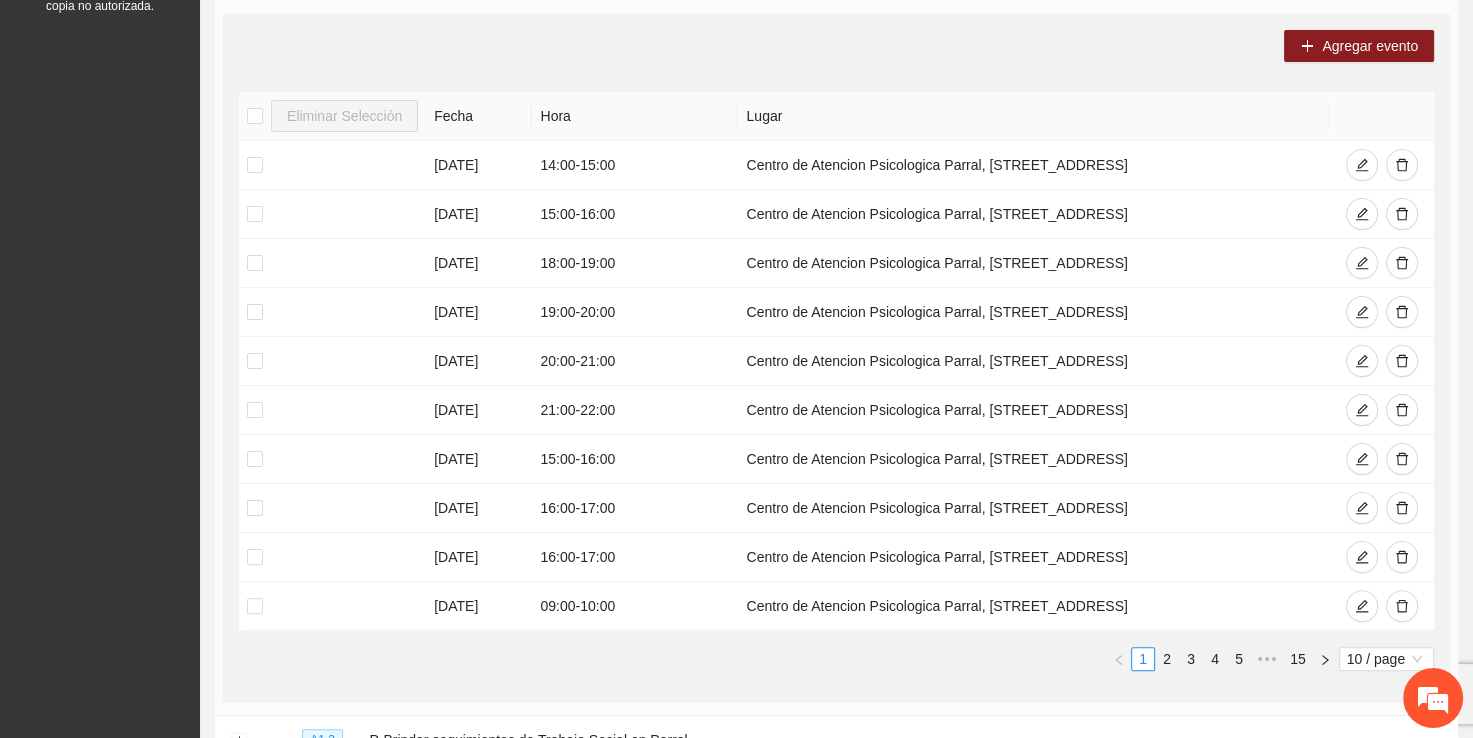 scroll, scrollTop: 367, scrollLeft: 0, axis: vertical 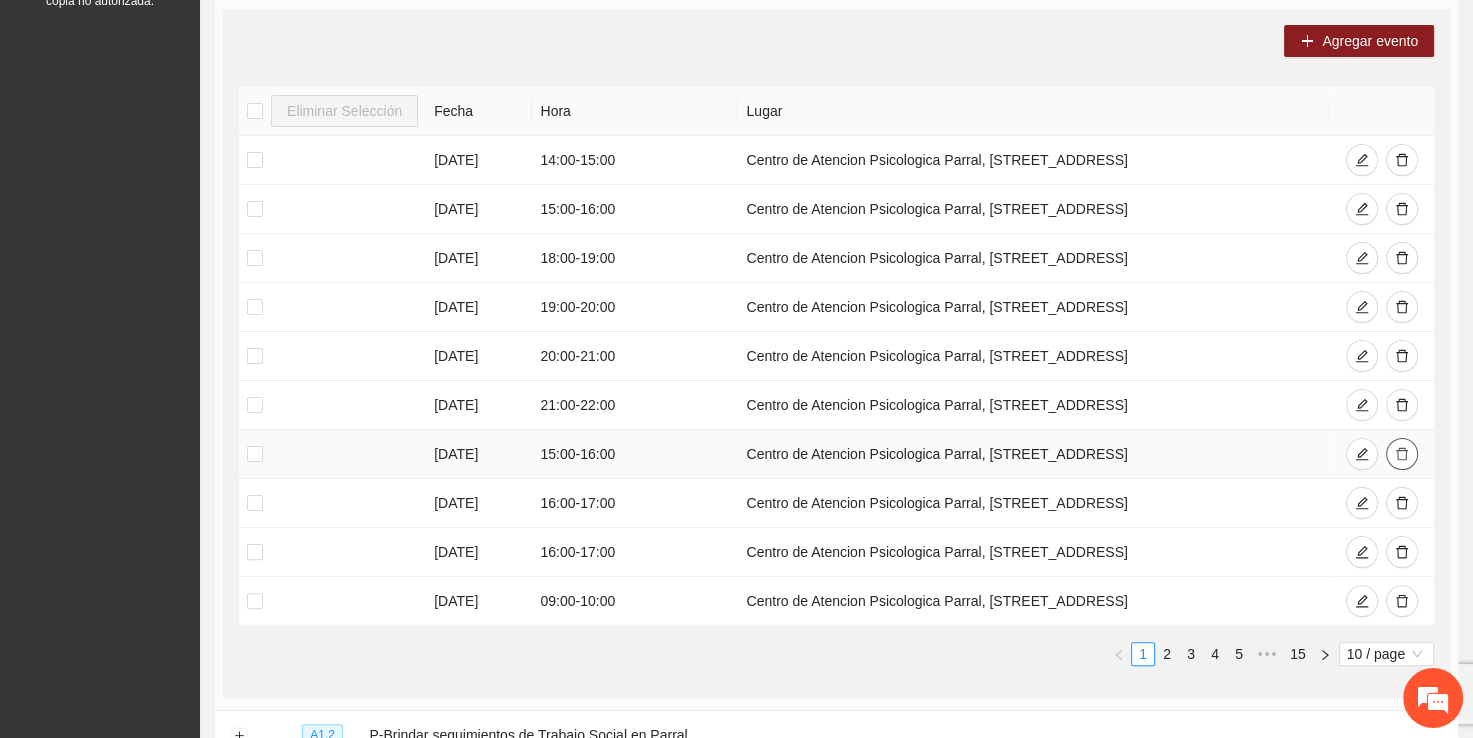 click at bounding box center (1402, 454) 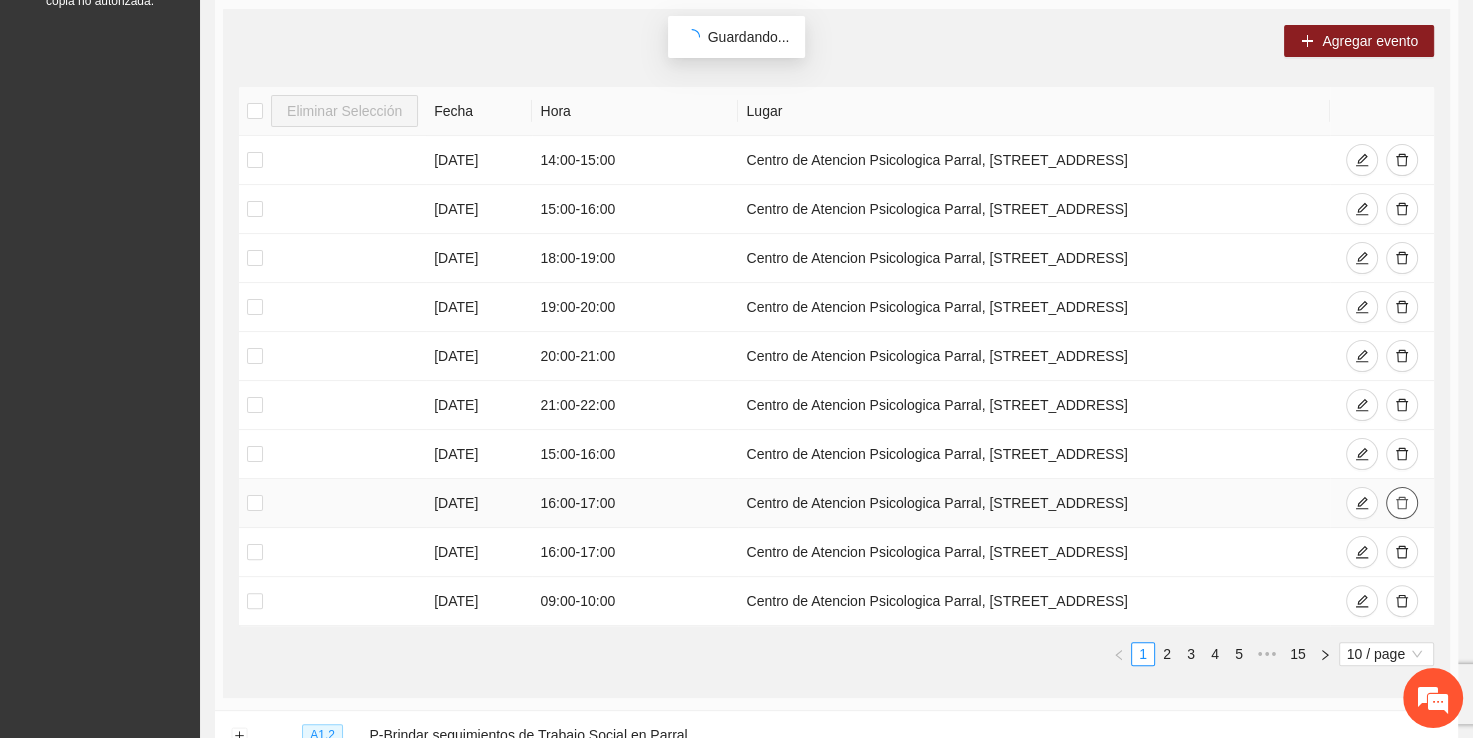 click 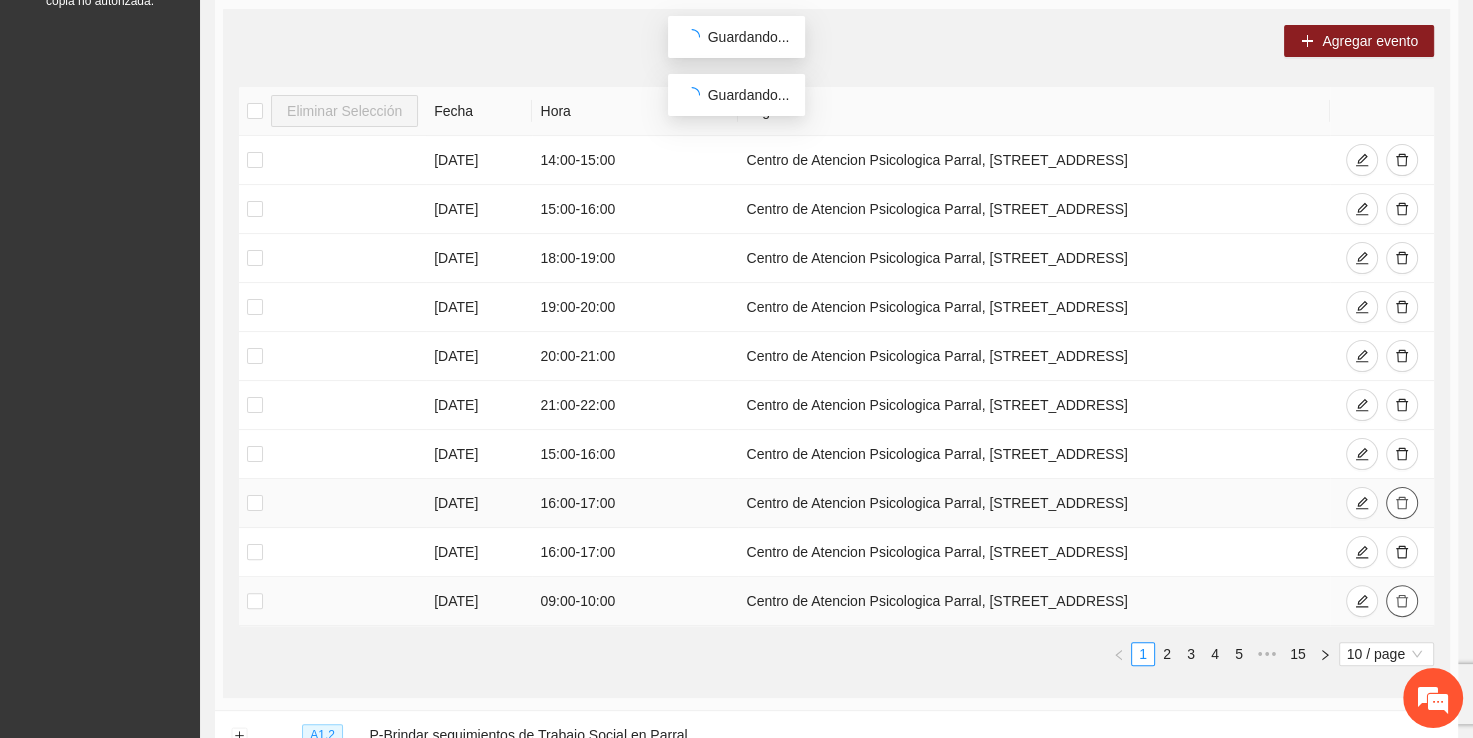 scroll, scrollTop: 0, scrollLeft: 0, axis: both 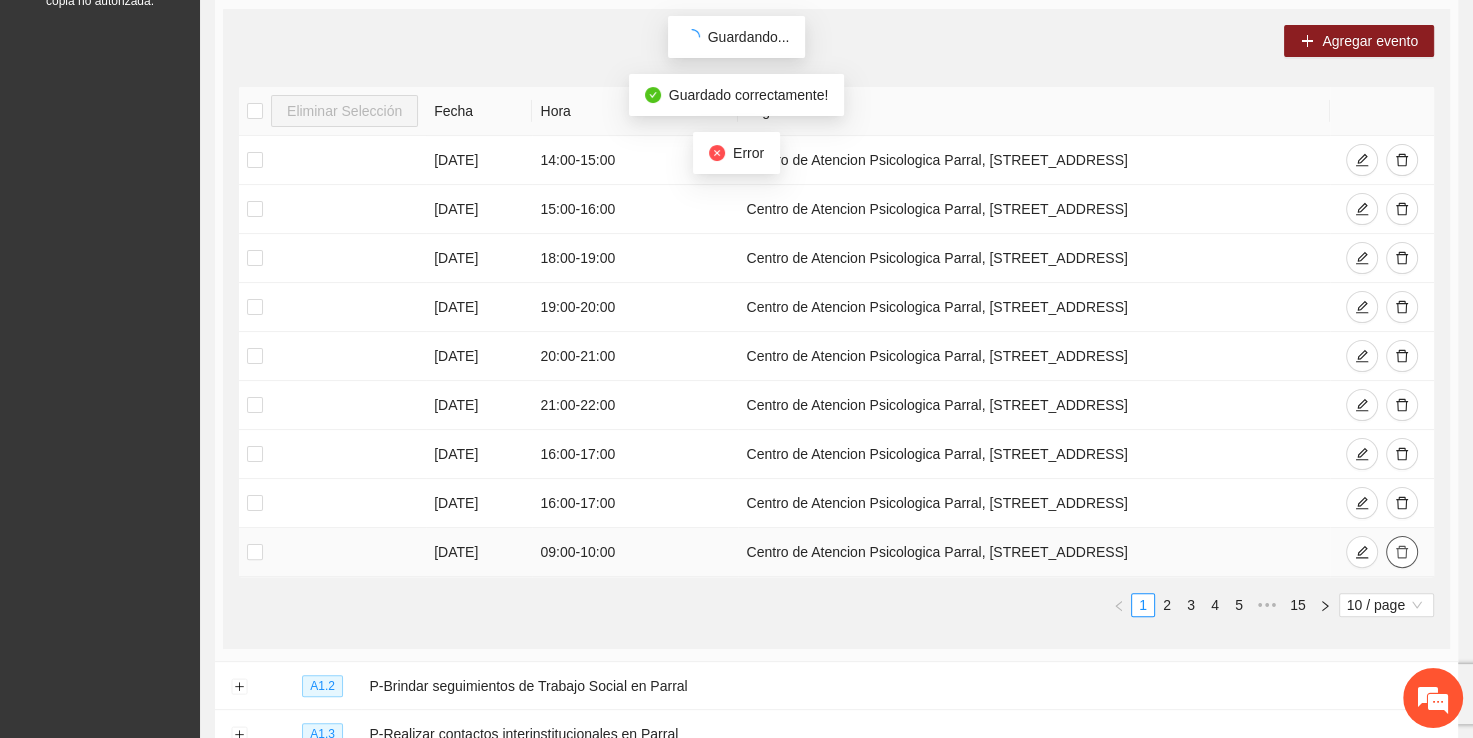 click 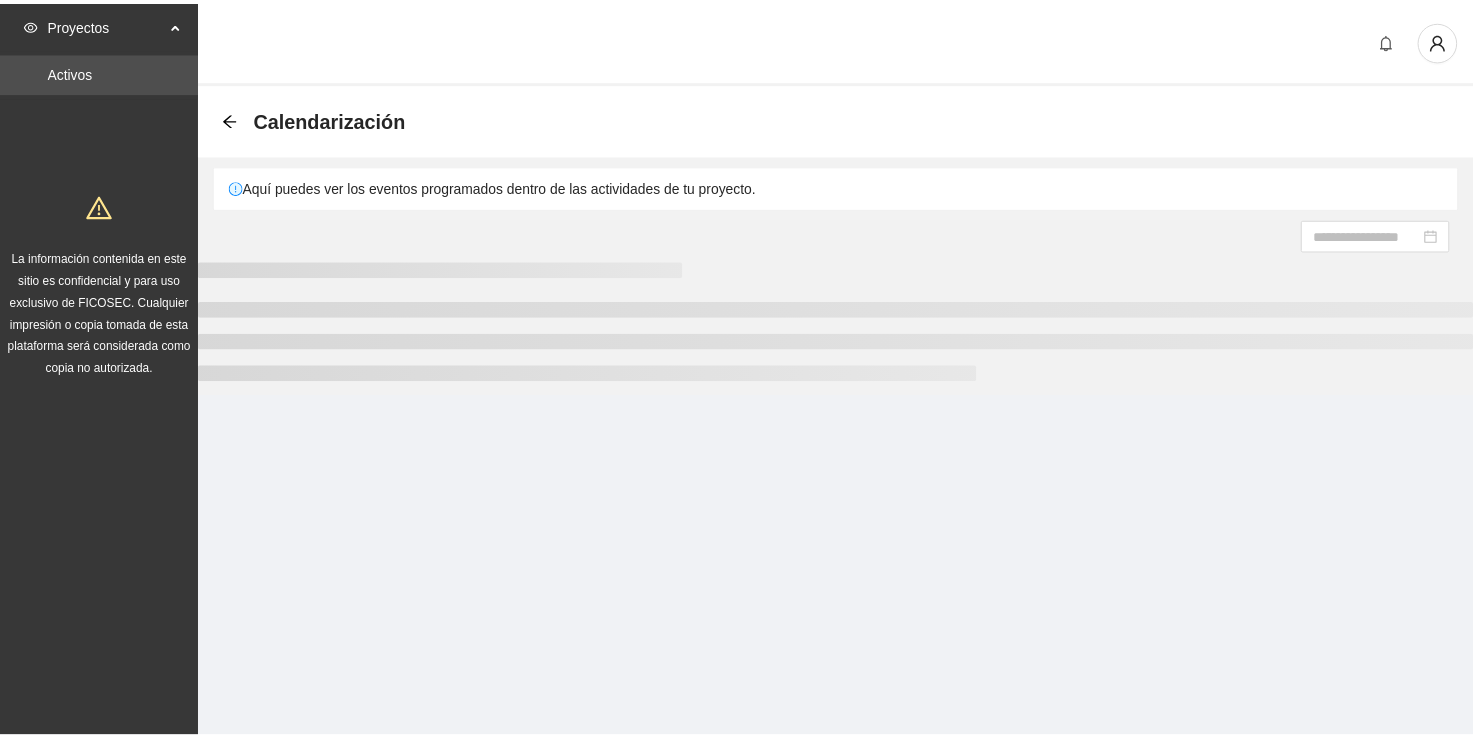 scroll, scrollTop: 0, scrollLeft: 0, axis: both 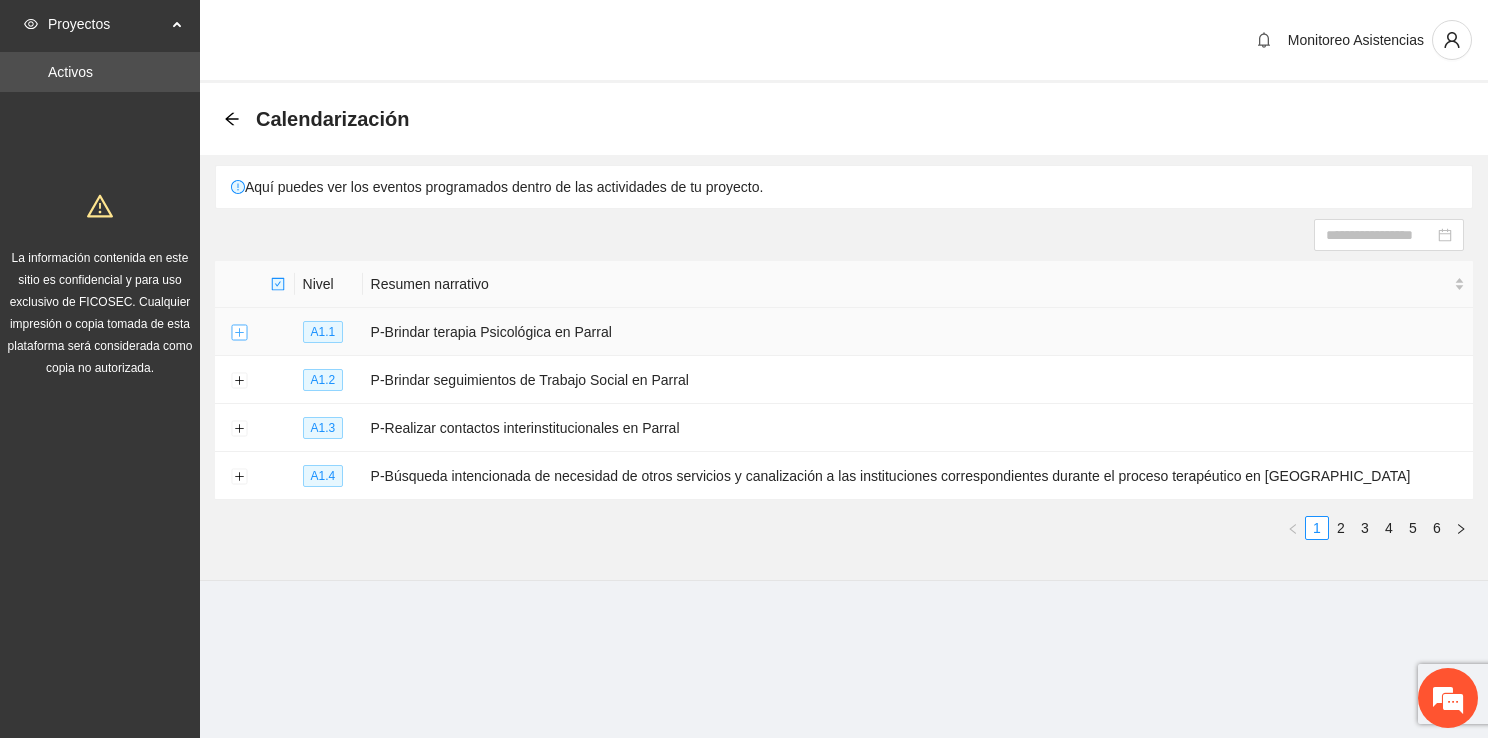click at bounding box center (239, 333) 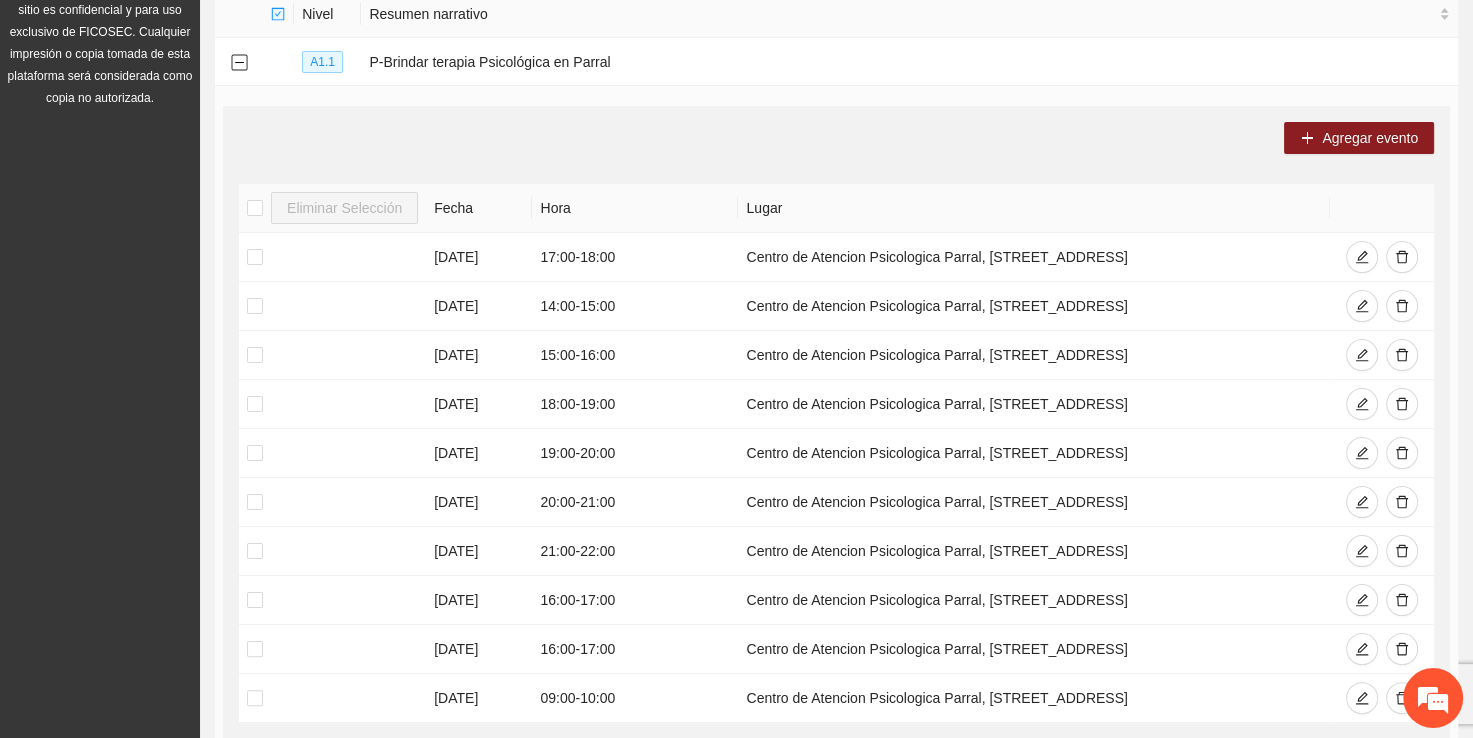 scroll, scrollTop: 0, scrollLeft: 0, axis: both 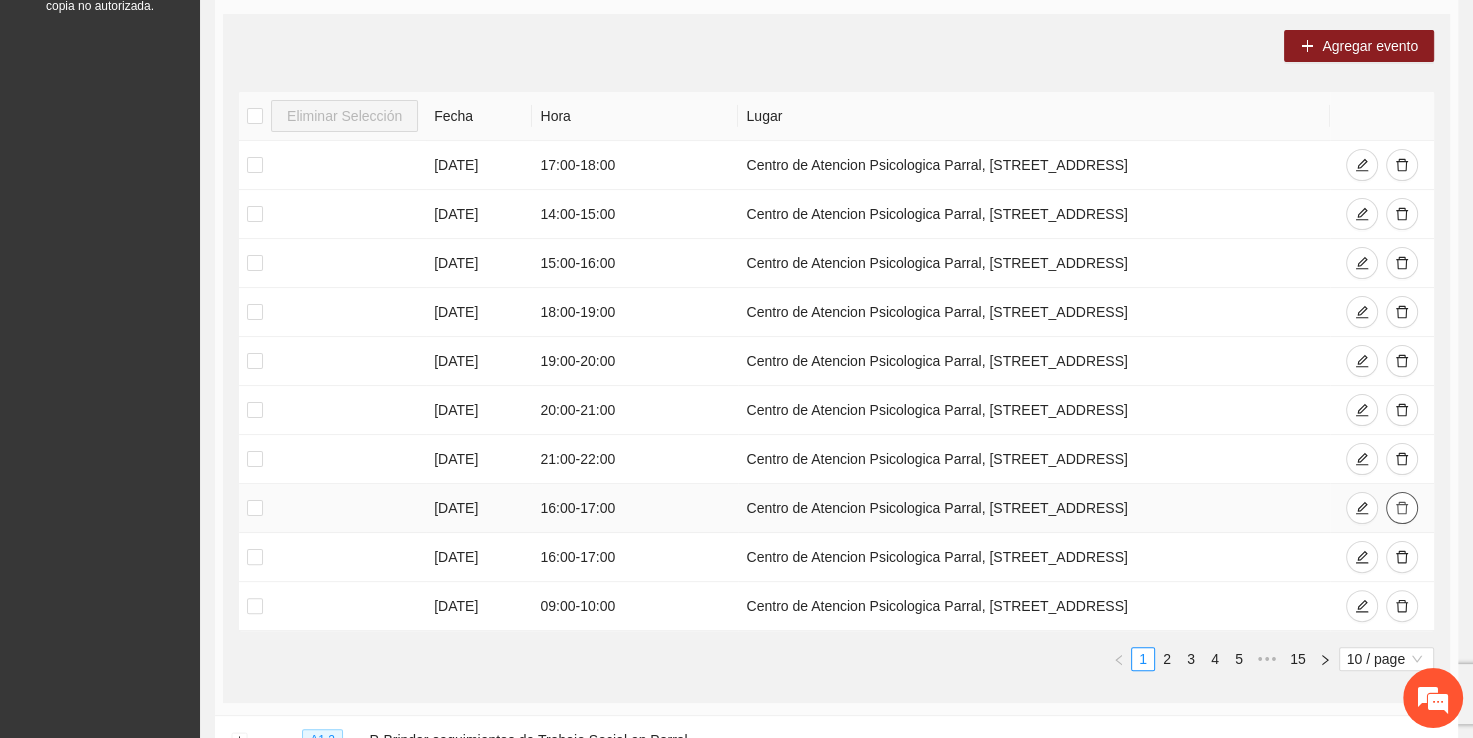 click at bounding box center [1402, 509] 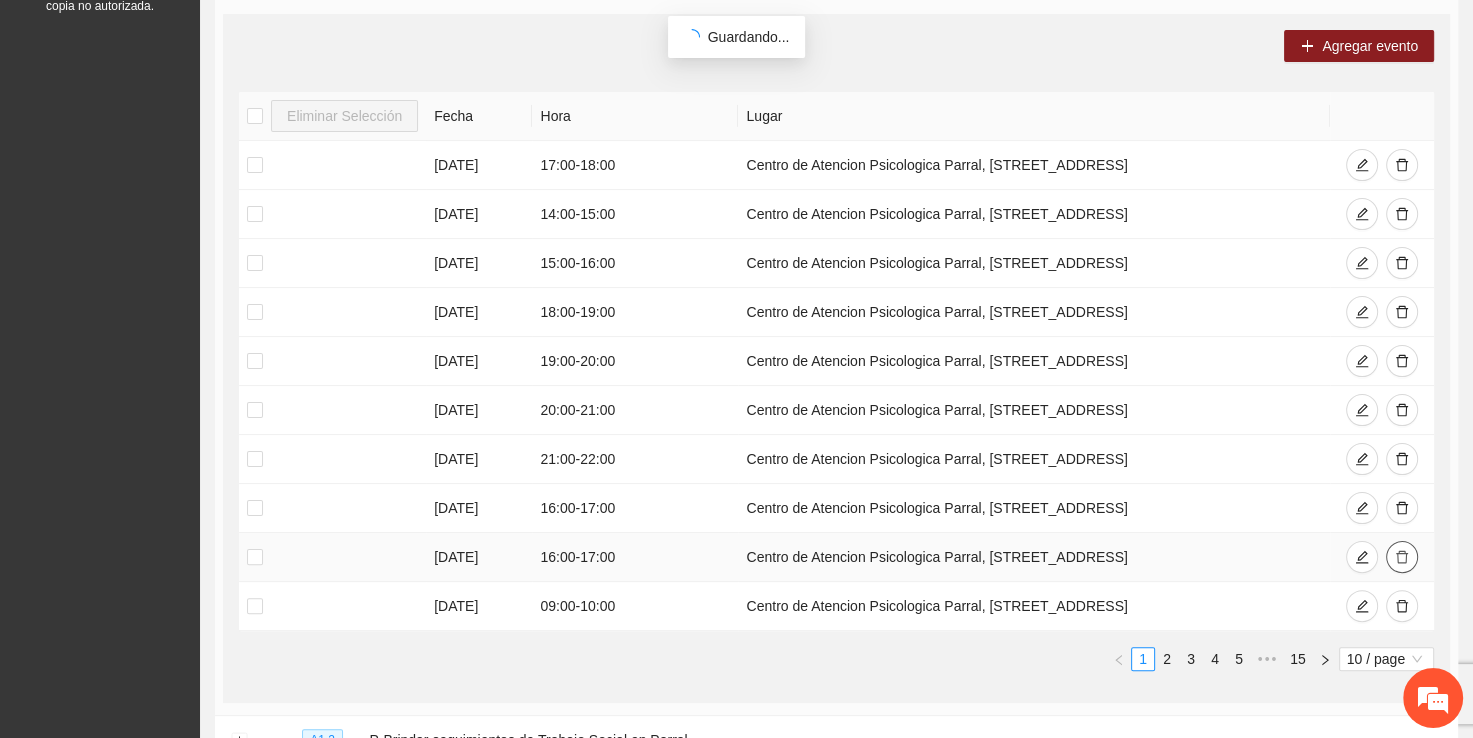 click 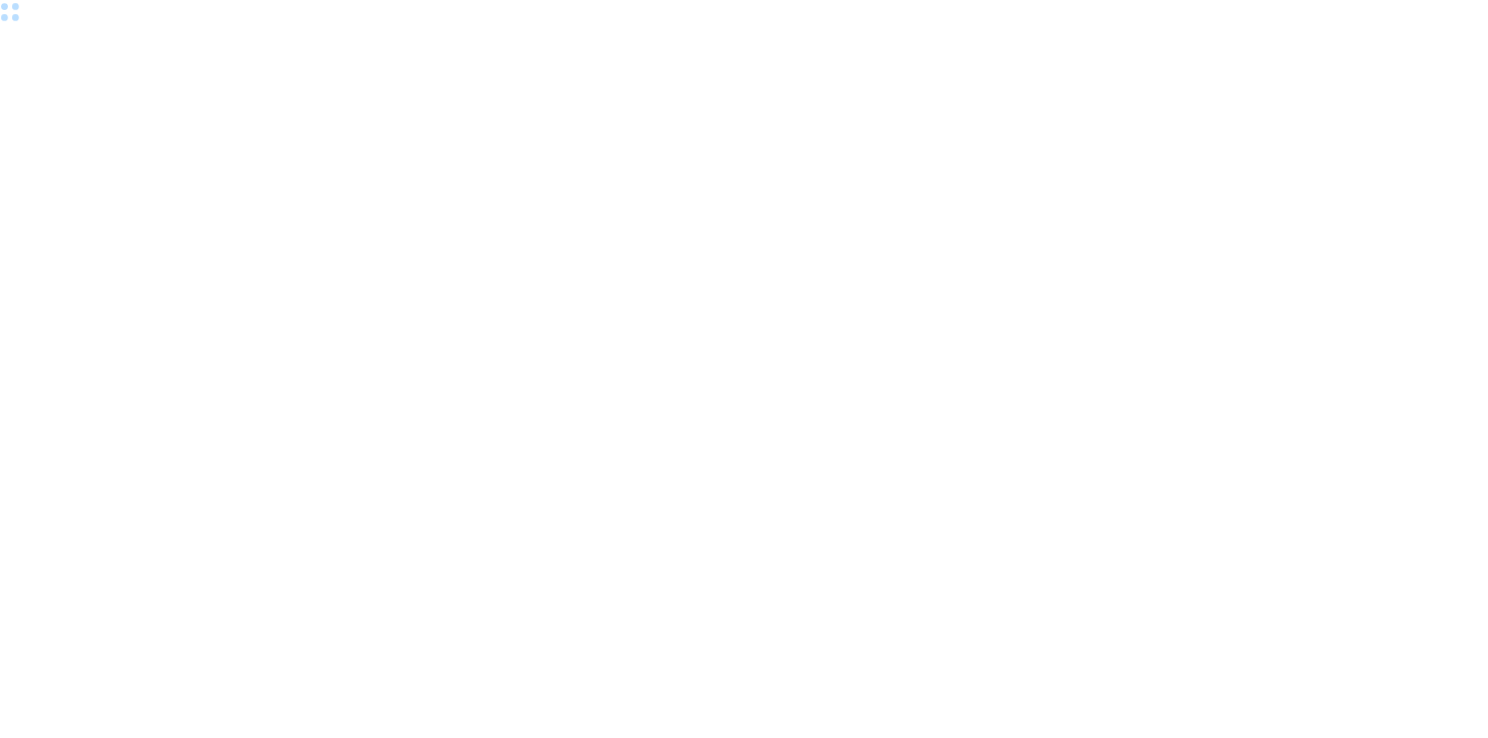 scroll, scrollTop: 0, scrollLeft: 0, axis: both 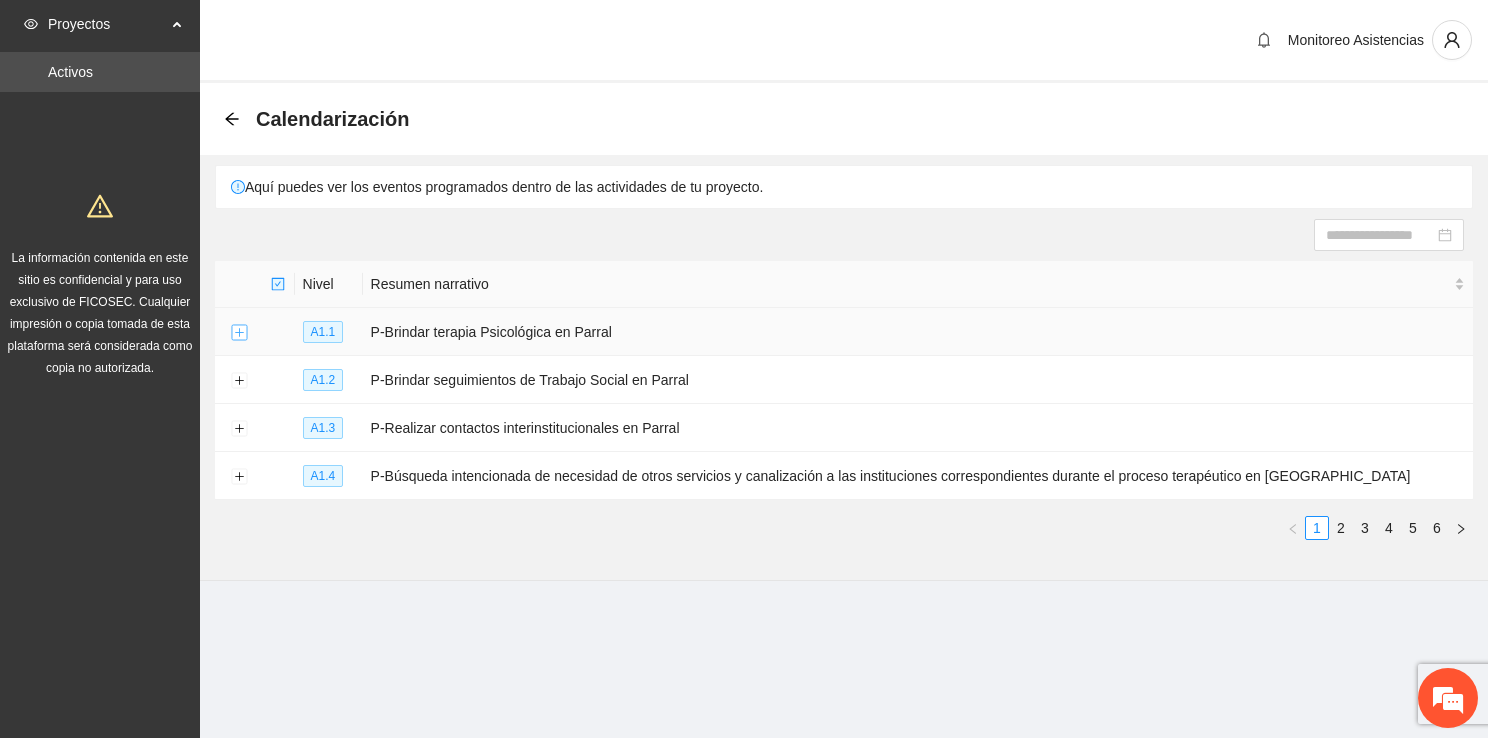 click at bounding box center [239, 333] 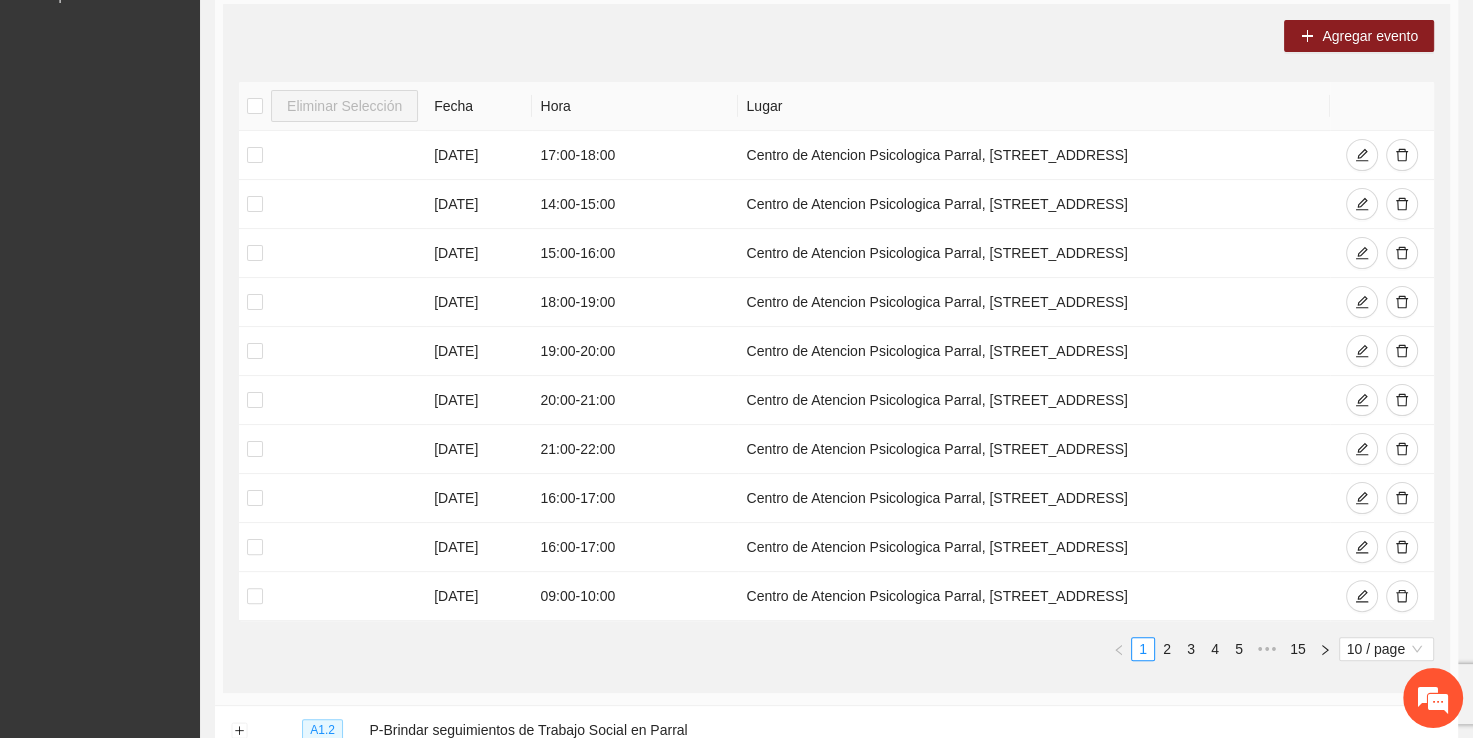 scroll, scrollTop: 373, scrollLeft: 0, axis: vertical 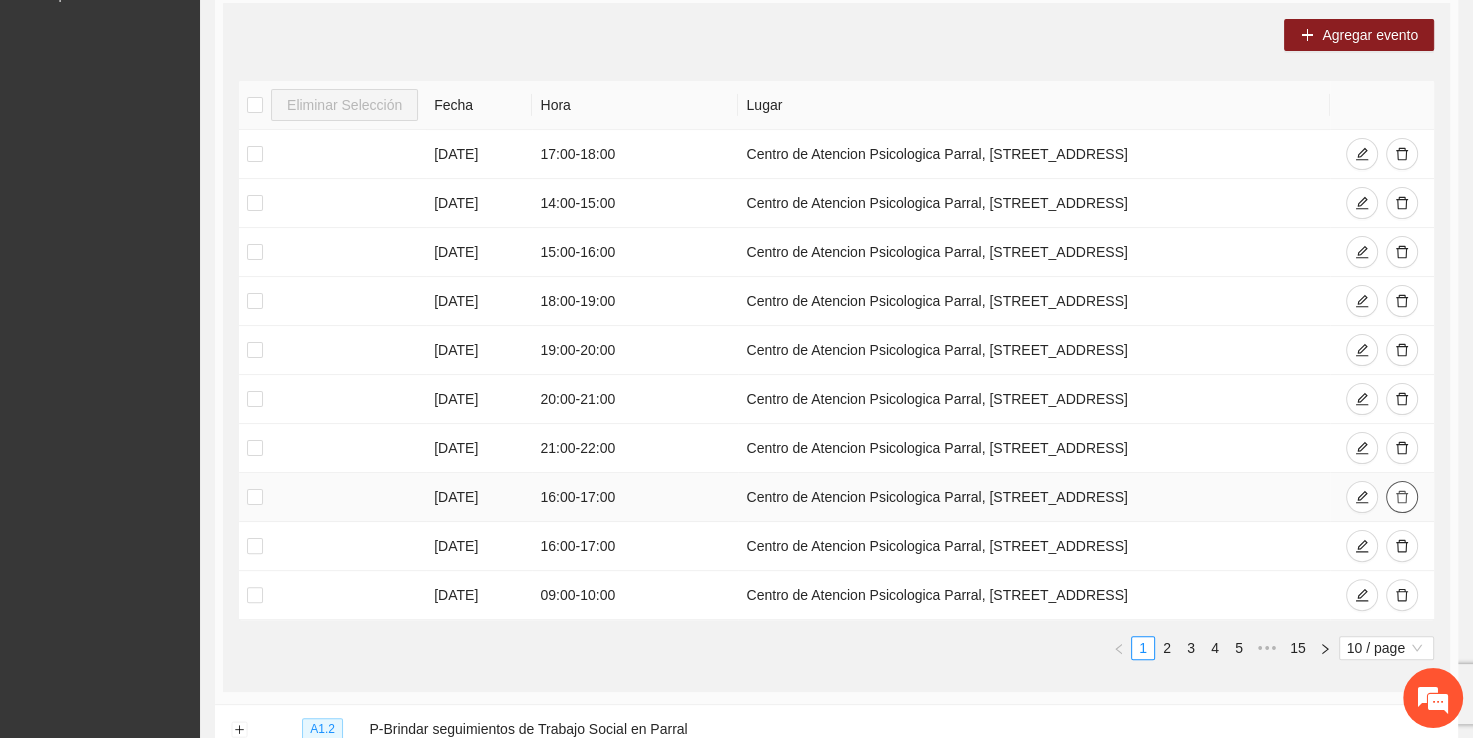 click 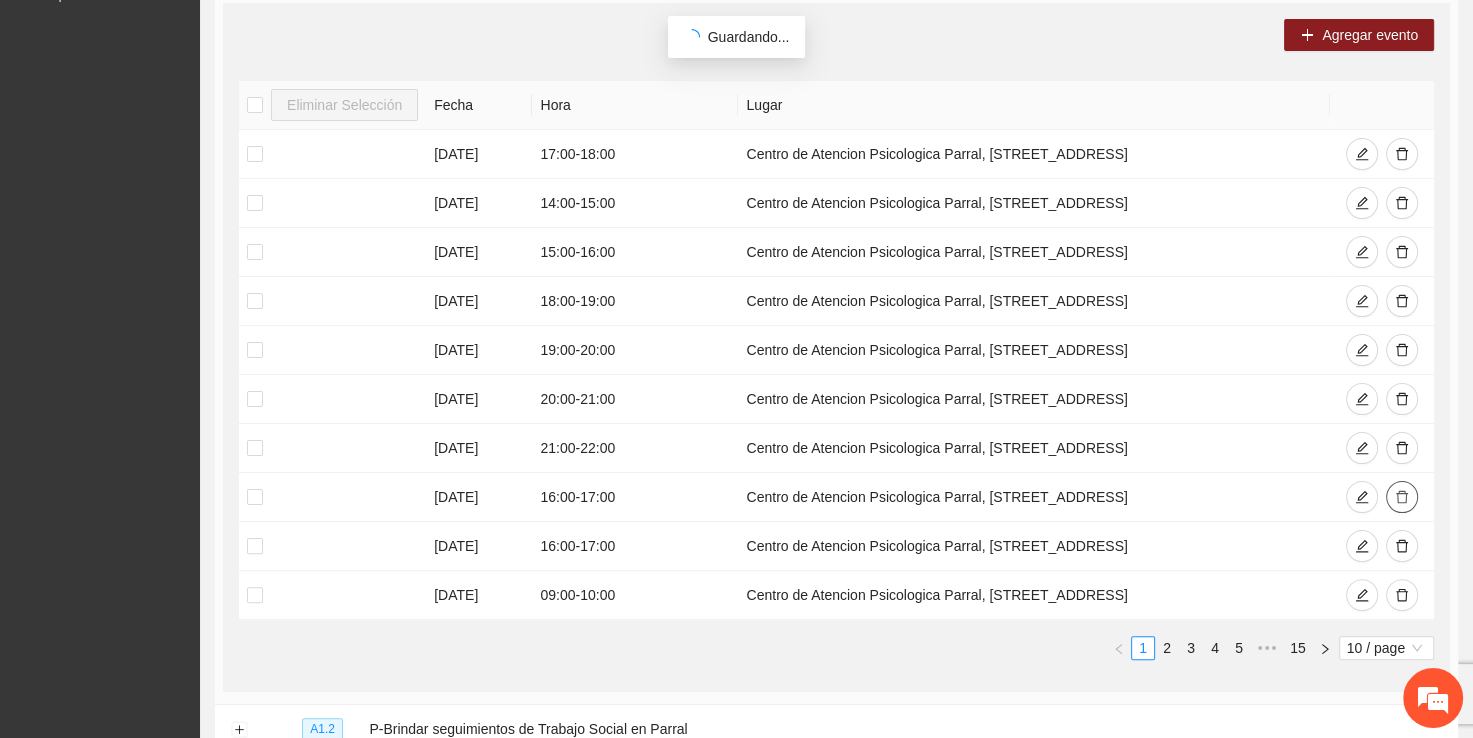 scroll, scrollTop: 0, scrollLeft: 0, axis: both 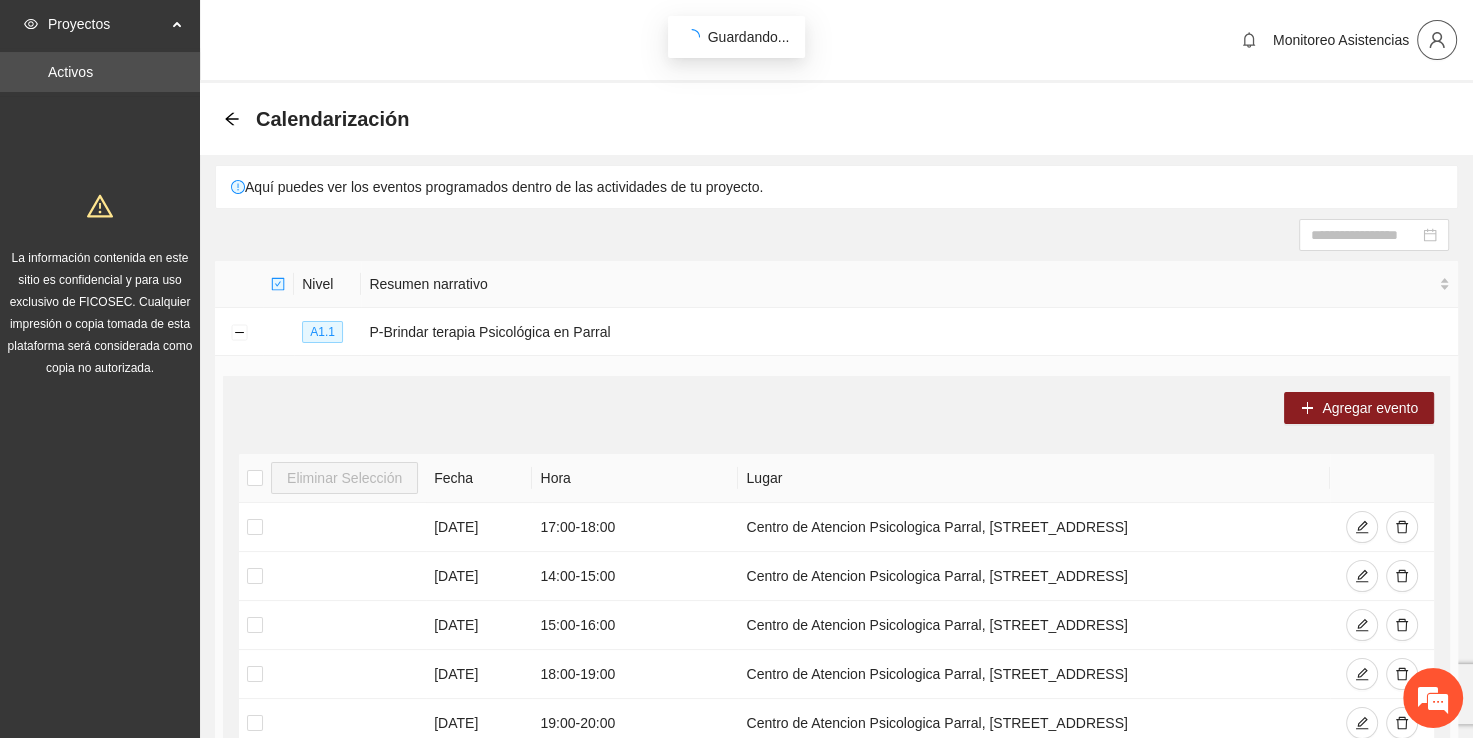 click 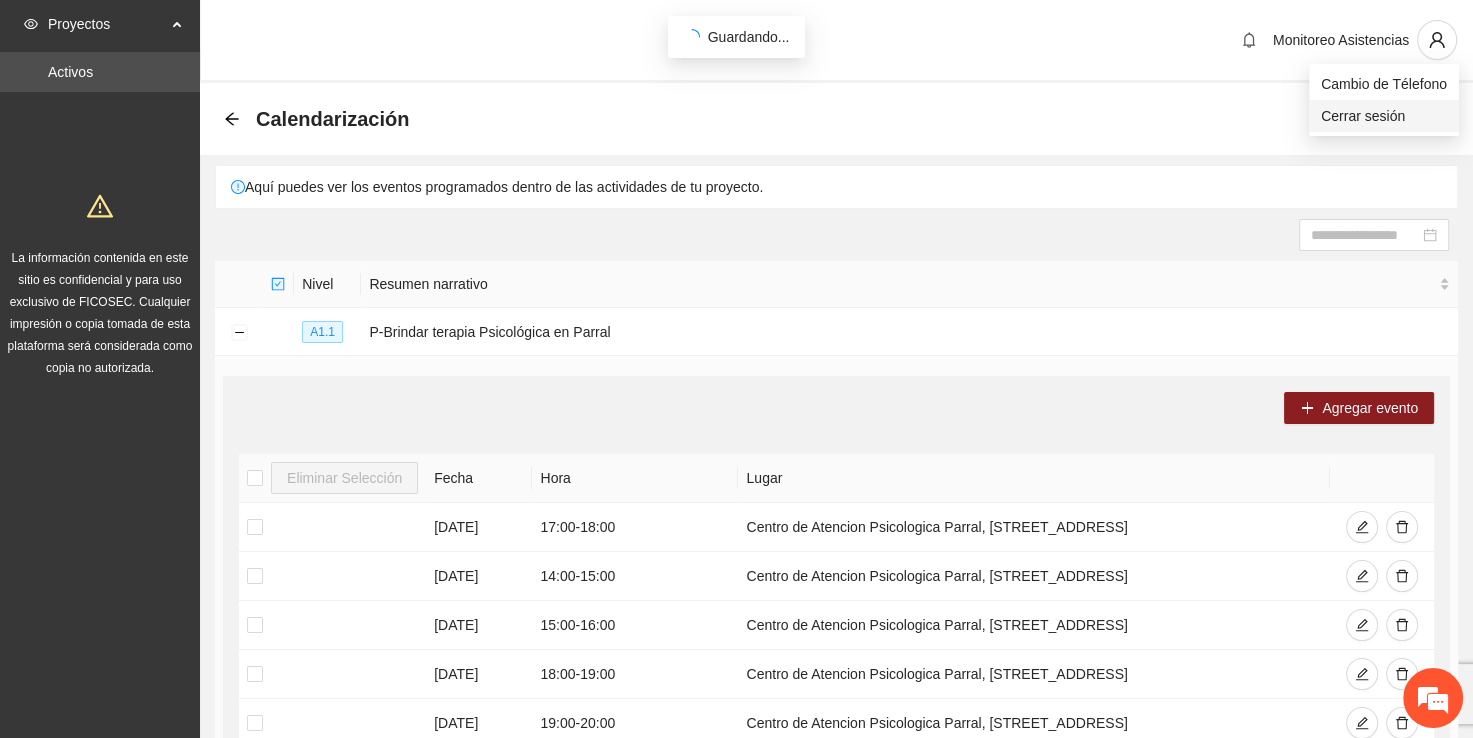 click on "Cerrar sesión" at bounding box center (1384, 116) 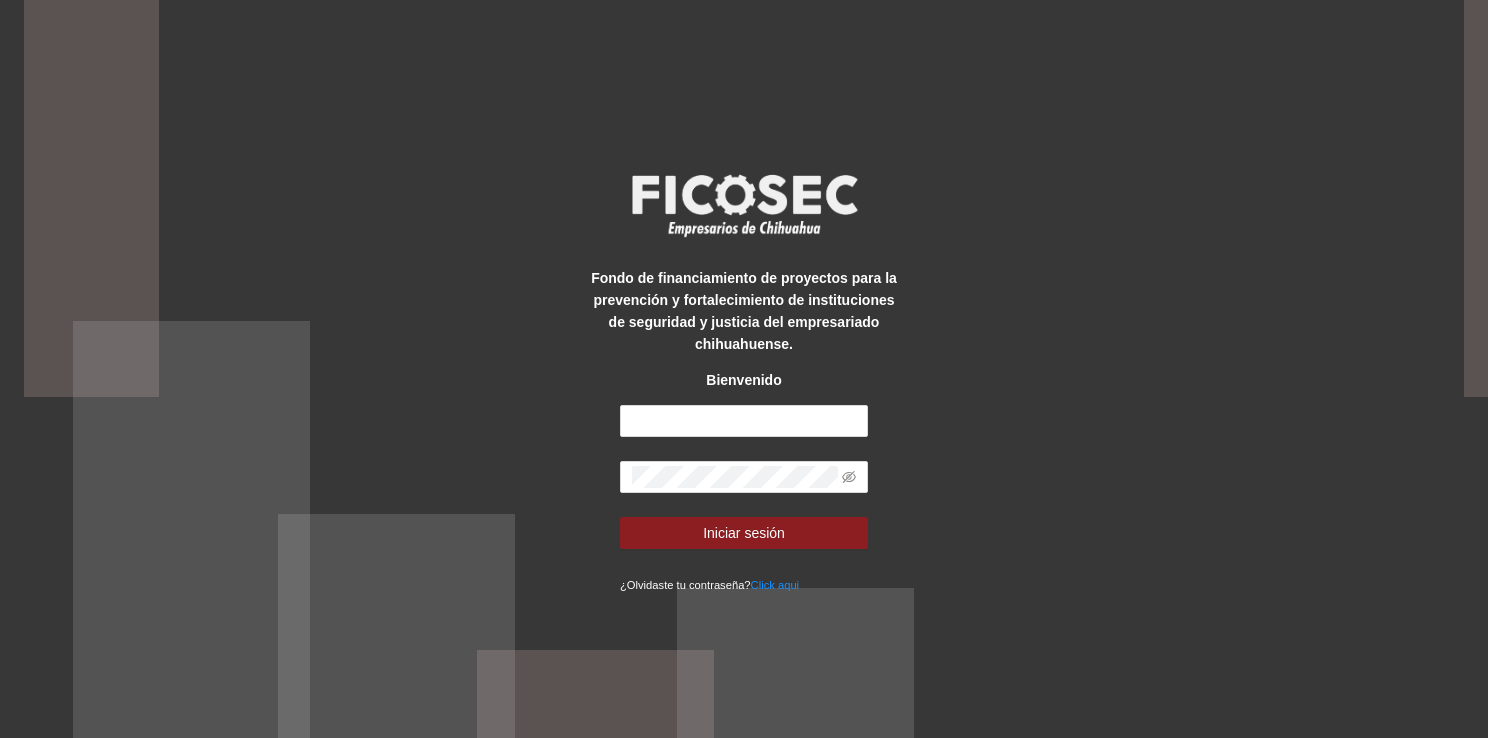 scroll, scrollTop: 0, scrollLeft: 0, axis: both 